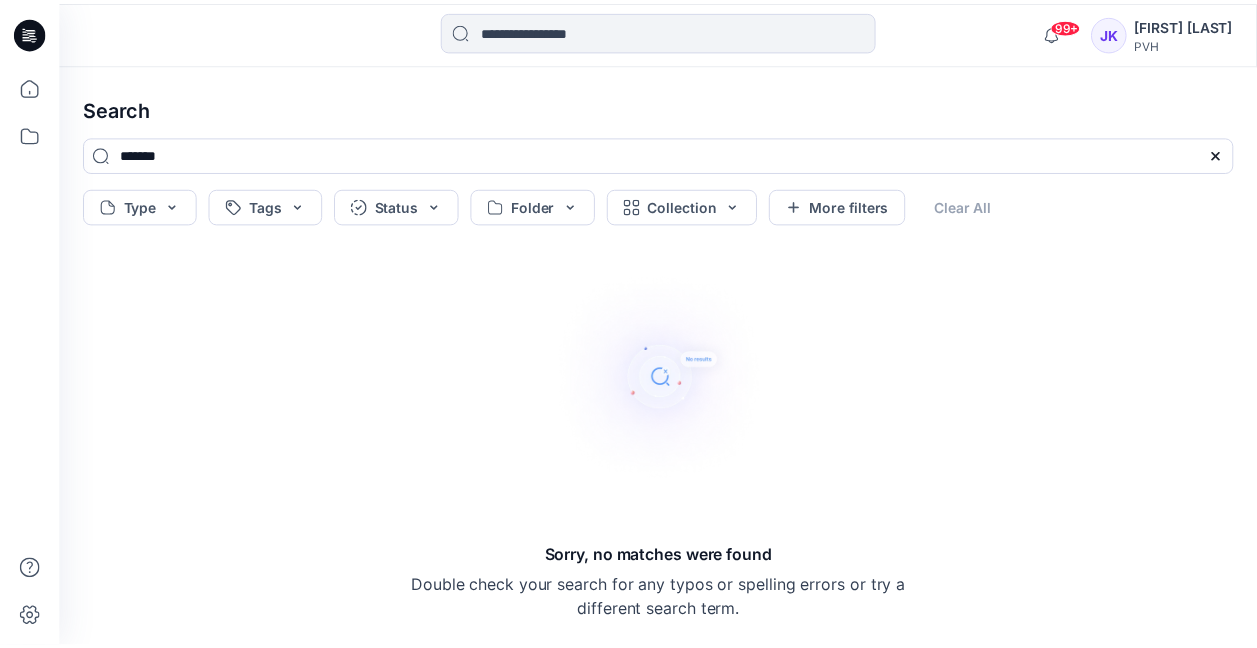 scroll, scrollTop: 0, scrollLeft: 0, axis: both 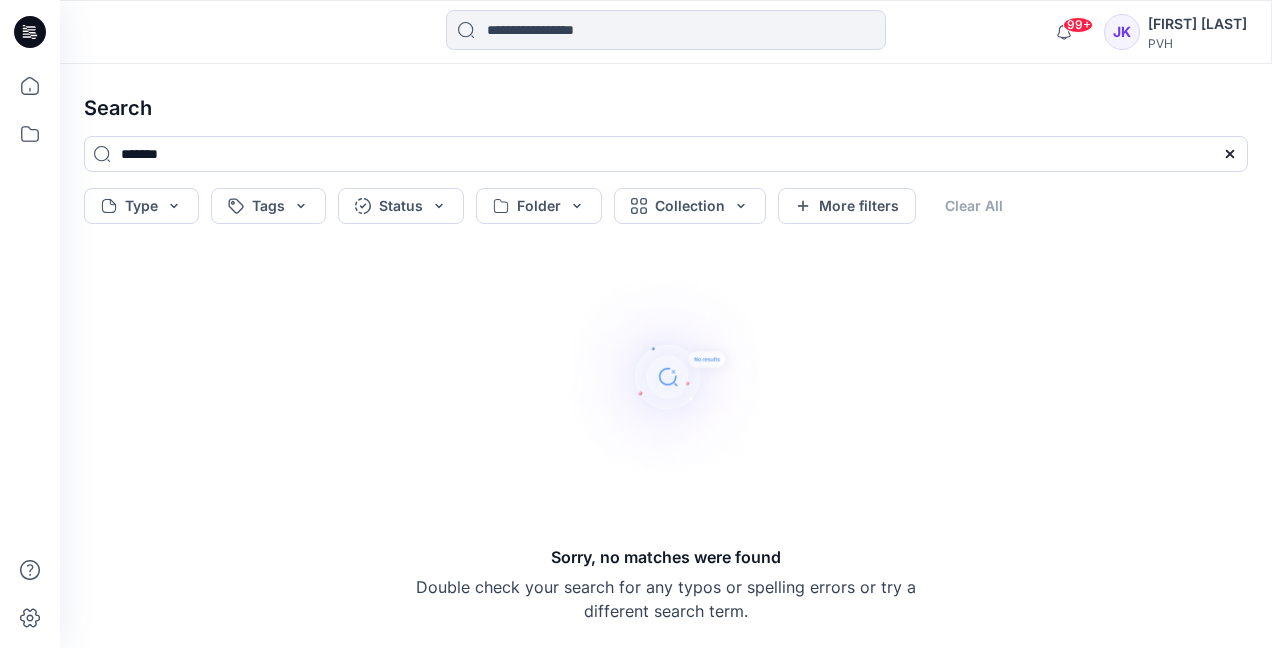 drag, startPoint x: 0, startPoint y: 0, endPoint x: -4, endPoint y: 148, distance: 148.05405 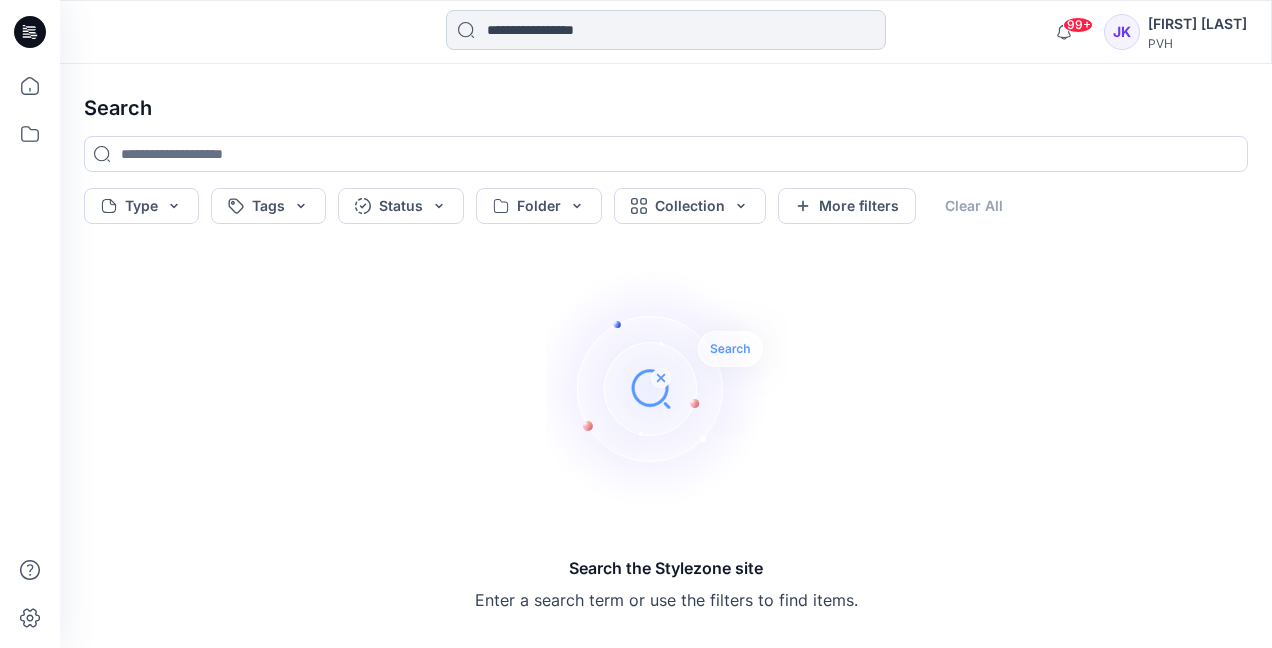 type 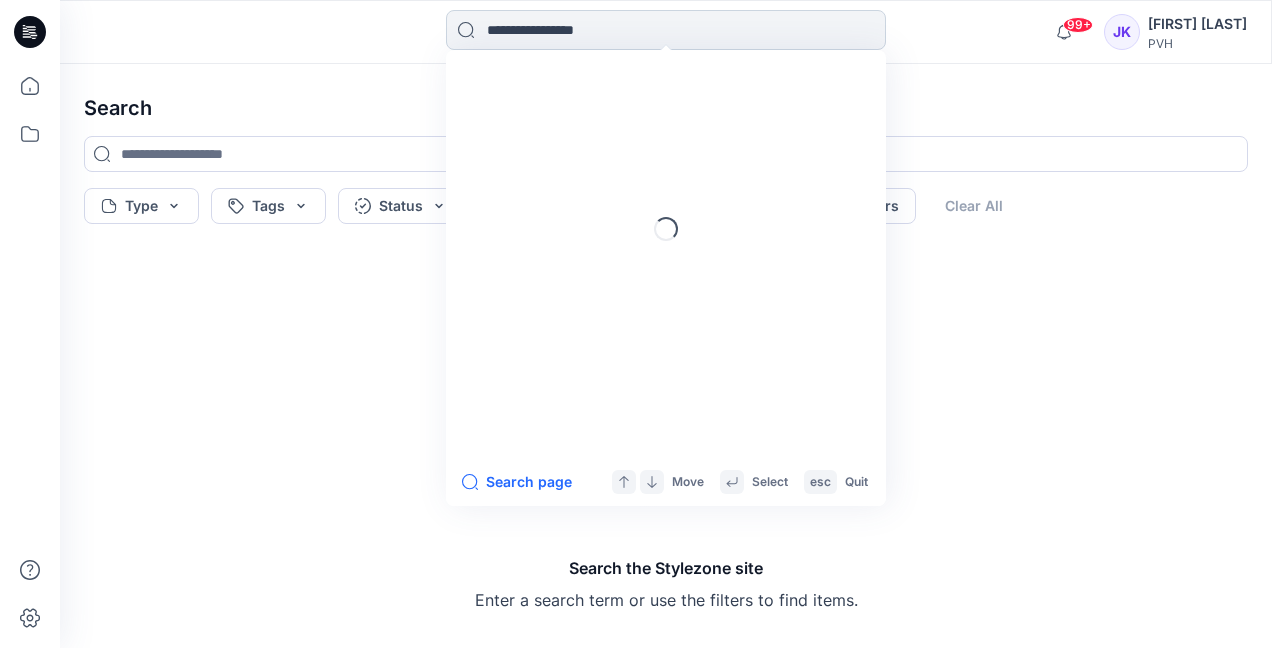 paste on "*******" 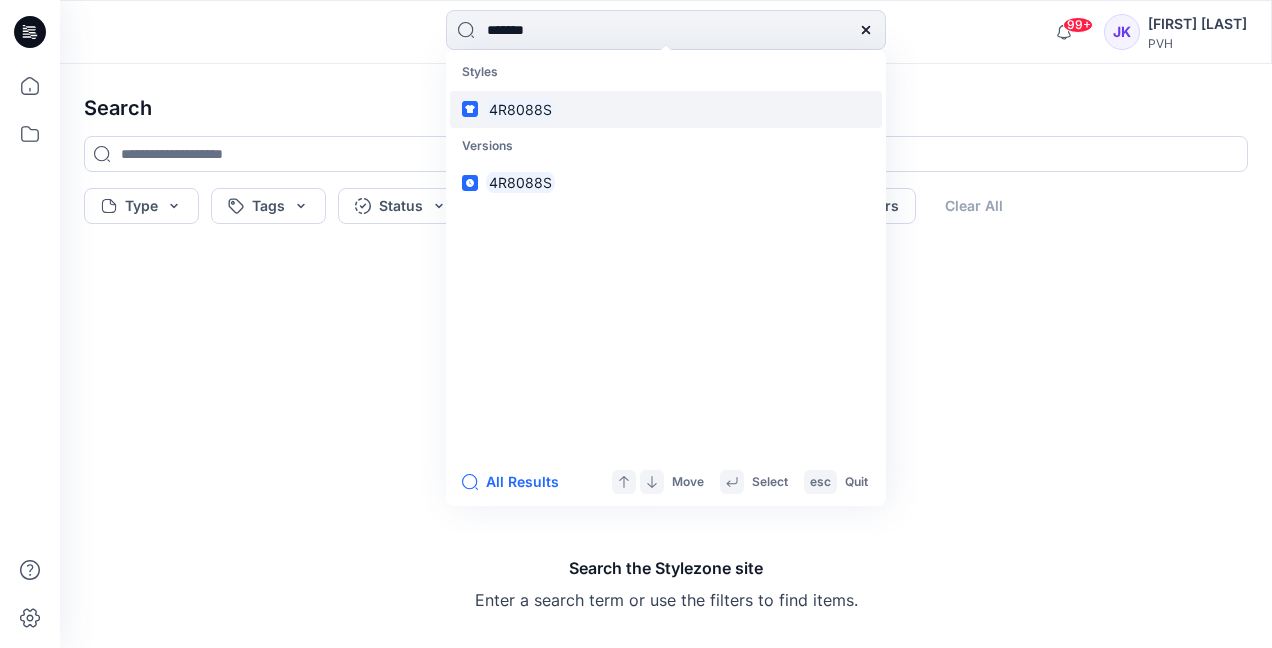 type on "*******" 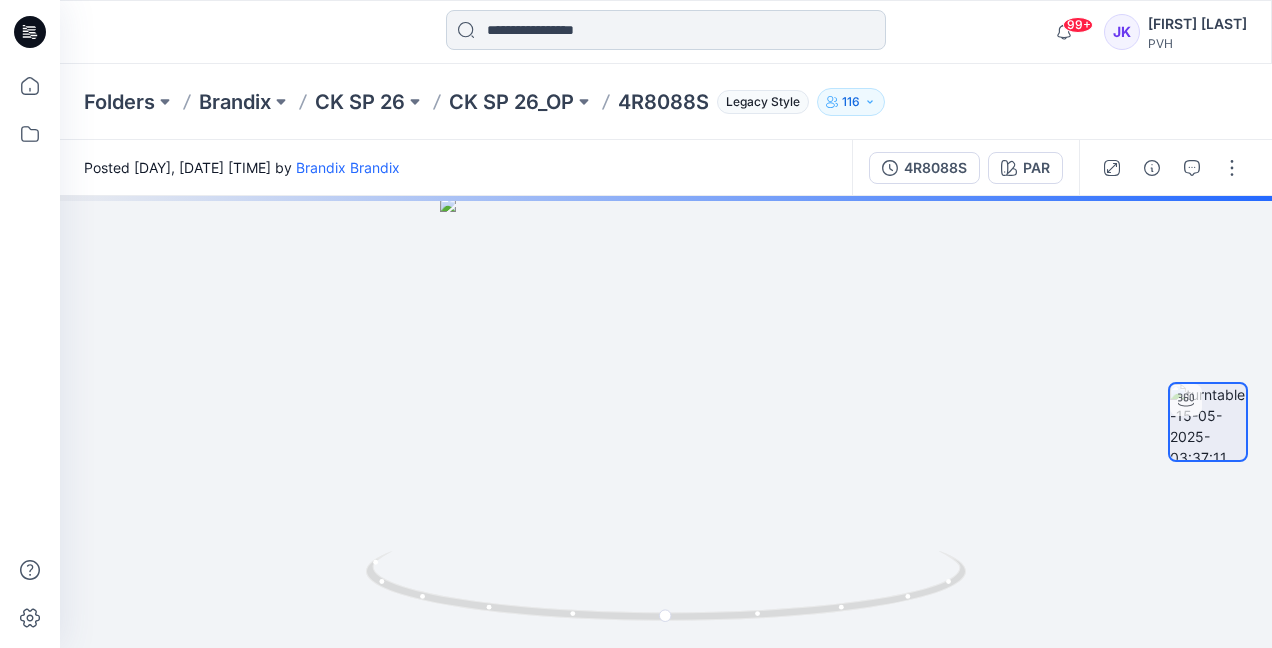 click at bounding box center (666, 30) 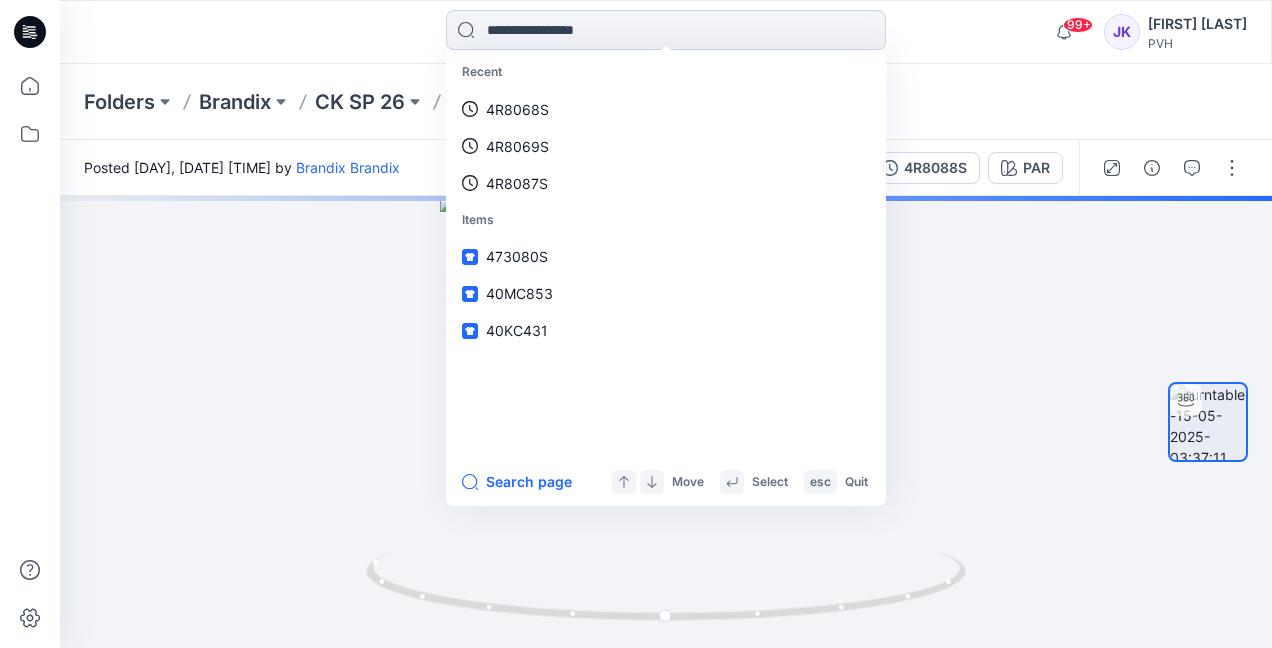 paste on "*******" 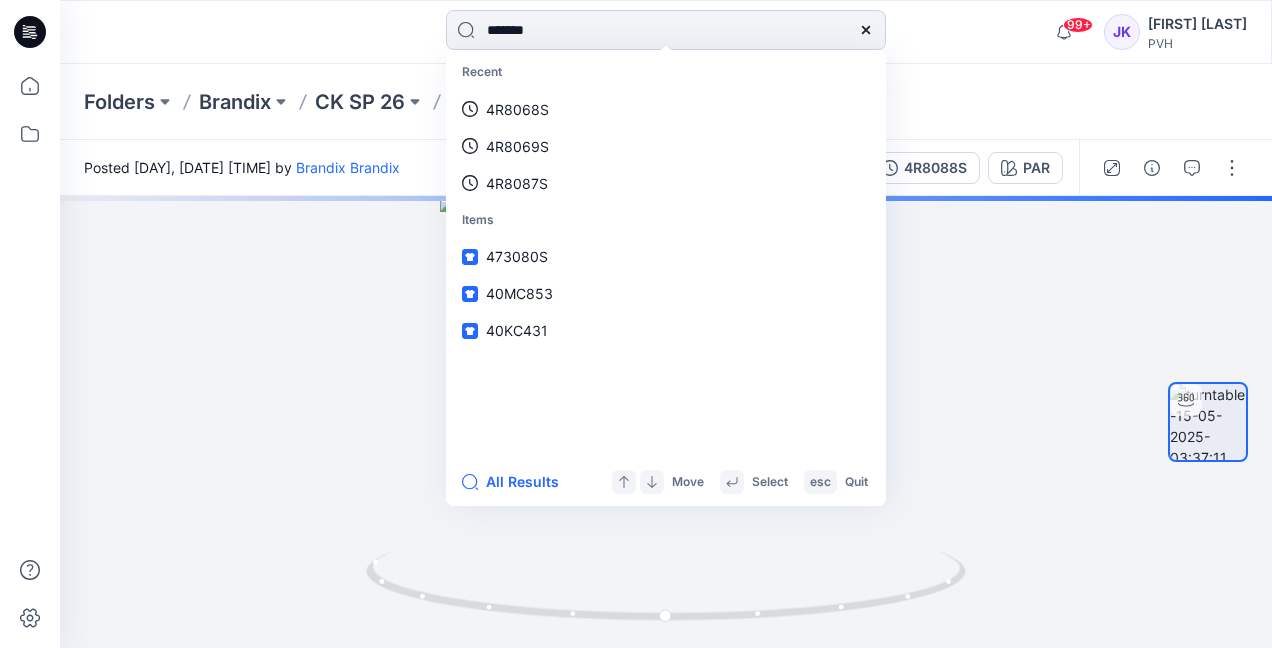 type 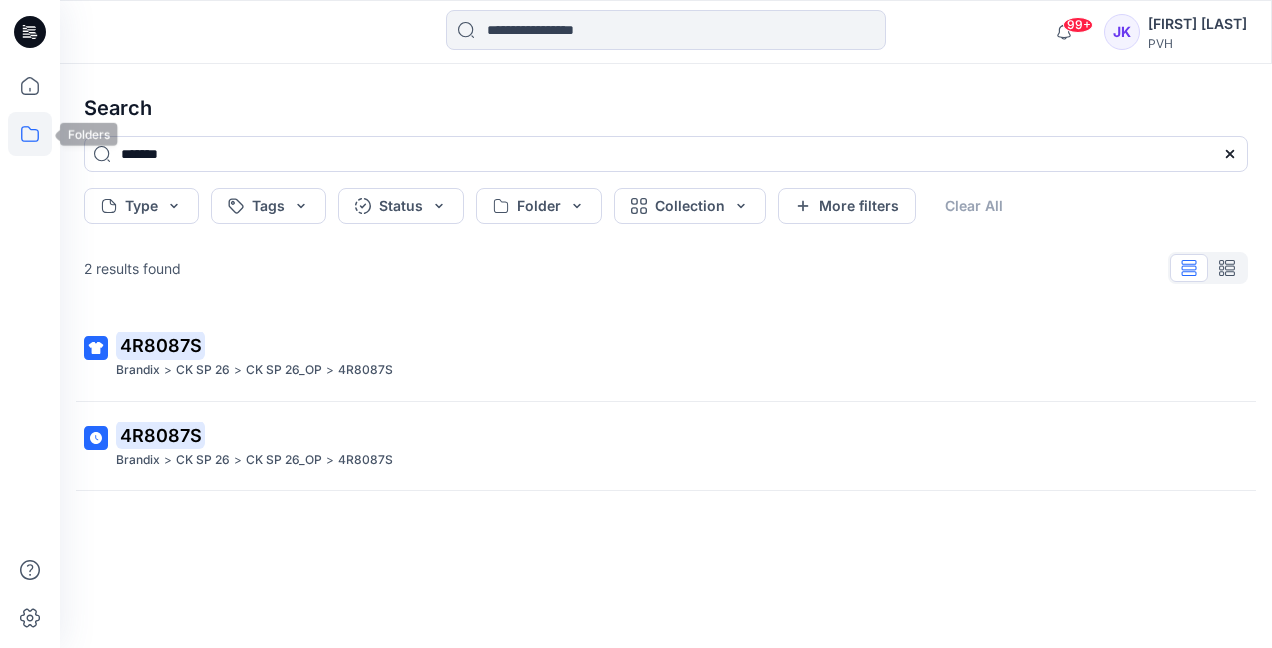 drag, startPoint x: 198, startPoint y: 141, endPoint x: 15, endPoint y: 140, distance: 183.00273 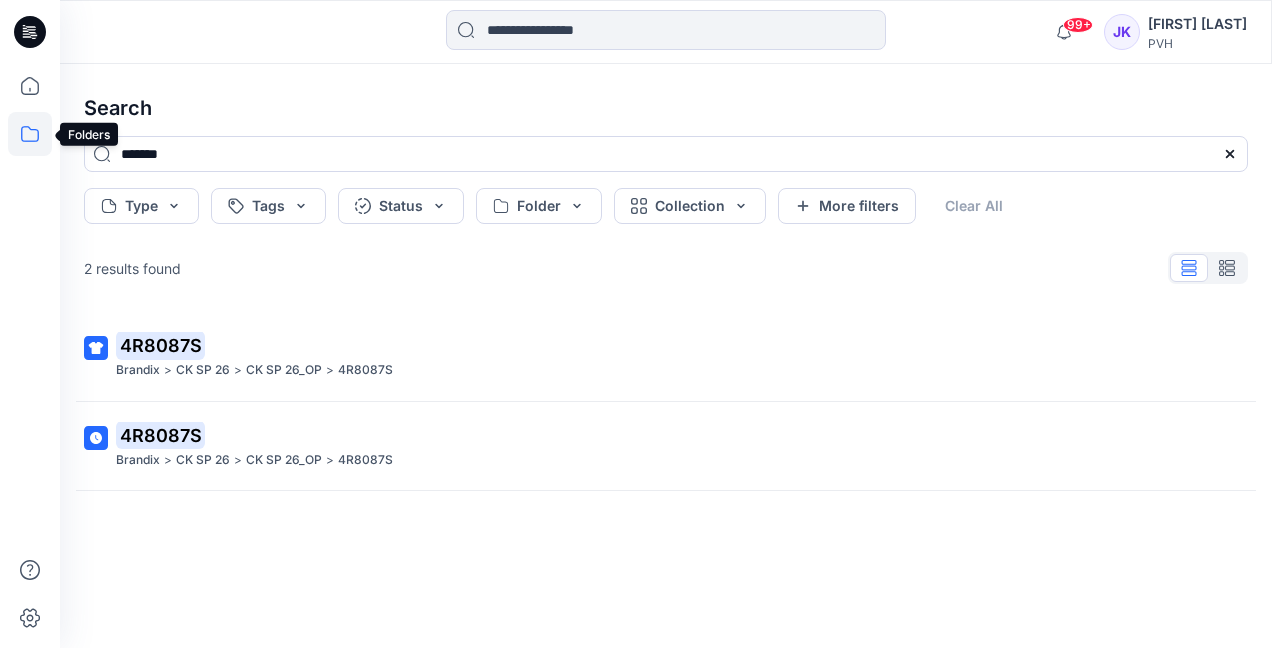 paste 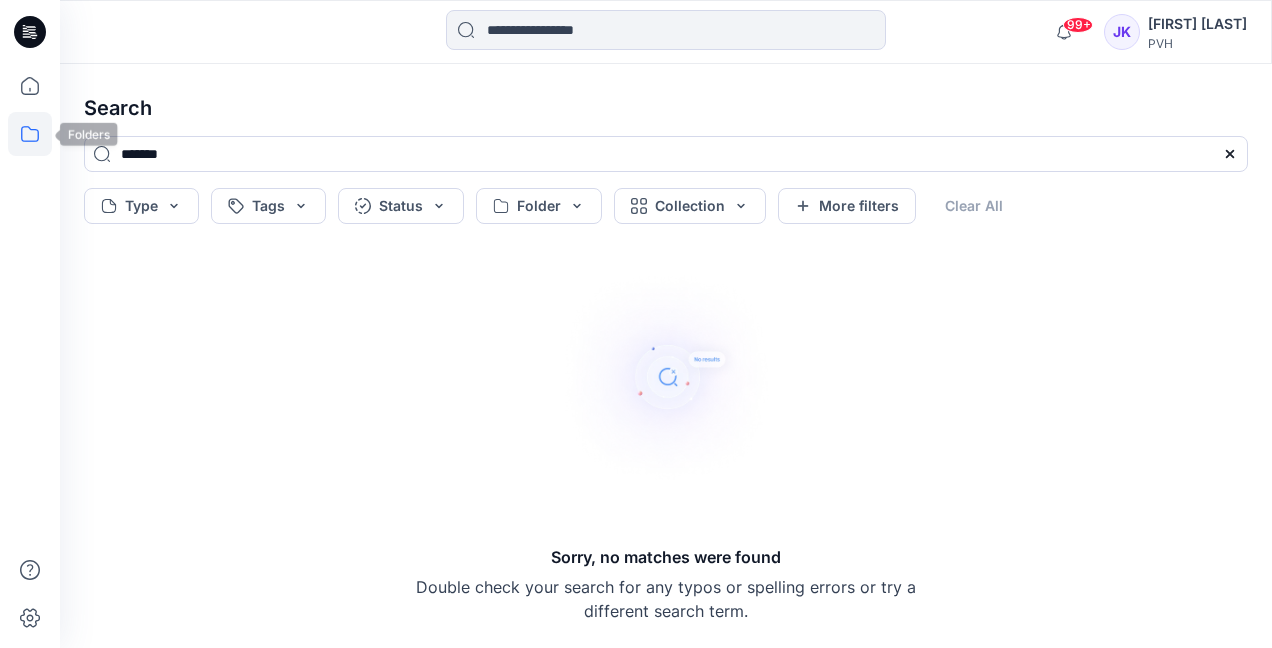 drag, startPoint x: 193, startPoint y: 164, endPoint x: 21, endPoint y: 148, distance: 172.74258 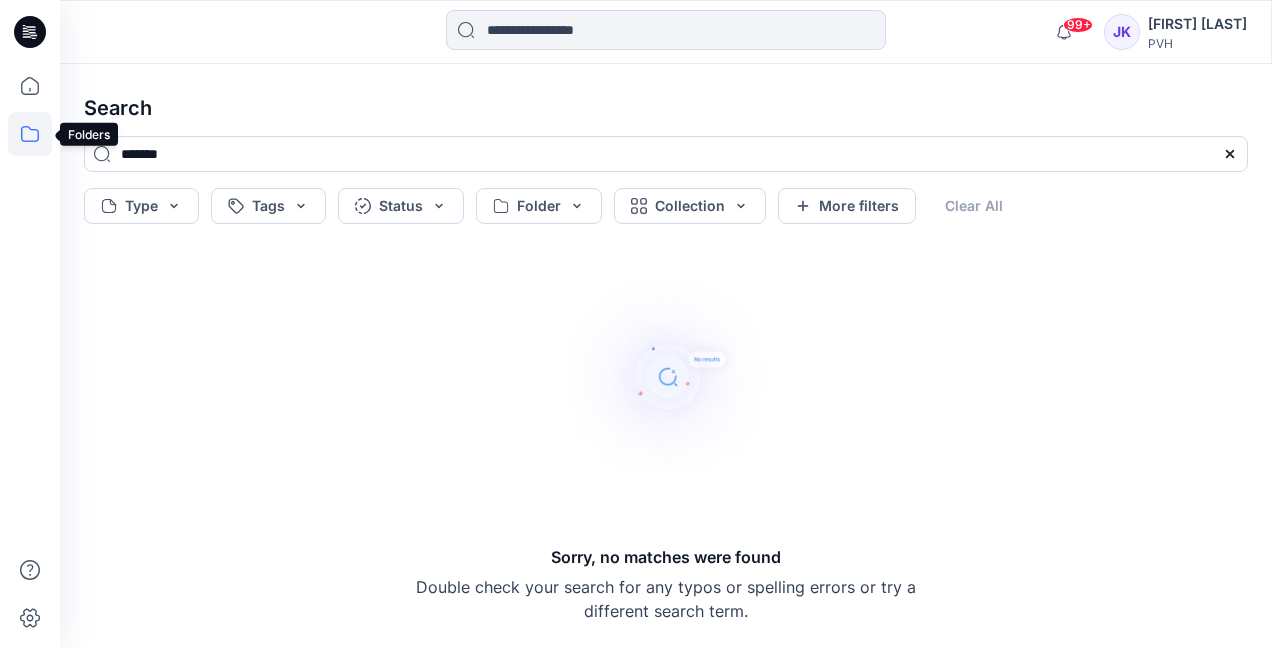 paste 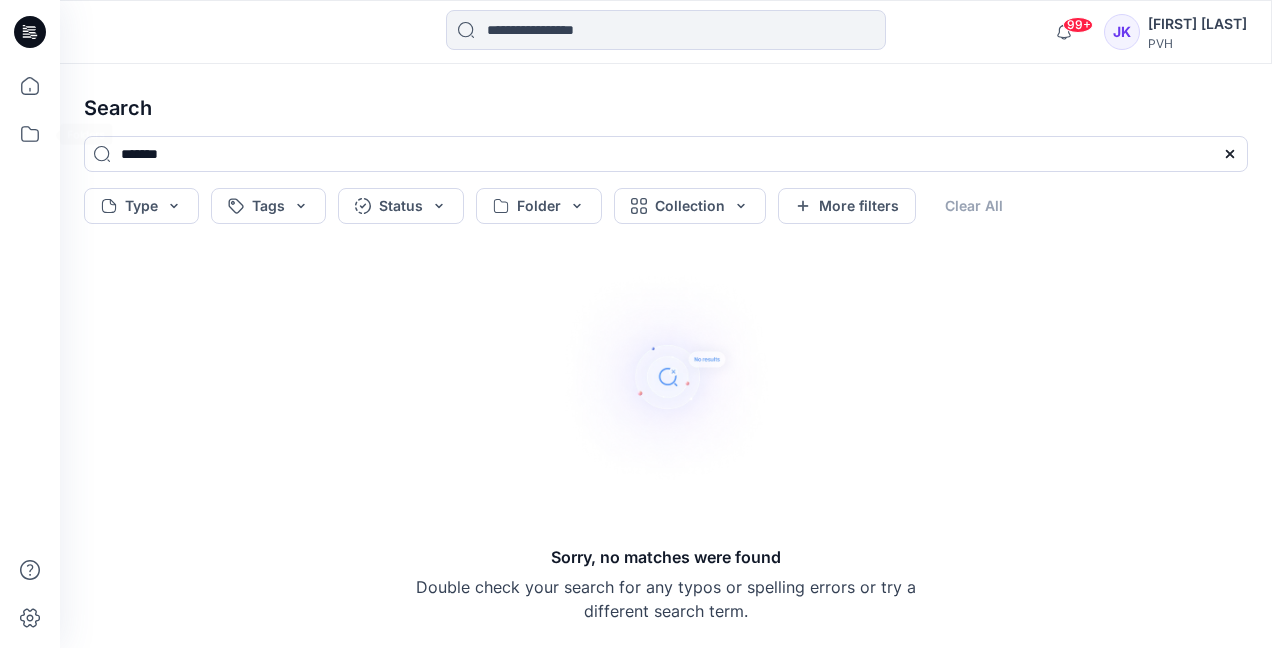 drag, startPoint x: 205, startPoint y: 144, endPoint x: -4, endPoint y: 144, distance: 209 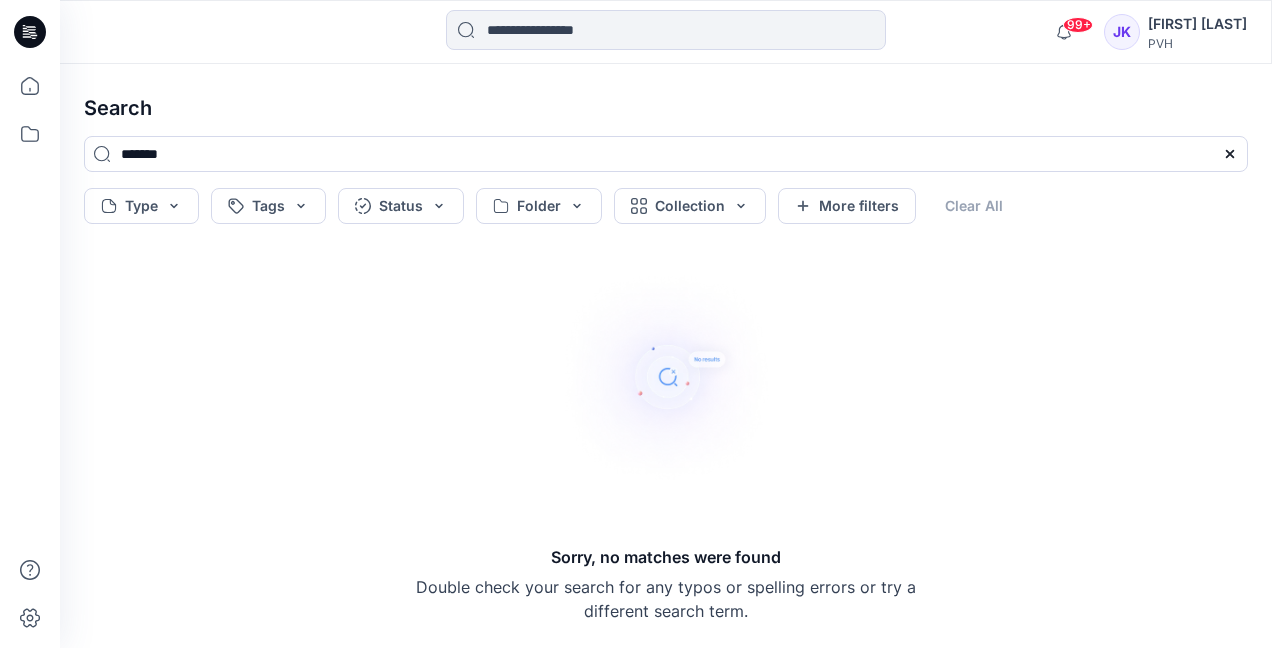 paste 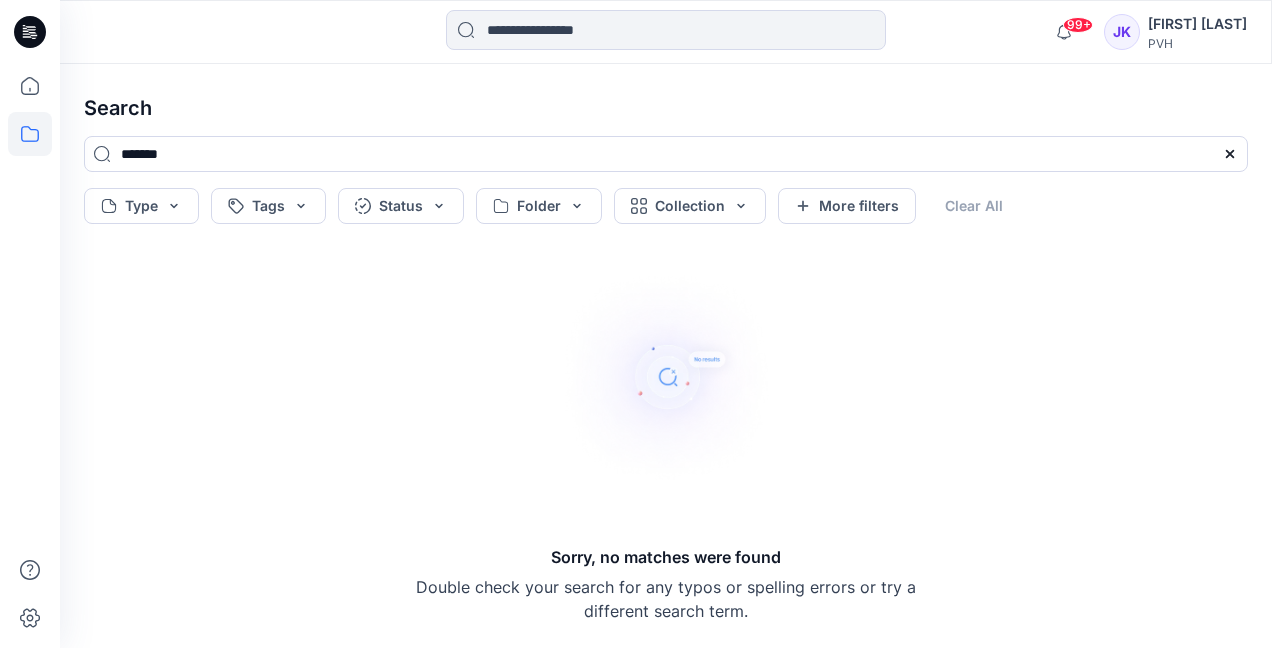 drag, startPoint x: 228, startPoint y: 154, endPoint x: 8, endPoint y: 152, distance: 220.0091 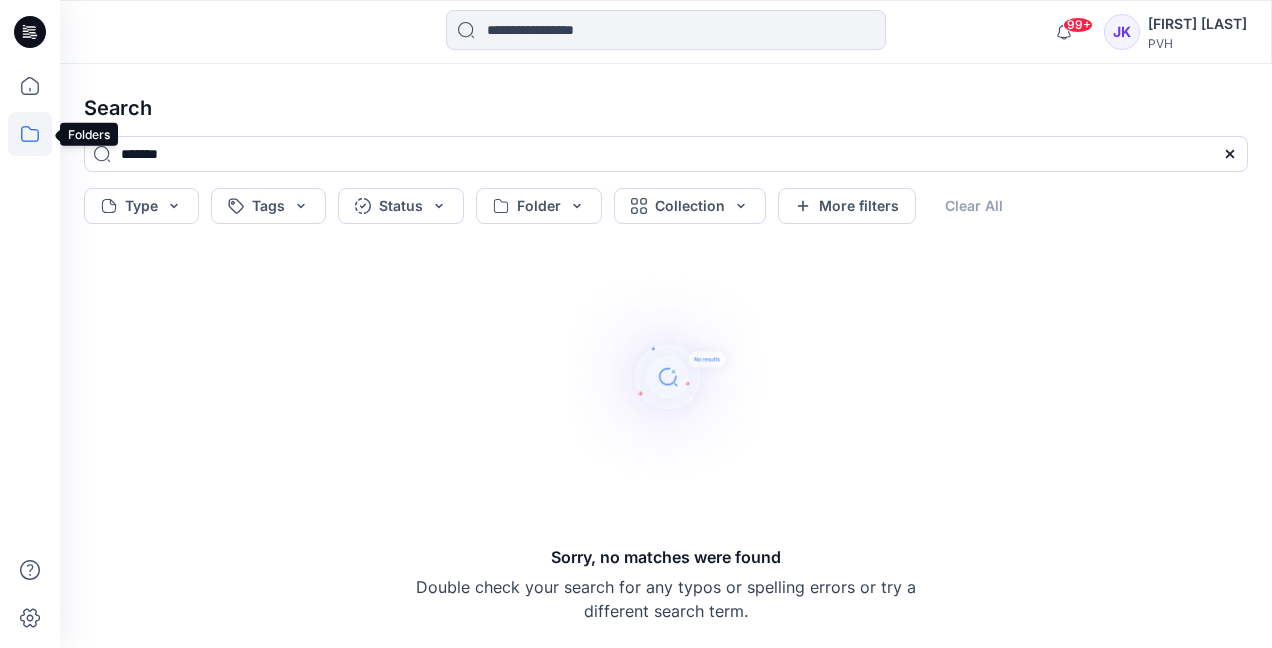 paste 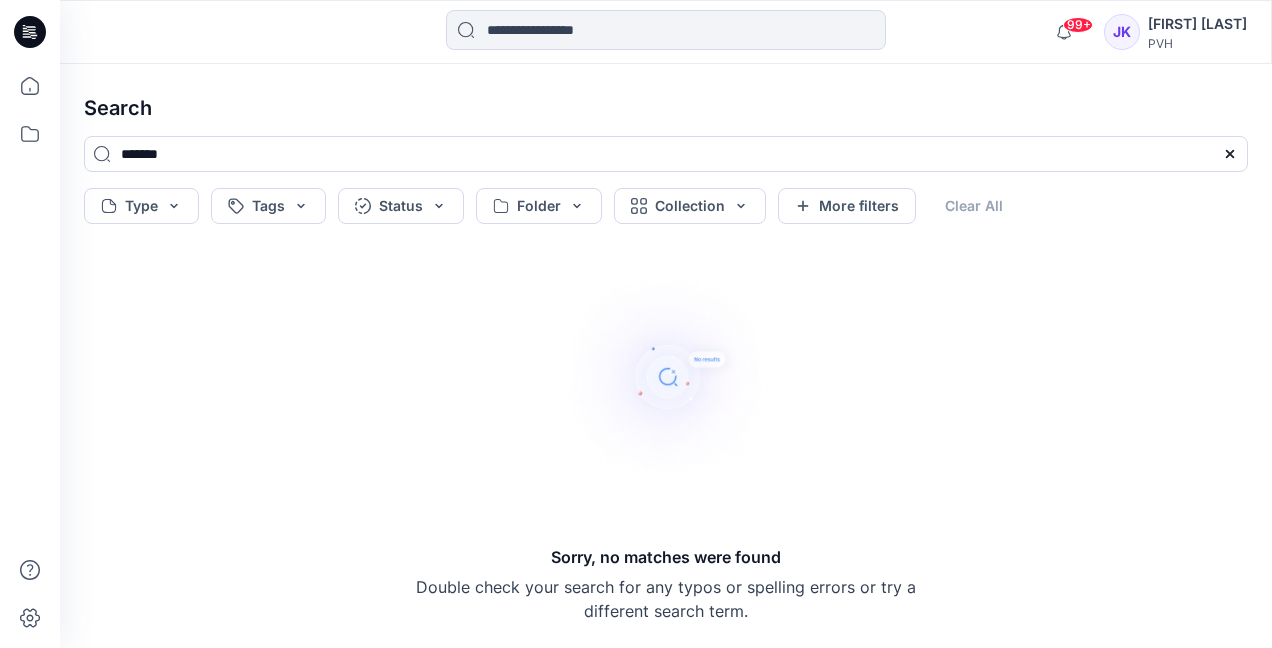 drag, startPoint x: 202, startPoint y: 156, endPoint x: 52, endPoint y: 136, distance: 151.32745 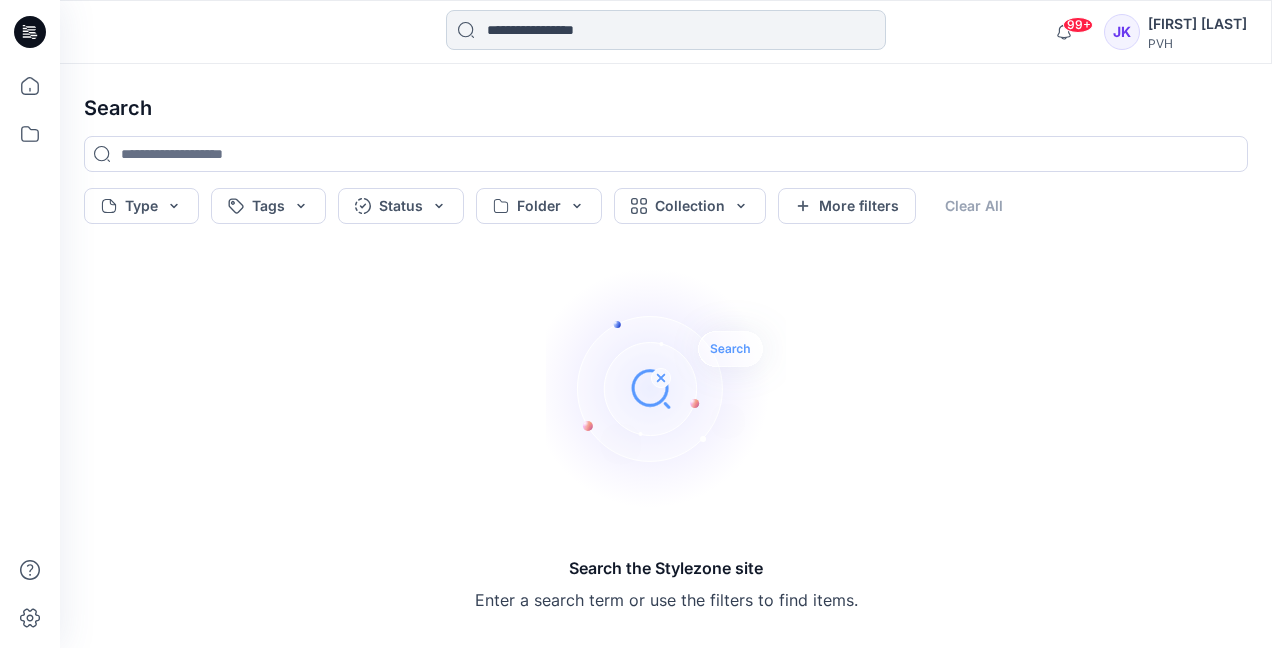 type 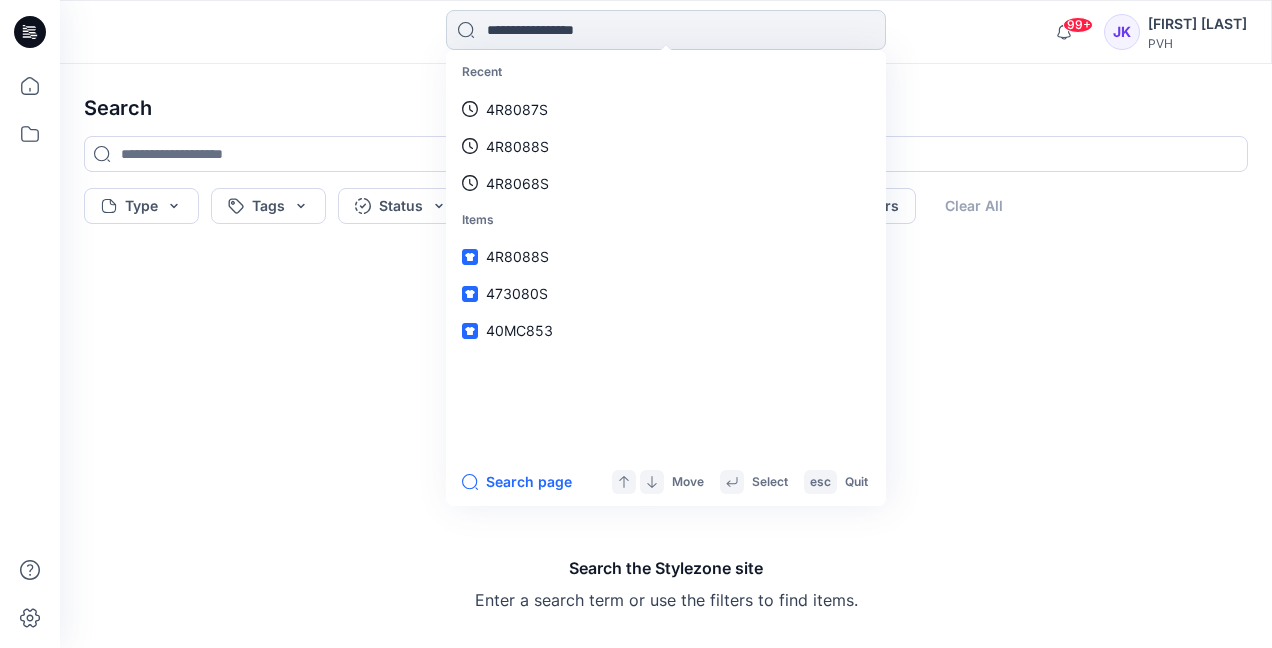 paste on "*******" 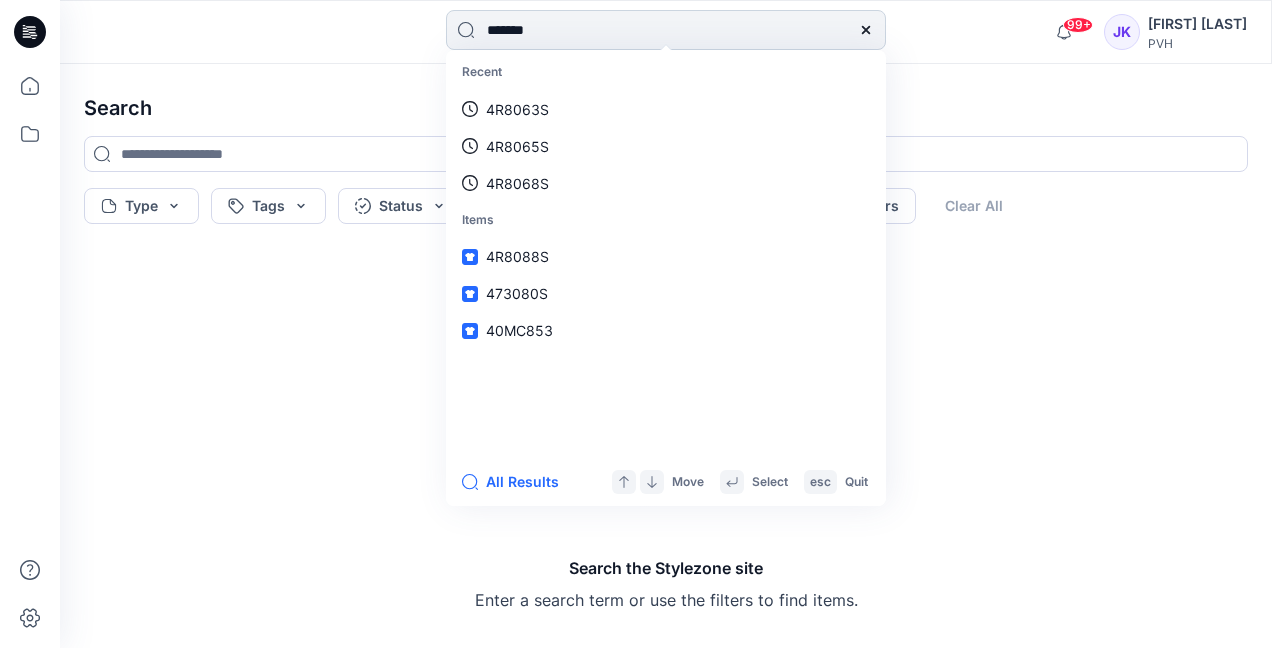 type 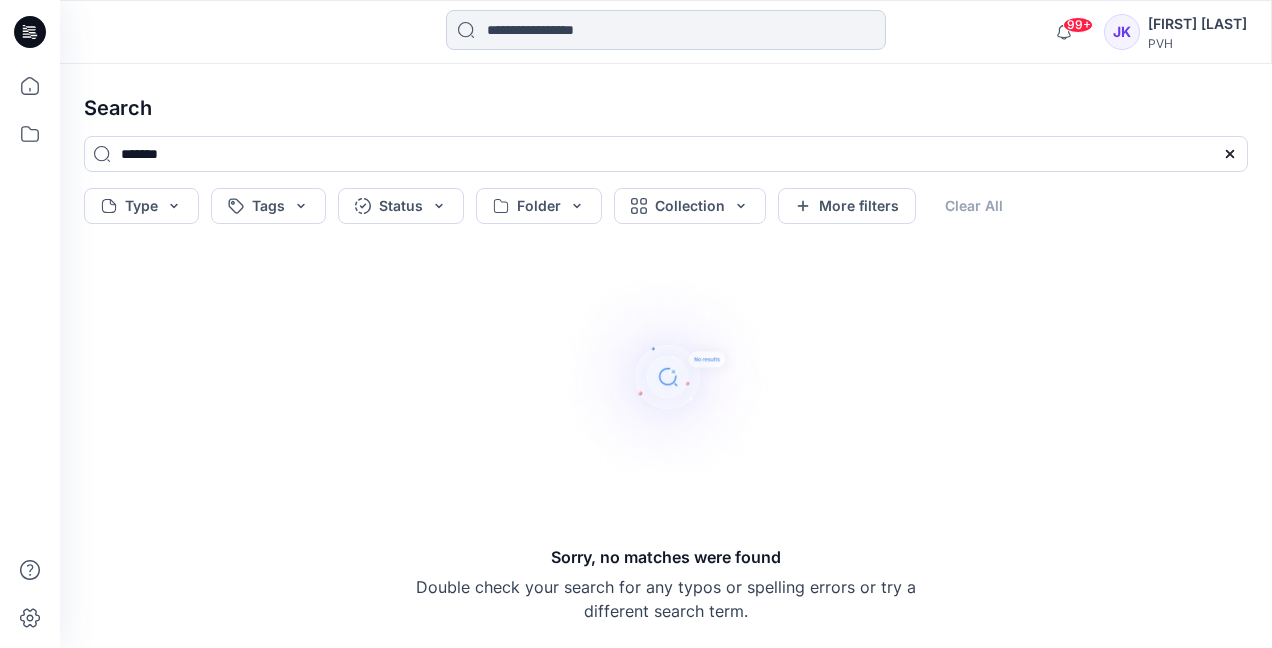 click at bounding box center [666, 30] 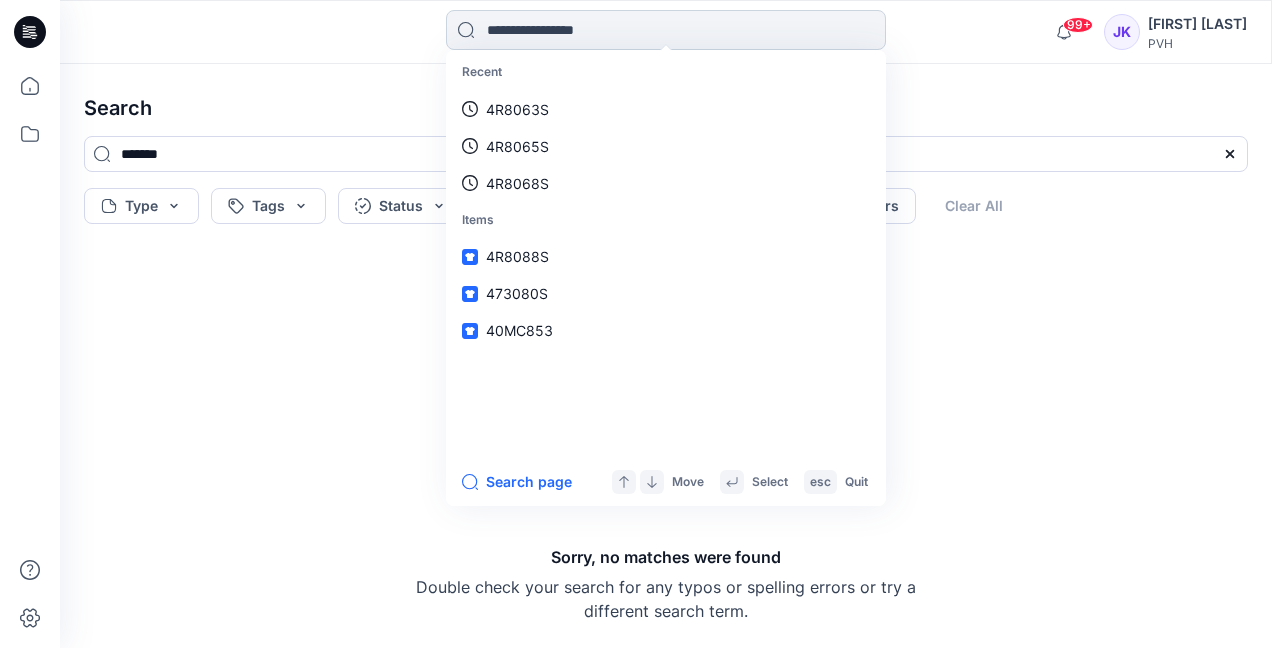 paste on "*******" 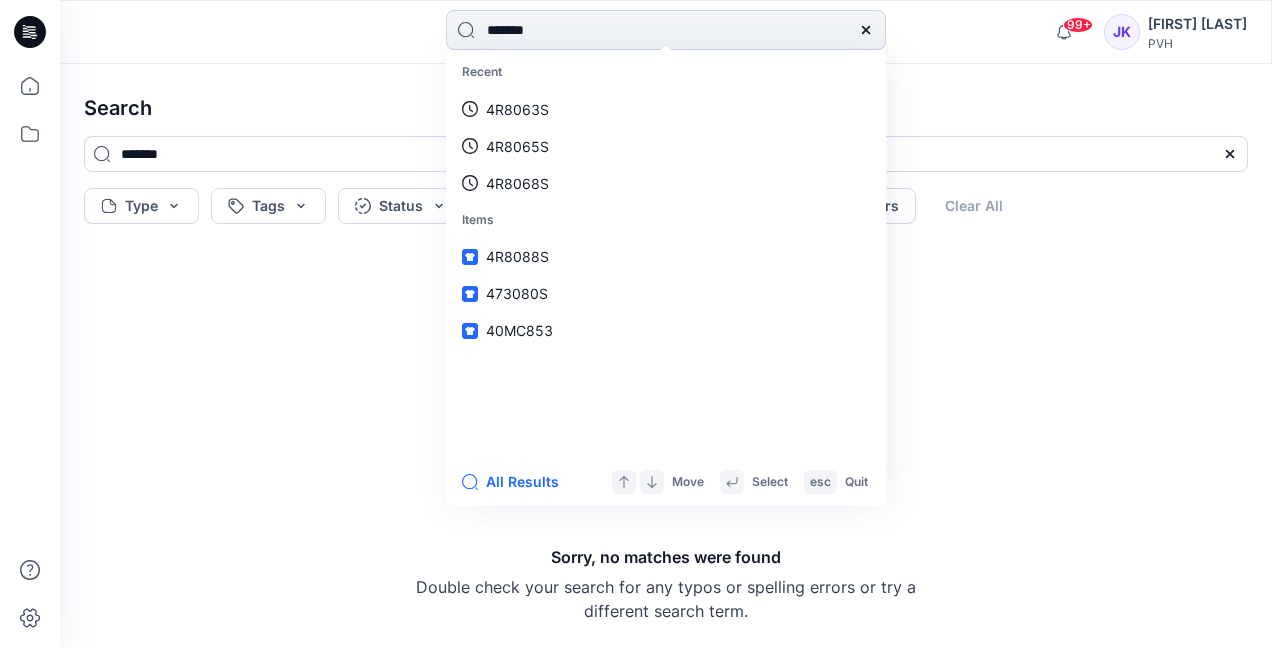 type 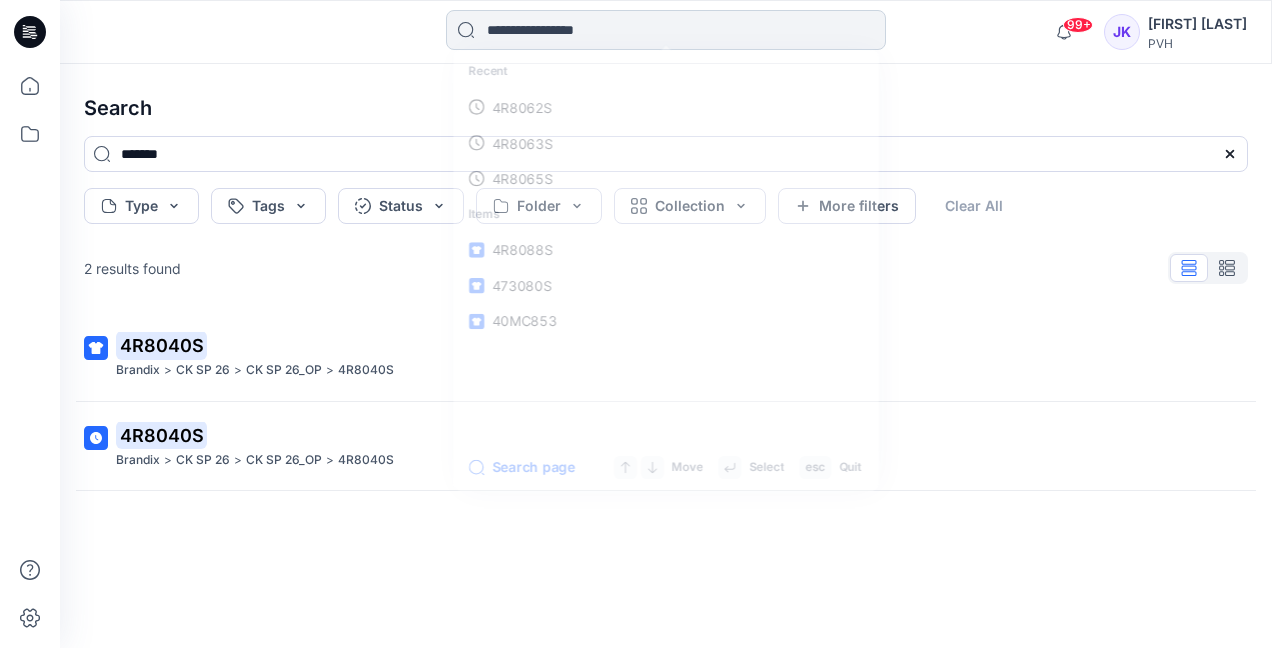 click at bounding box center (666, 30) 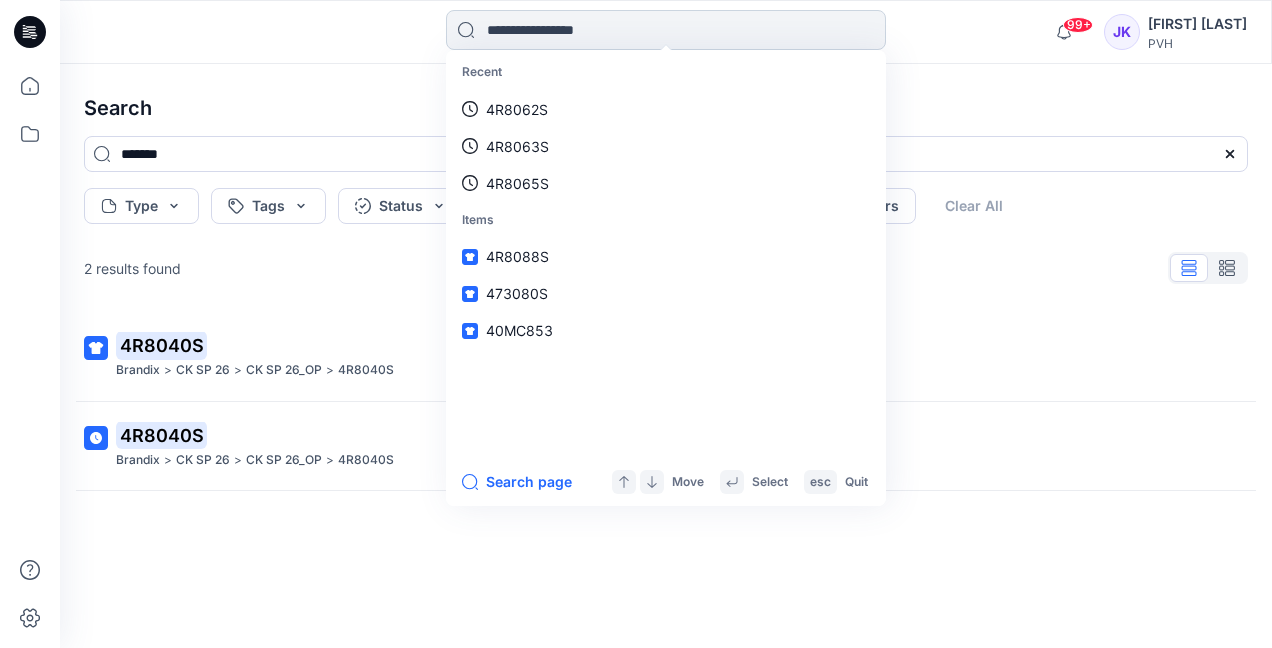 paste on "*******" 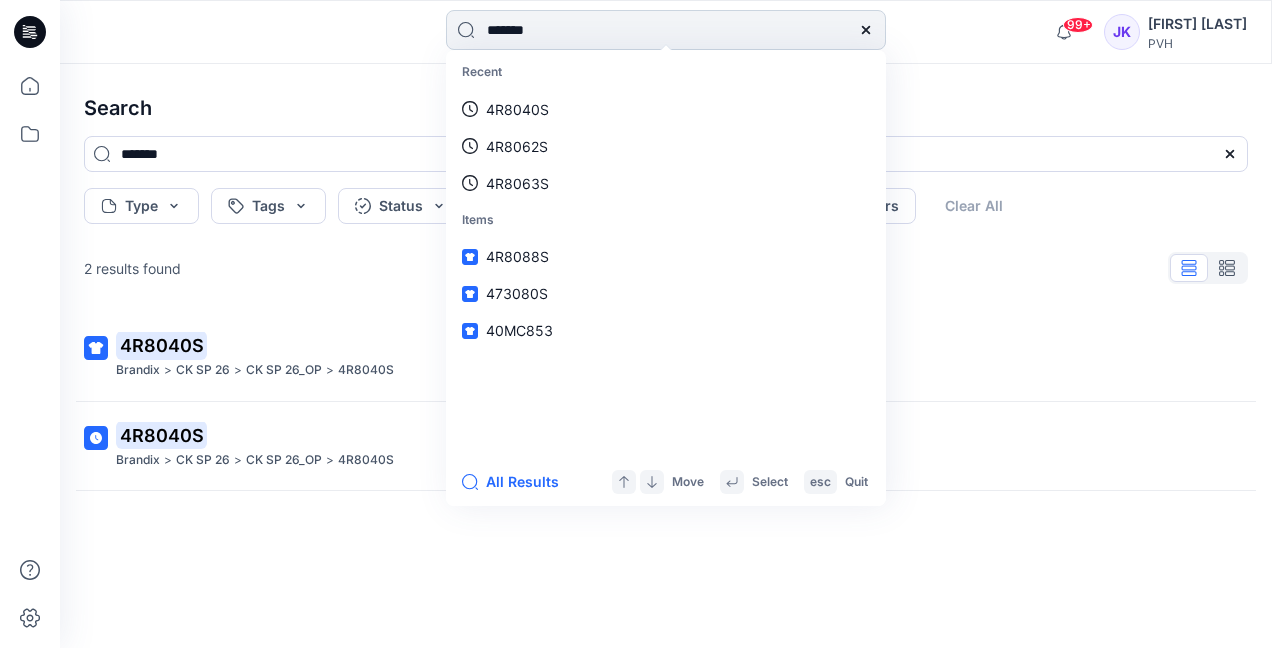 type 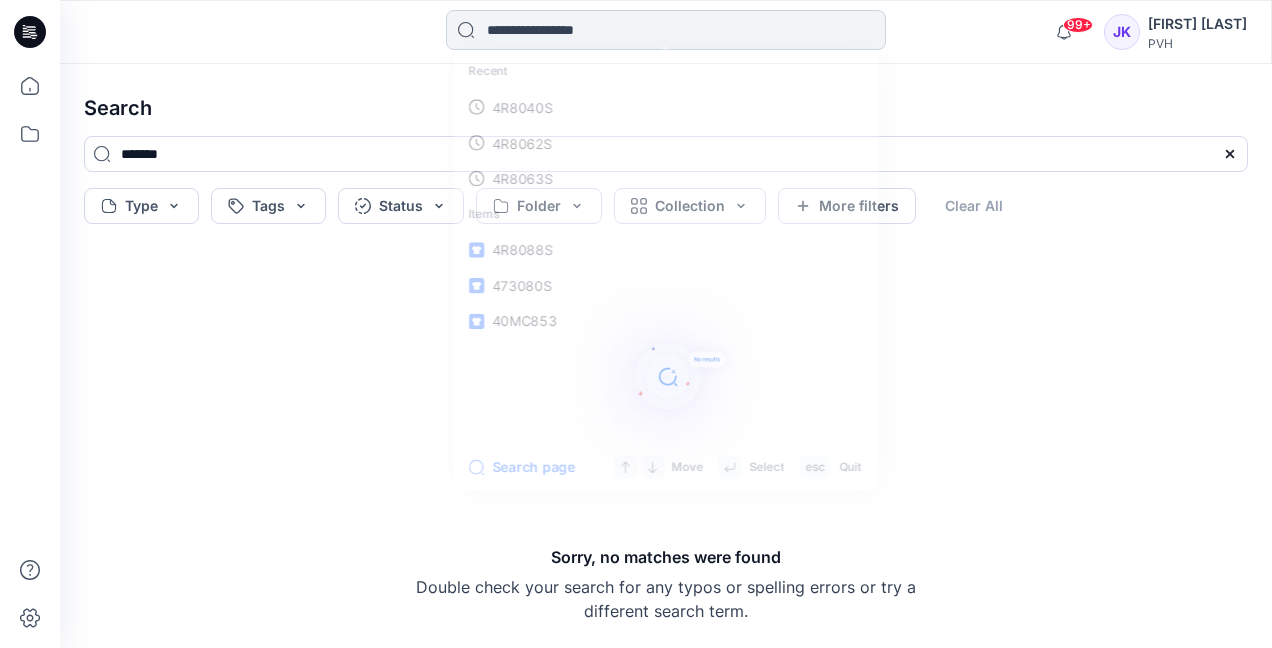 click at bounding box center [666, 30] 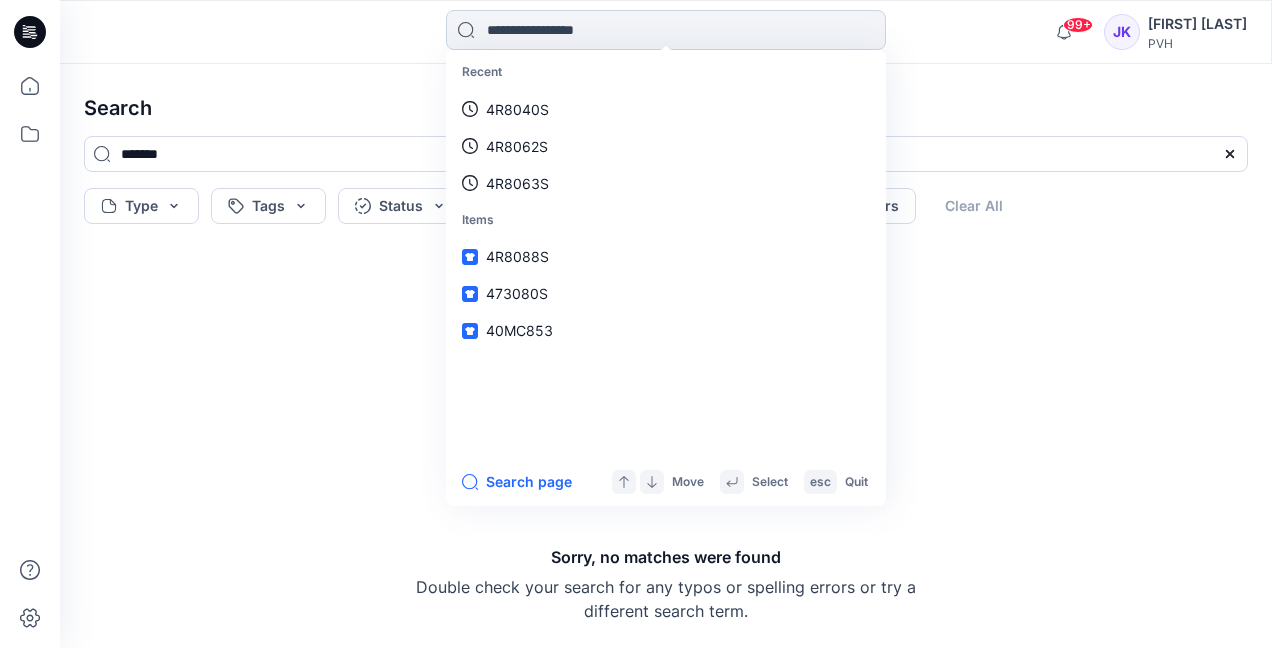 paste on "*******" 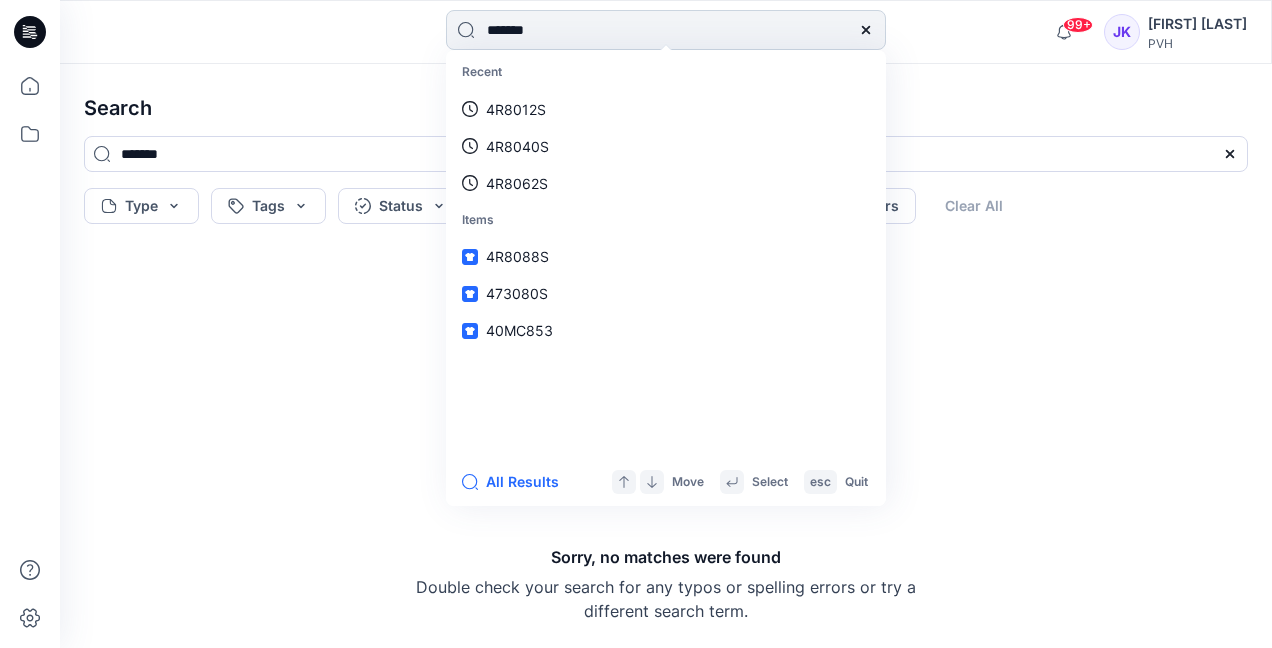 type 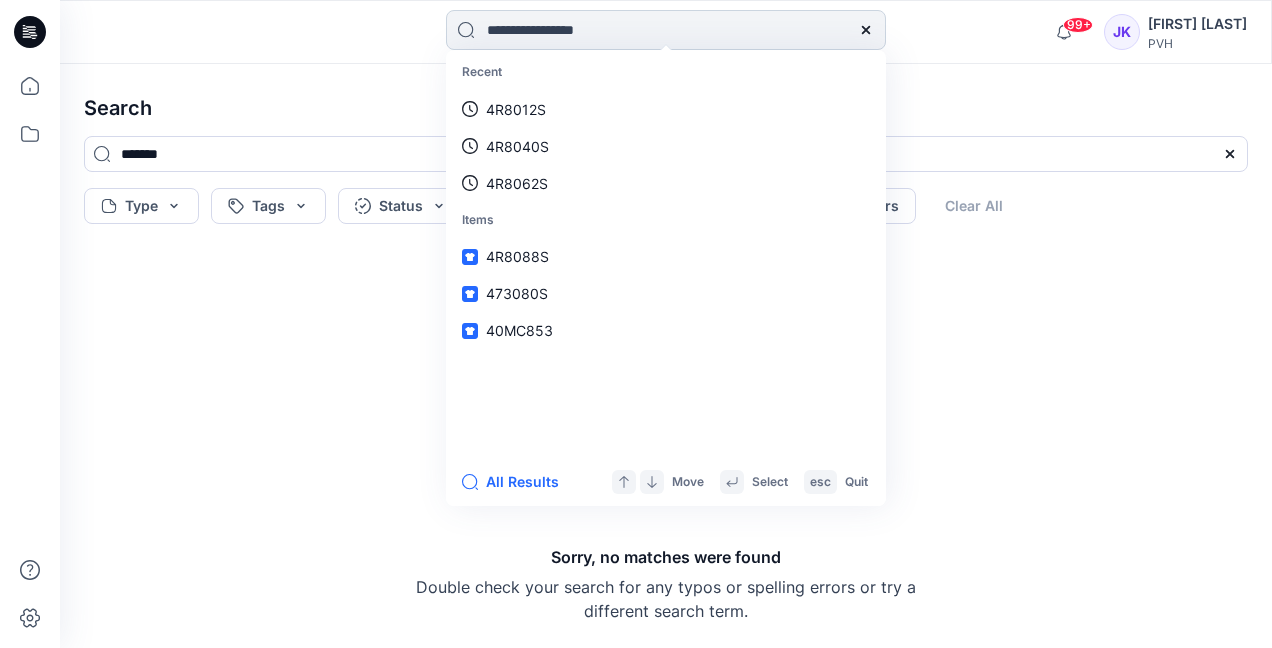 type on "*******" 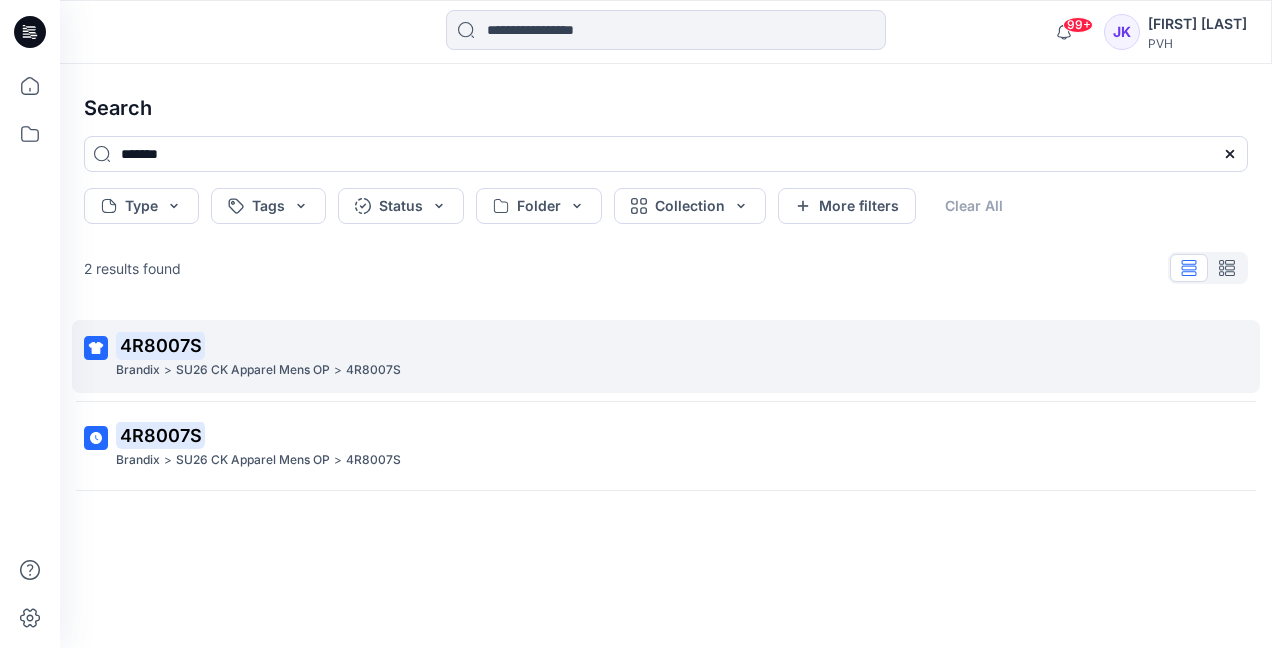 click on "4R8007S" at bounding box center [160, 345] 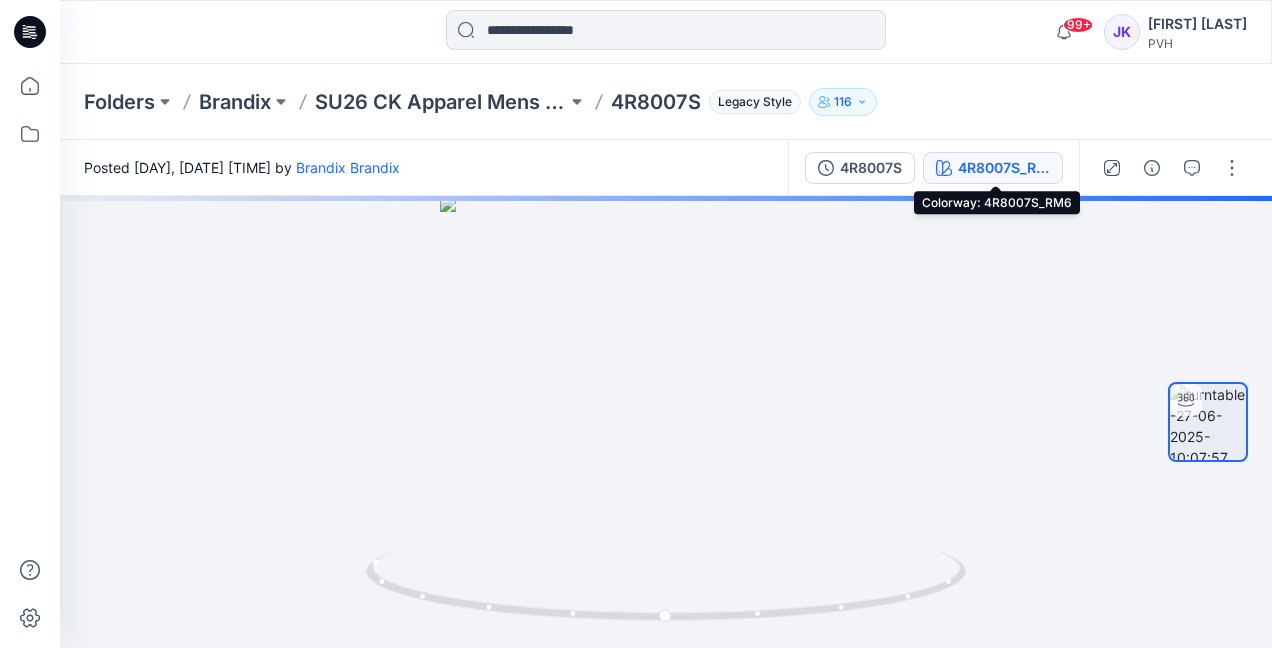 click on "4R8007S_RM6" at bounding box center (1004, 168) 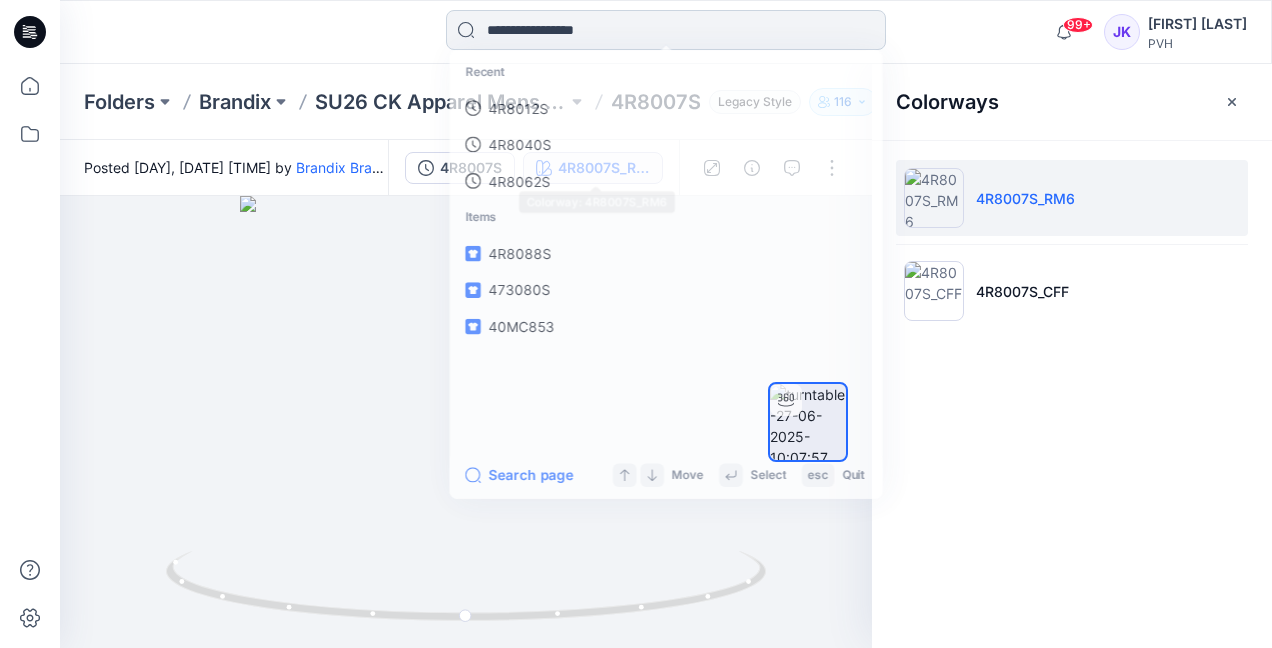 click at bounding box center (666, 30) 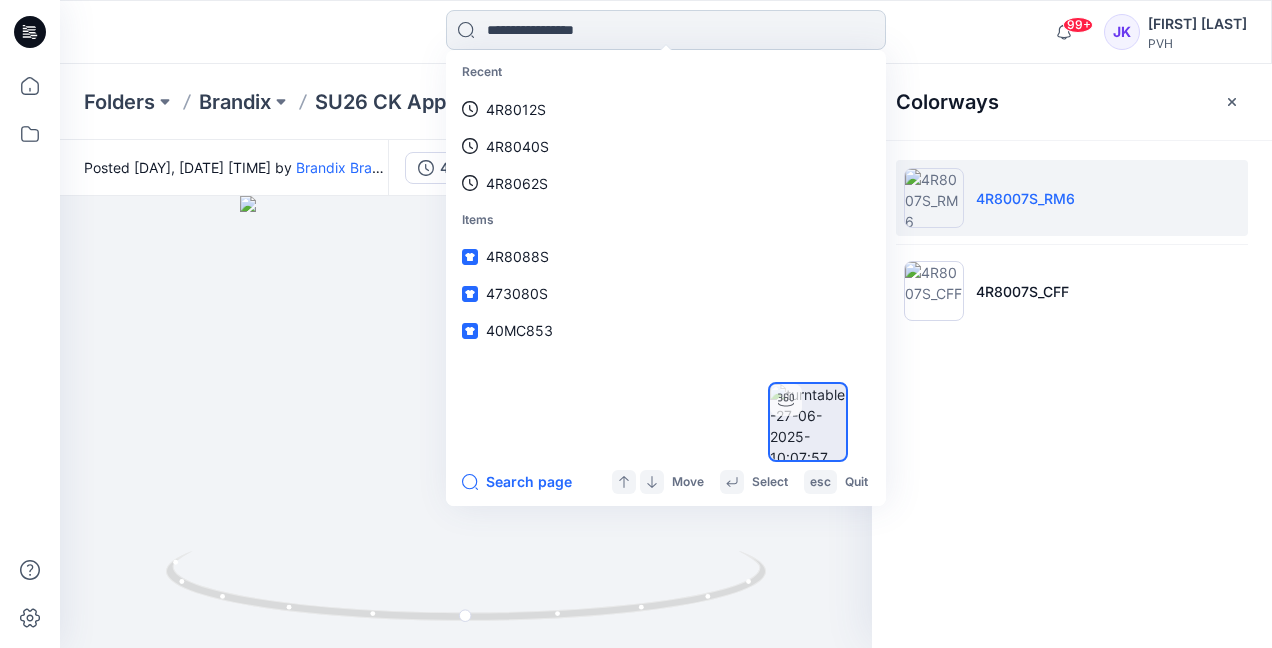 paste on "*******" 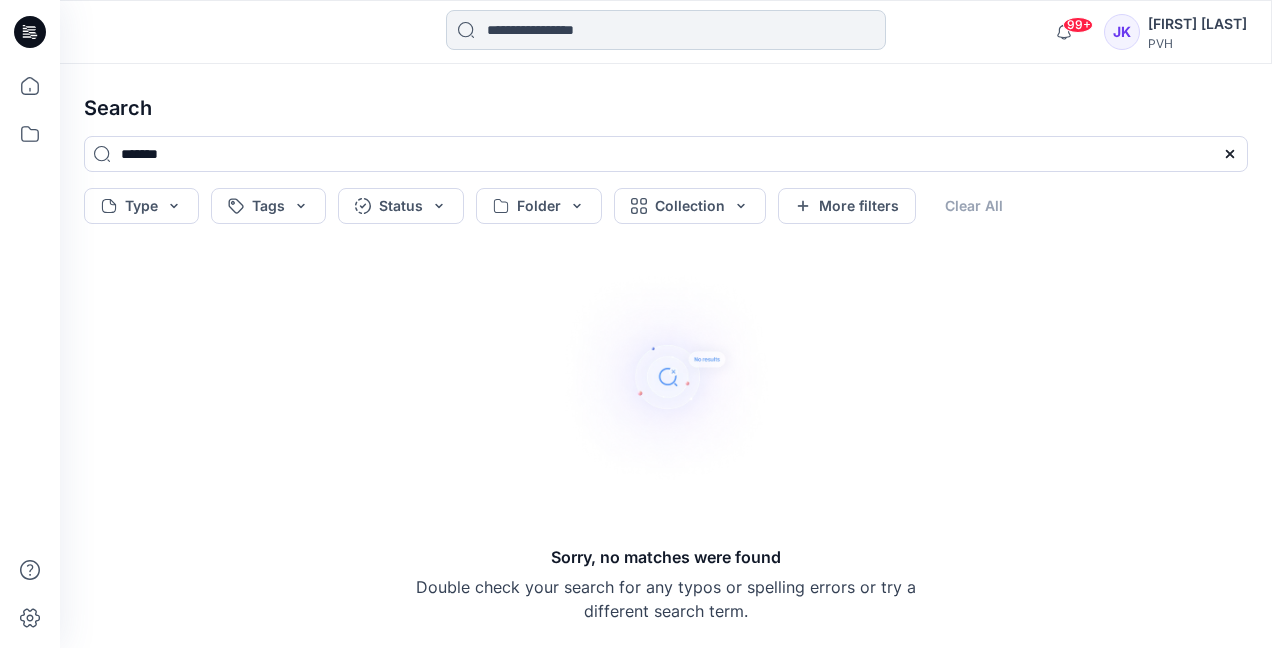 click at bounding box center [666, 30] 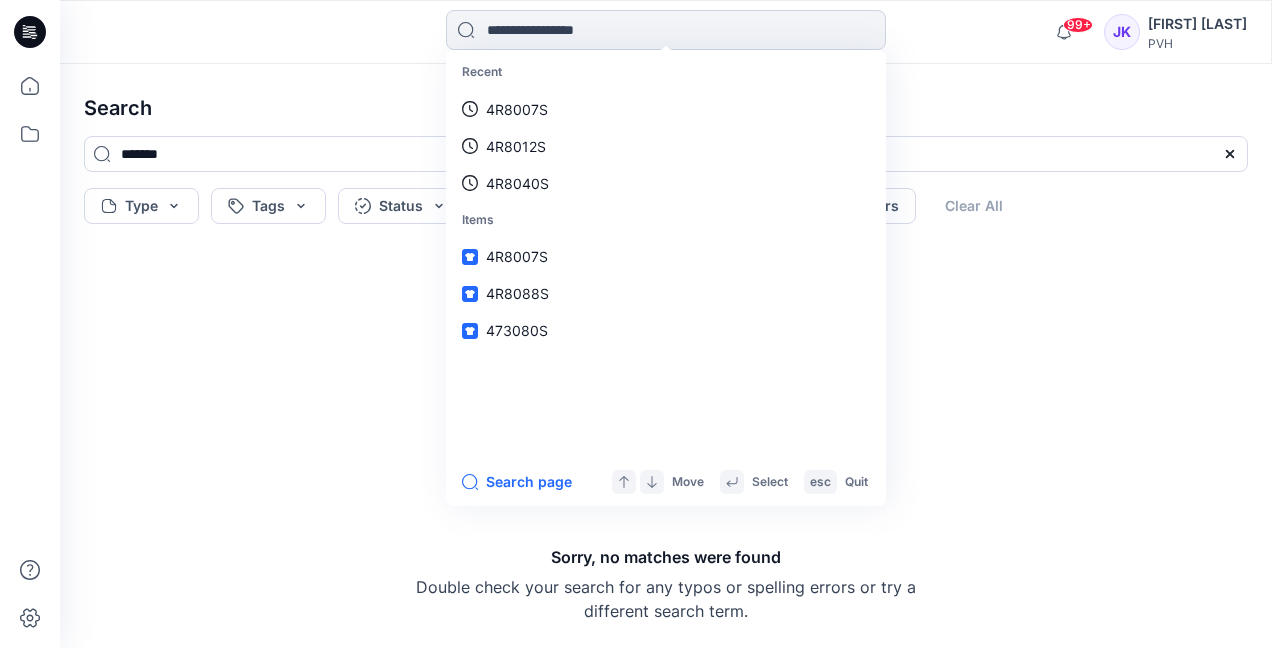 paste on "*******" 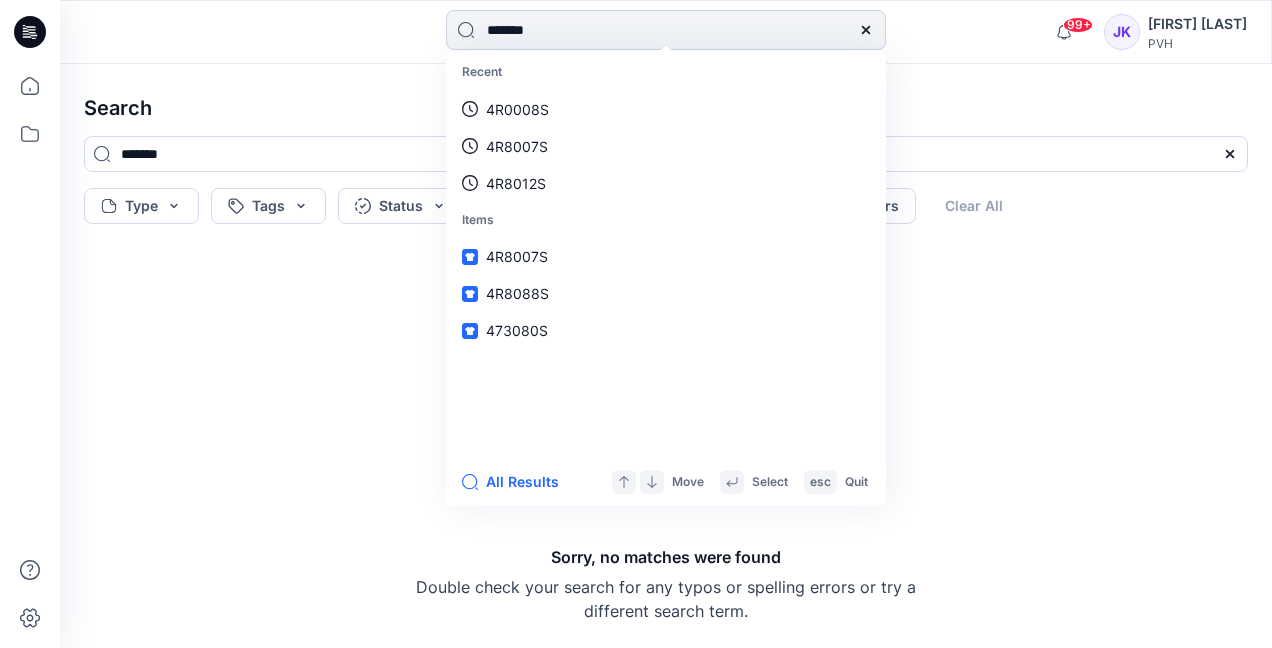 type 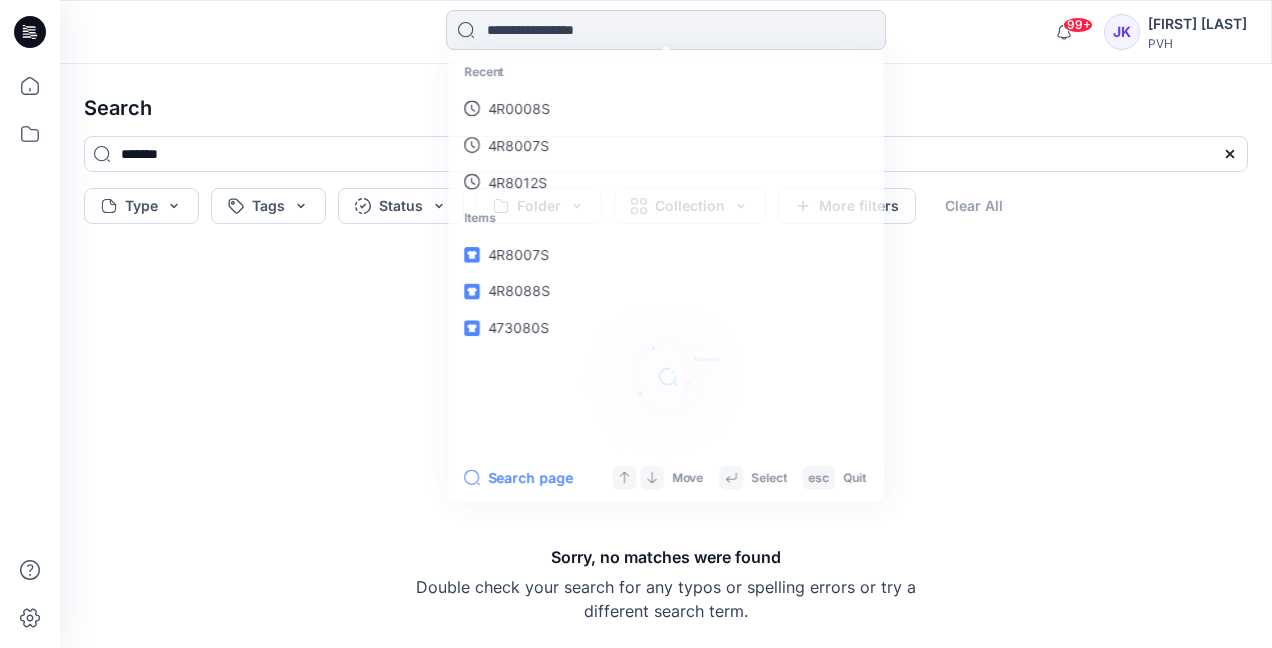 click at bounding box center [666, 30] 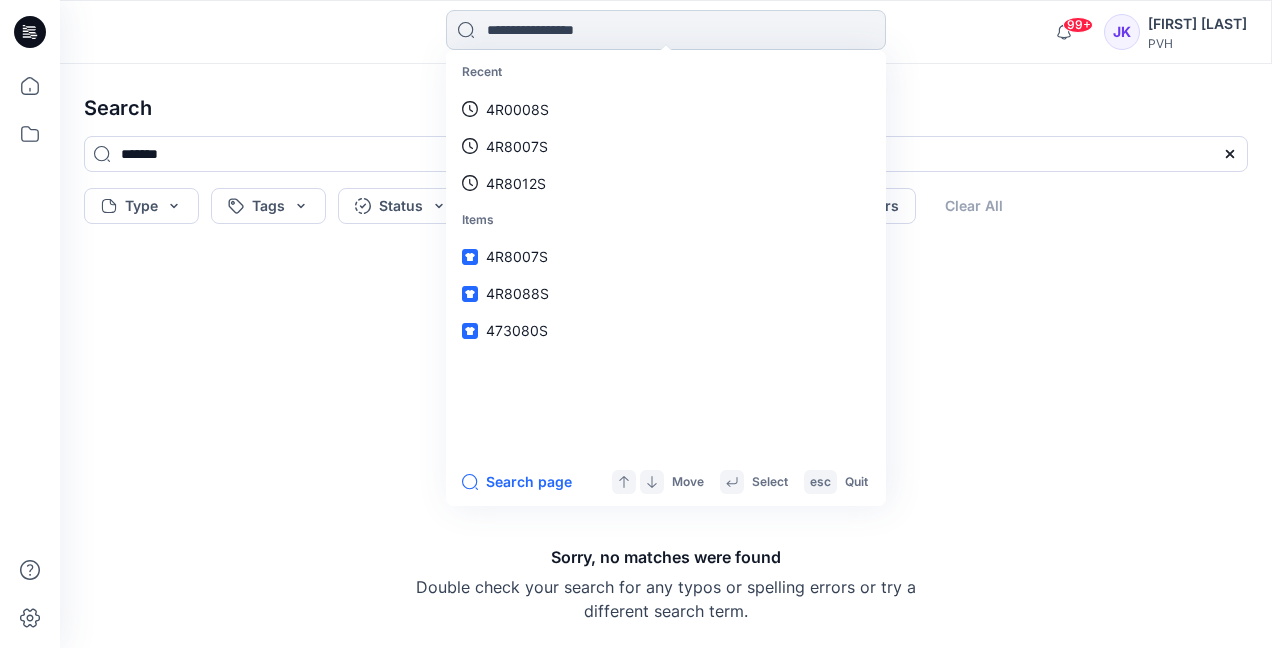 paste on "*******" 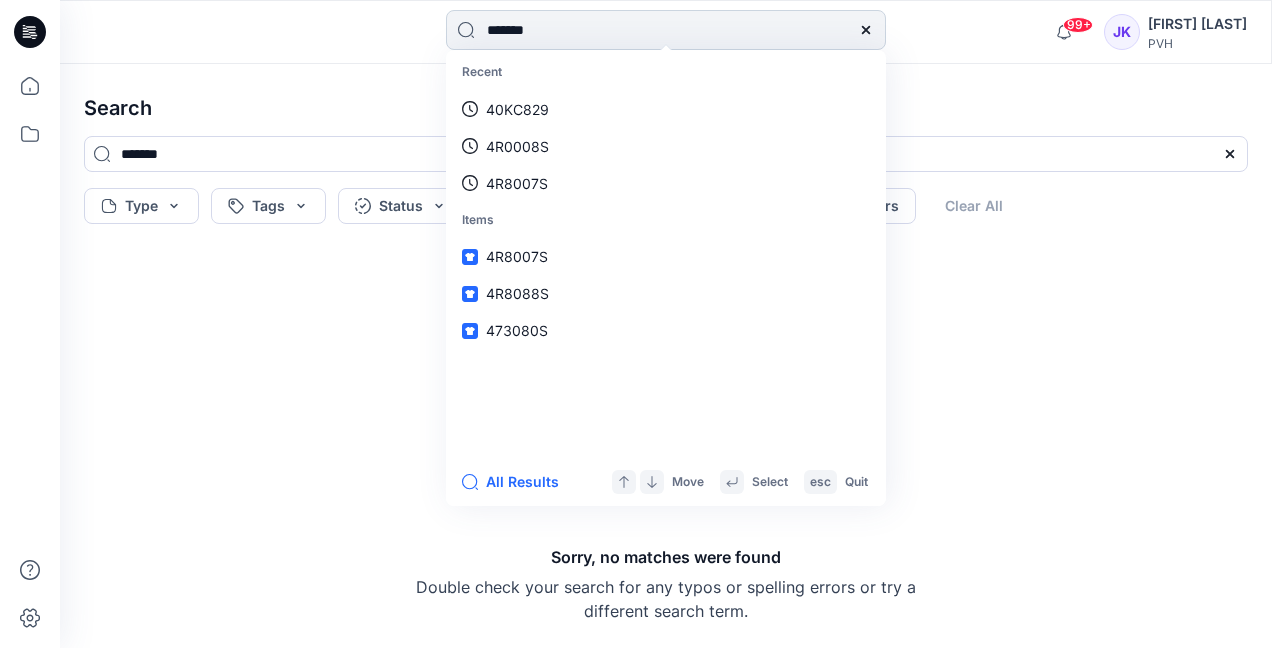 type 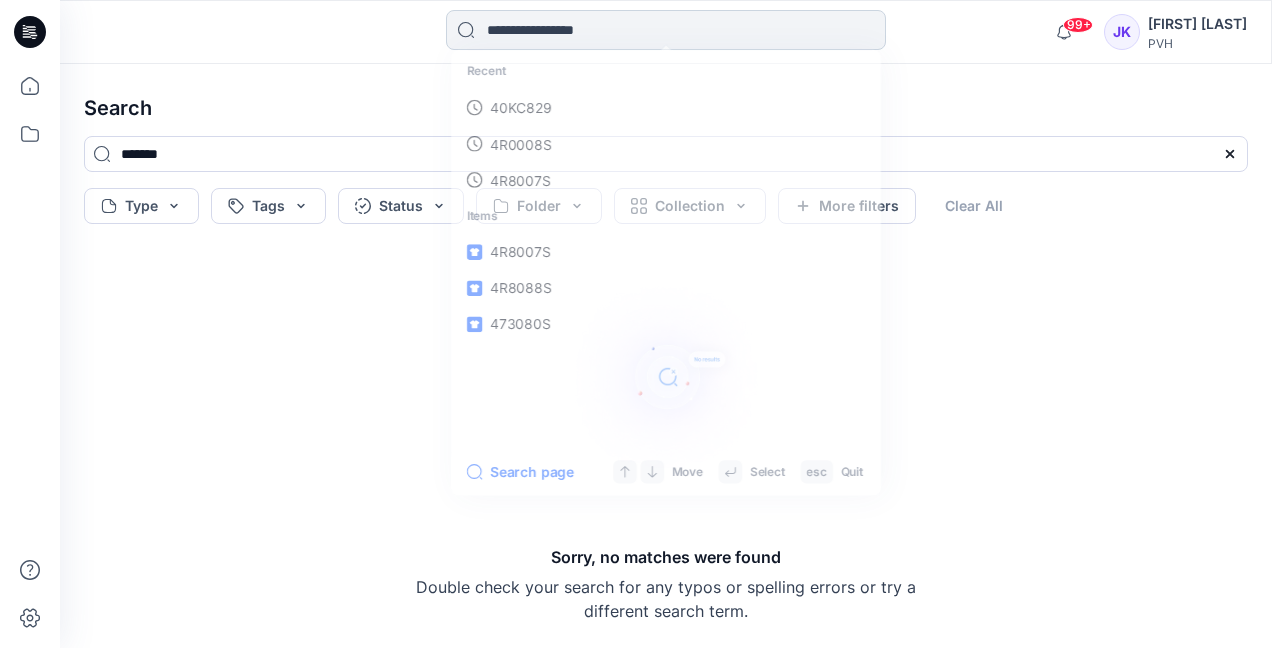 click at bounding box center (666, 30) 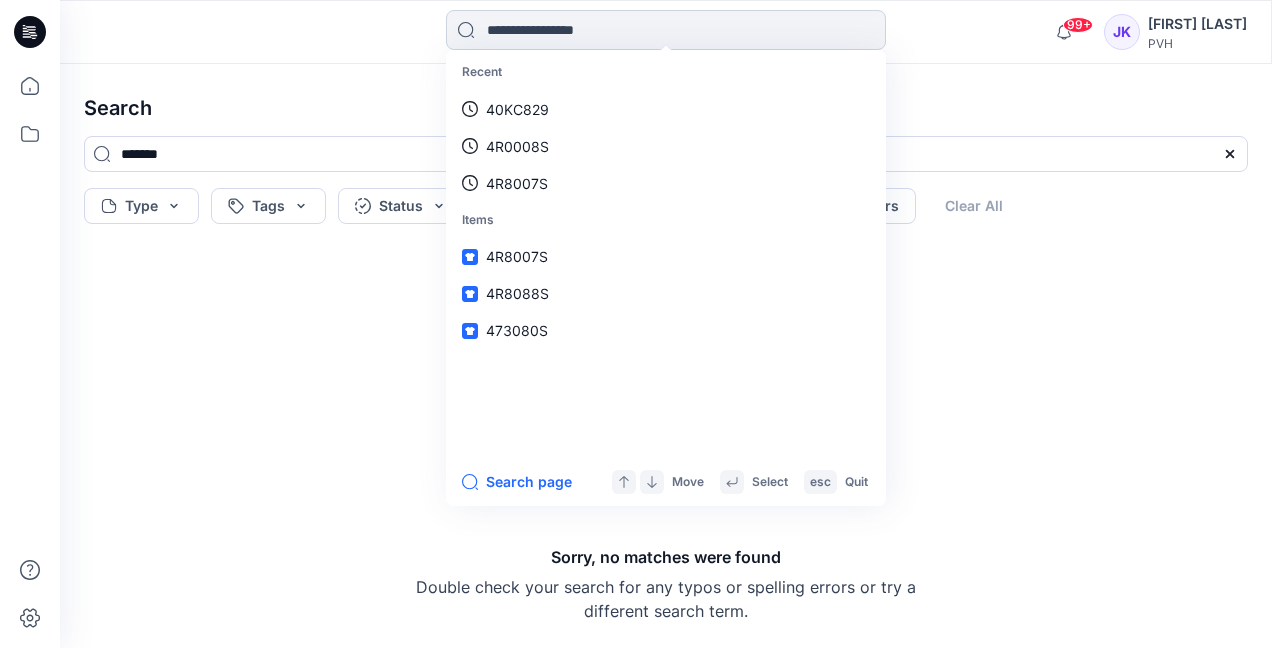 paste on "*******" 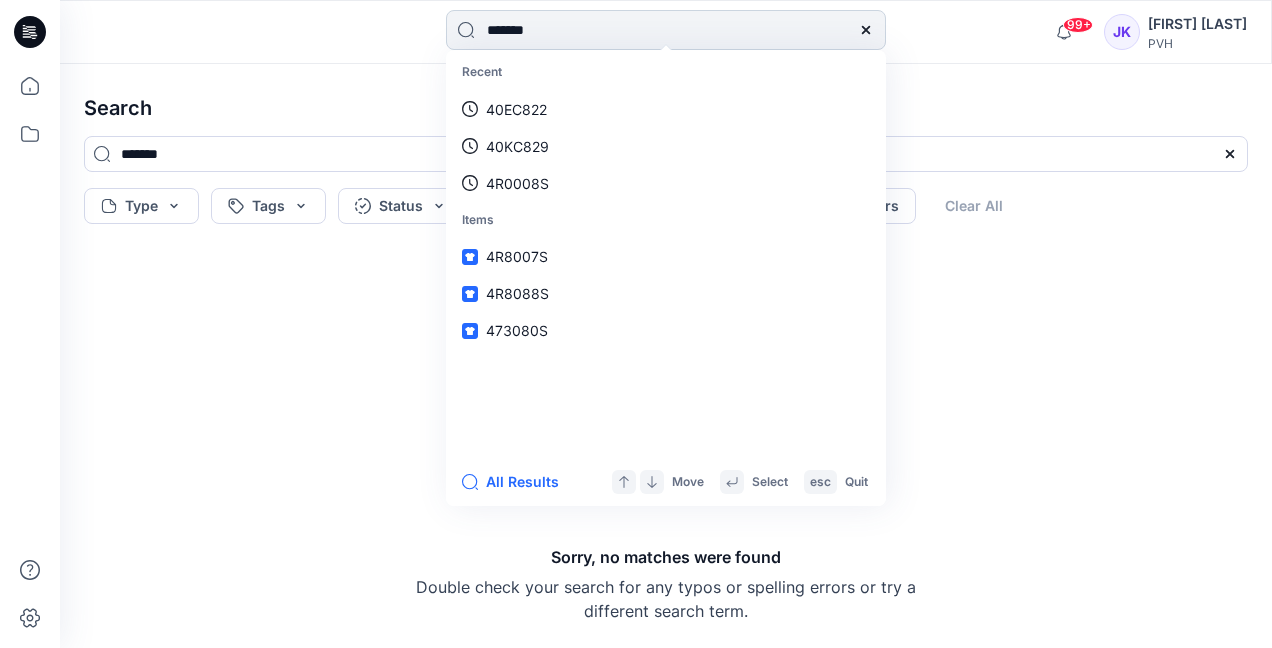 type 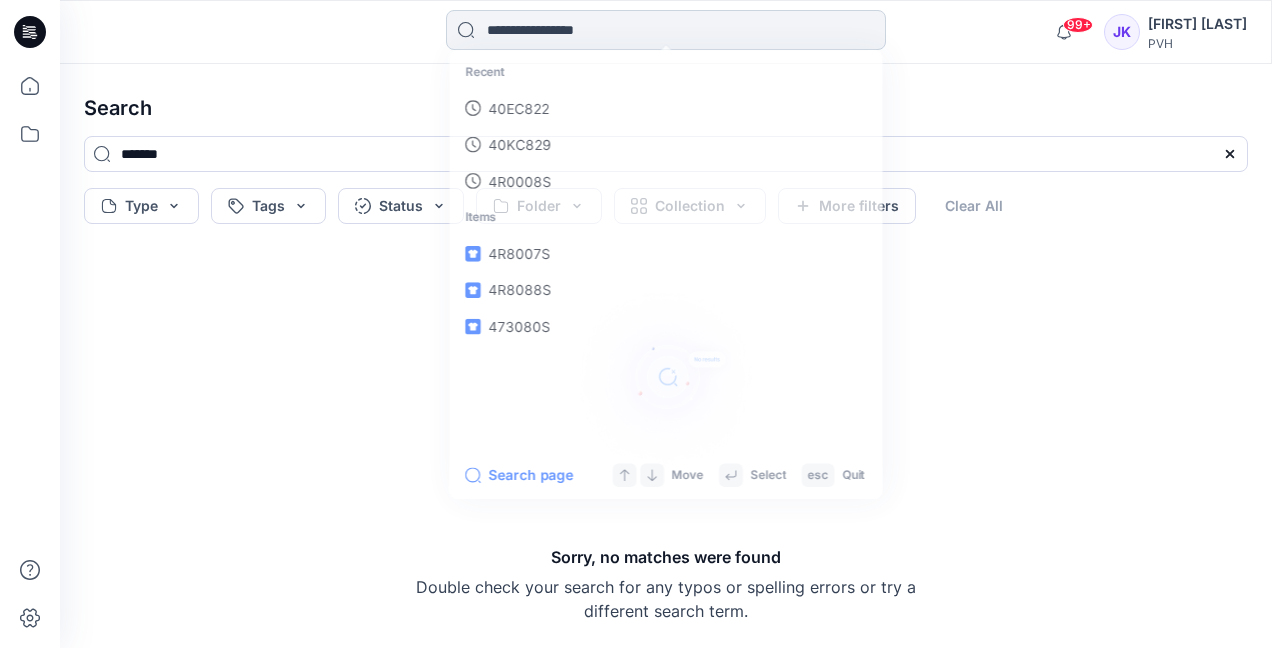 click at bounding box center (666, 30) 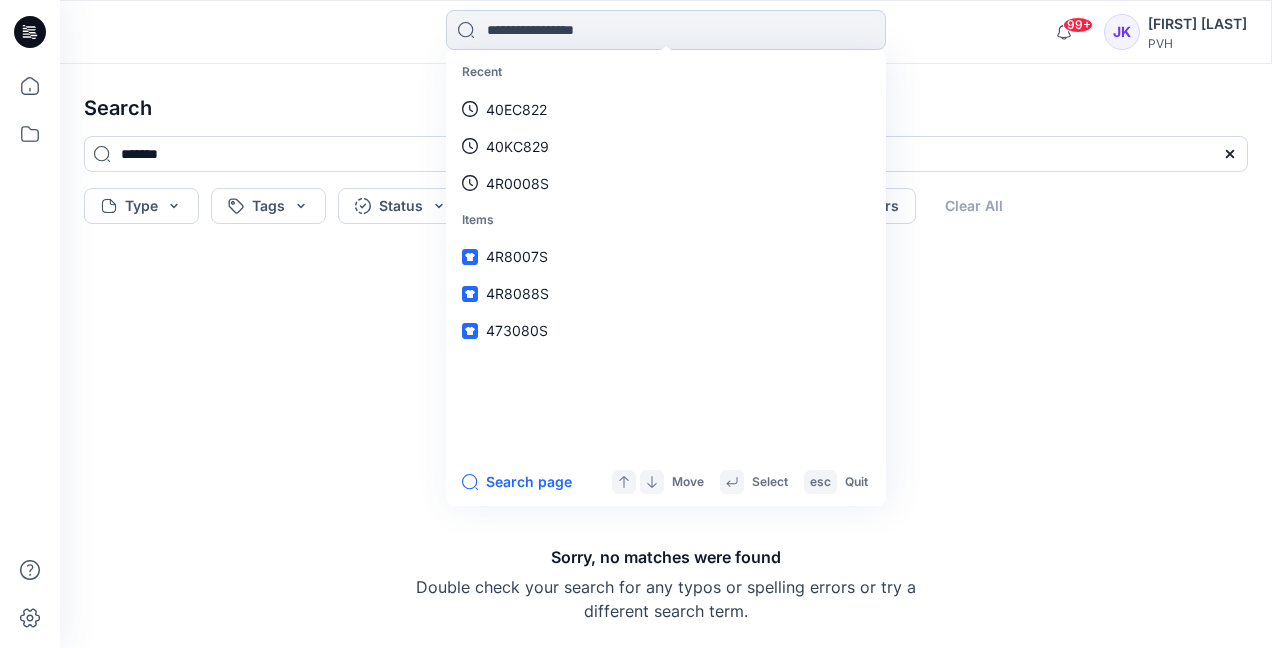 paste on "*******" 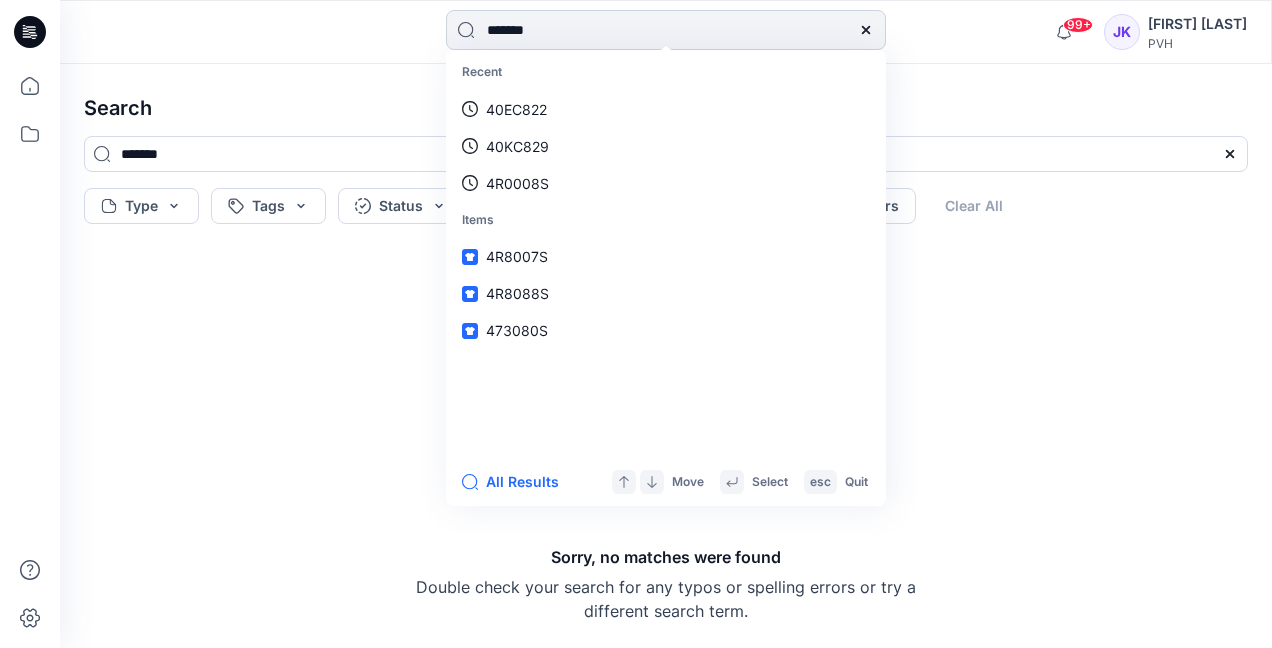 type 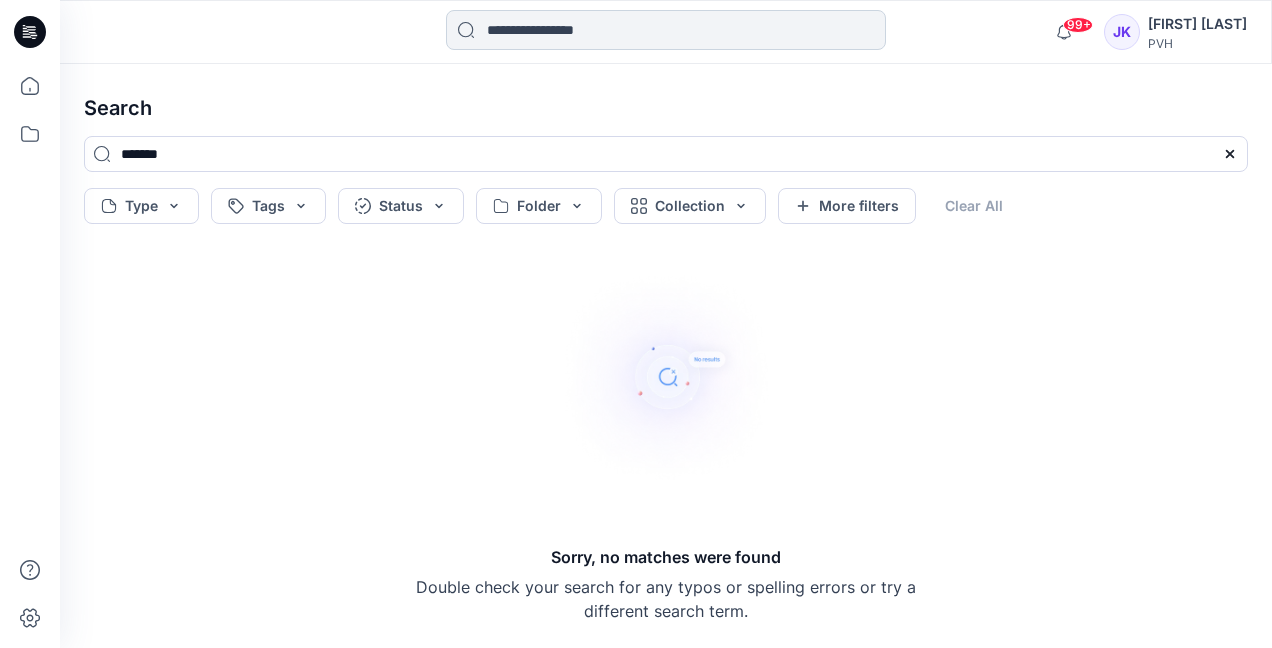 click at bounding box center (666, 30) 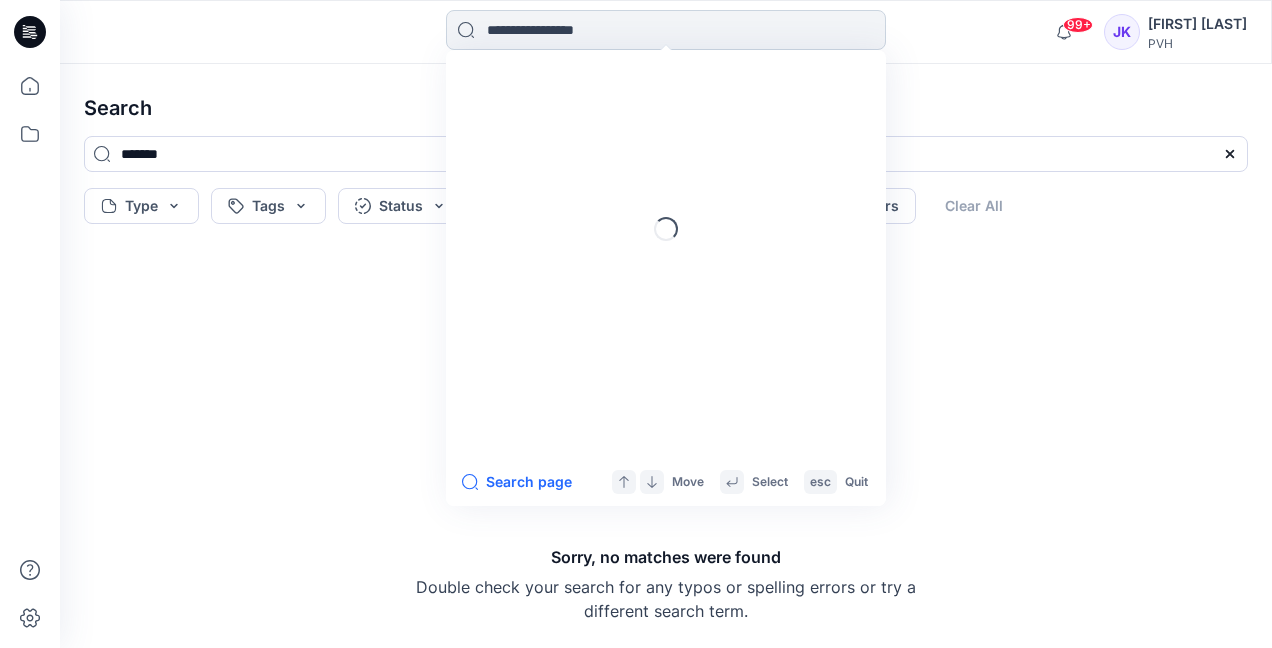 paste on "*******" 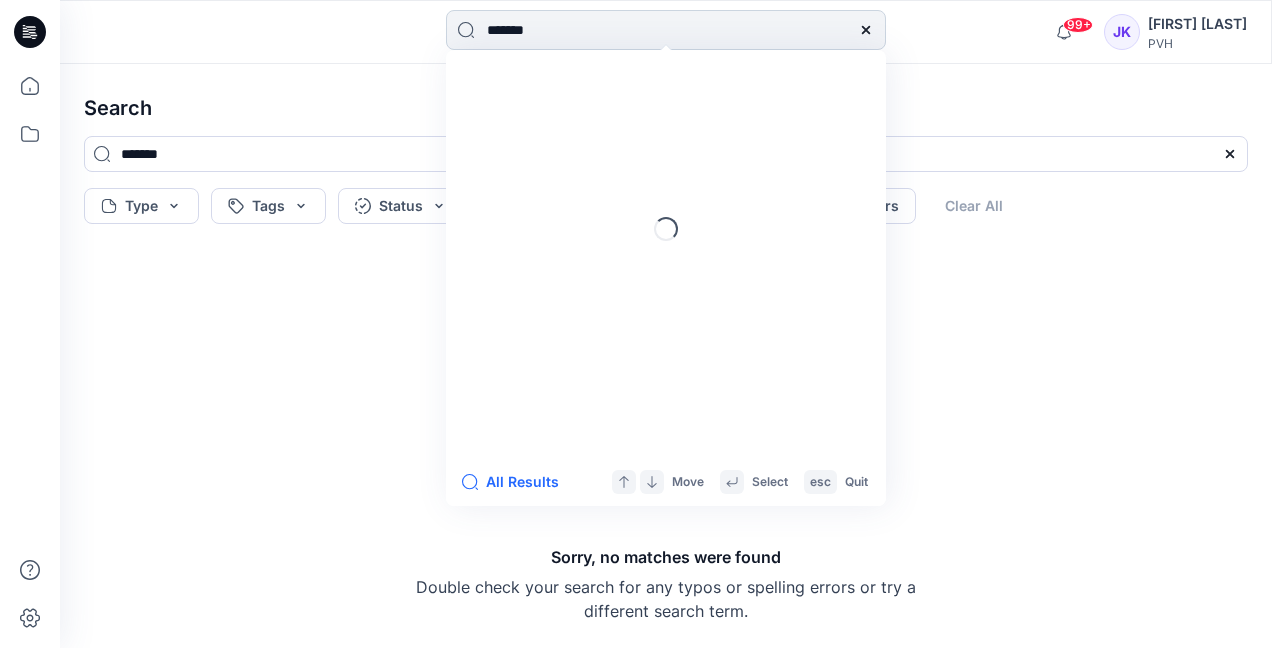 type 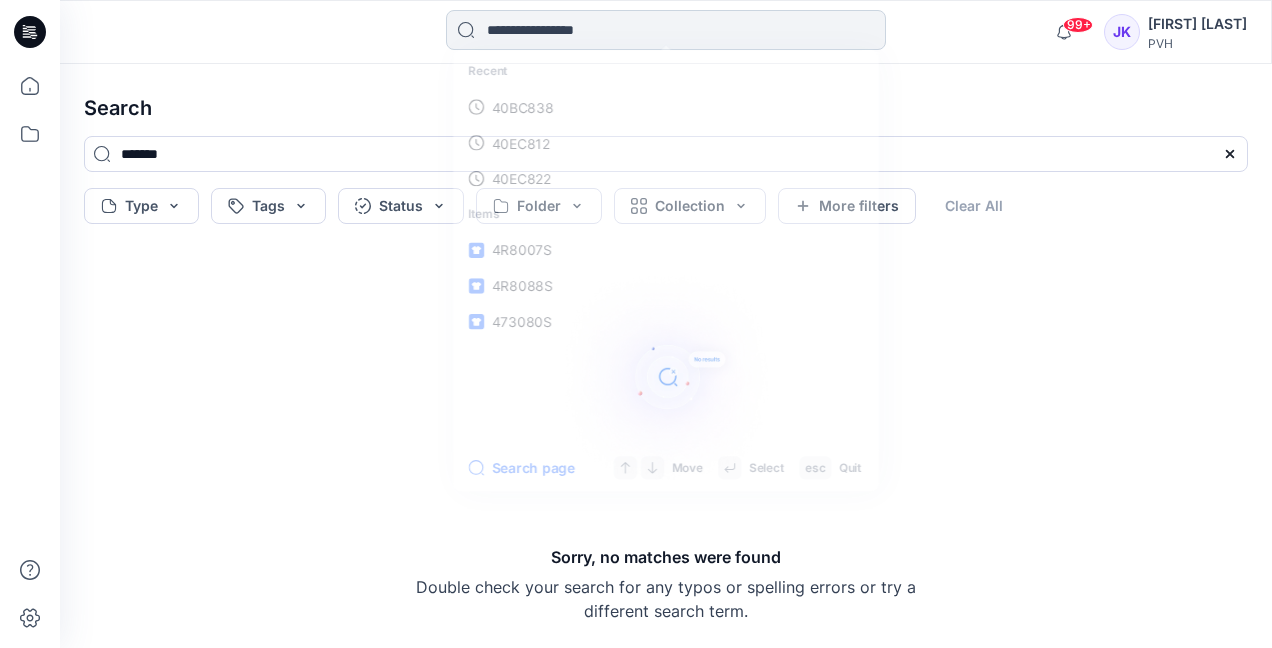 click at bounding box center (666, 30) 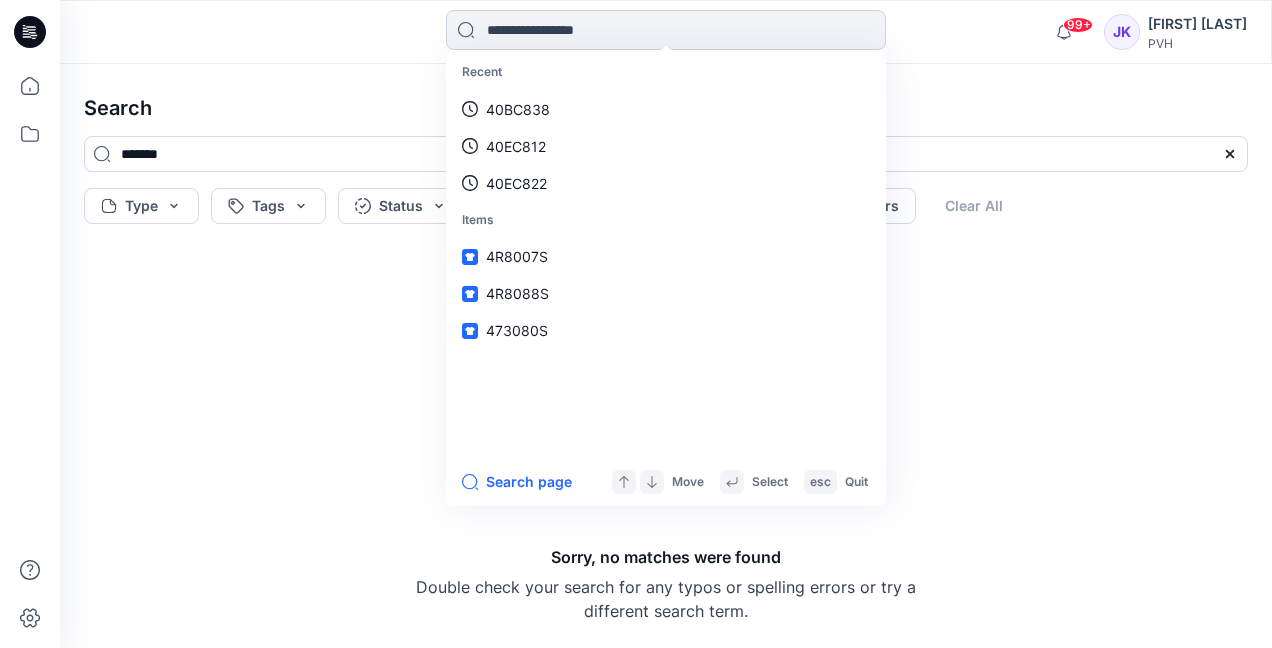 paste on "*******" 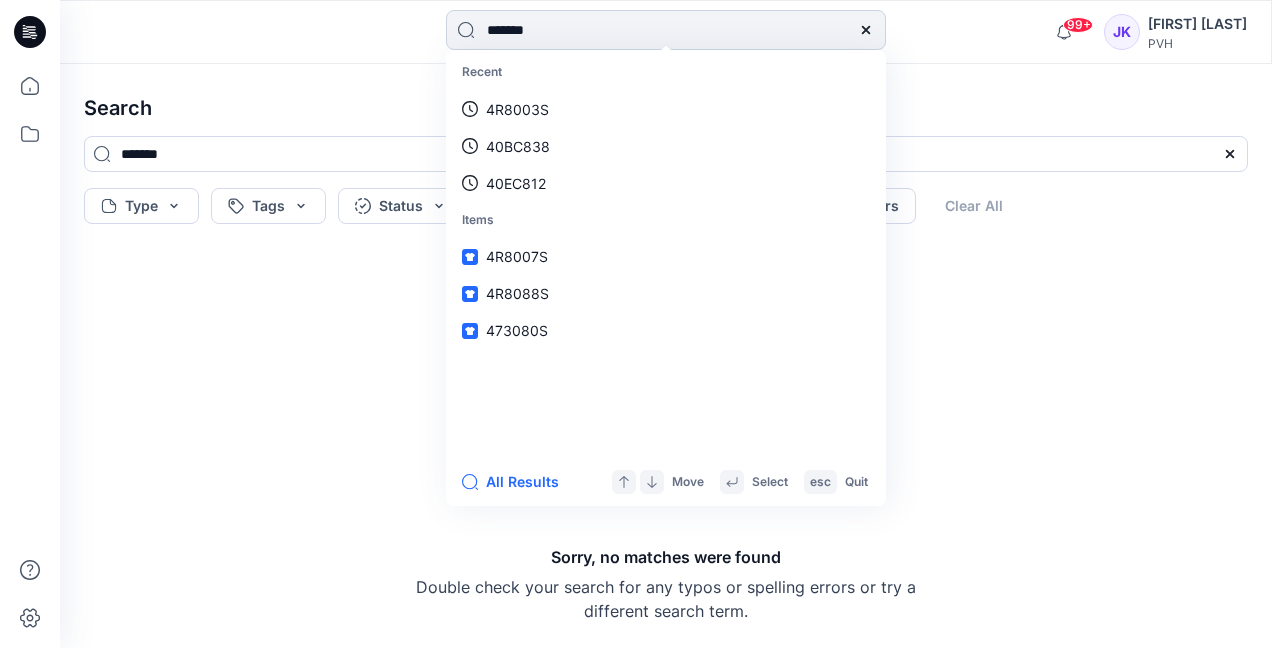 type 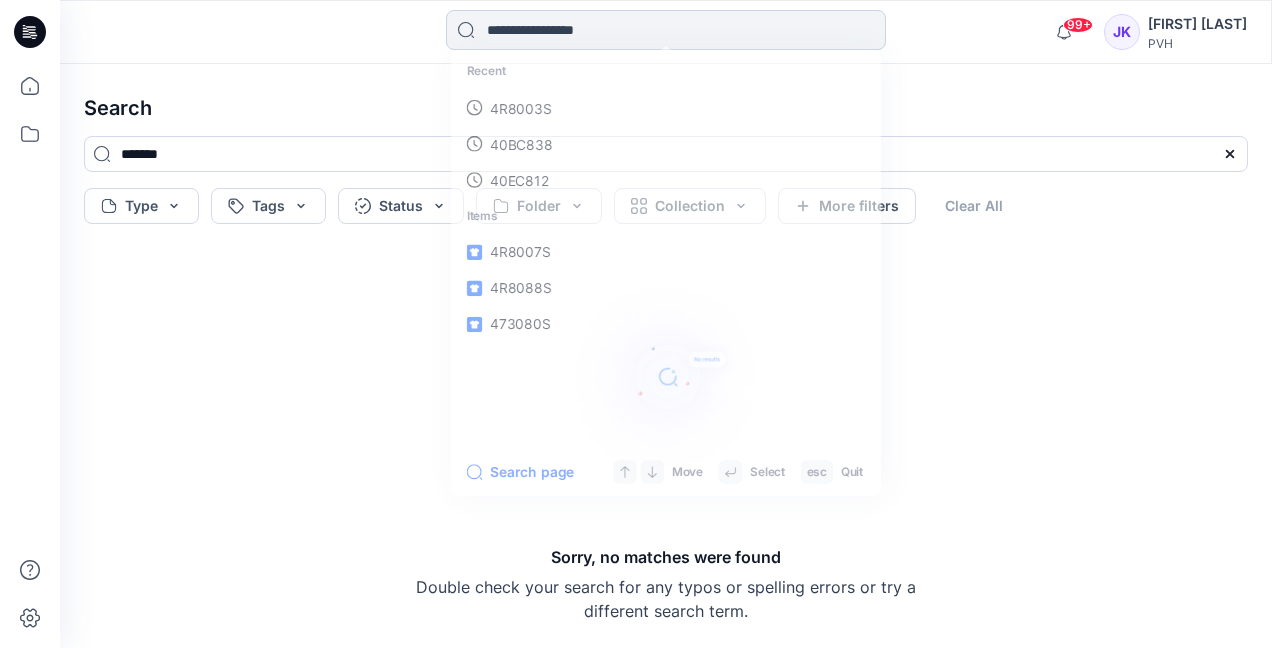 click at bounding box center [666, 30] 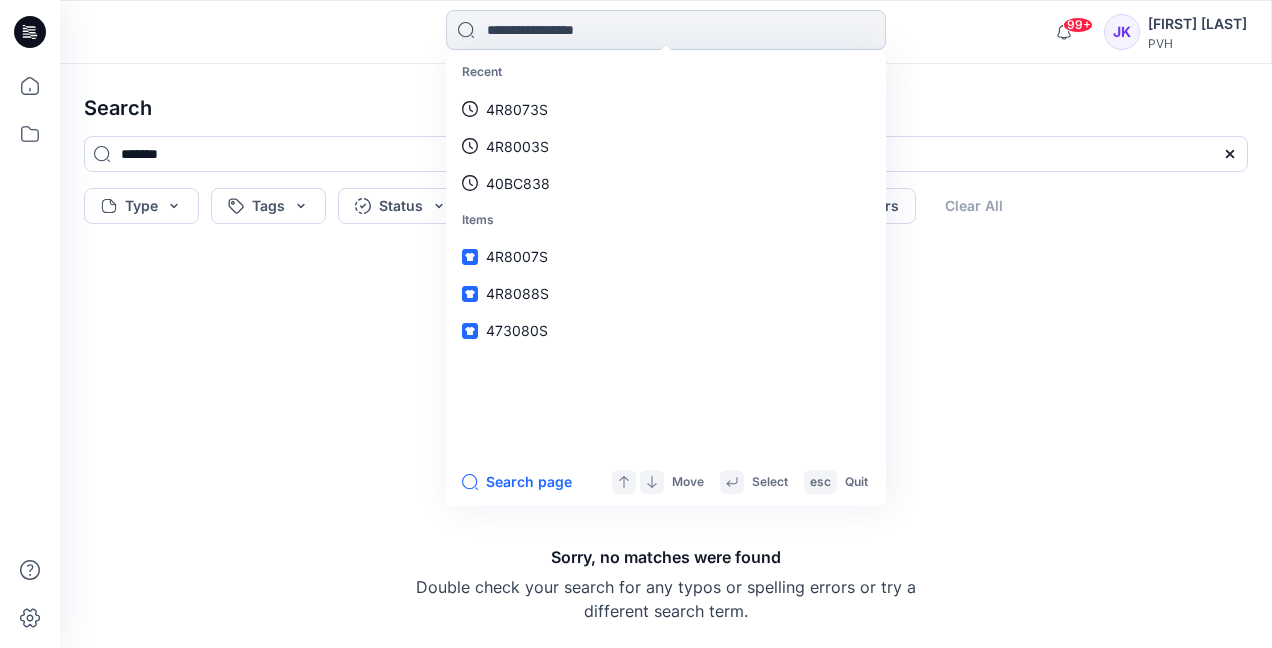 paste on "*******" 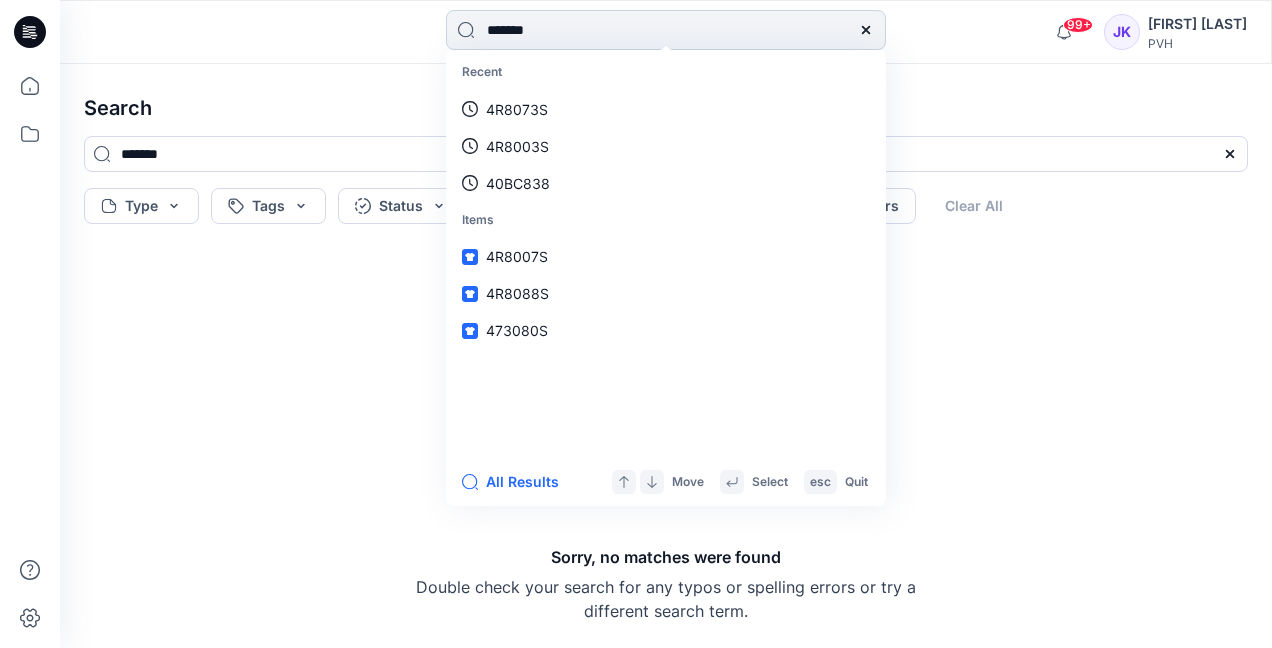 type 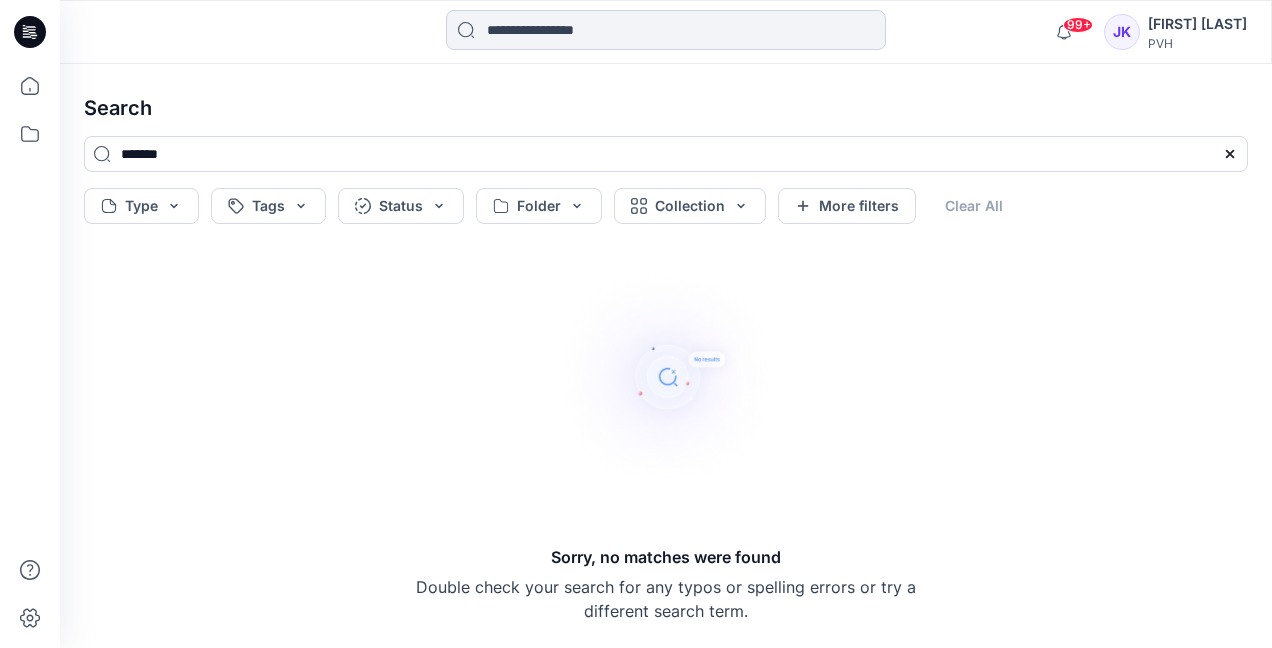 click at bounding box center (666, 30) 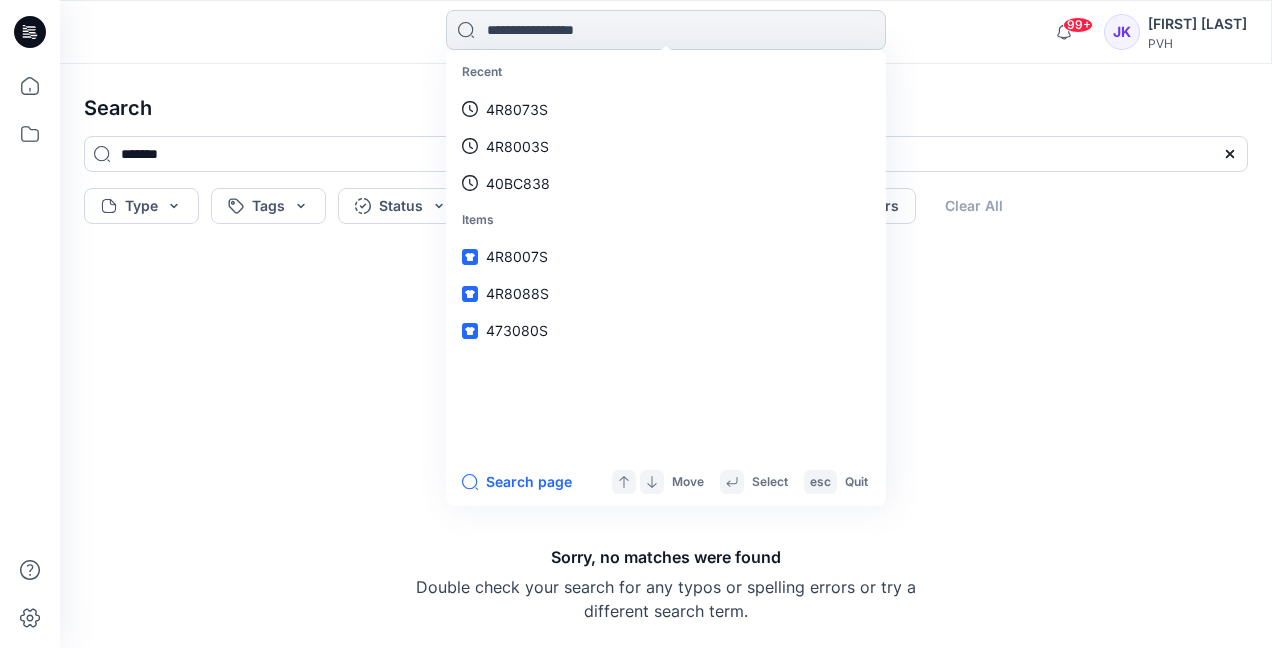 paste on "*******" 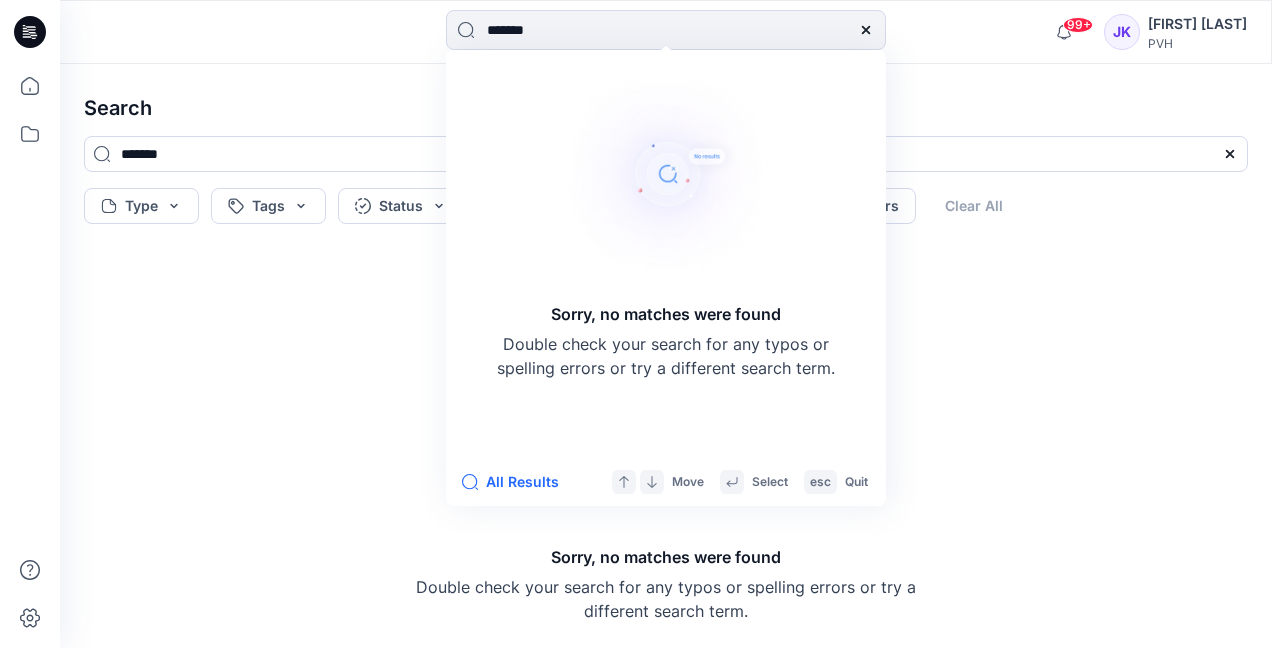 drag, startPoint x: 606, startPoint y: 28, endPoint x: 407, endPoint y: 28, distance: 199 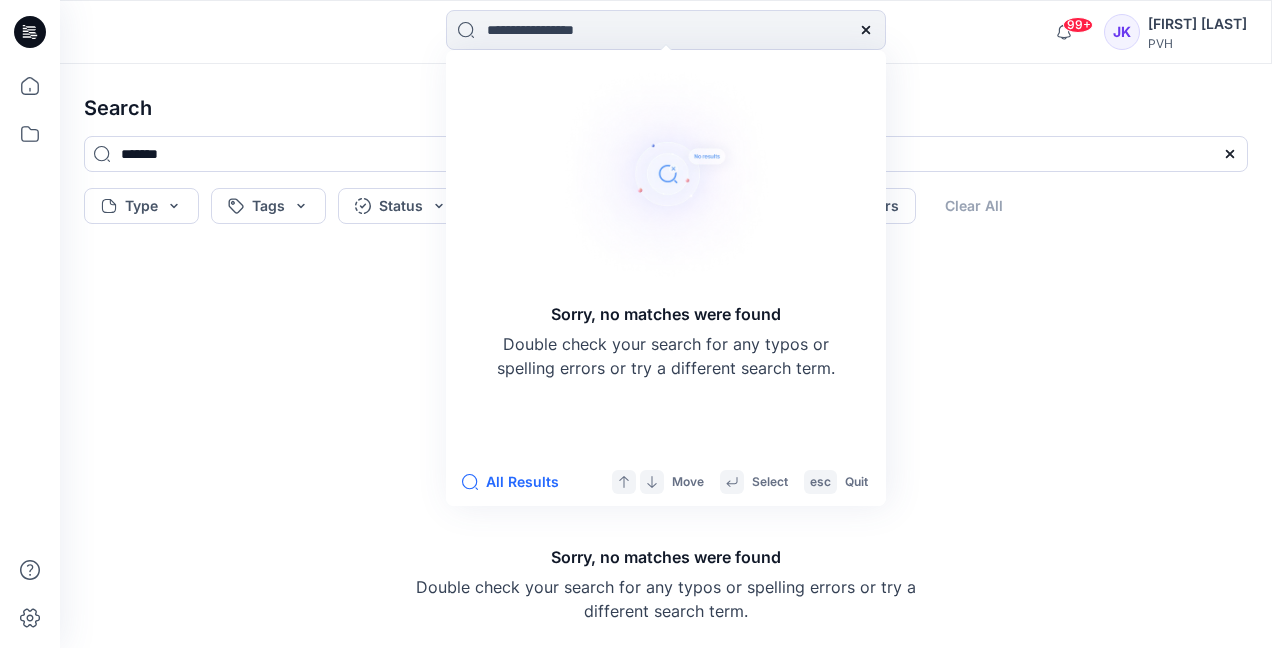 type on "*******" 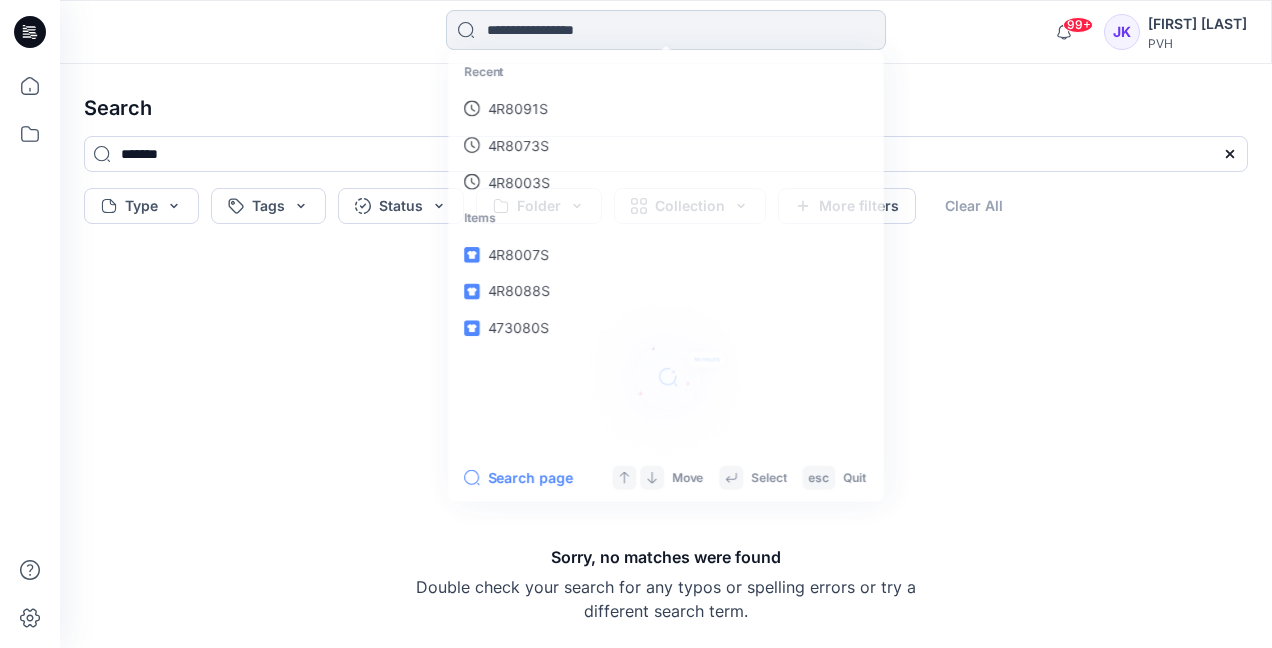 click at bounding box center [666, 30] 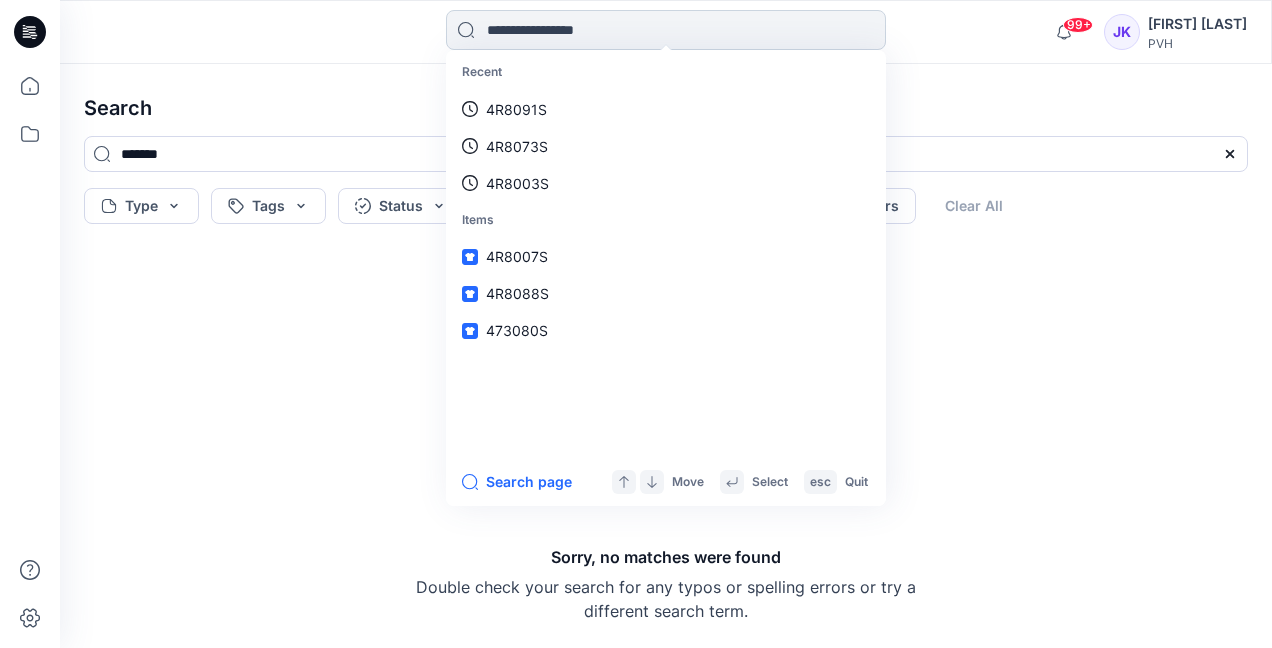 paste on "*******" 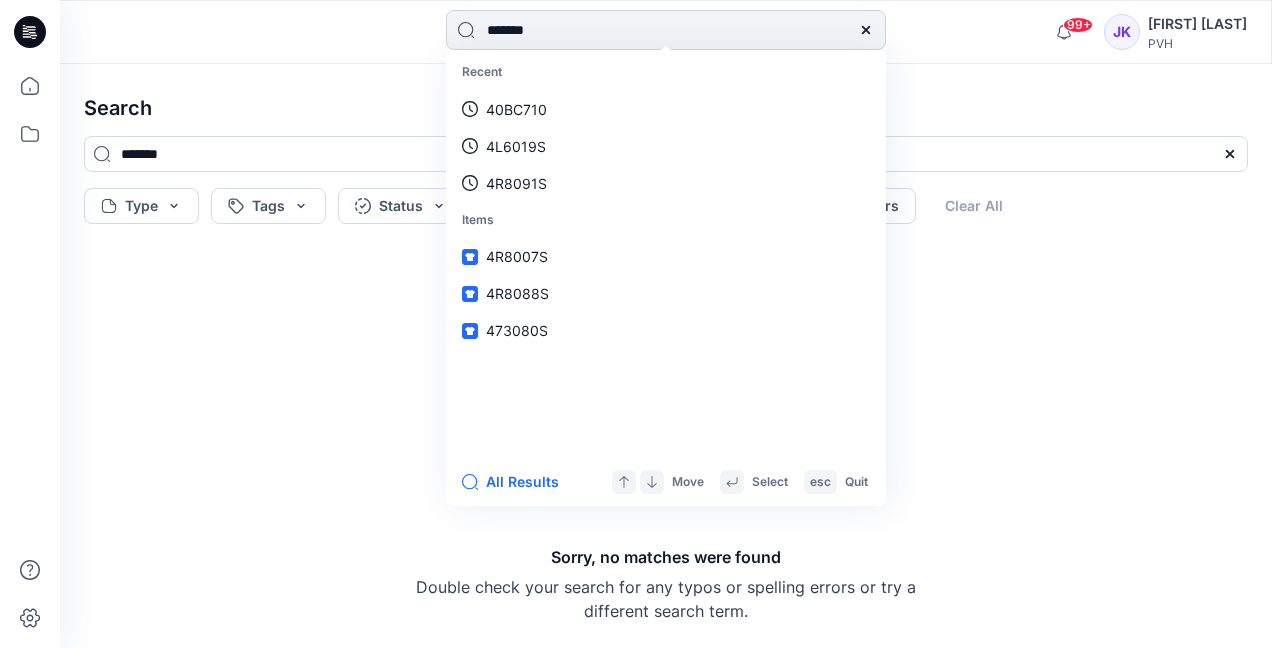 type 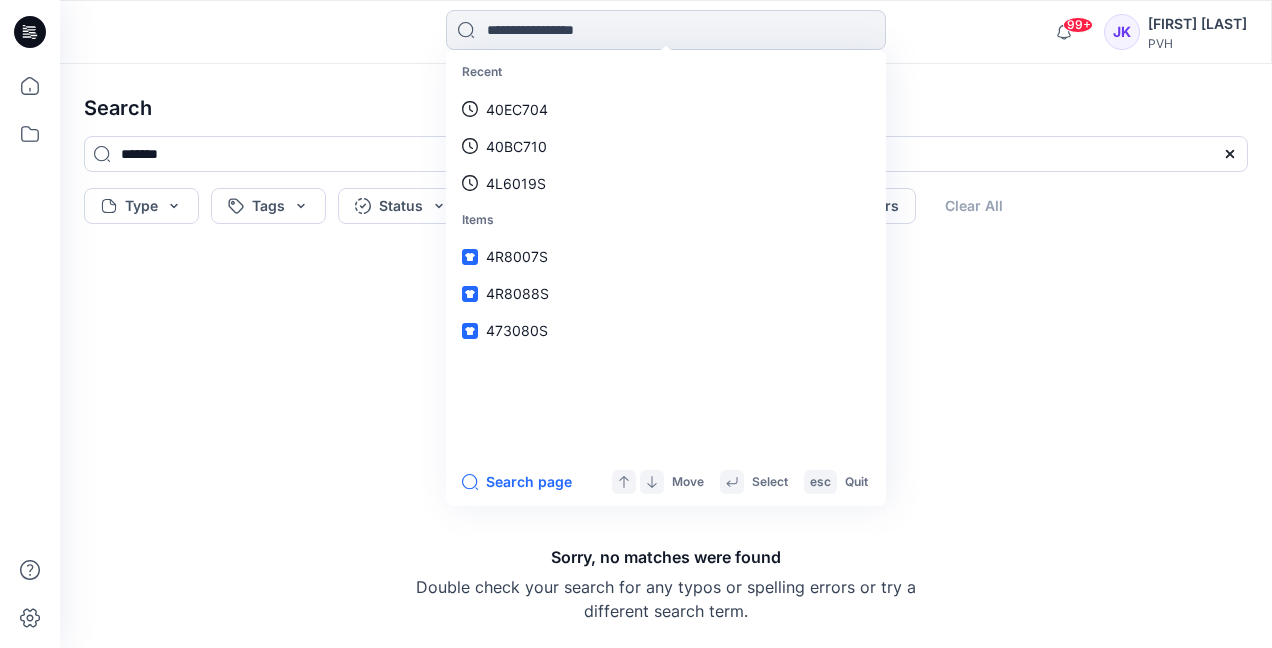 click at bounding box center (666, 30) 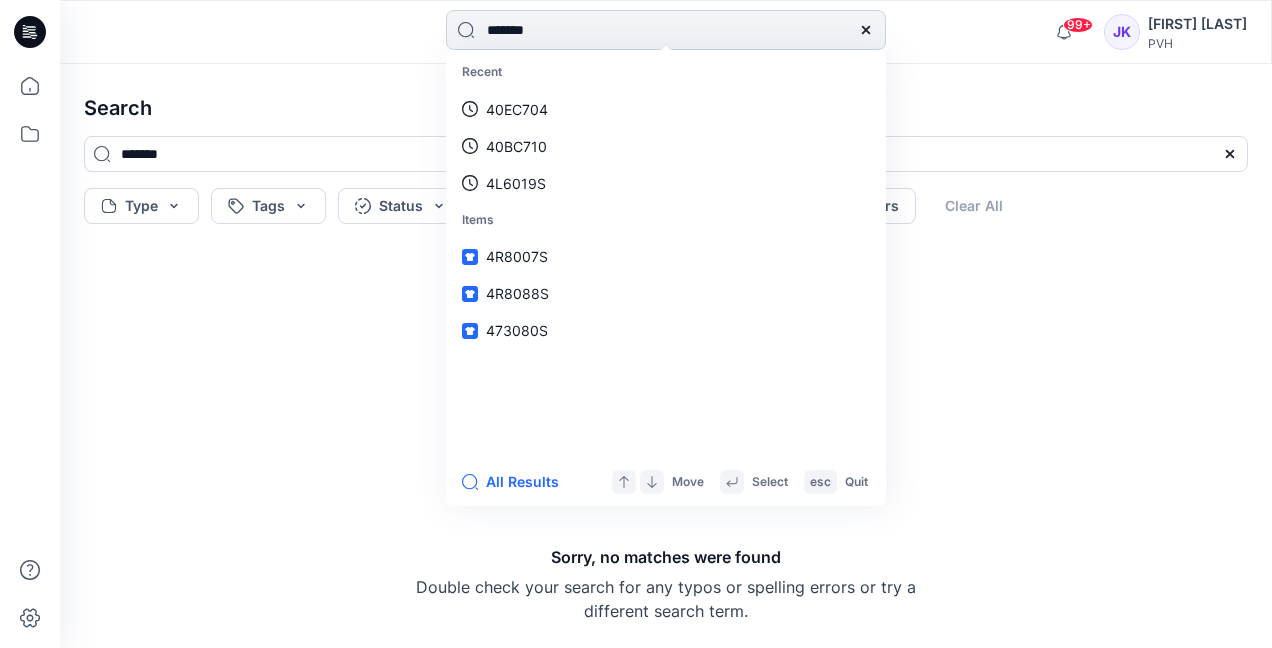 type 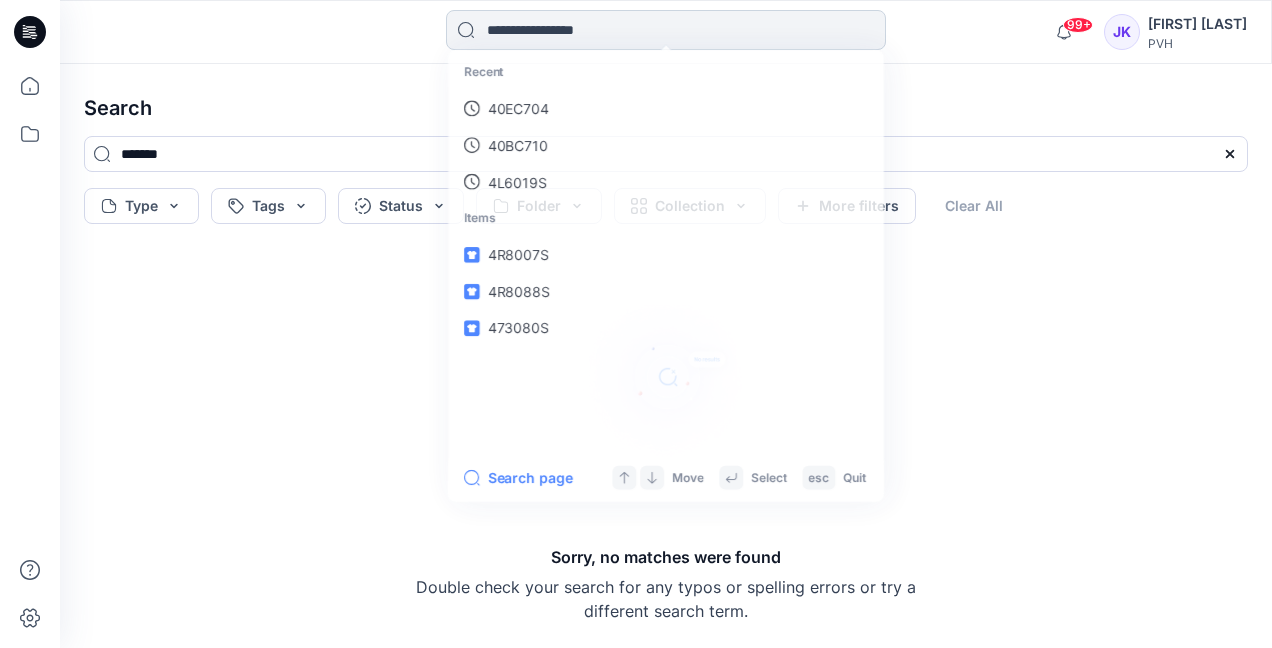 click at bounding box center [666, 30] 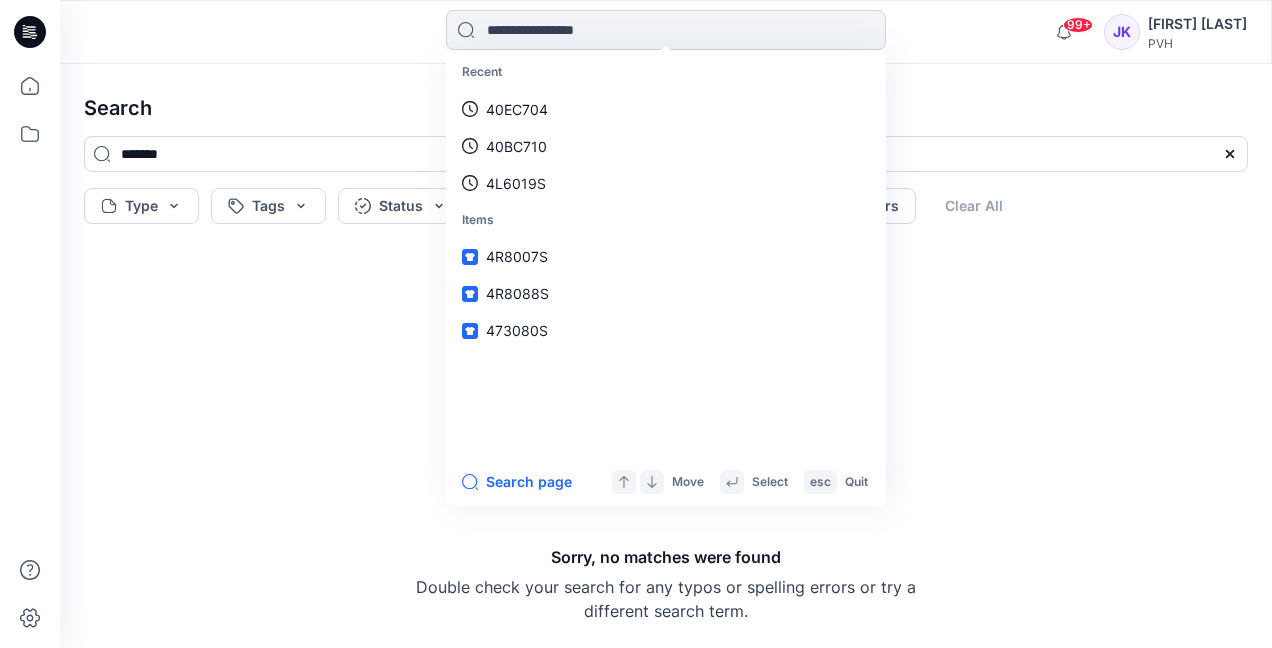 paste on "*******" 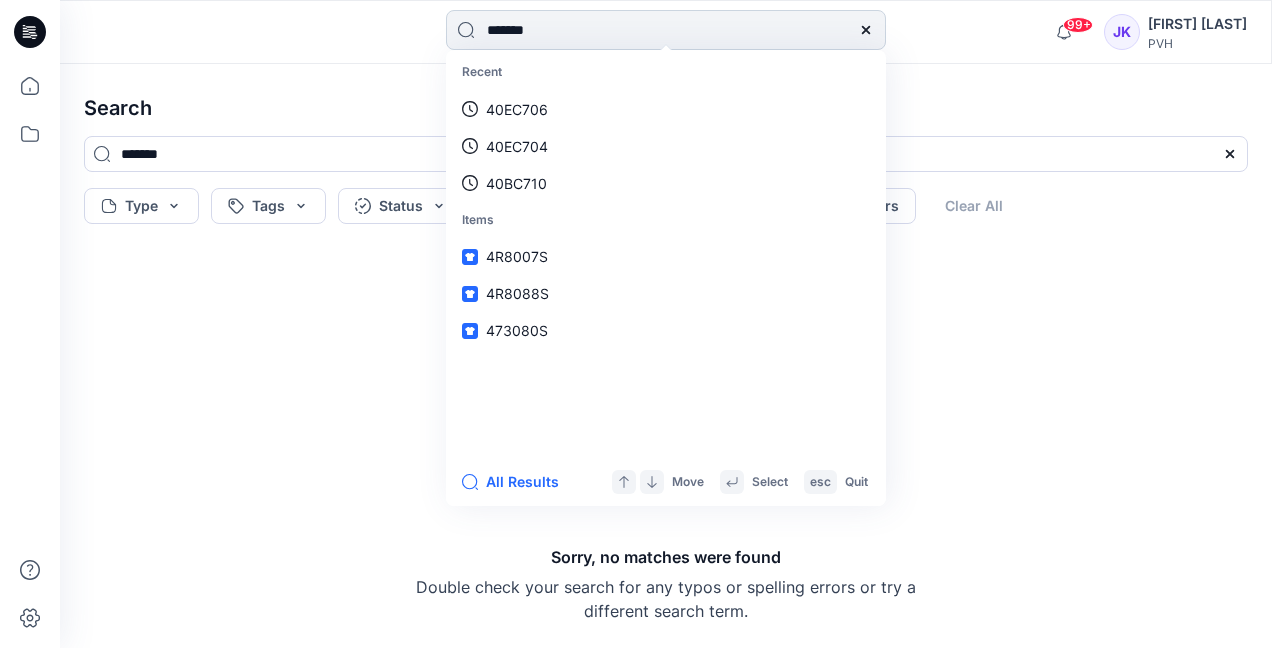 type 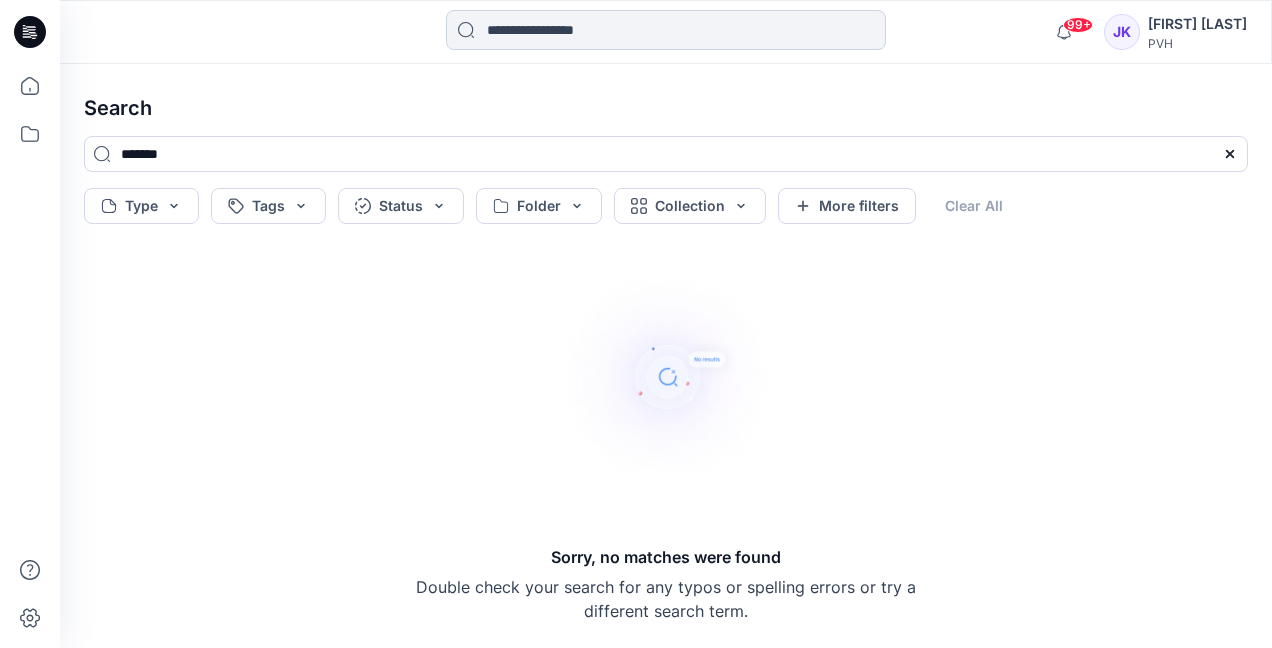 click at bounding box center (666, 30) 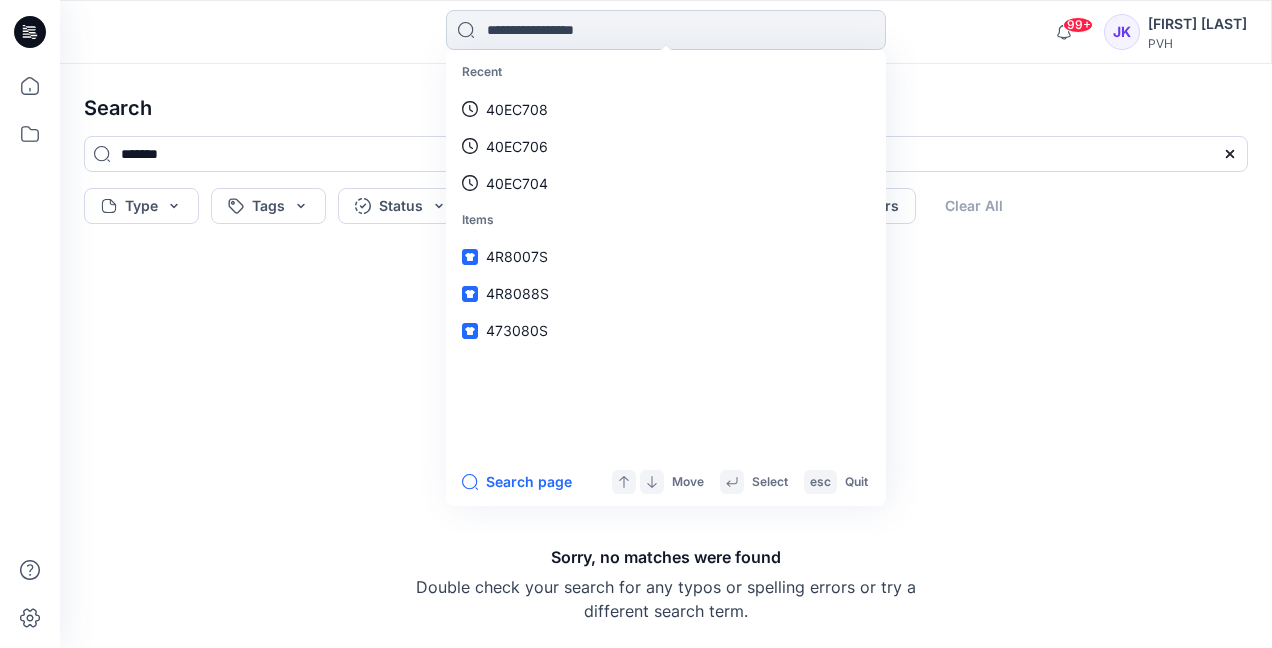 paste on "*******" 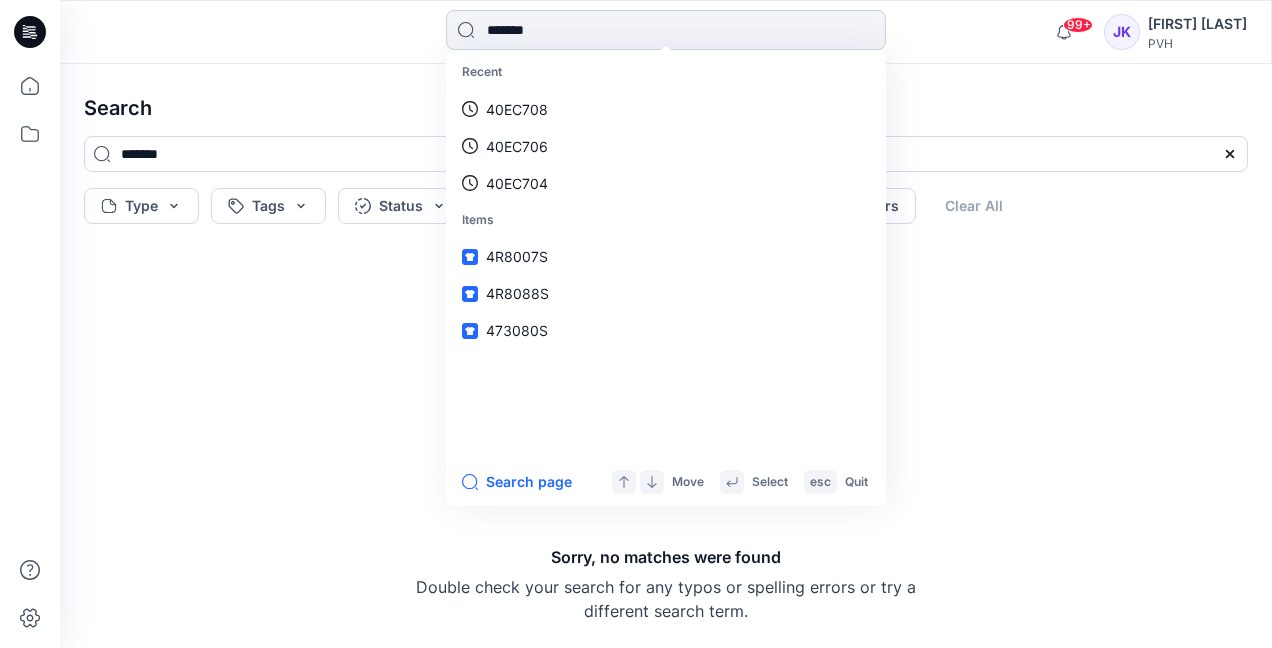 type 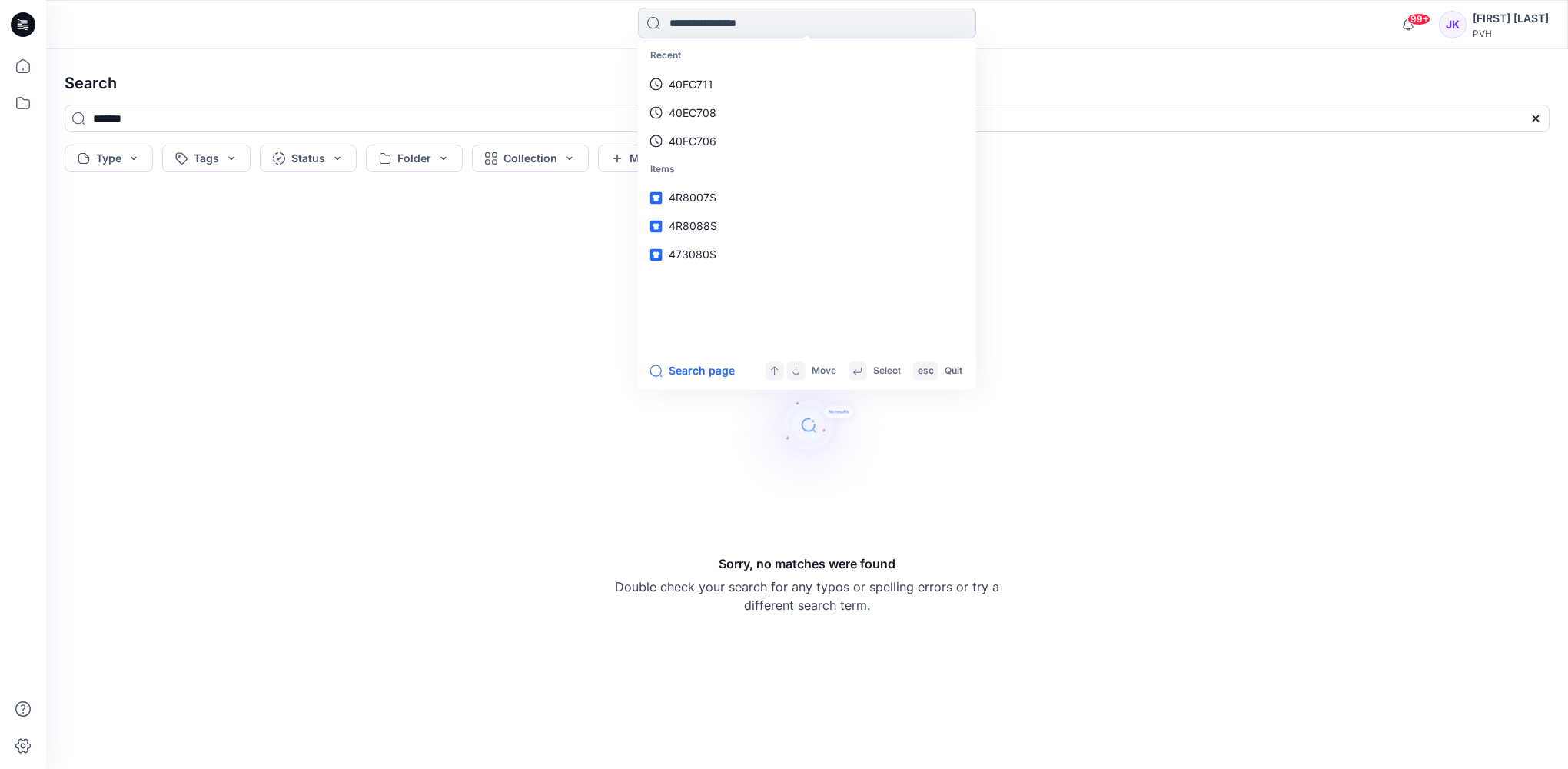click at bounding box center (807, 23) 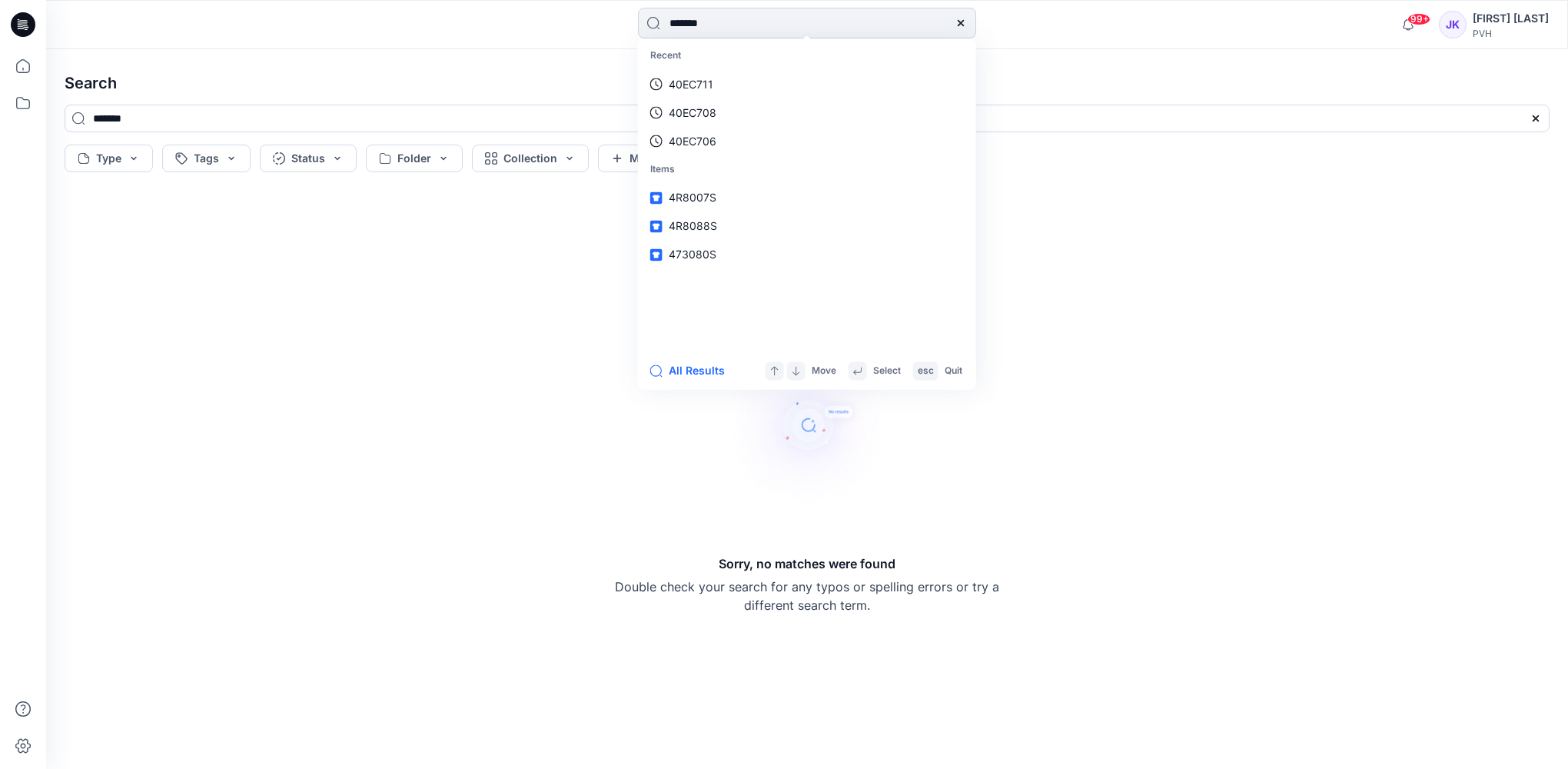 type 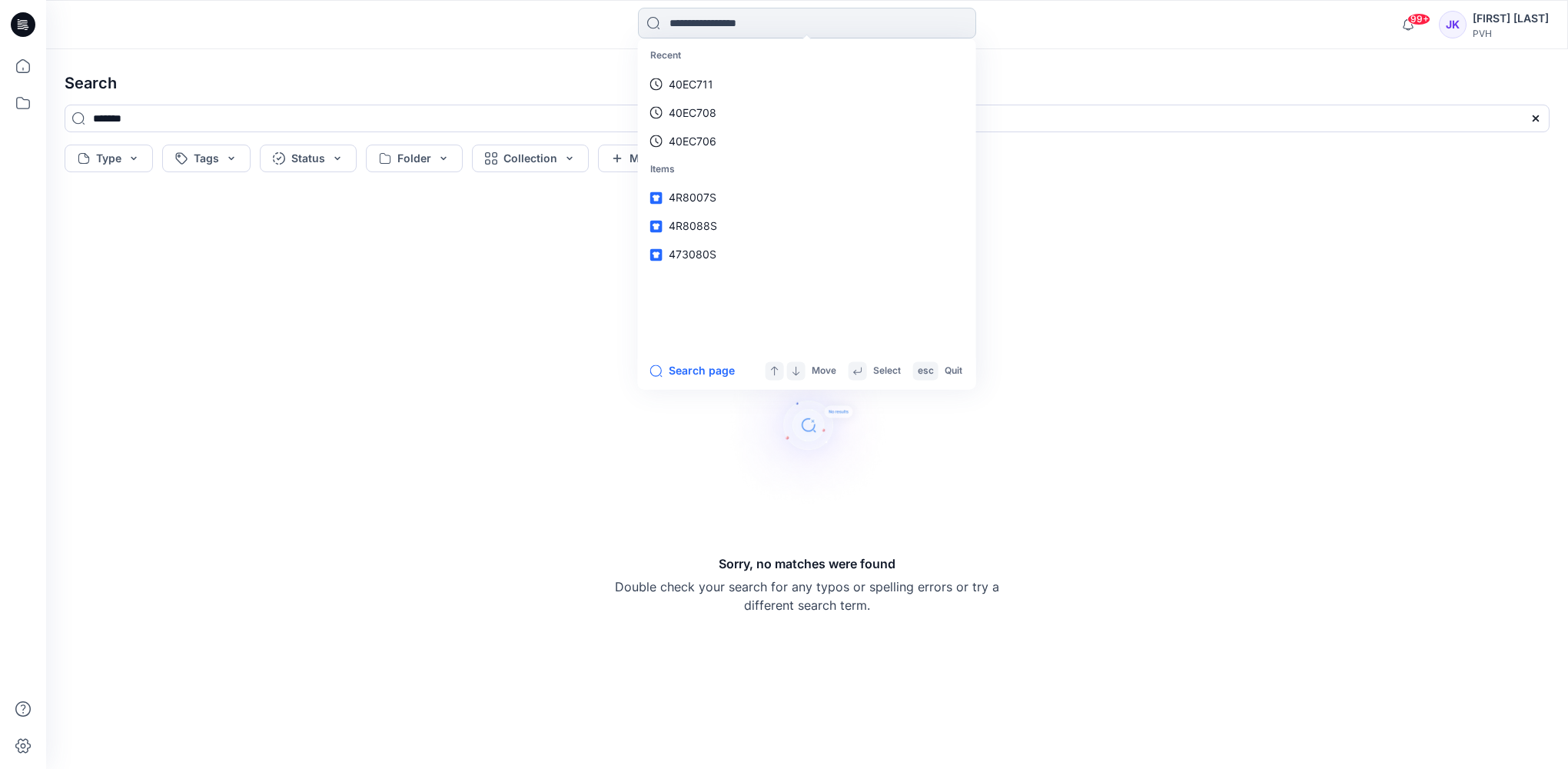click at bounding box center [807, 23] 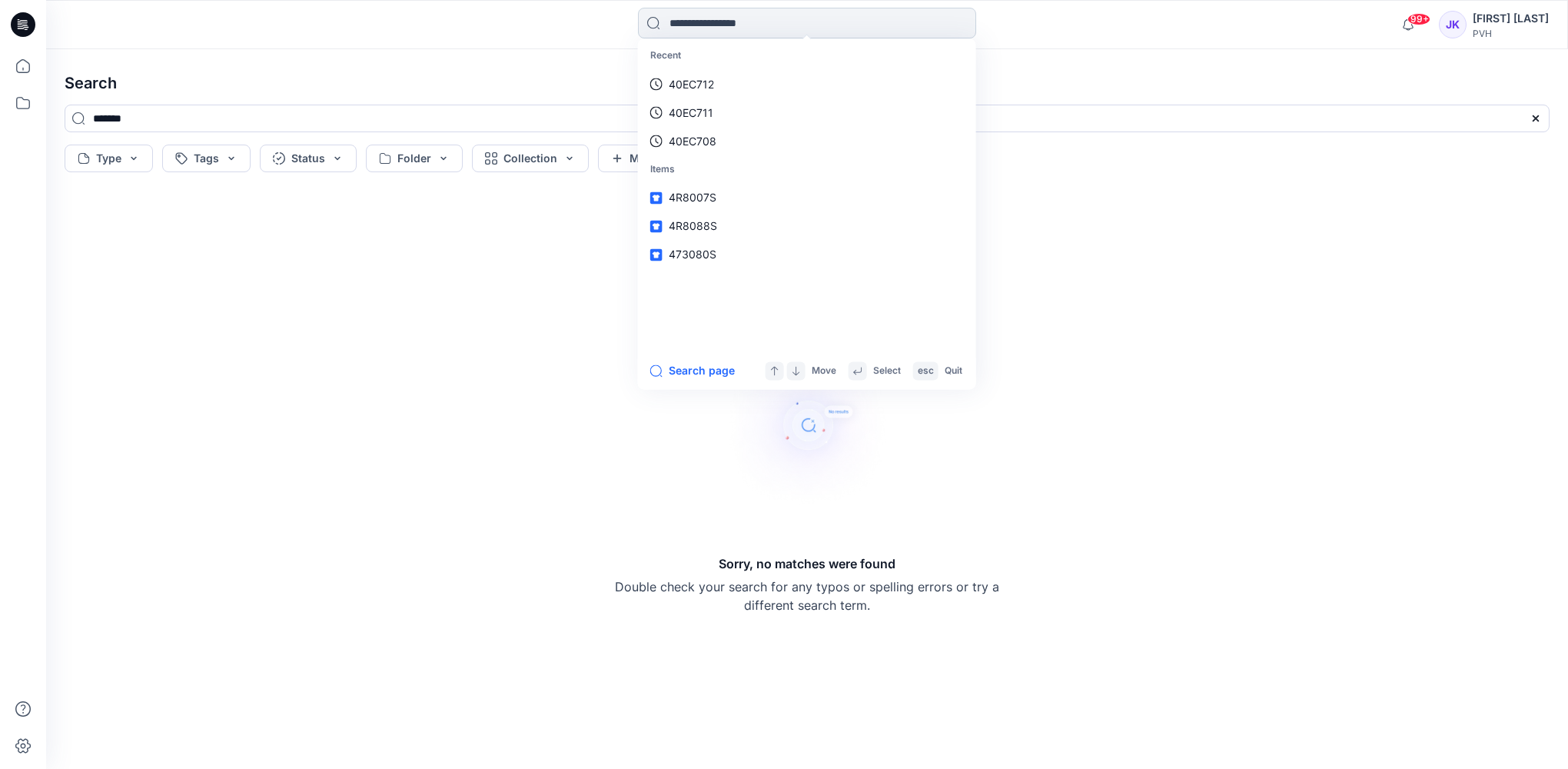 paste on "*******" 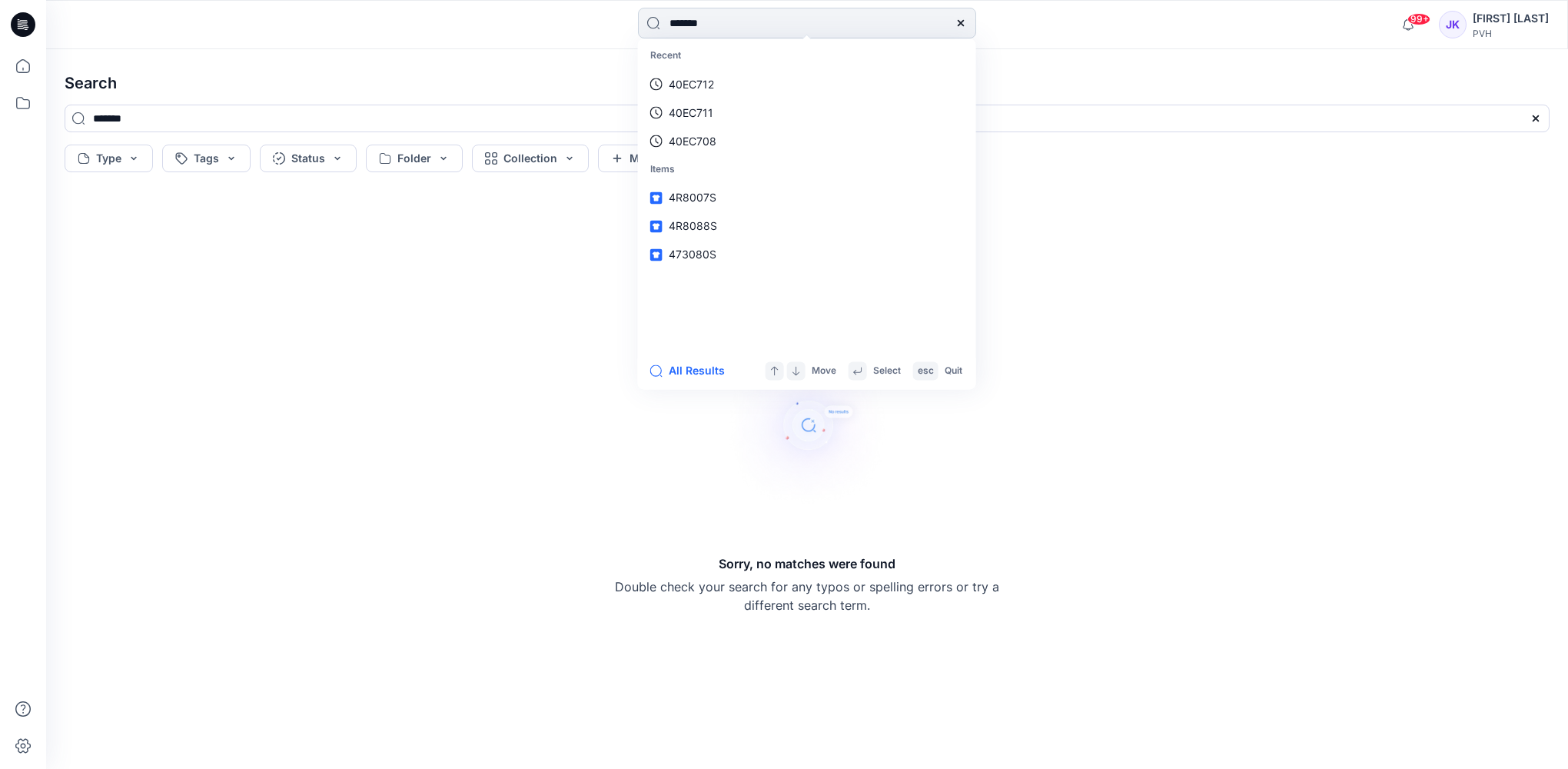 type 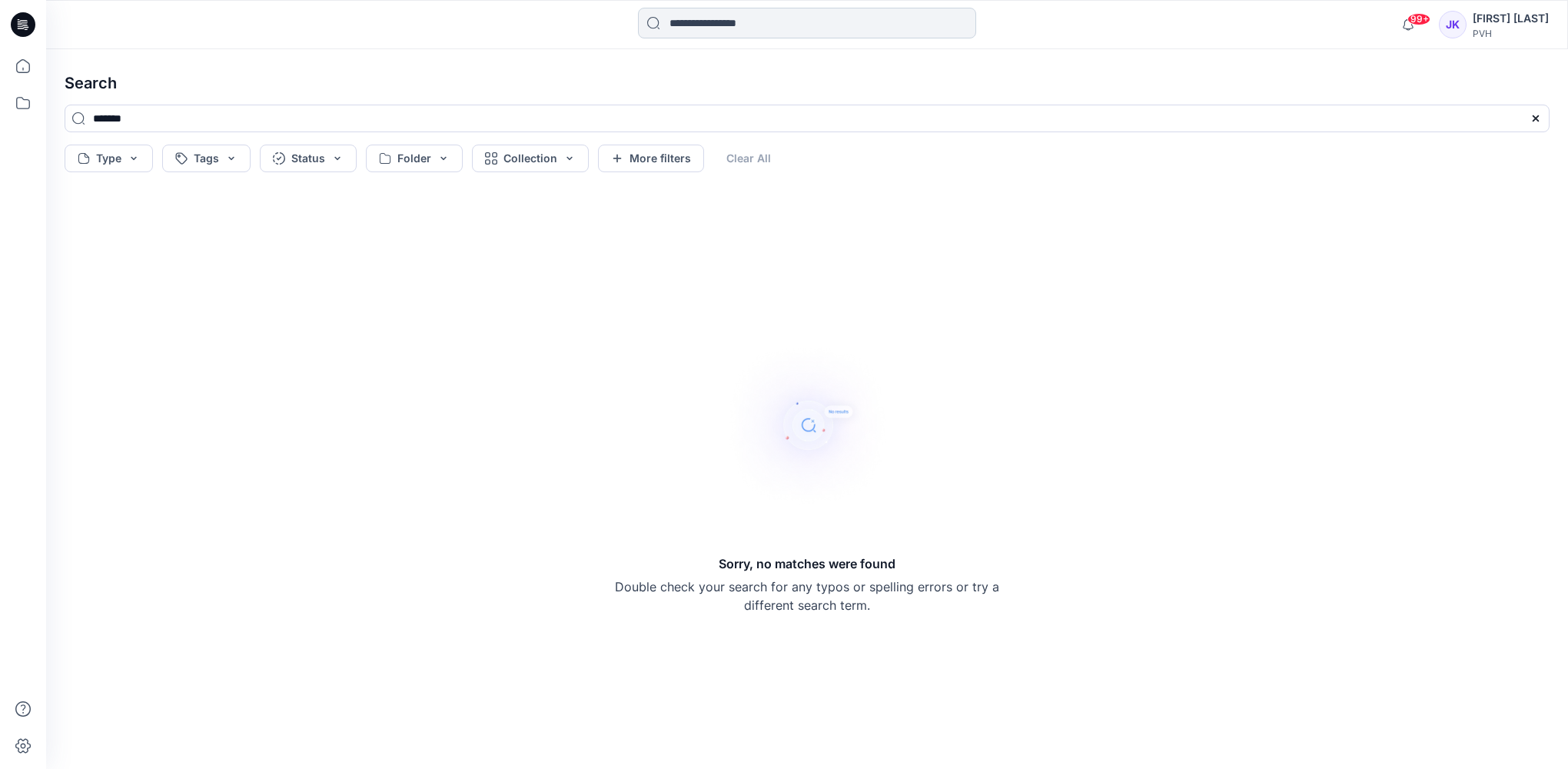 click at bounding box center (807, 23) 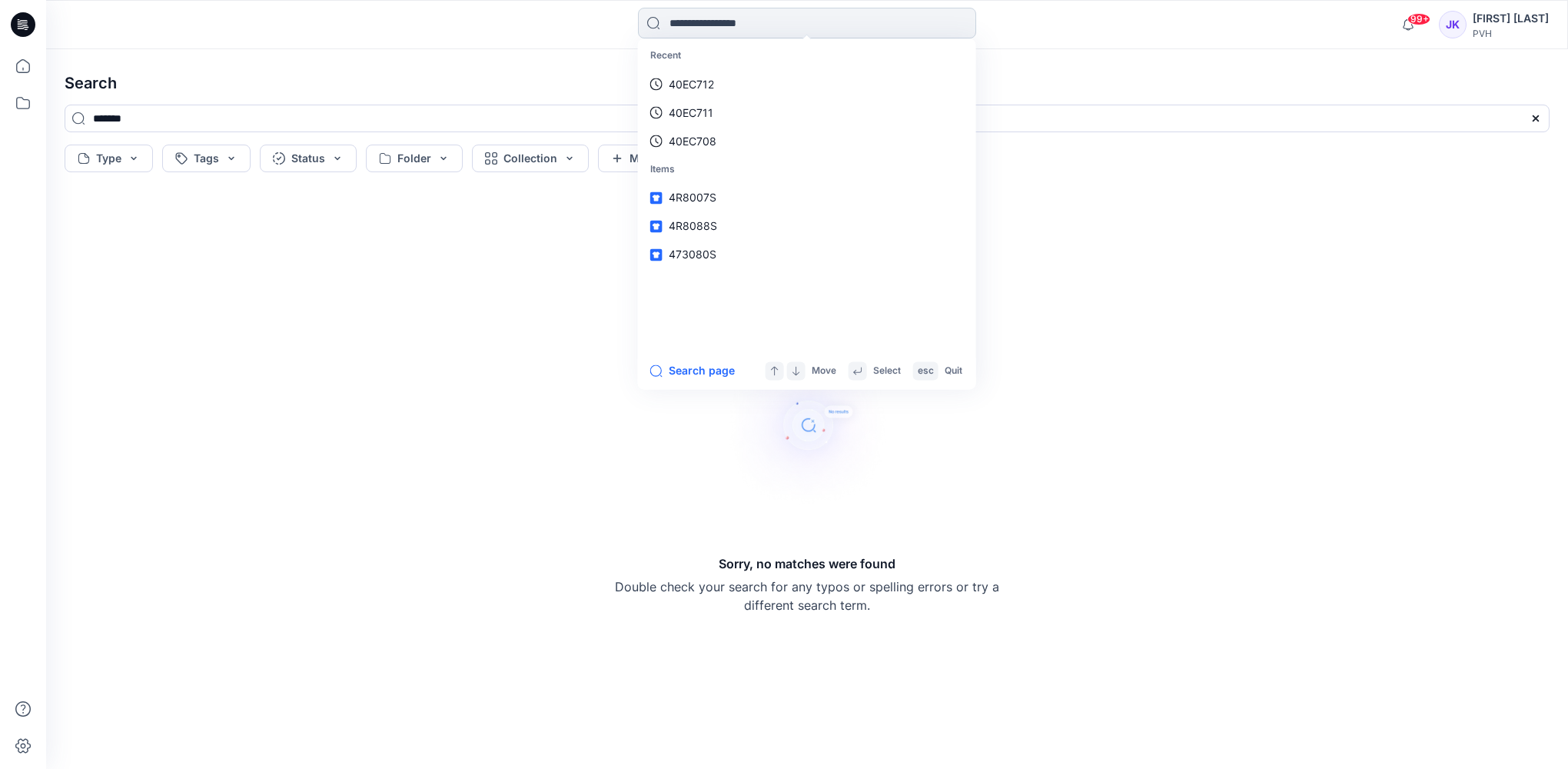 paste on "*******" 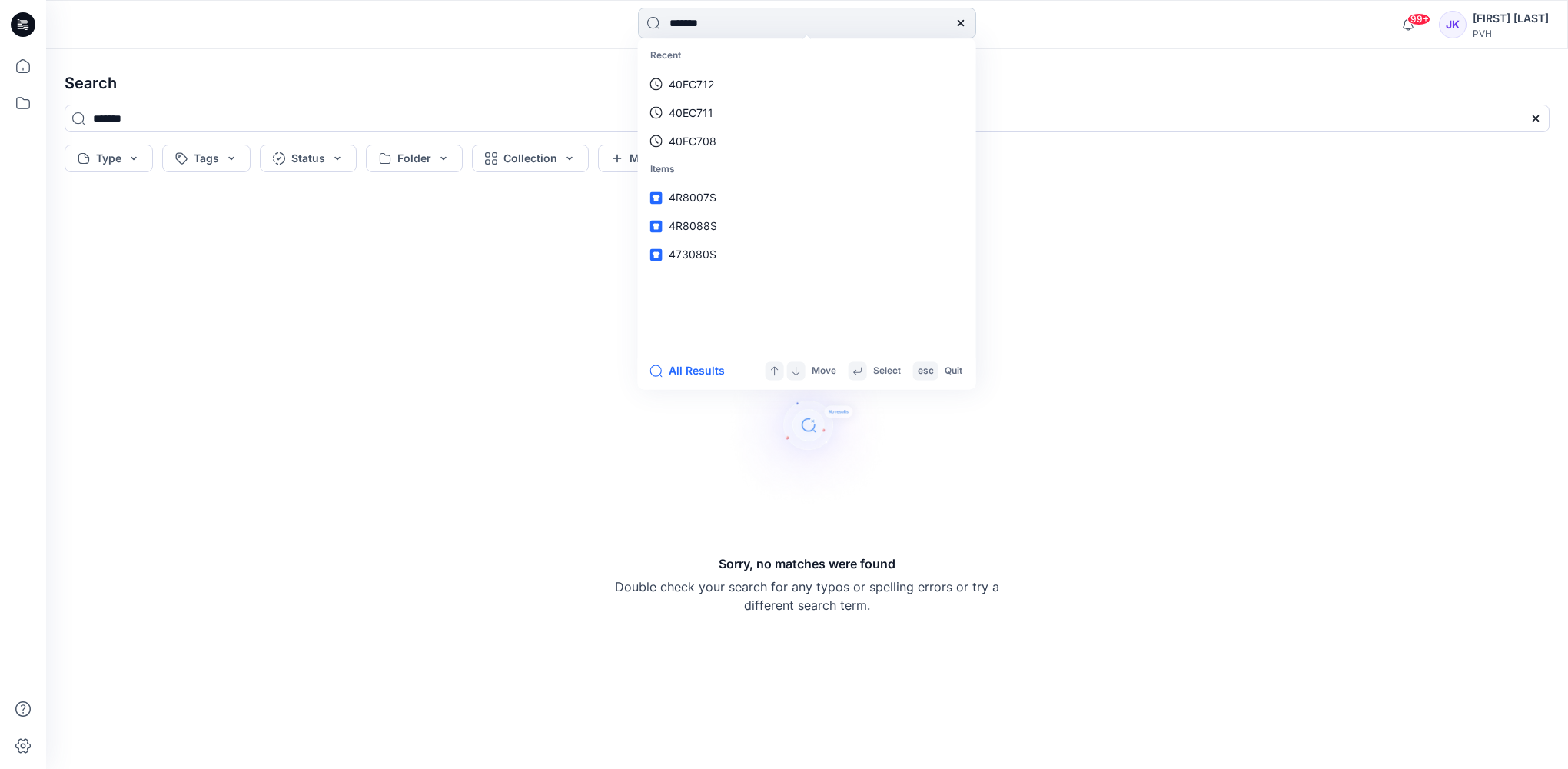 type 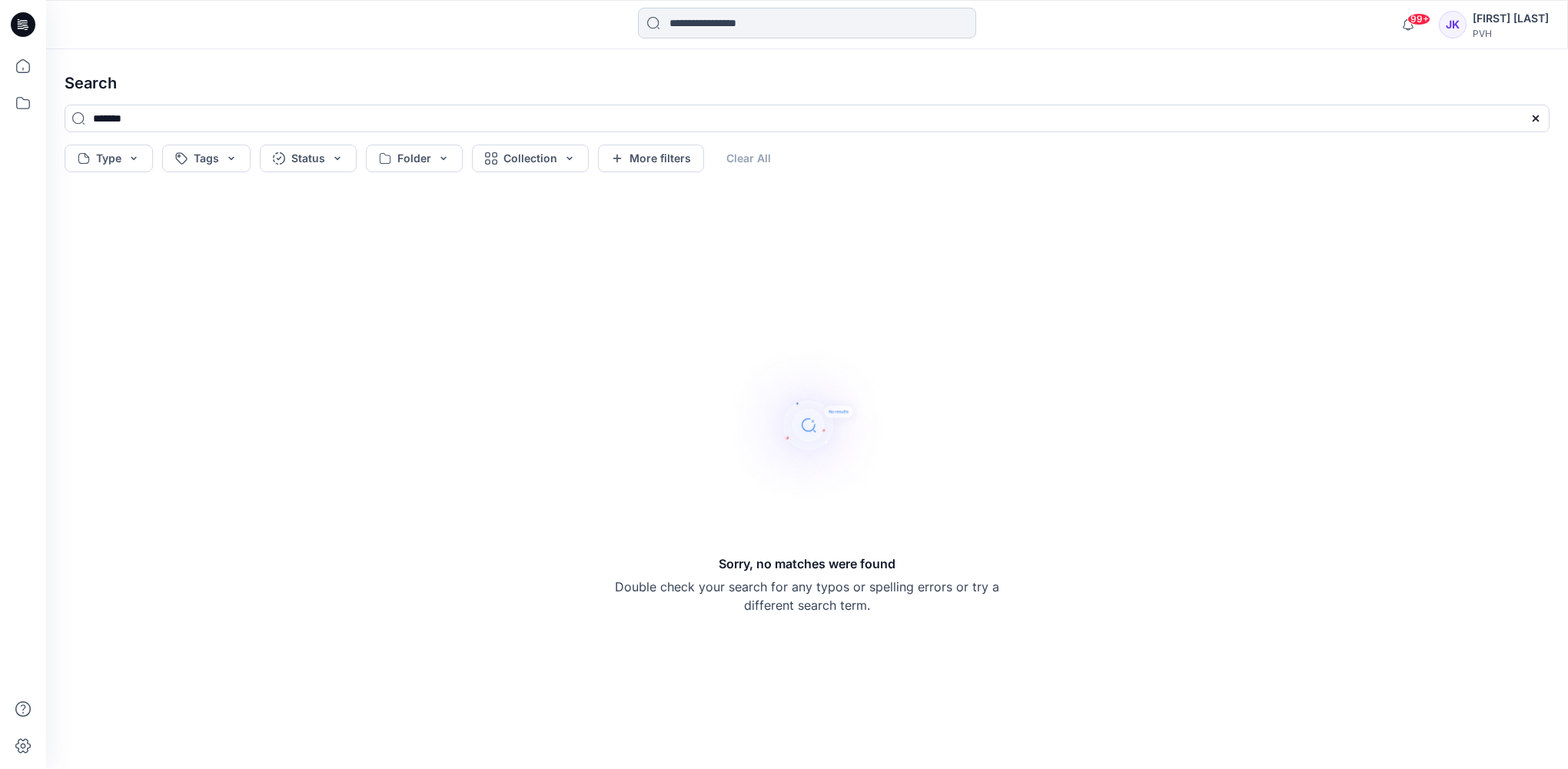 click at bounding box center (807, 23) 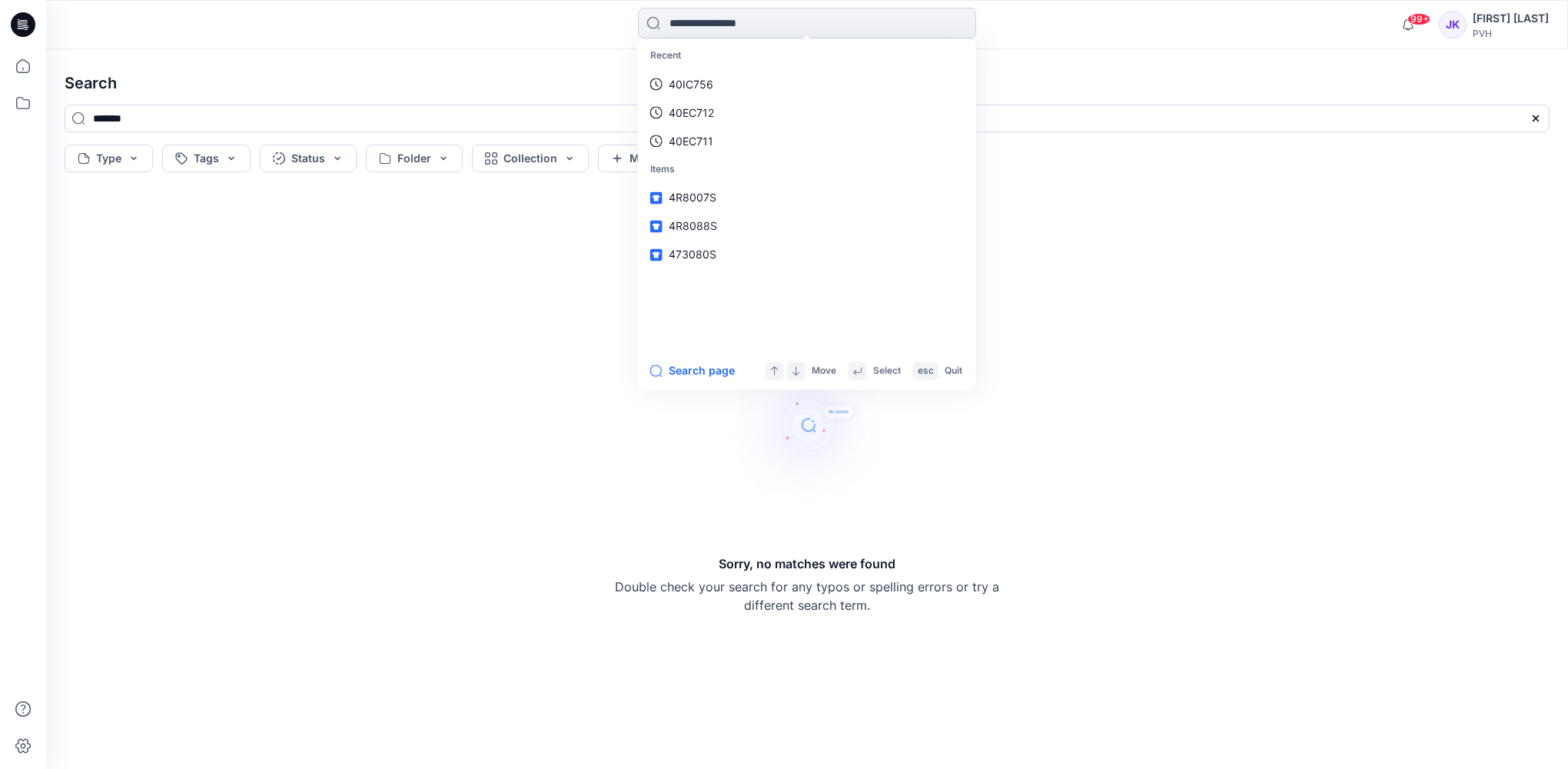 paste on "*******" 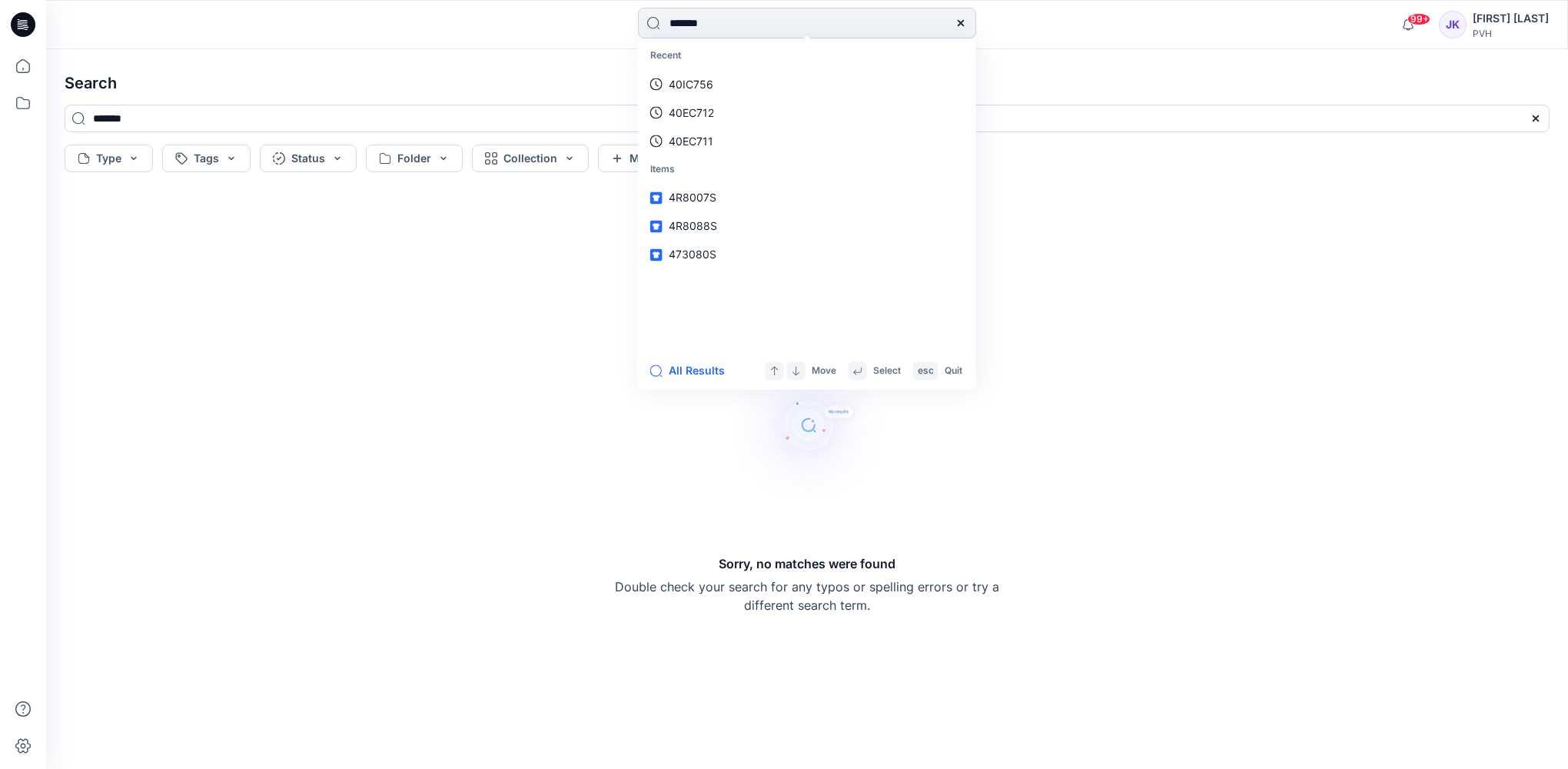 type 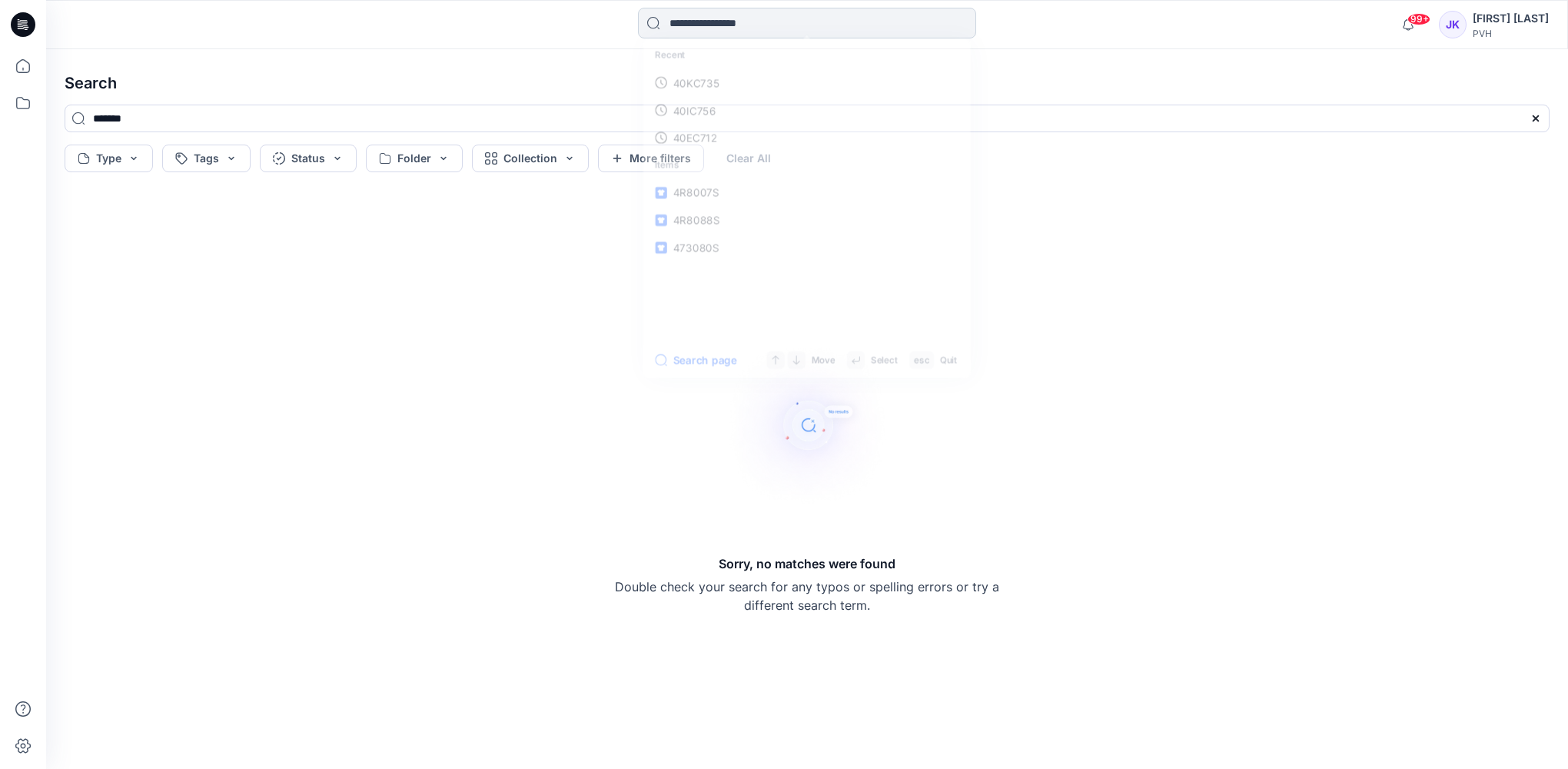 click at bounding box center (807, 23) 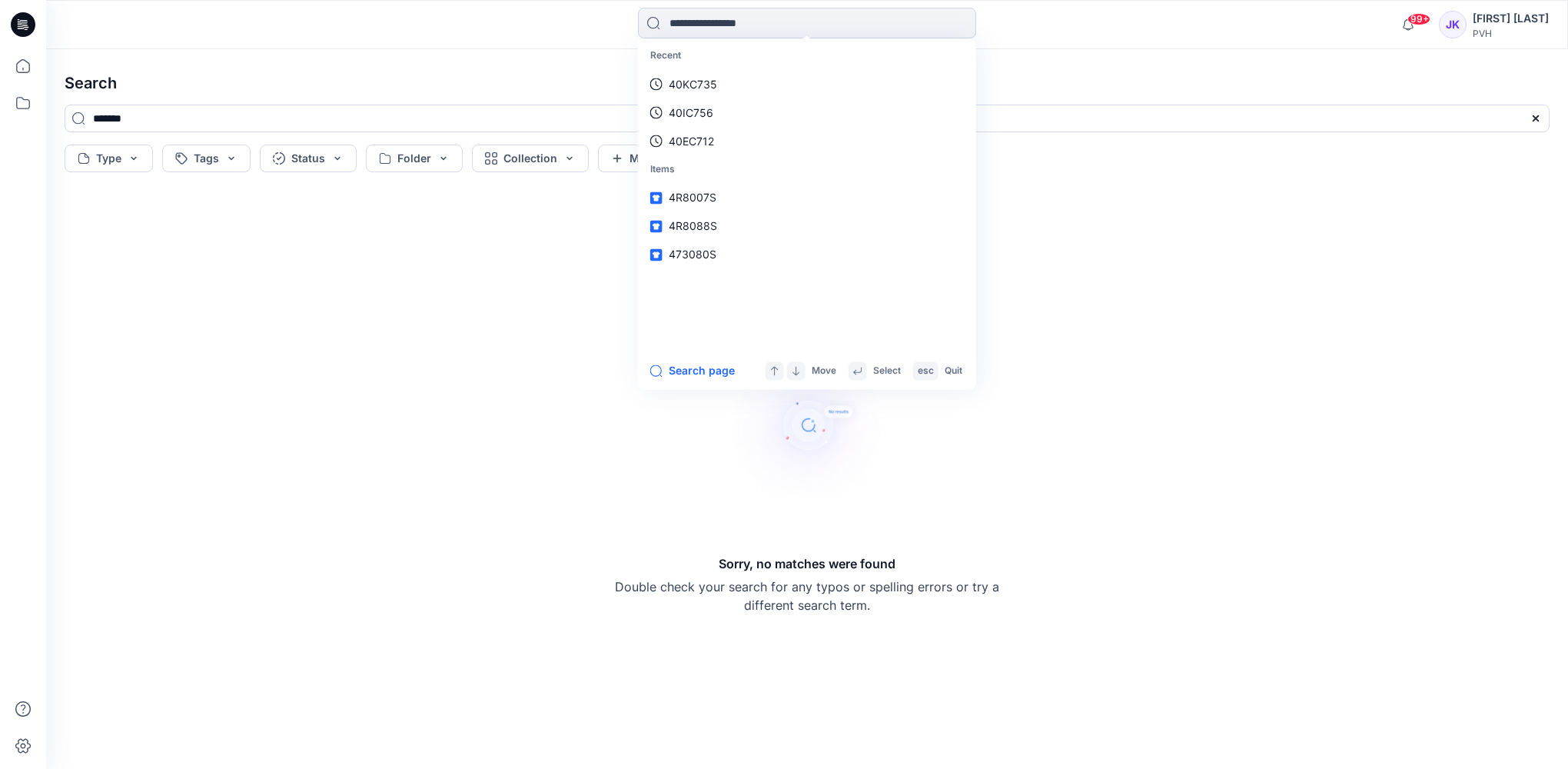 paste on "*******" 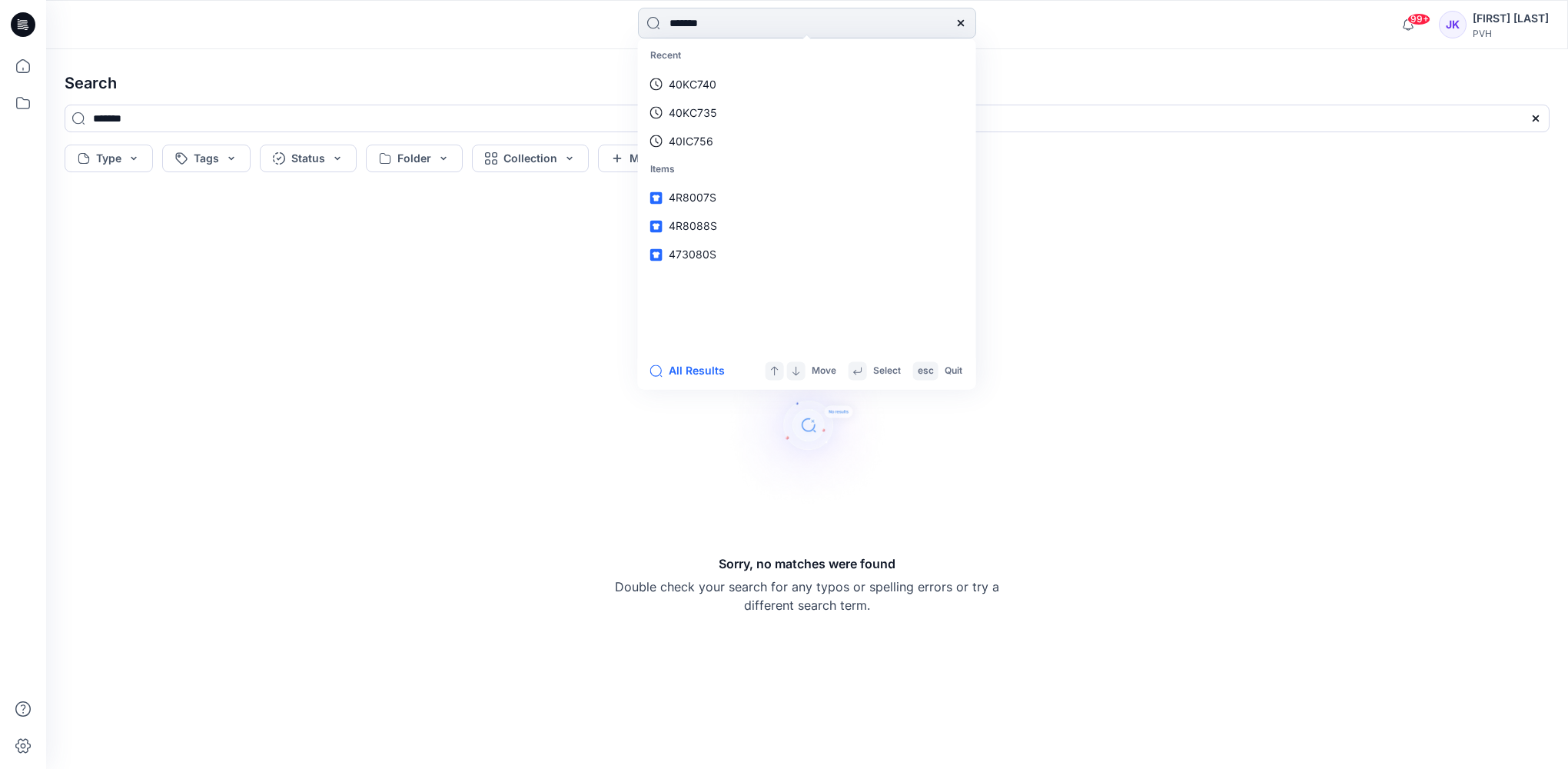 type 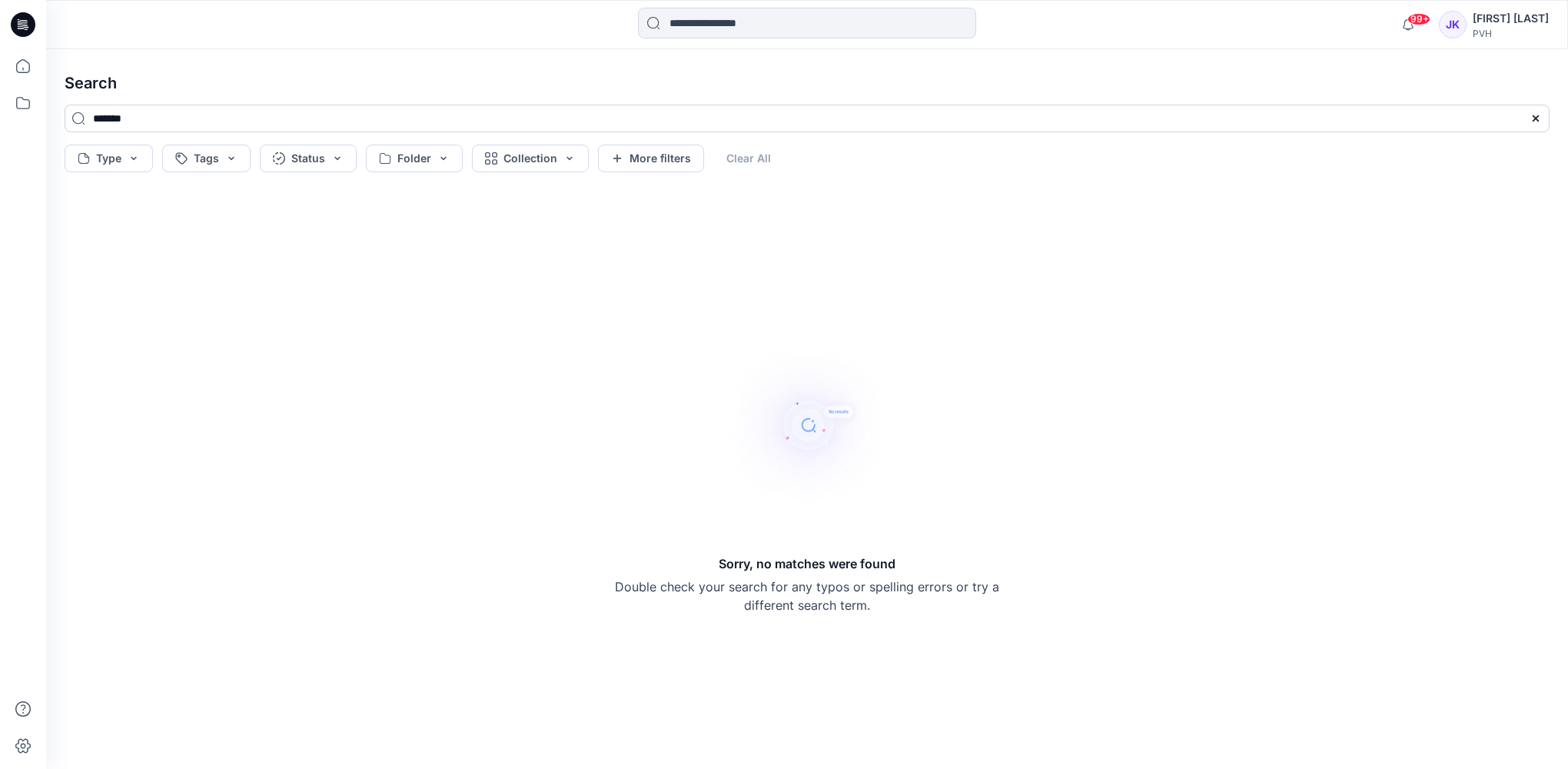 click on "*******" at bounding box center (807, 118) 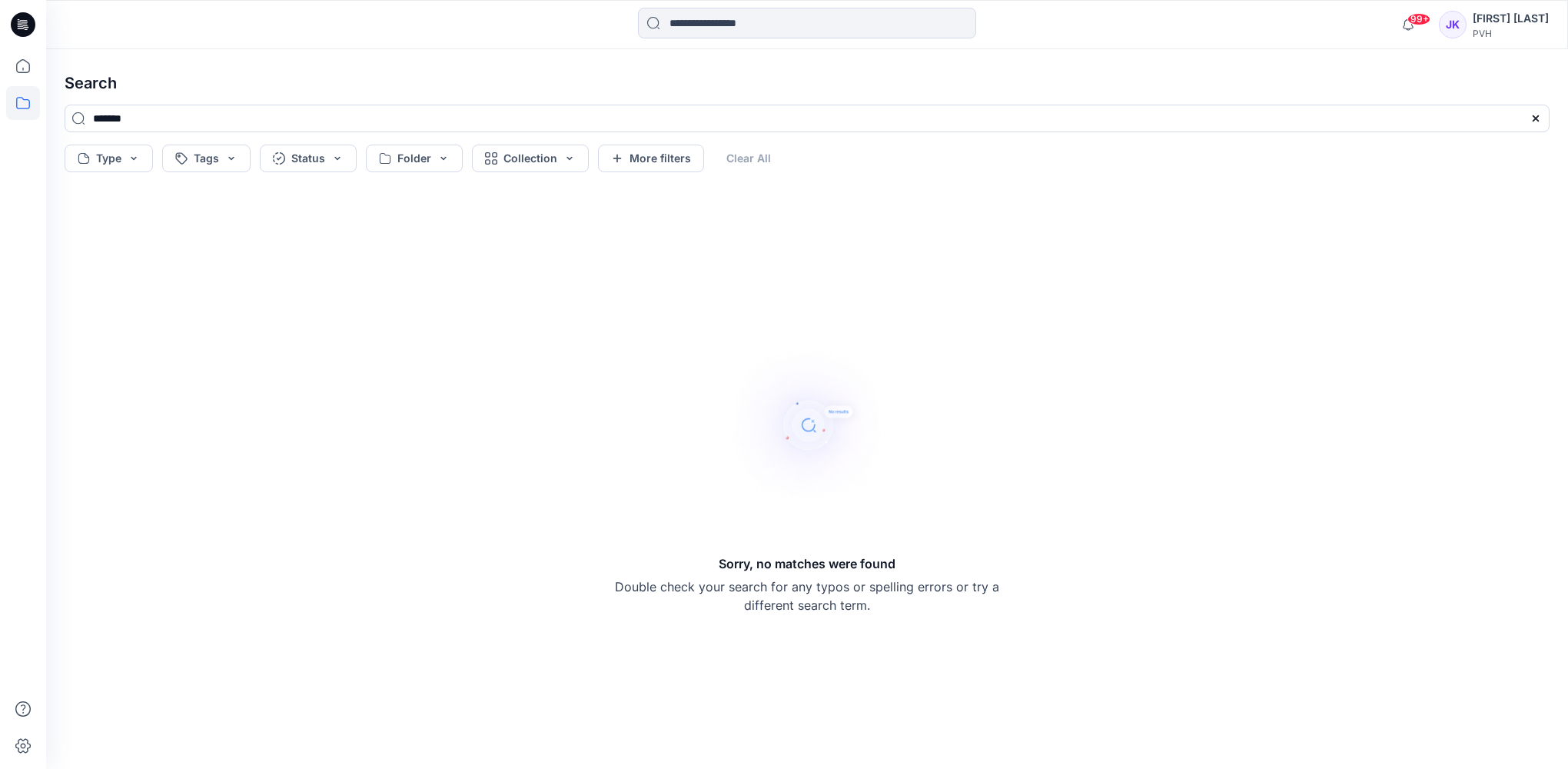 drag, startPoint x: 239, startPoint y: 120, endPoint x: 22, endPoint y: 118, distance: 217.0092 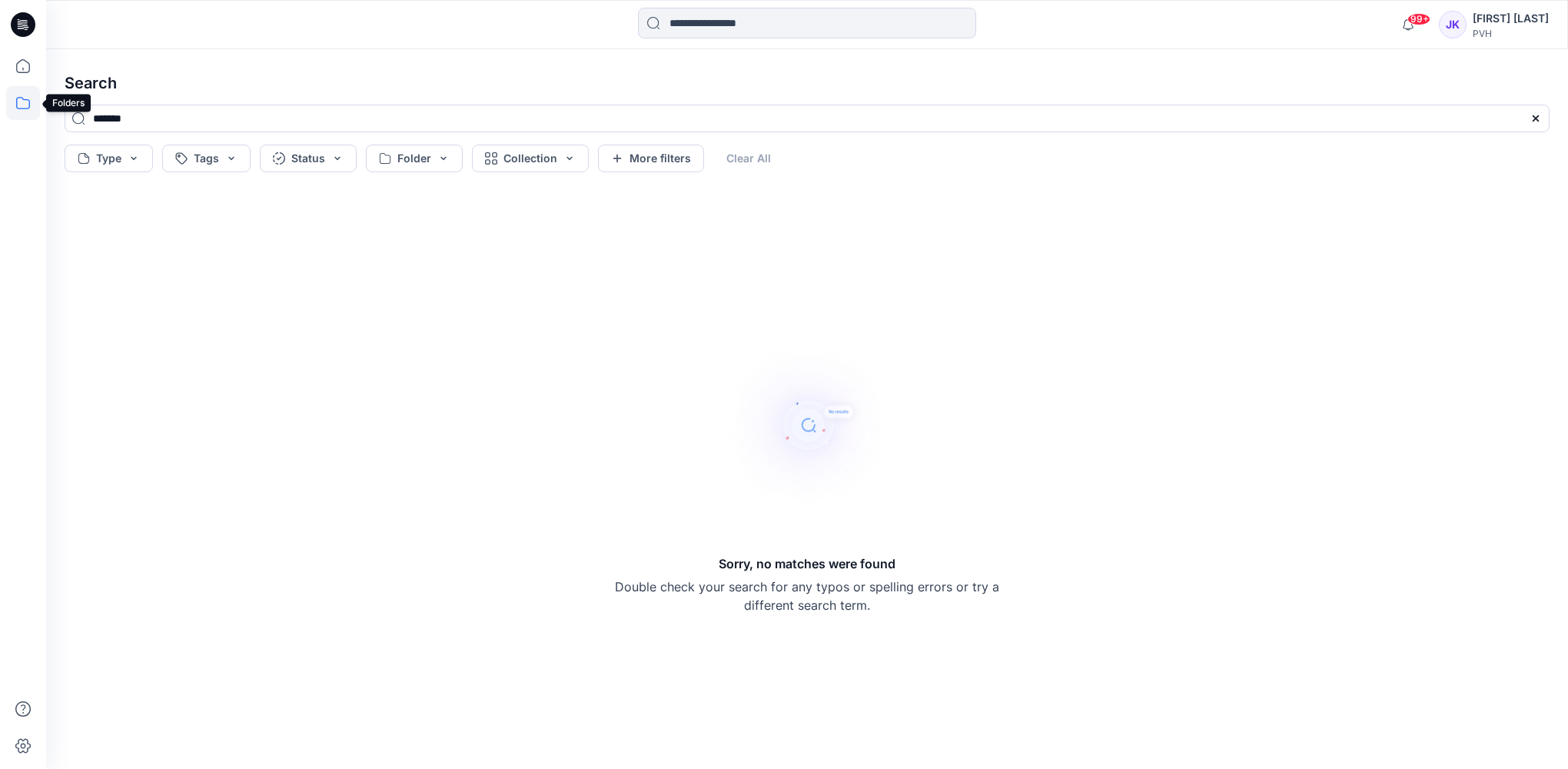 paste 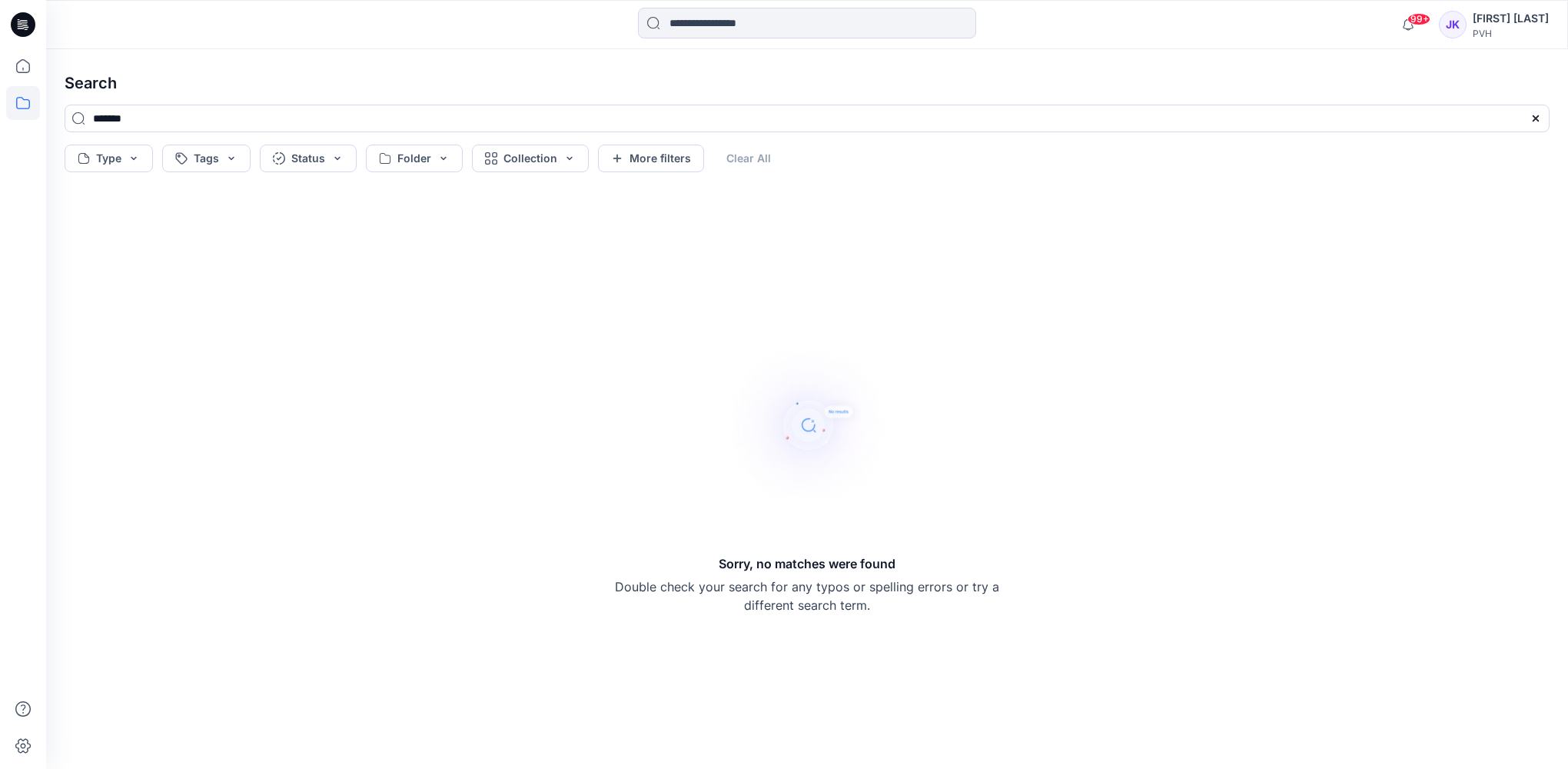 drag, startPoint x: 229, startPoint y: 118, endPoint x: 28, endPoint y: 116, distance: 201.00995 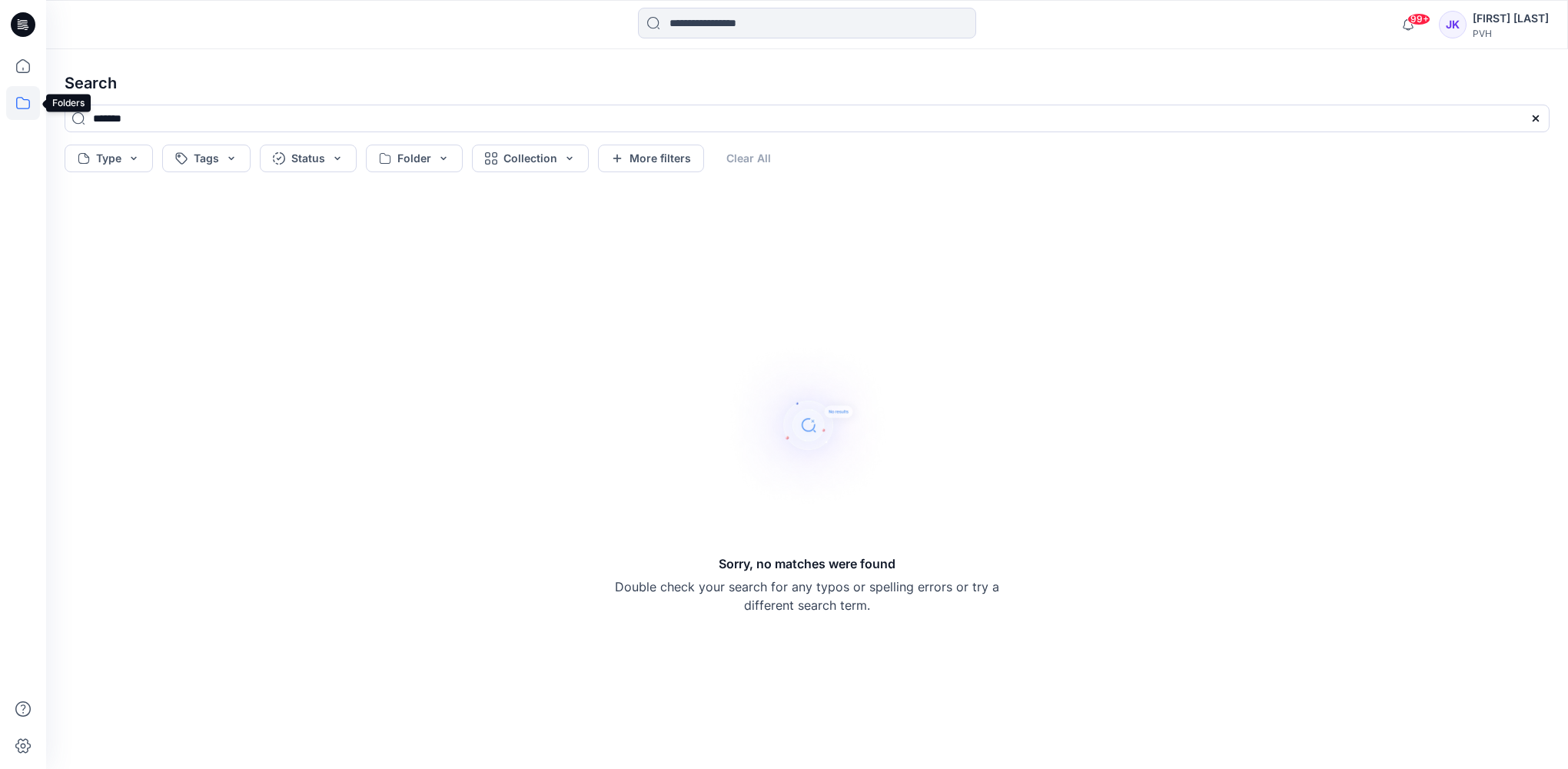 paste 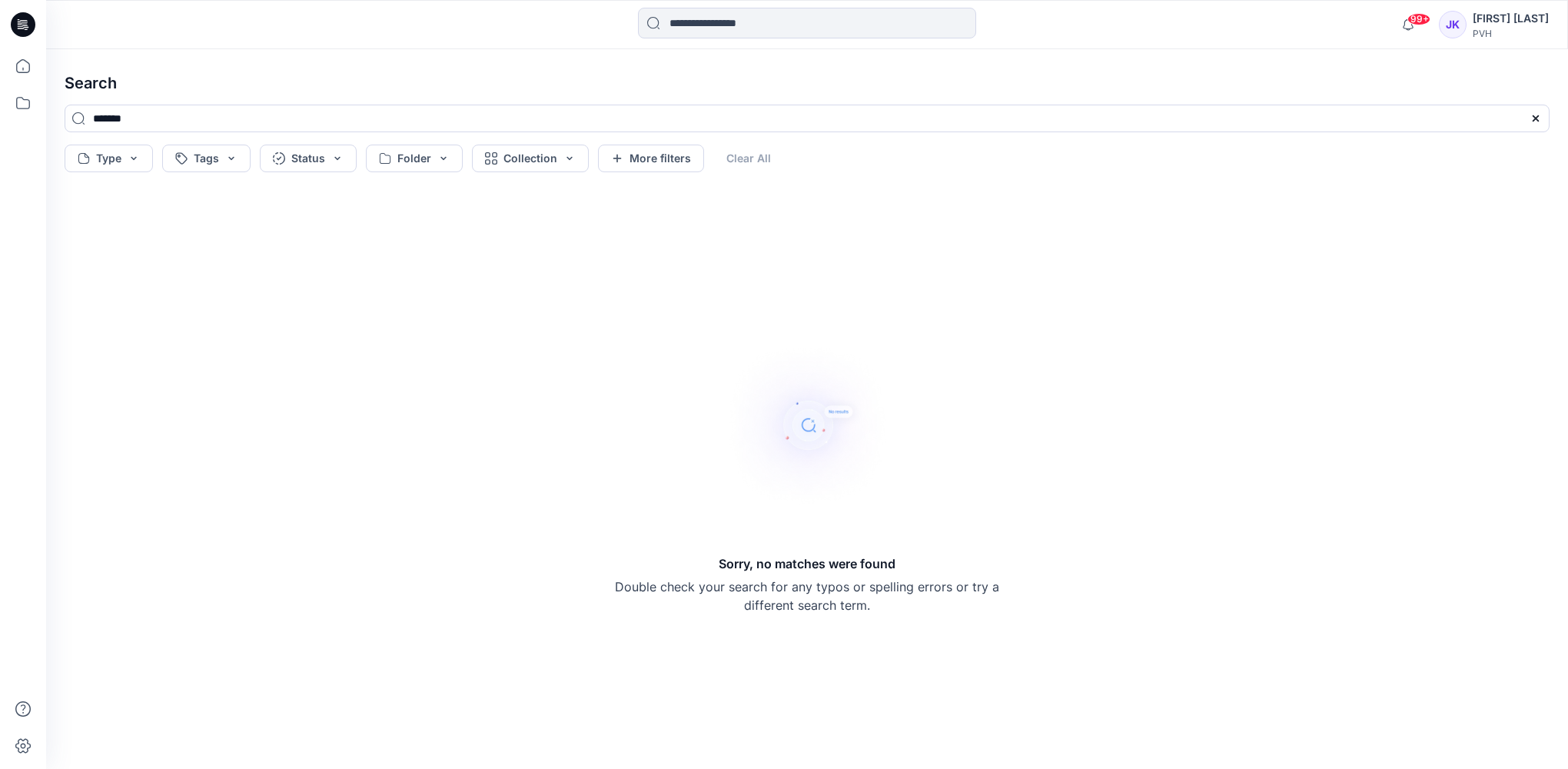drag, startPoint x: 254, startPoint y: 114, endPoint x: 3, endPoint y: 115, distance: 251.00199 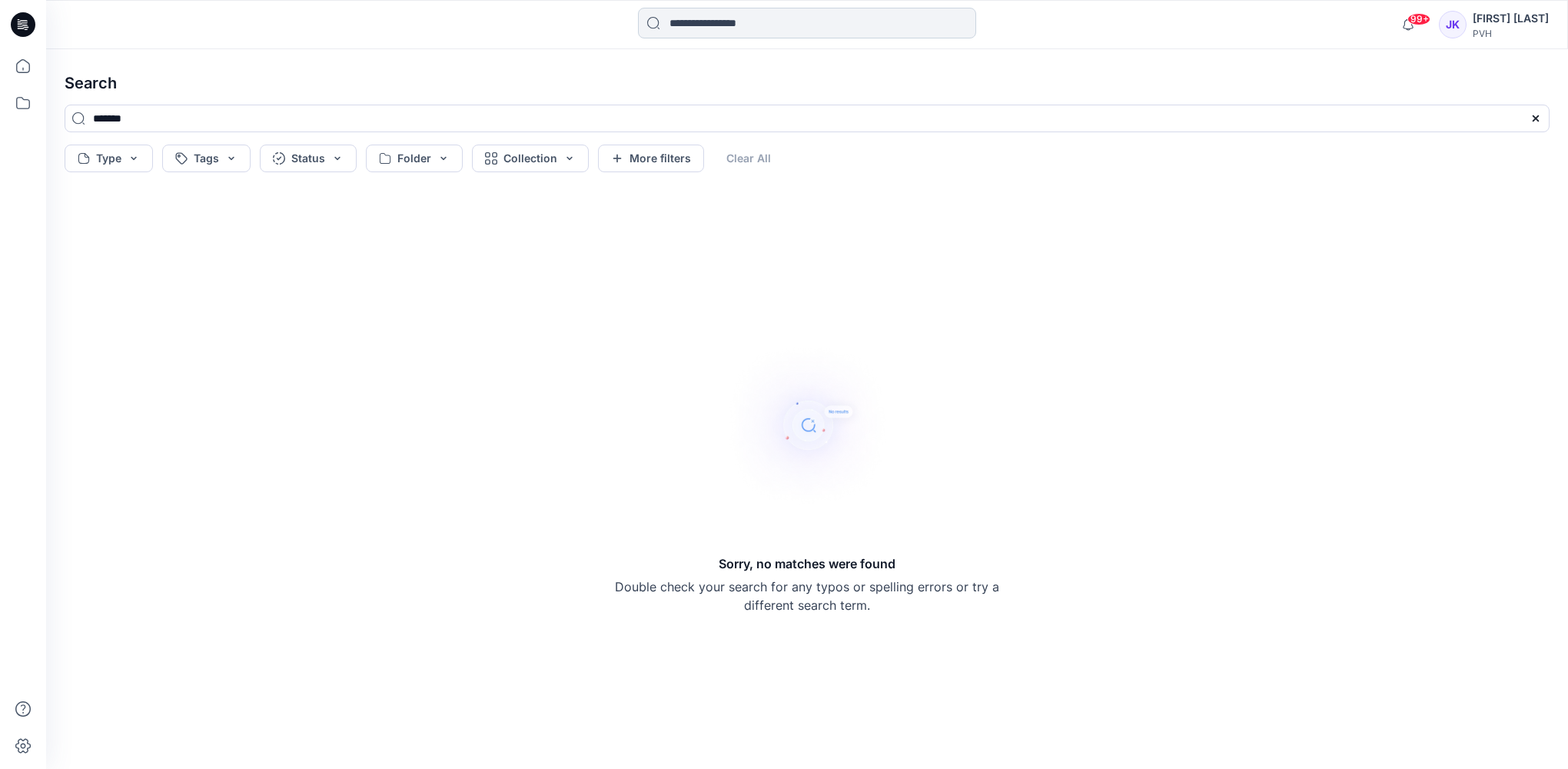click at bounding box center [807, 23] 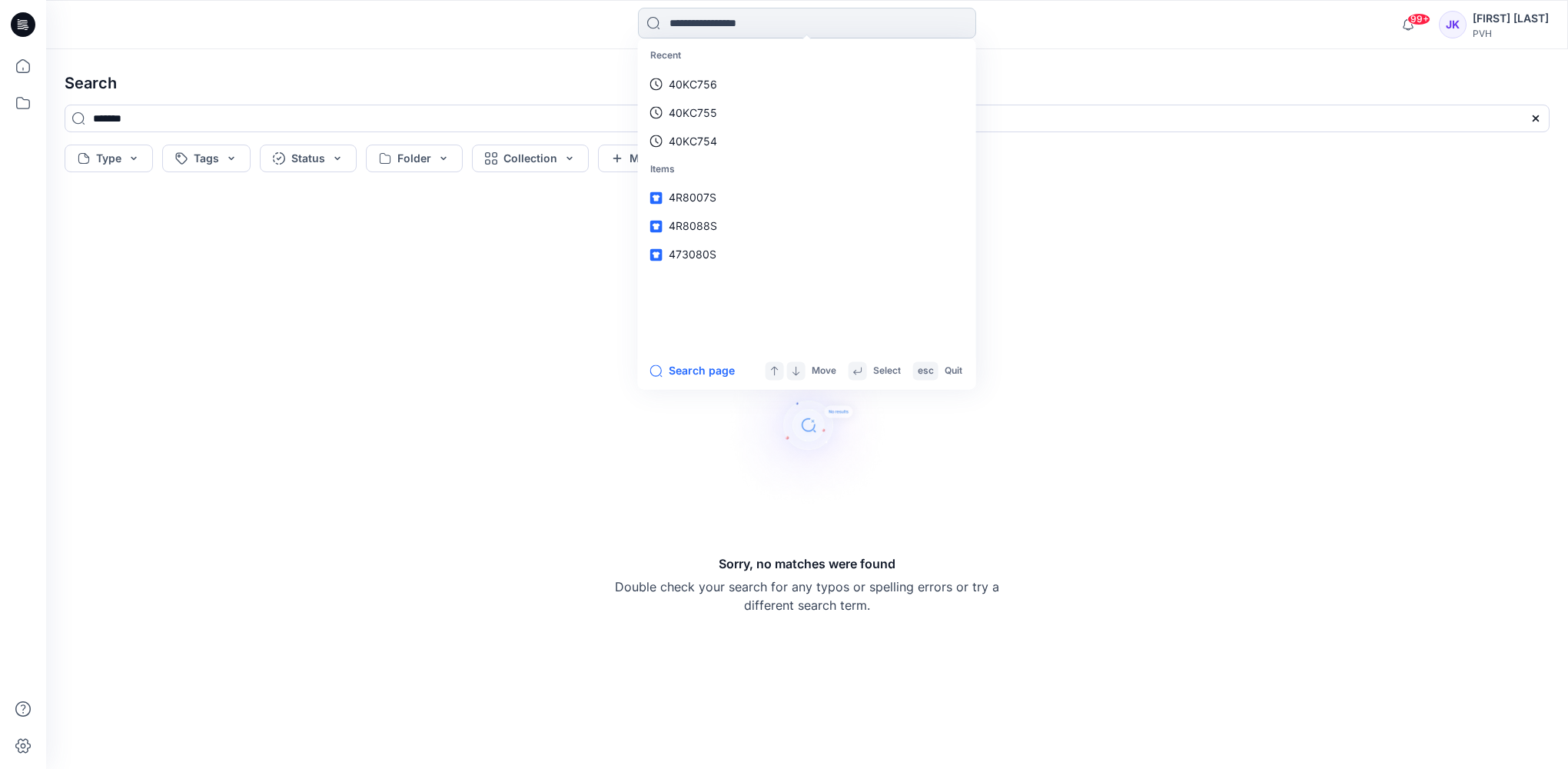 paste on "*******" 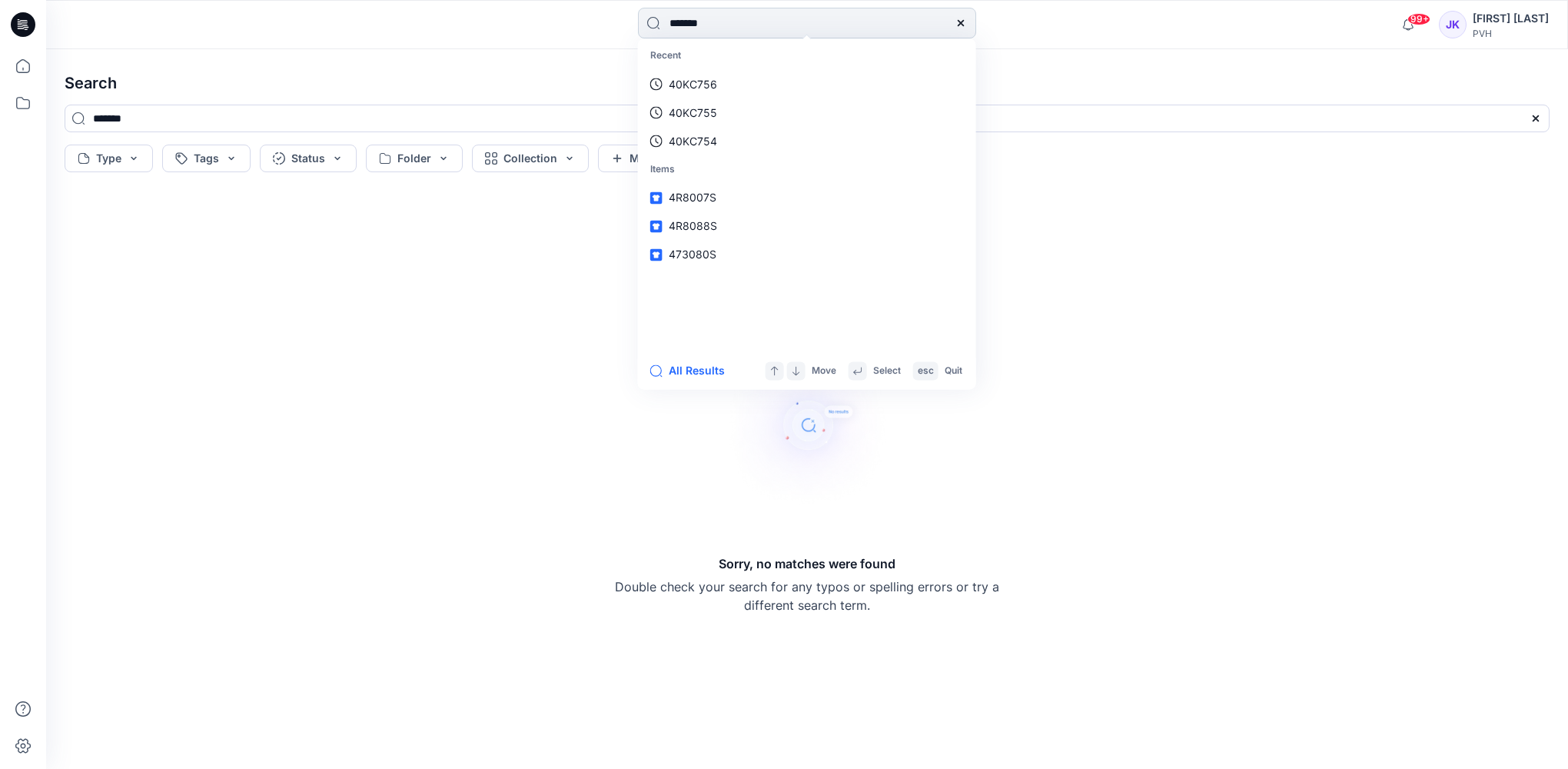 type 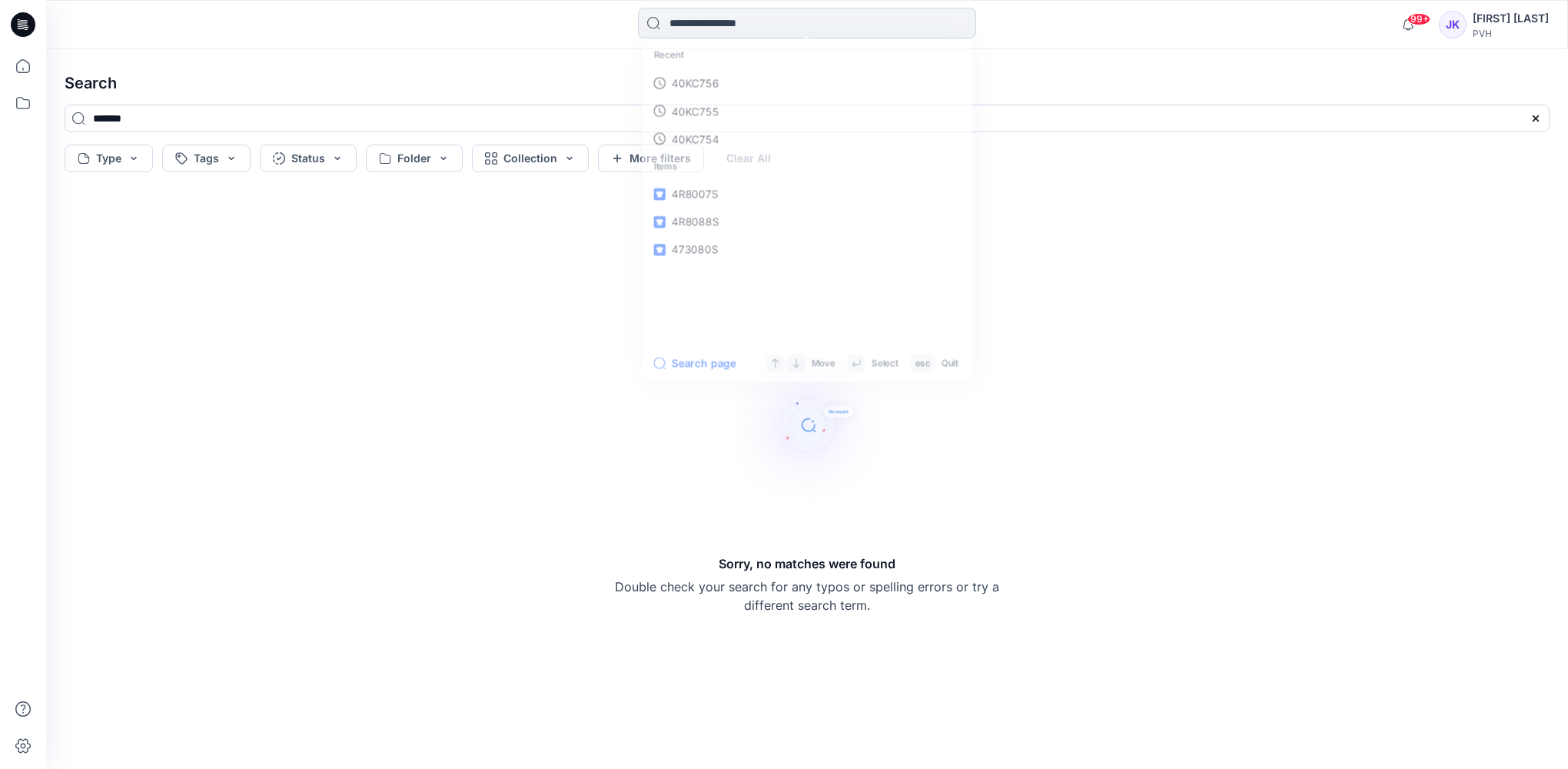 click at bounding box center [807, 23] 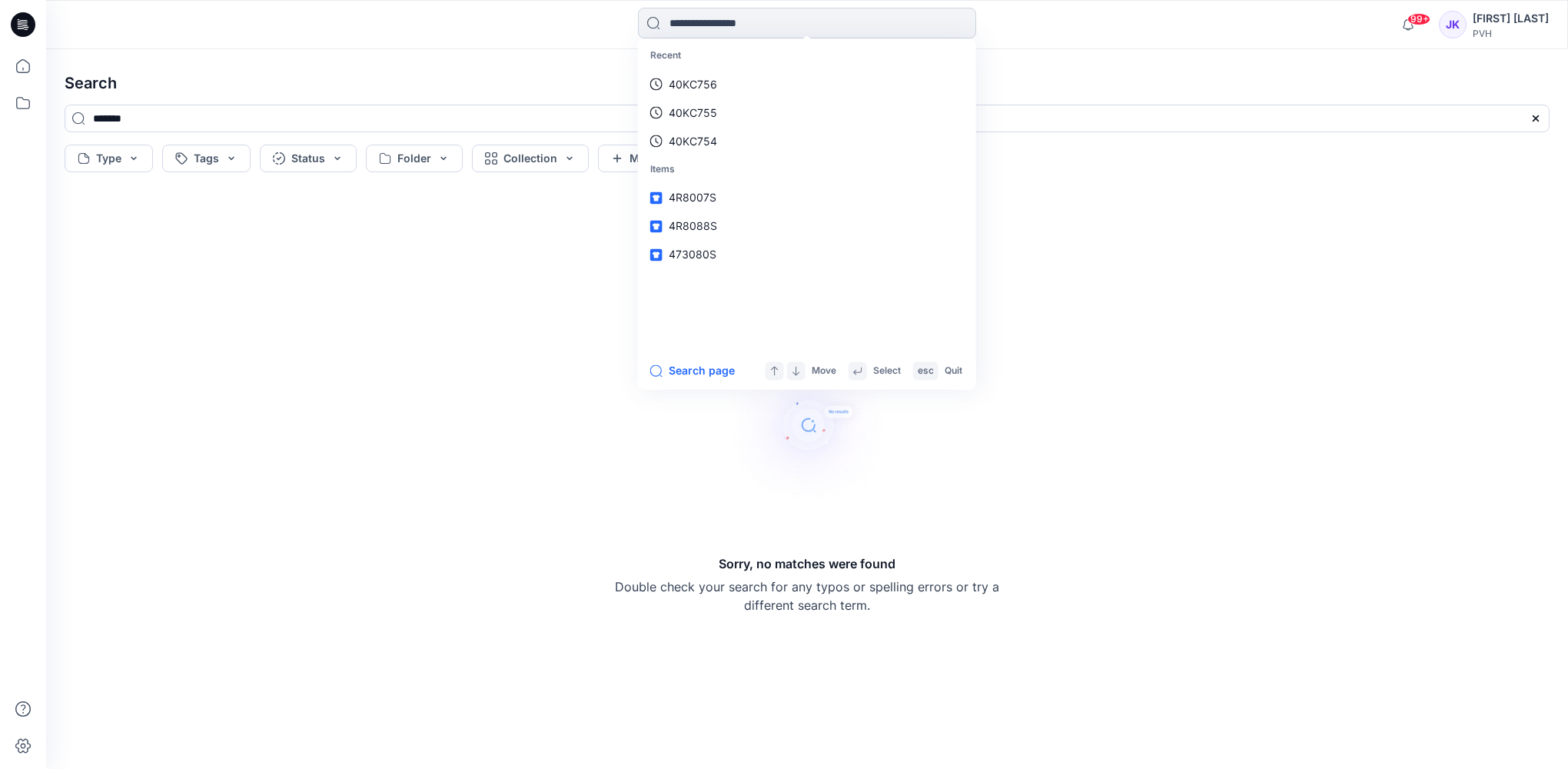 paste on "*******" 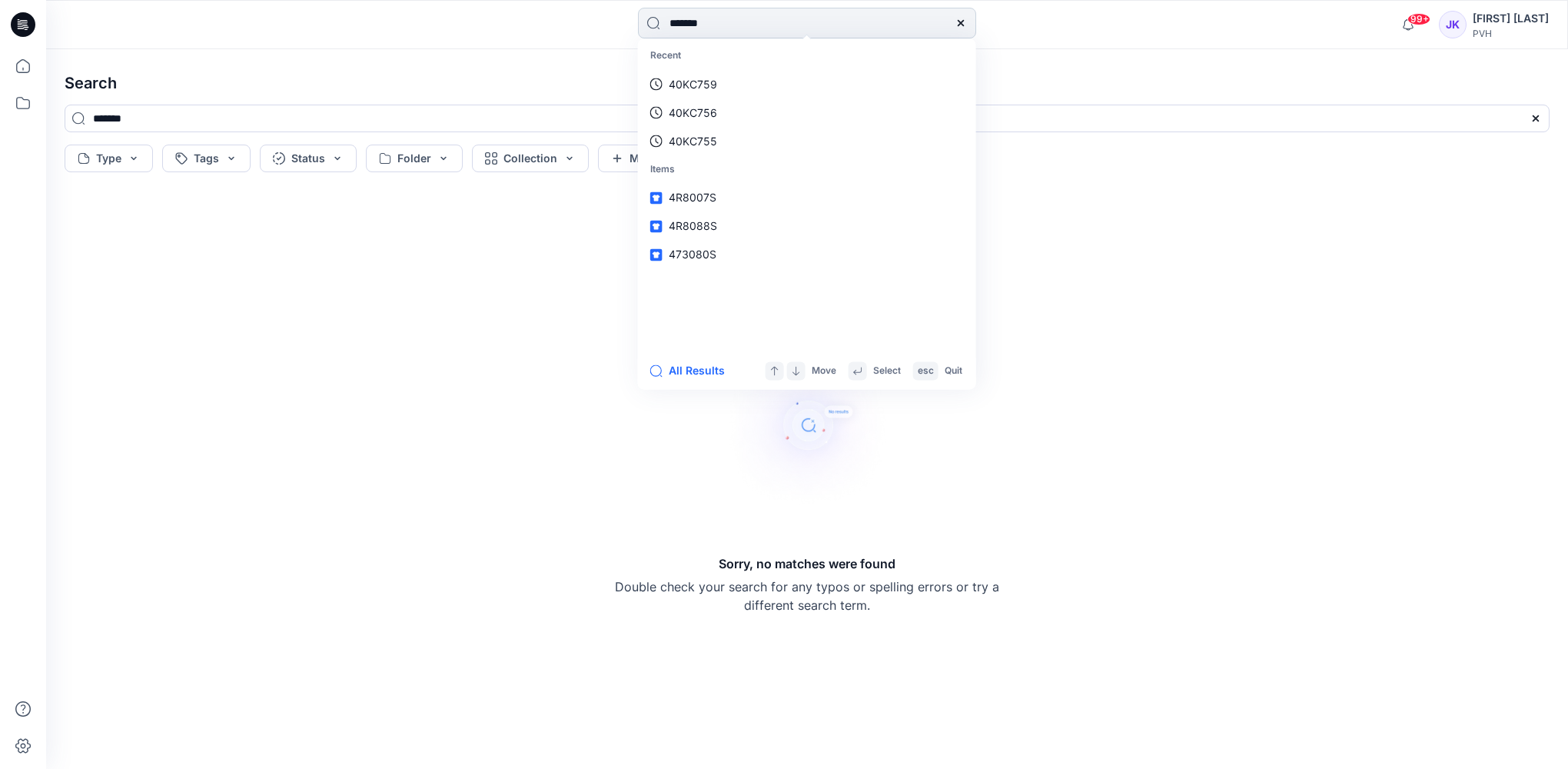 type 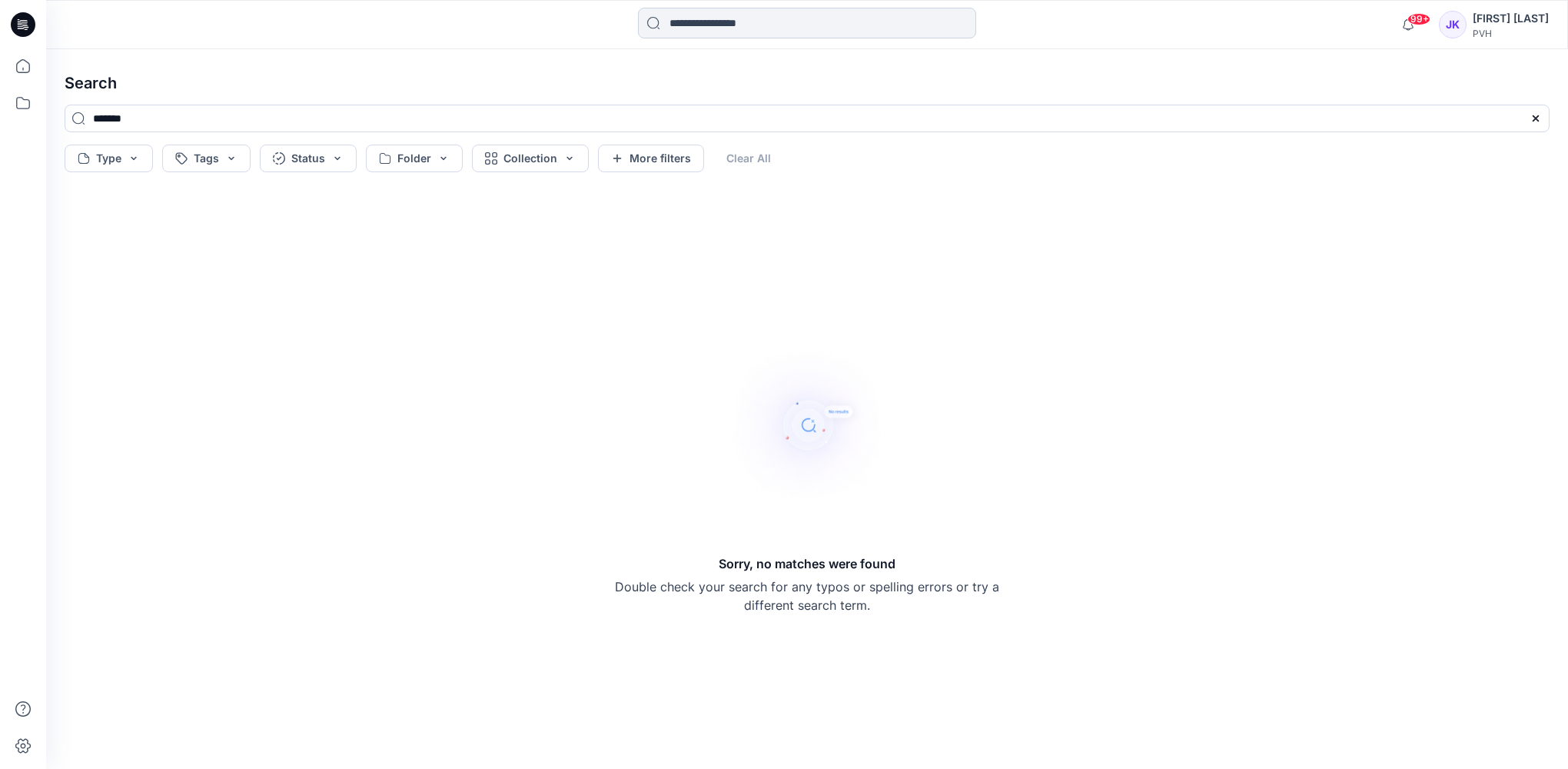 click at bounding box center [807, 23] 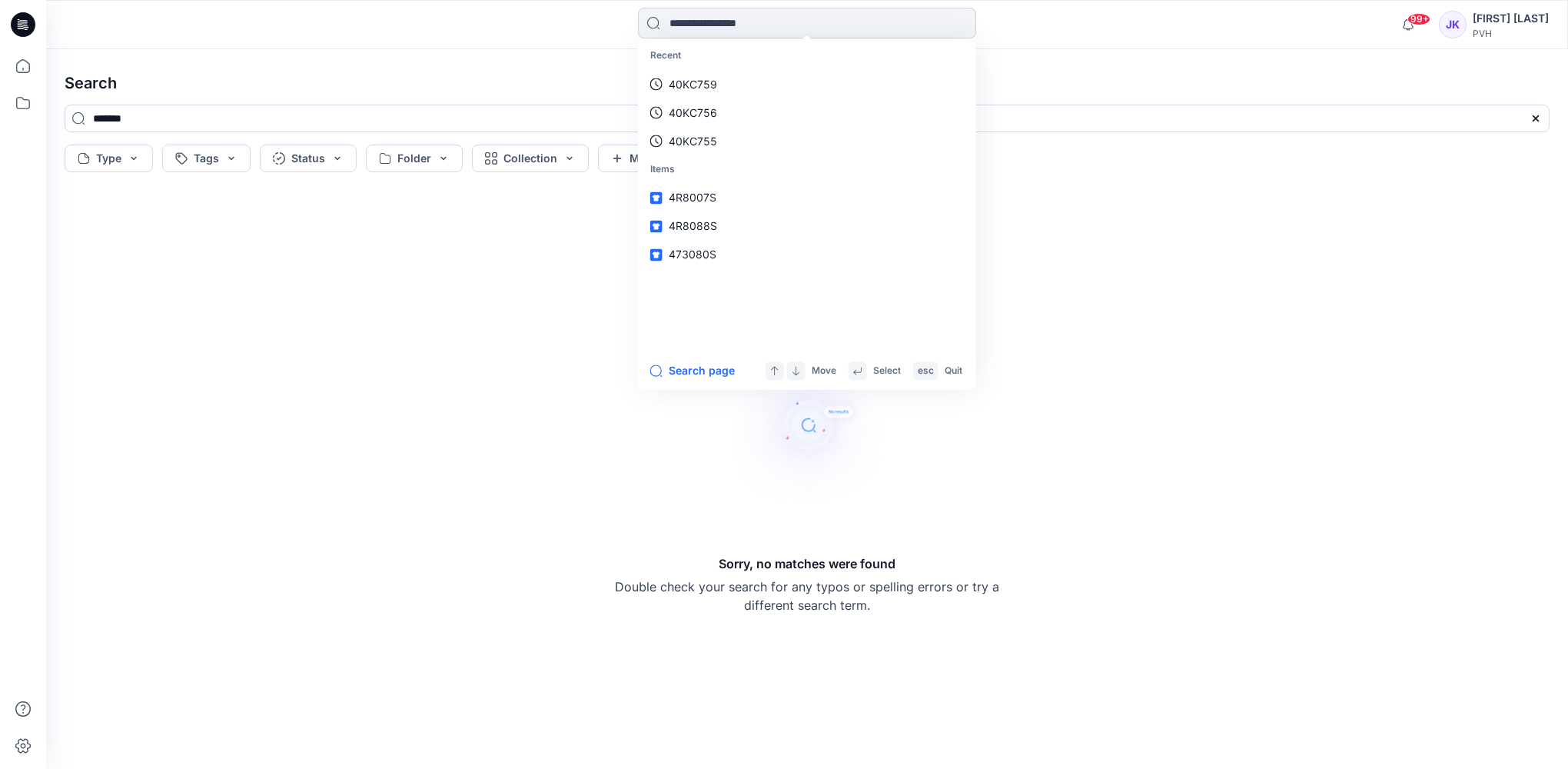 paste on "*******" 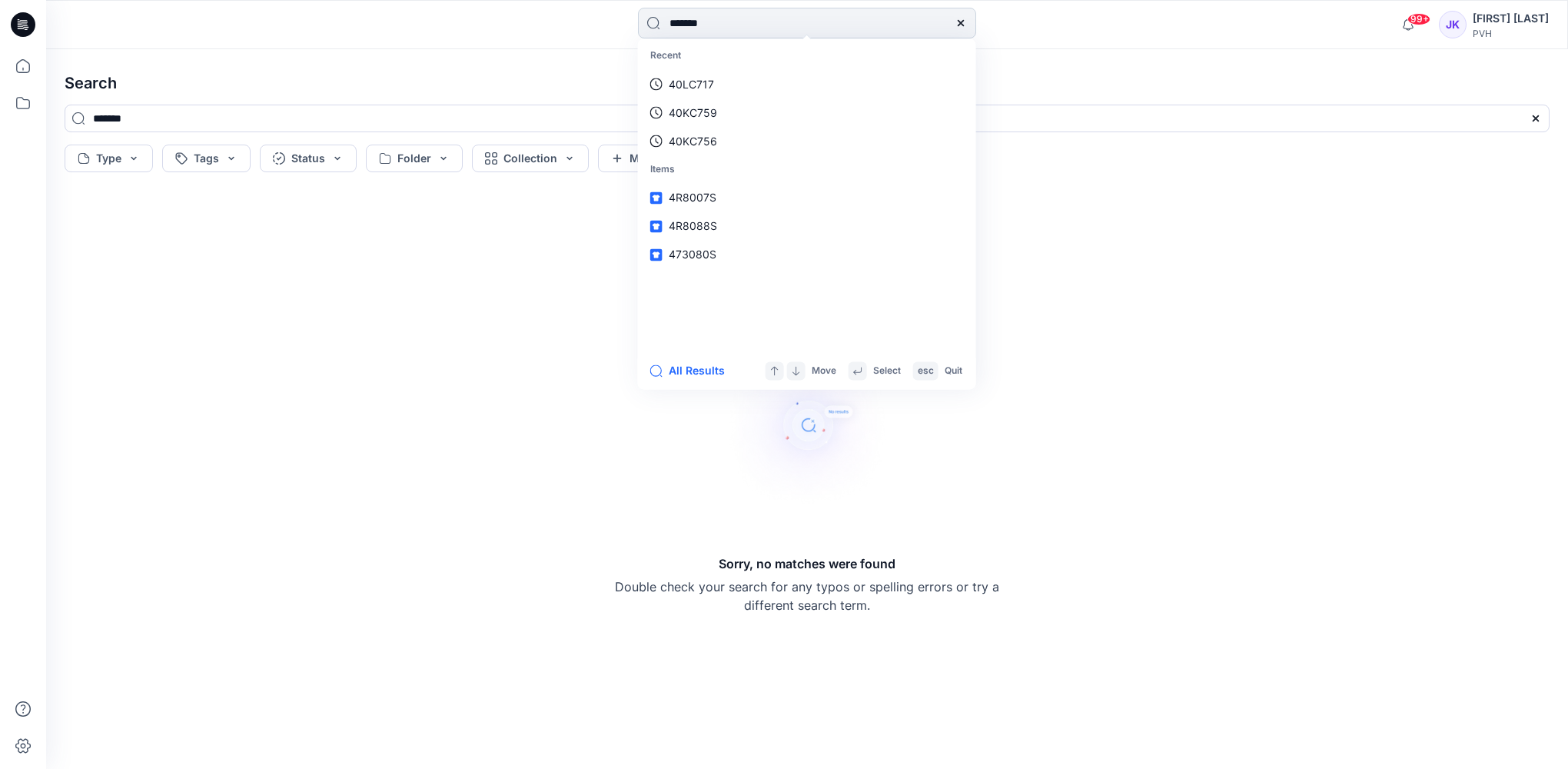 type 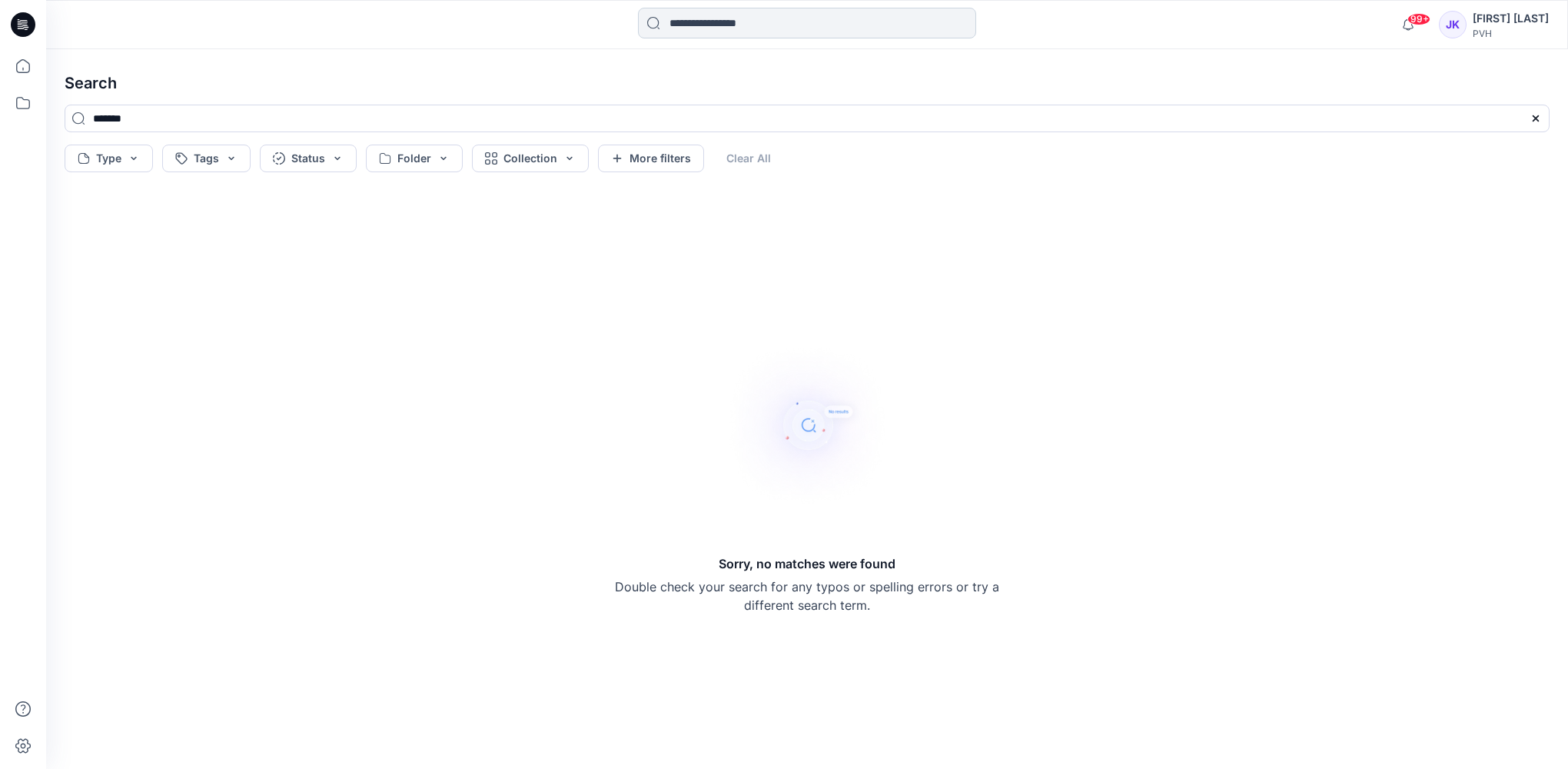 click at bounding box center (807, 23) 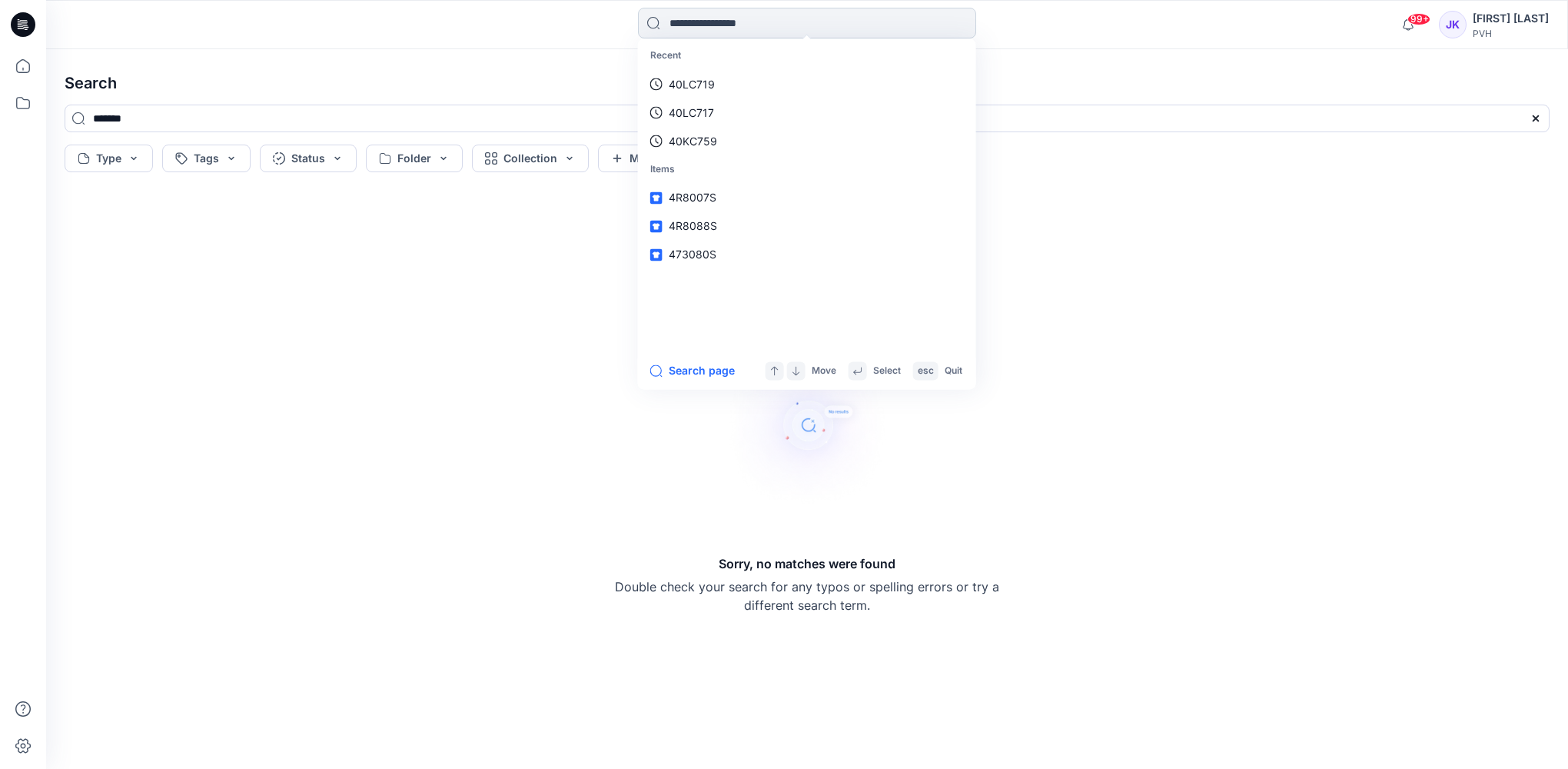 paste on "*******" 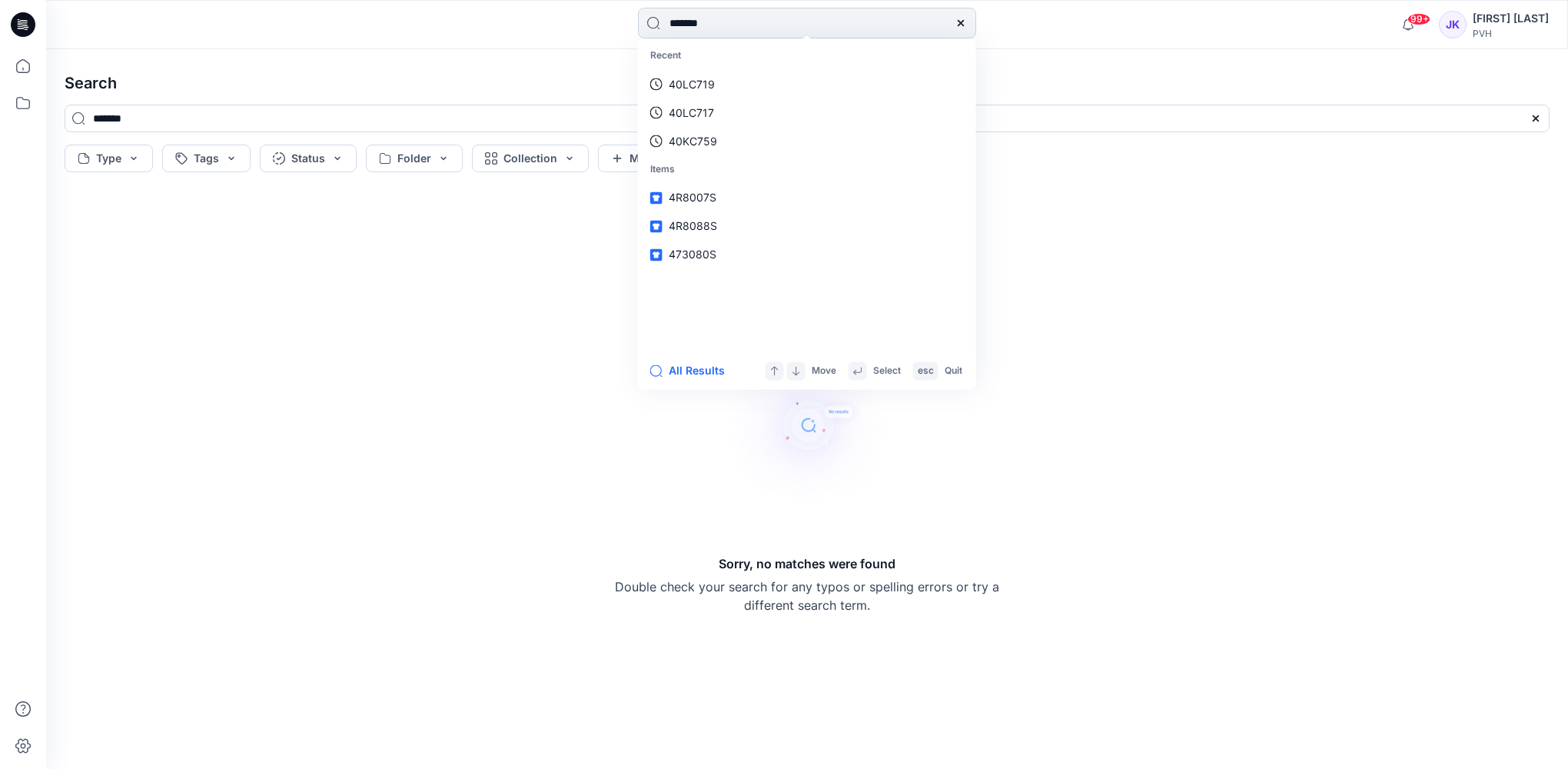 type 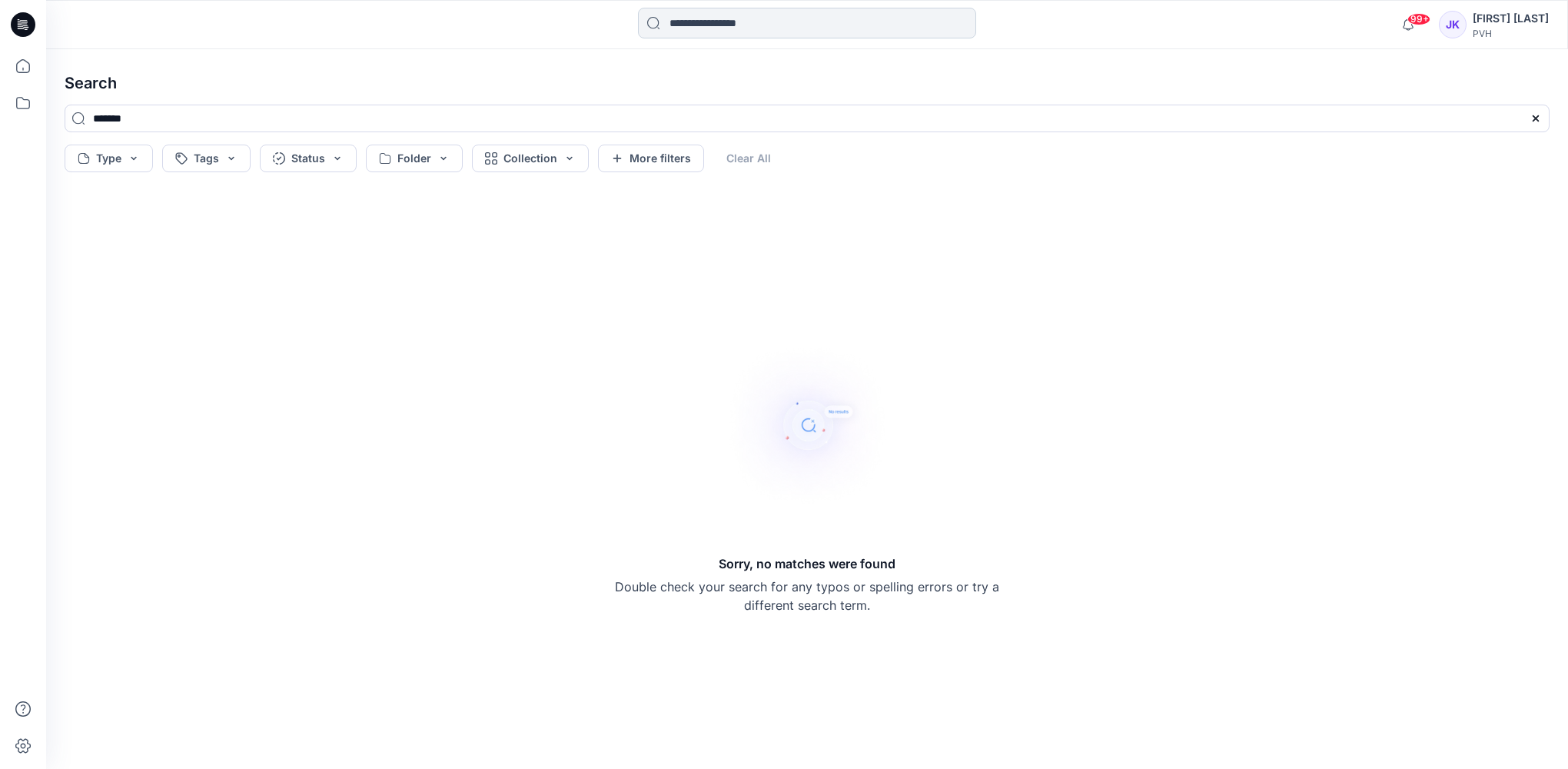 click at bounding box center (807, 23) 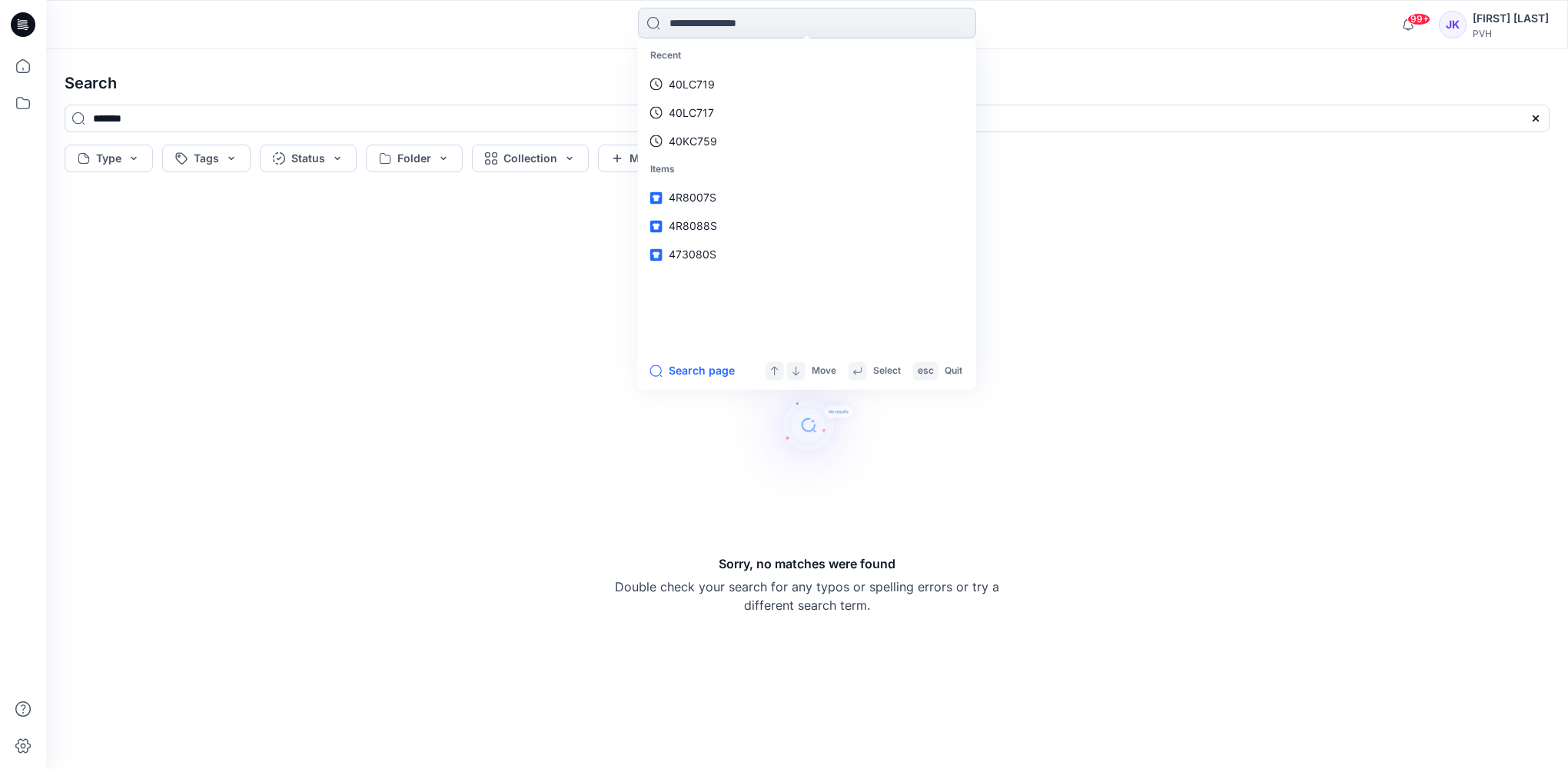 paste on "*******" 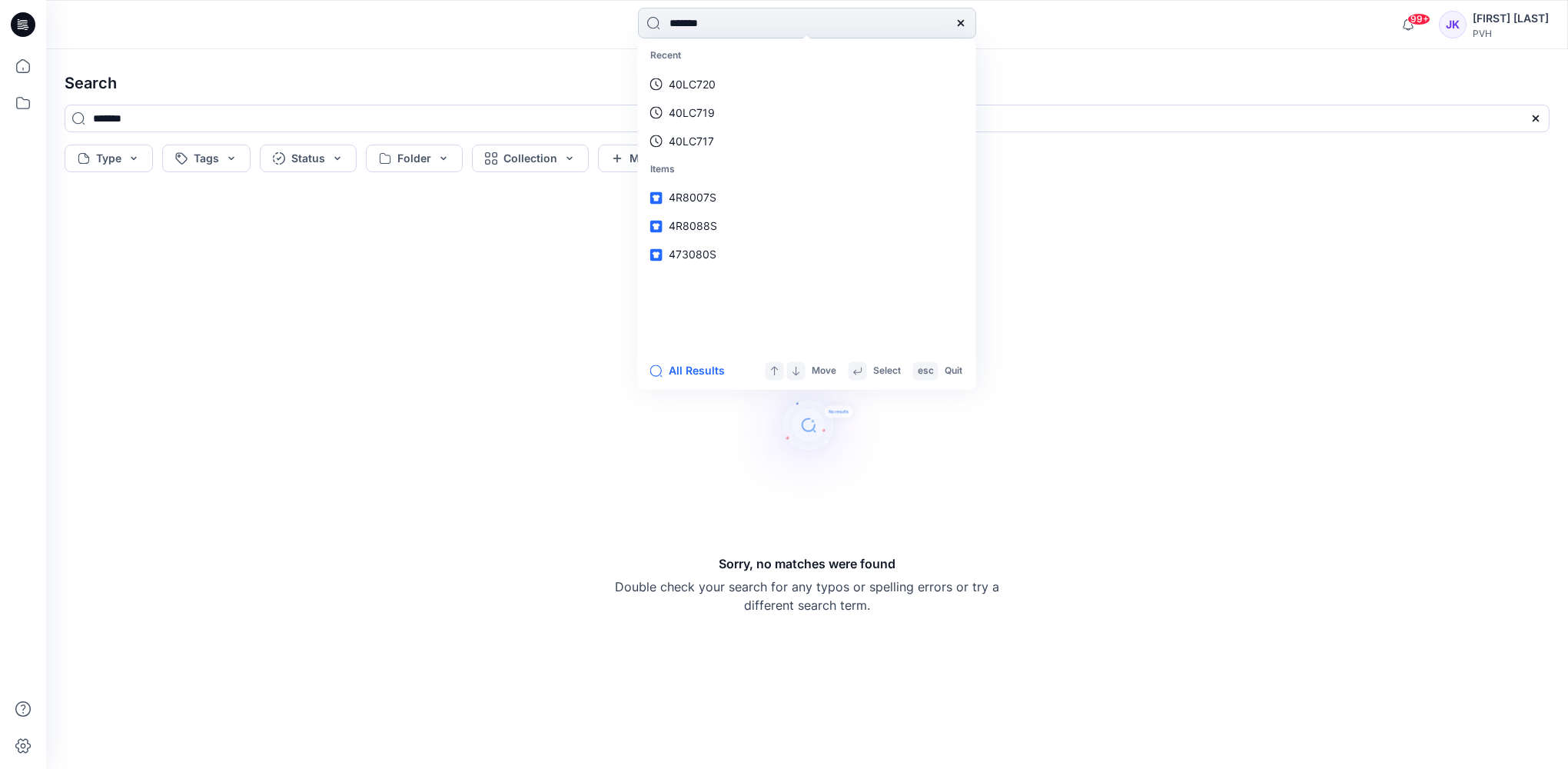 type 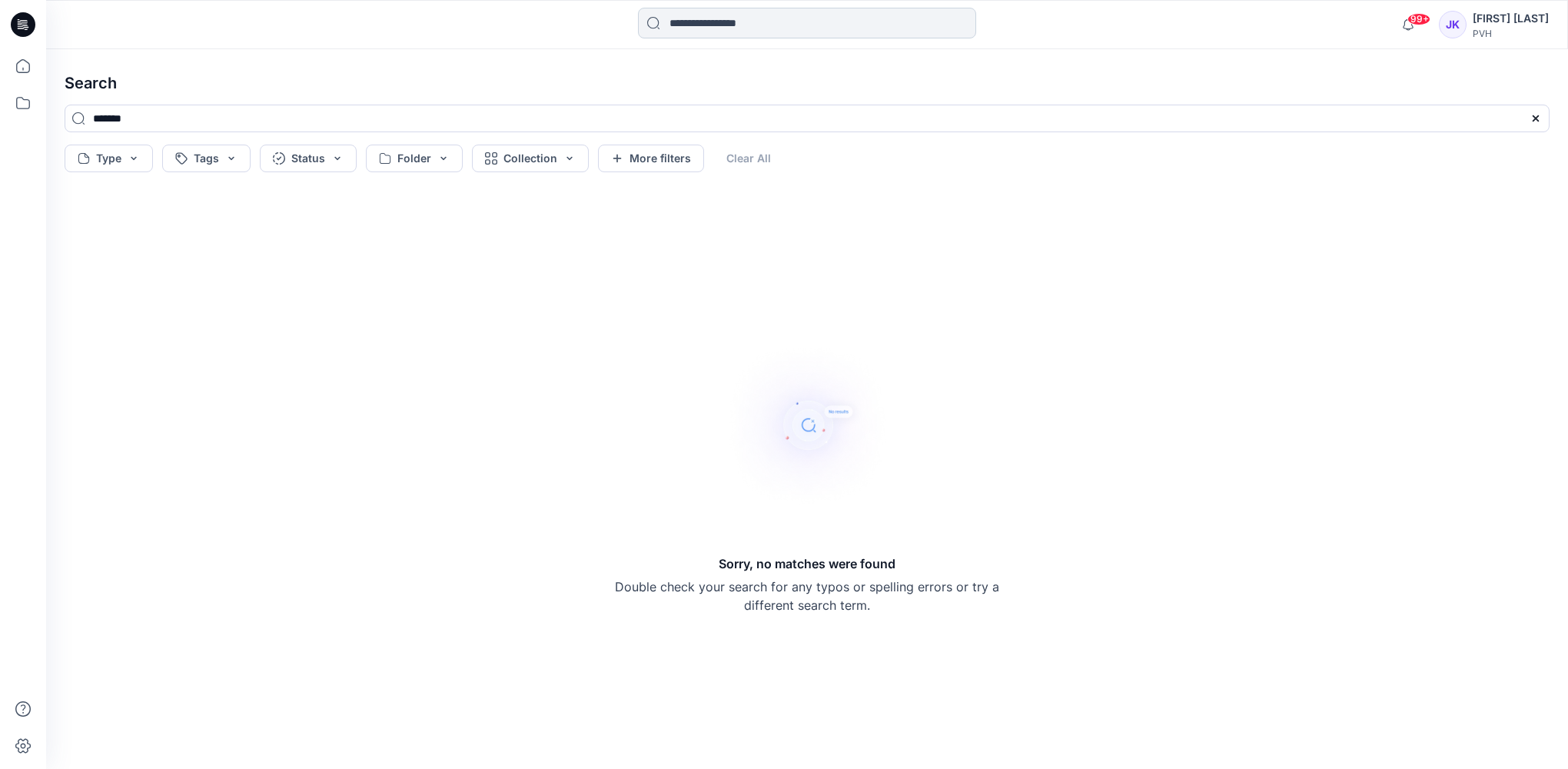 click at bounding box center [807, 23] 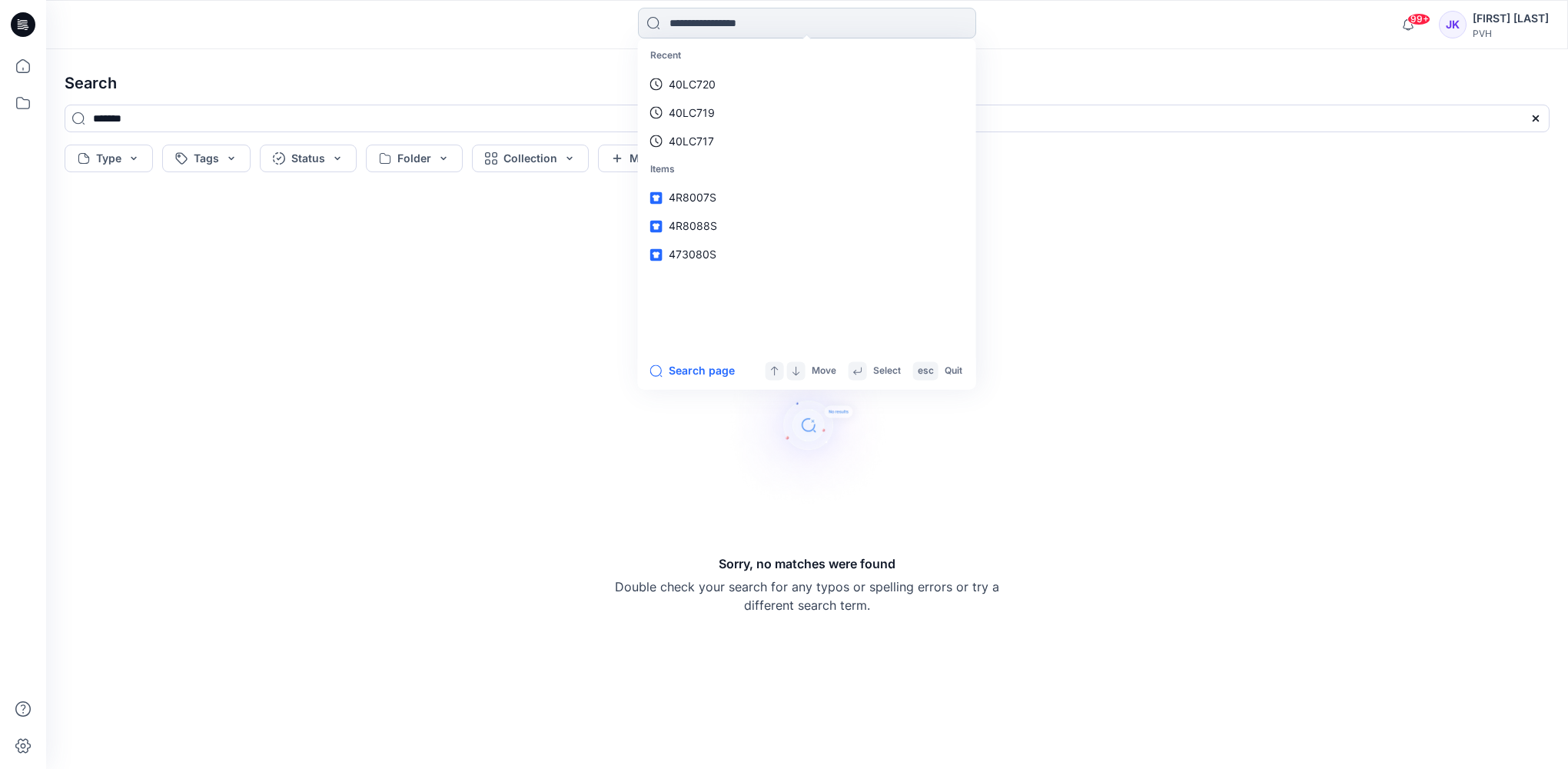 paste on "*******" 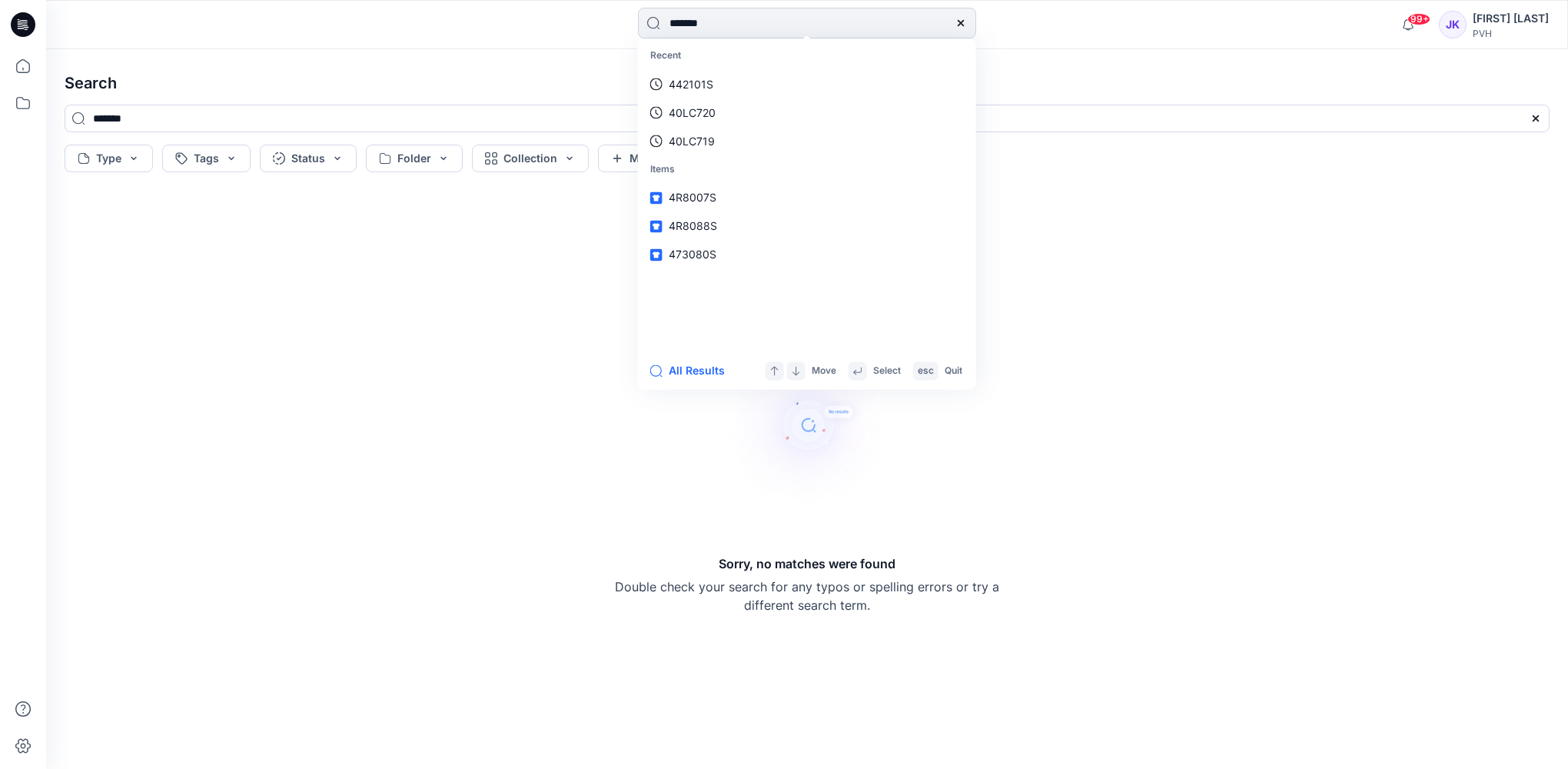 type 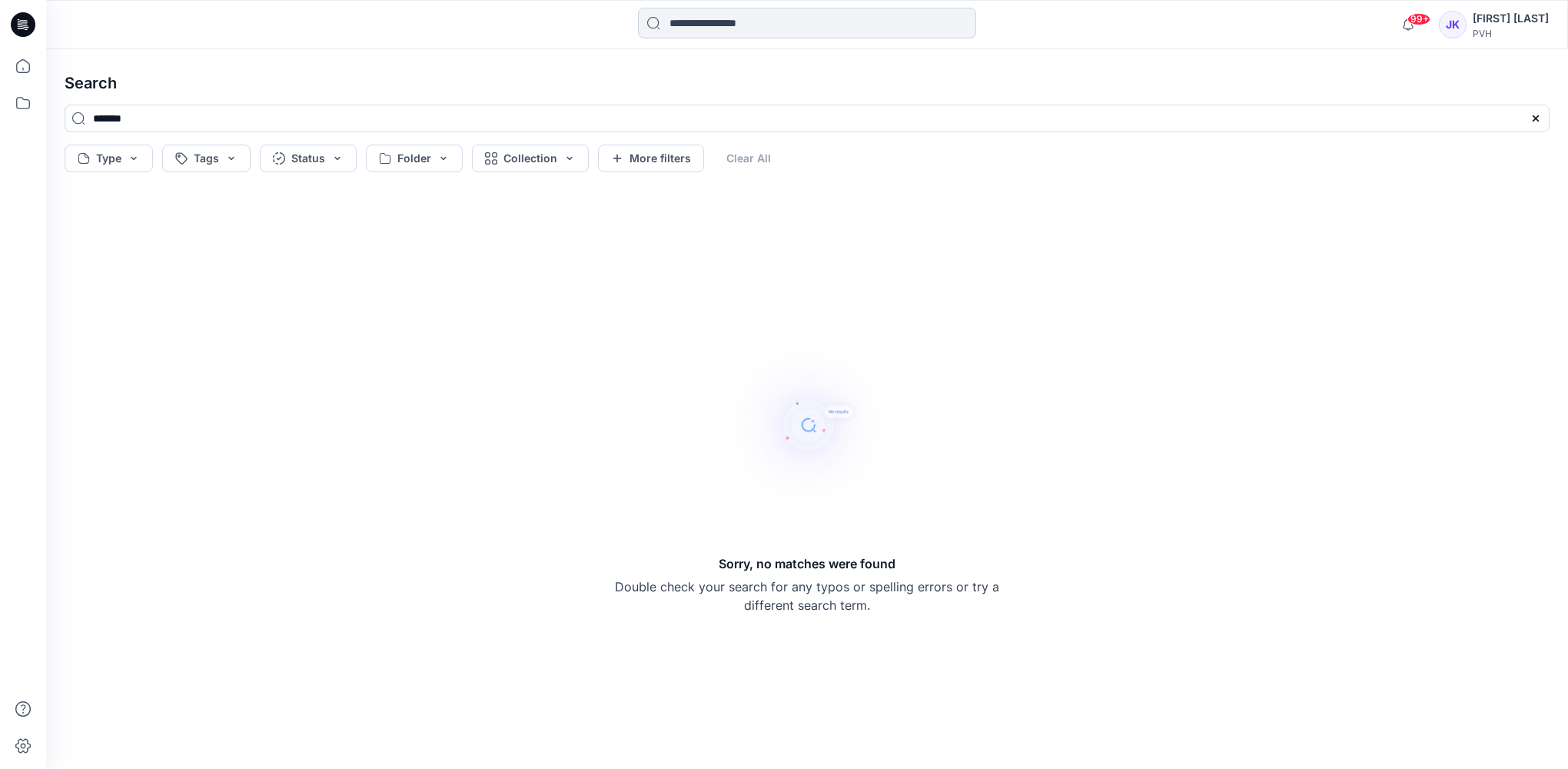 click at bounding box center (807, 23) 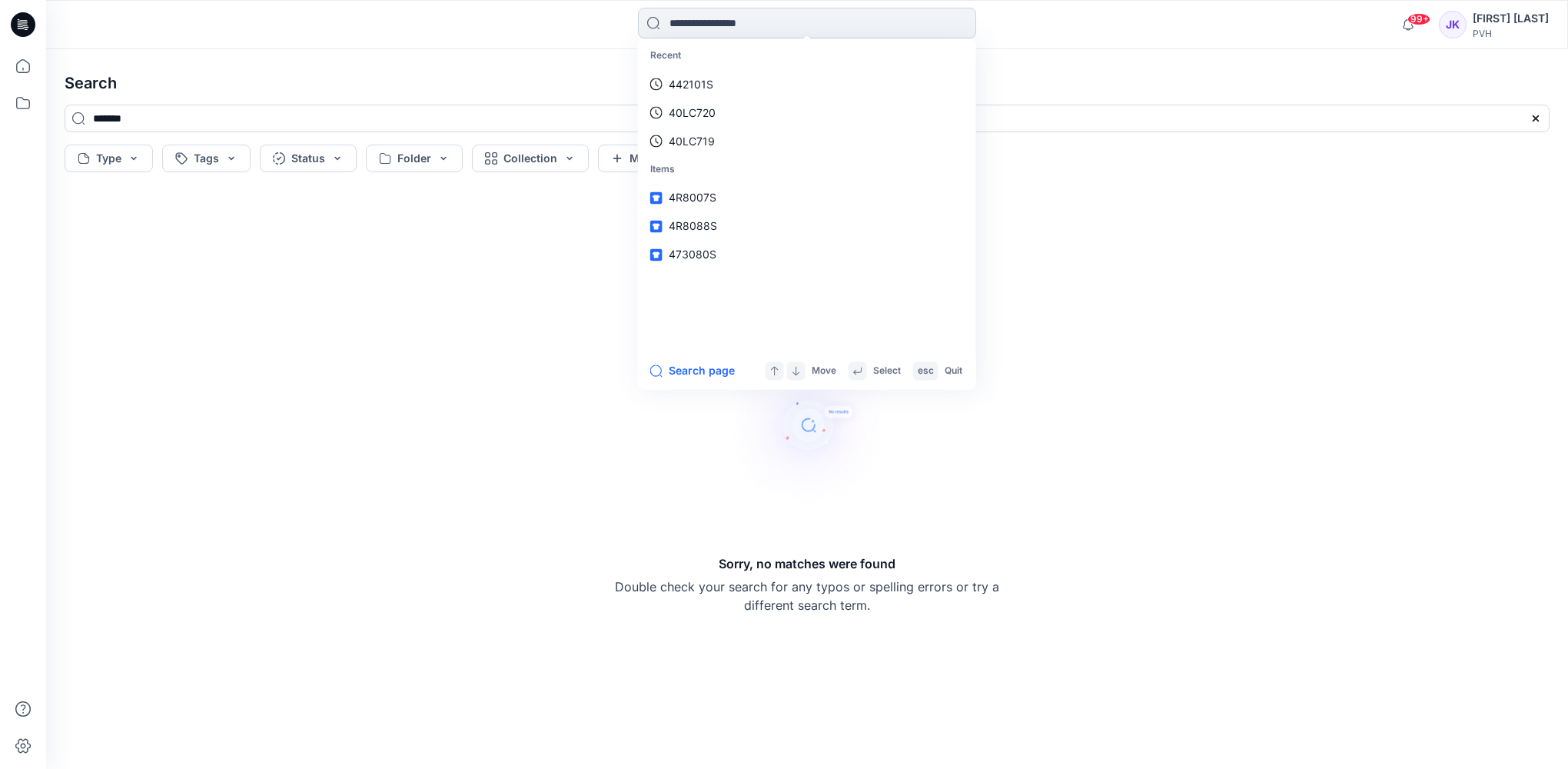 paste on "*******" 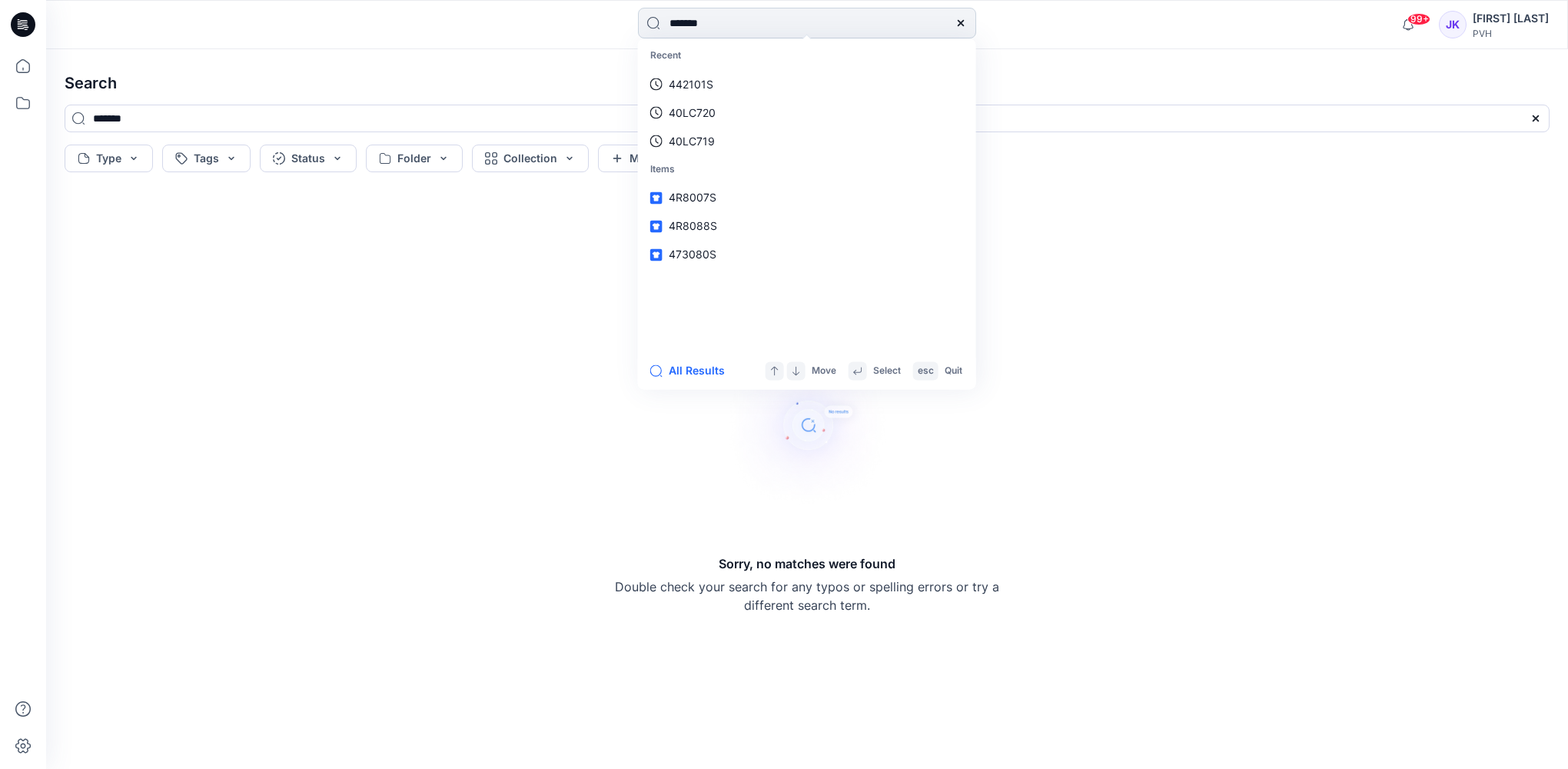 type 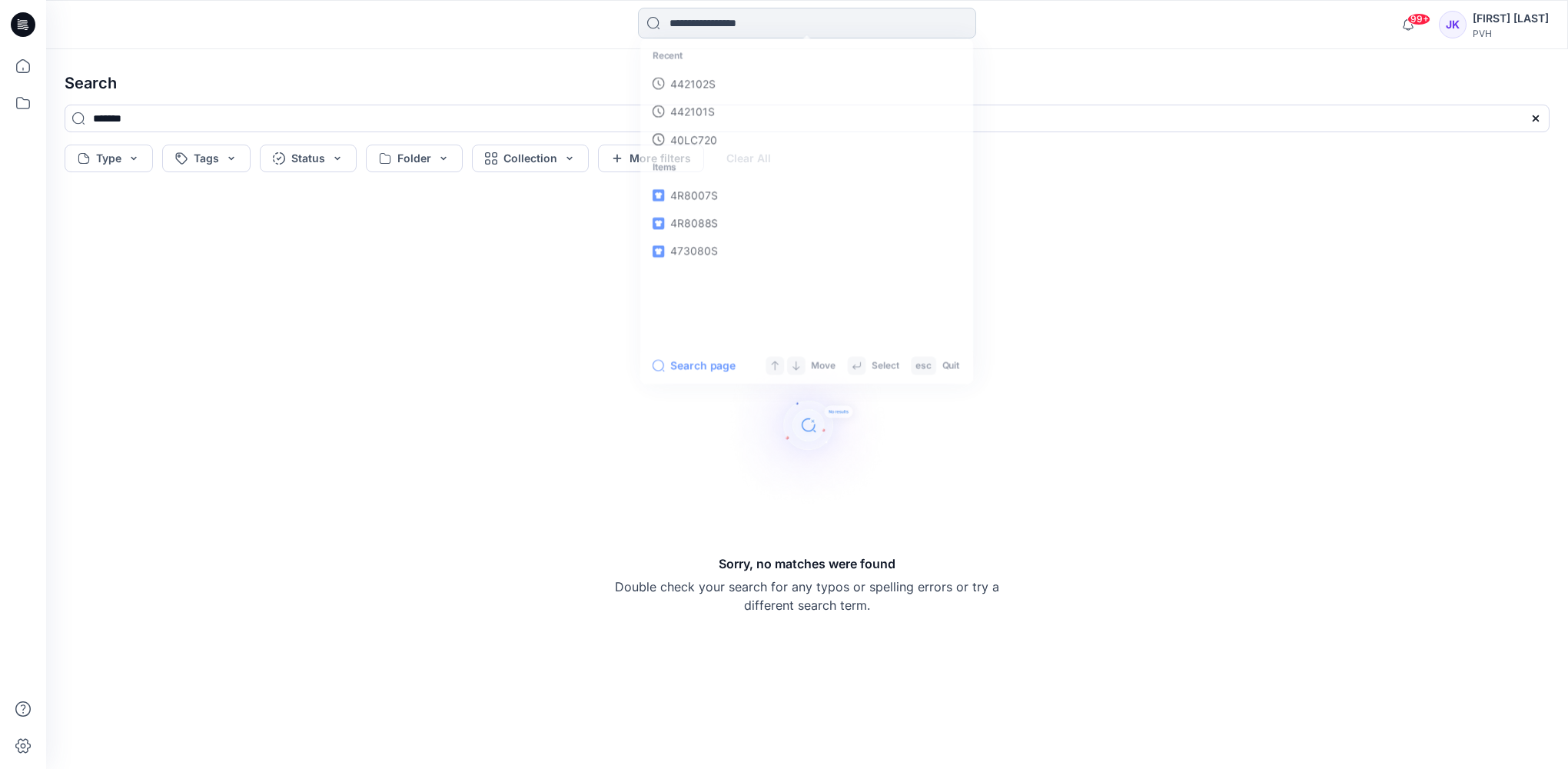 click at bounding box center (807, 23) 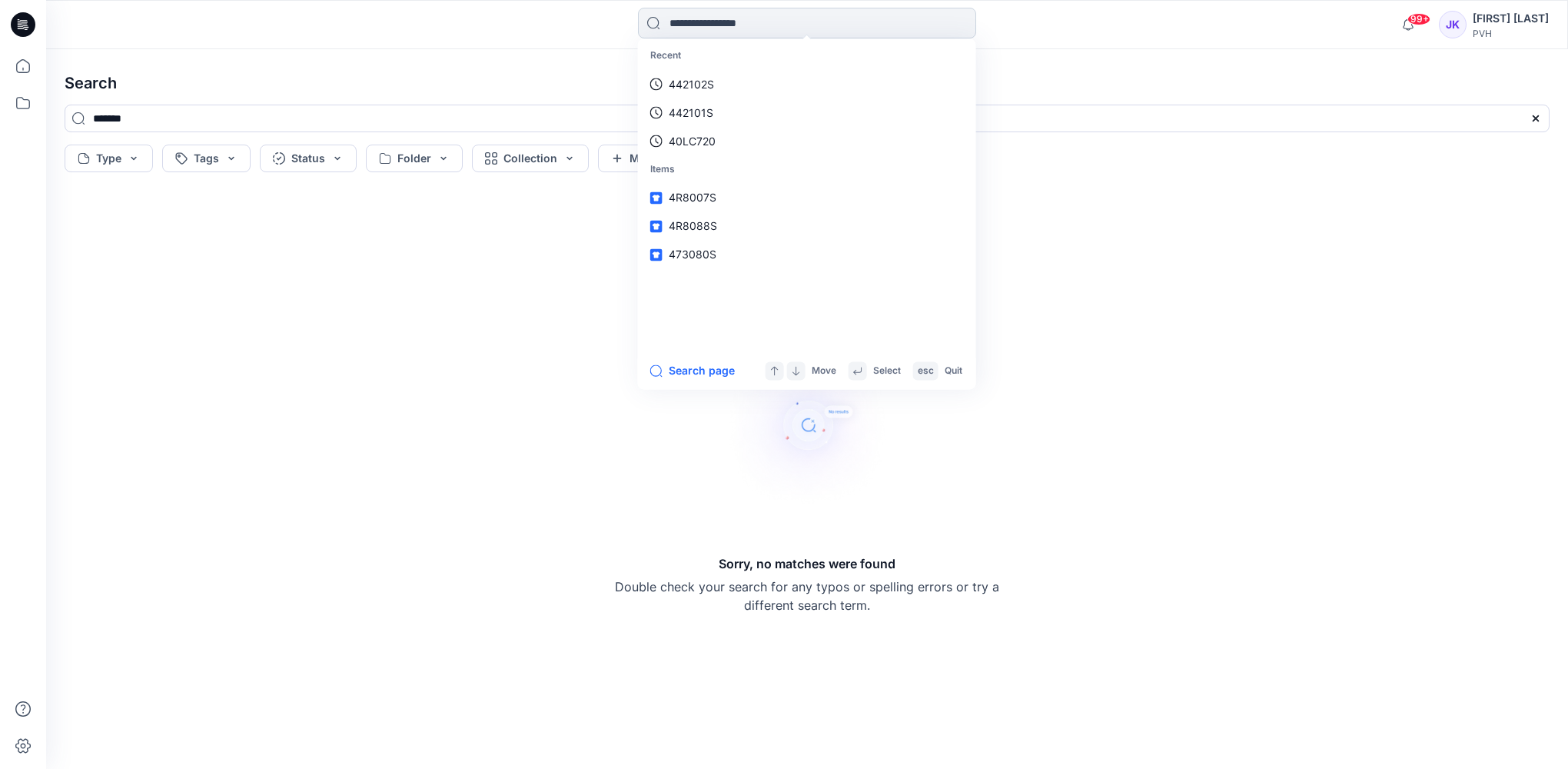 paste on "*******" 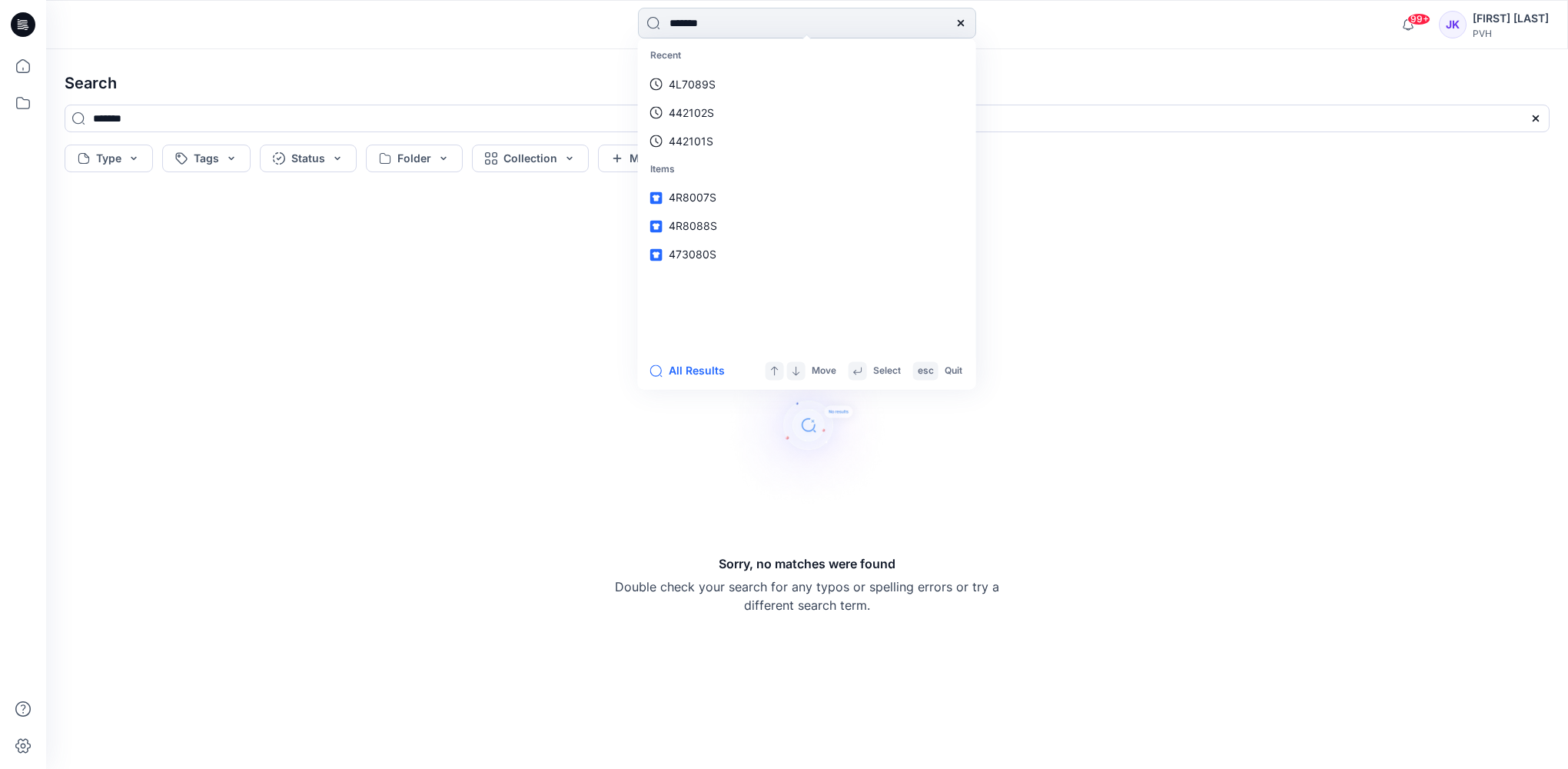 type 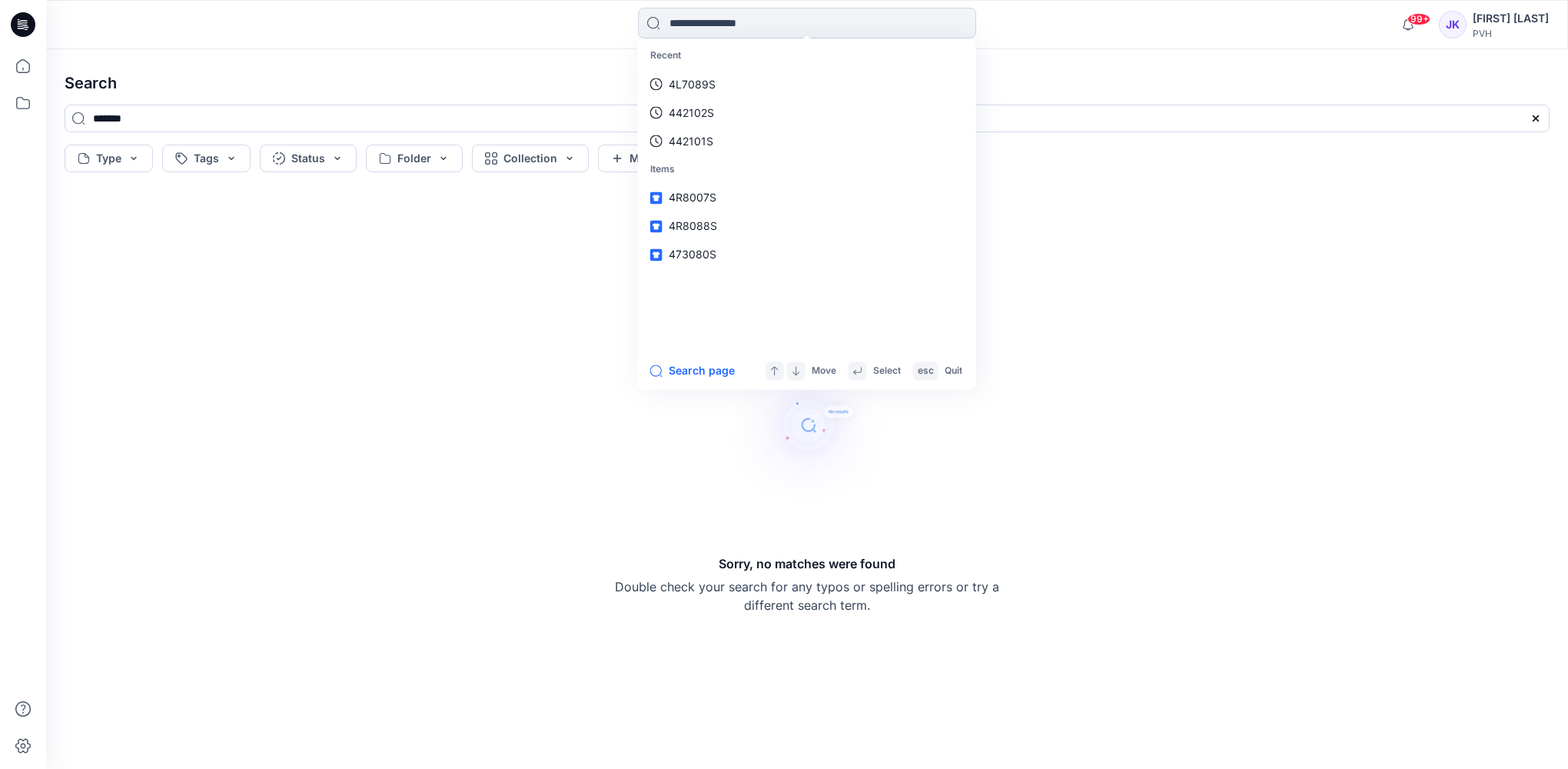 click at bounding box center [807, 23] 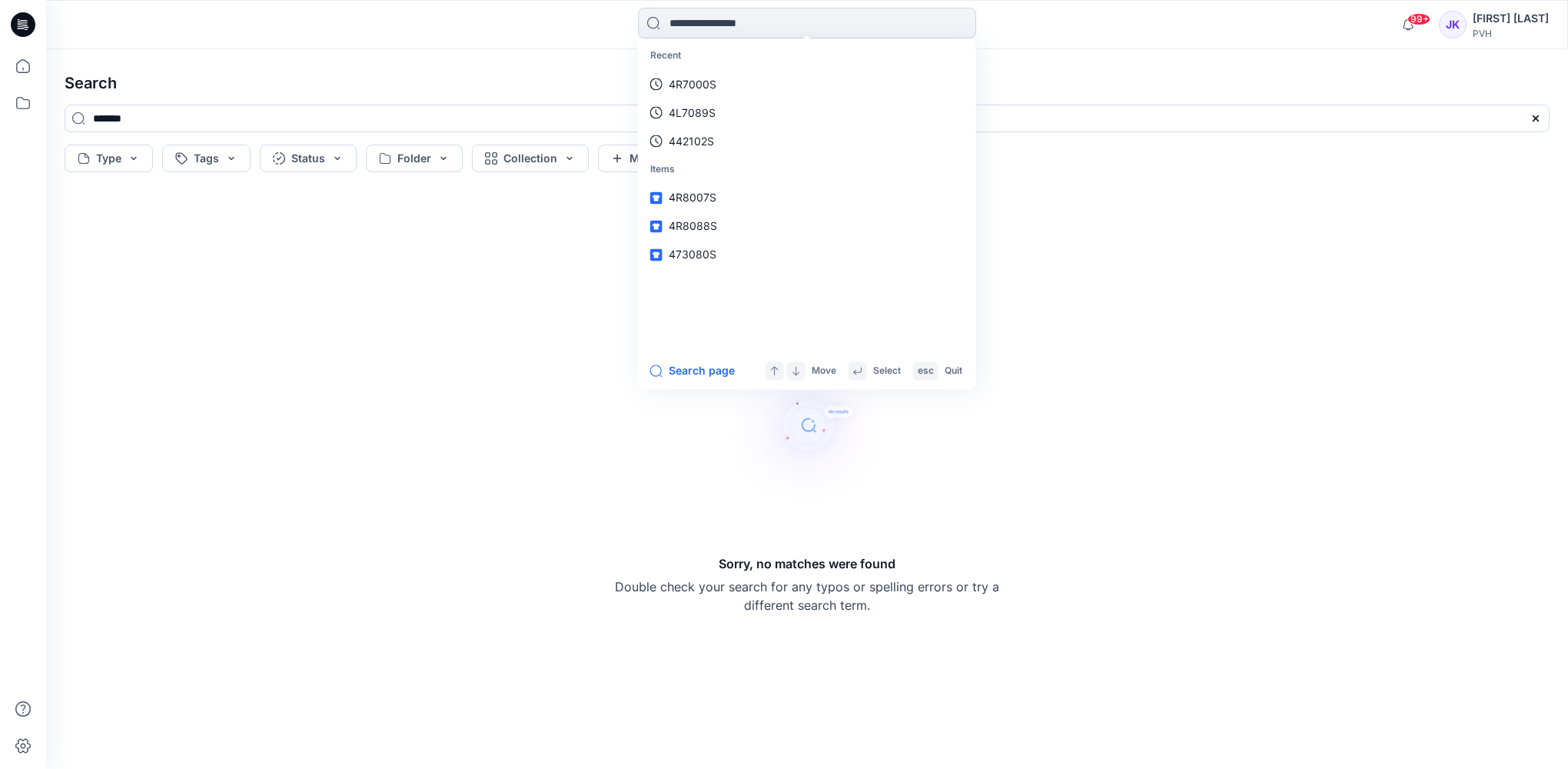paste on "*******" 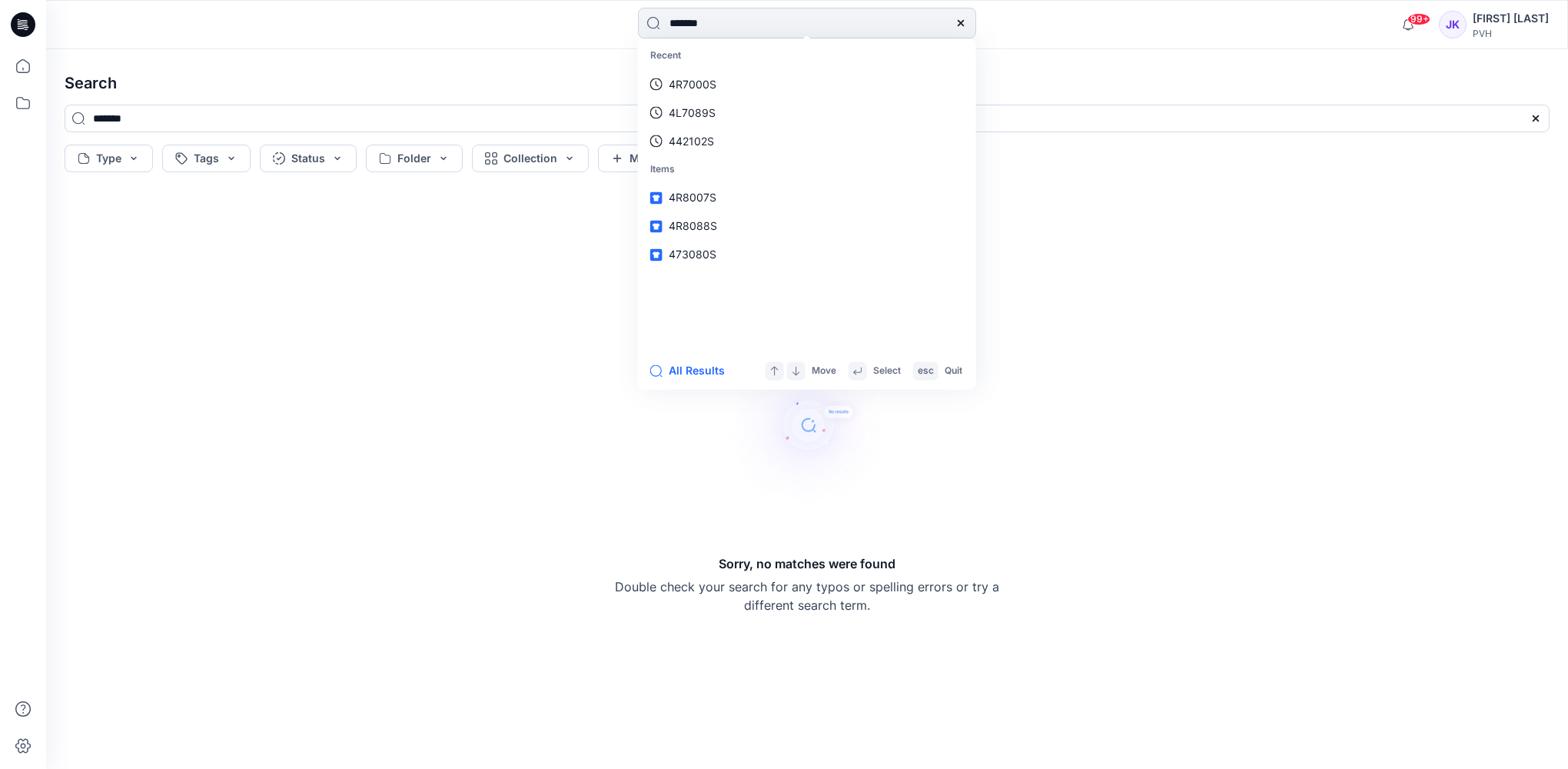 type 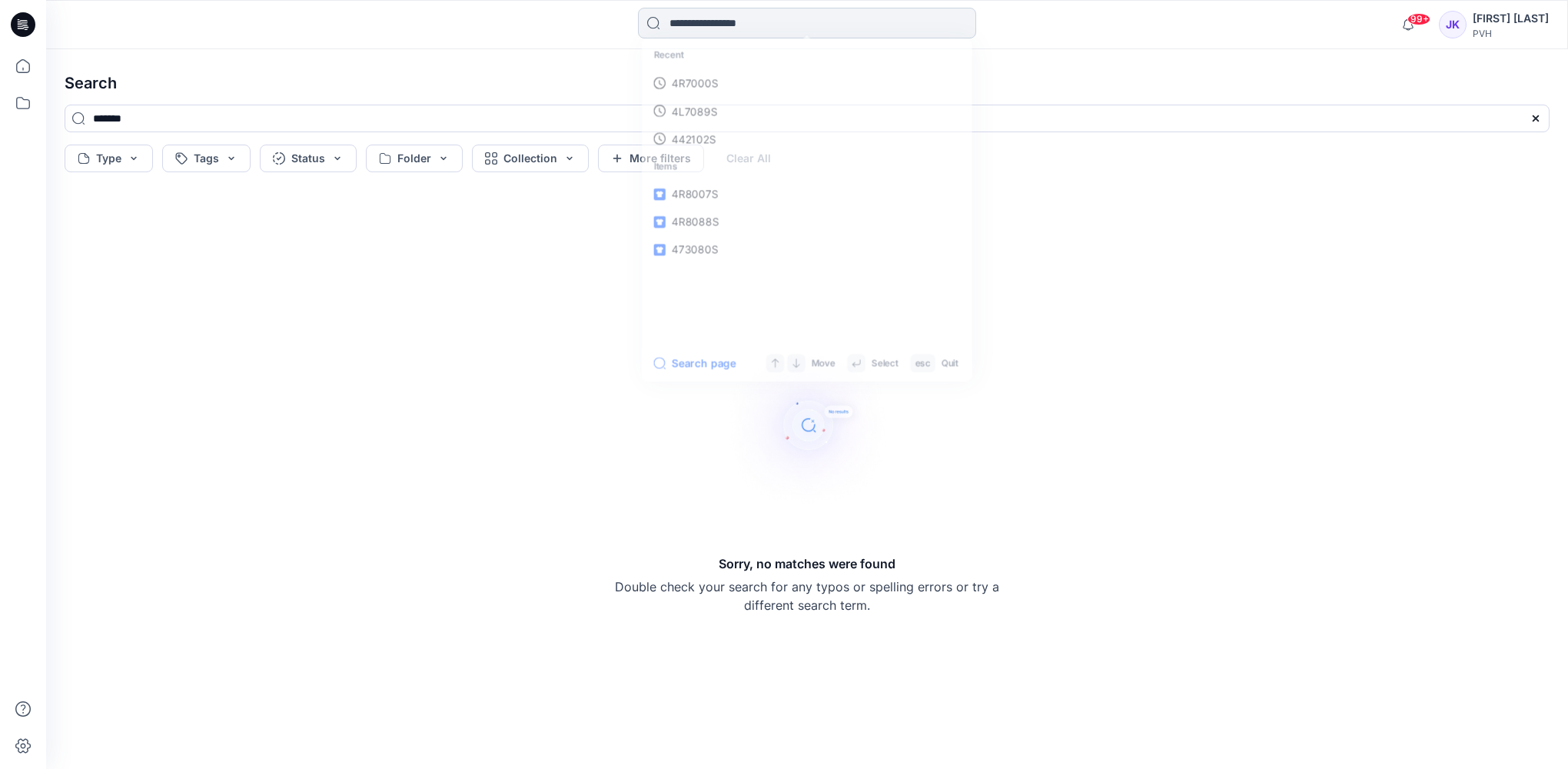 click at bounding box center (807, 23) 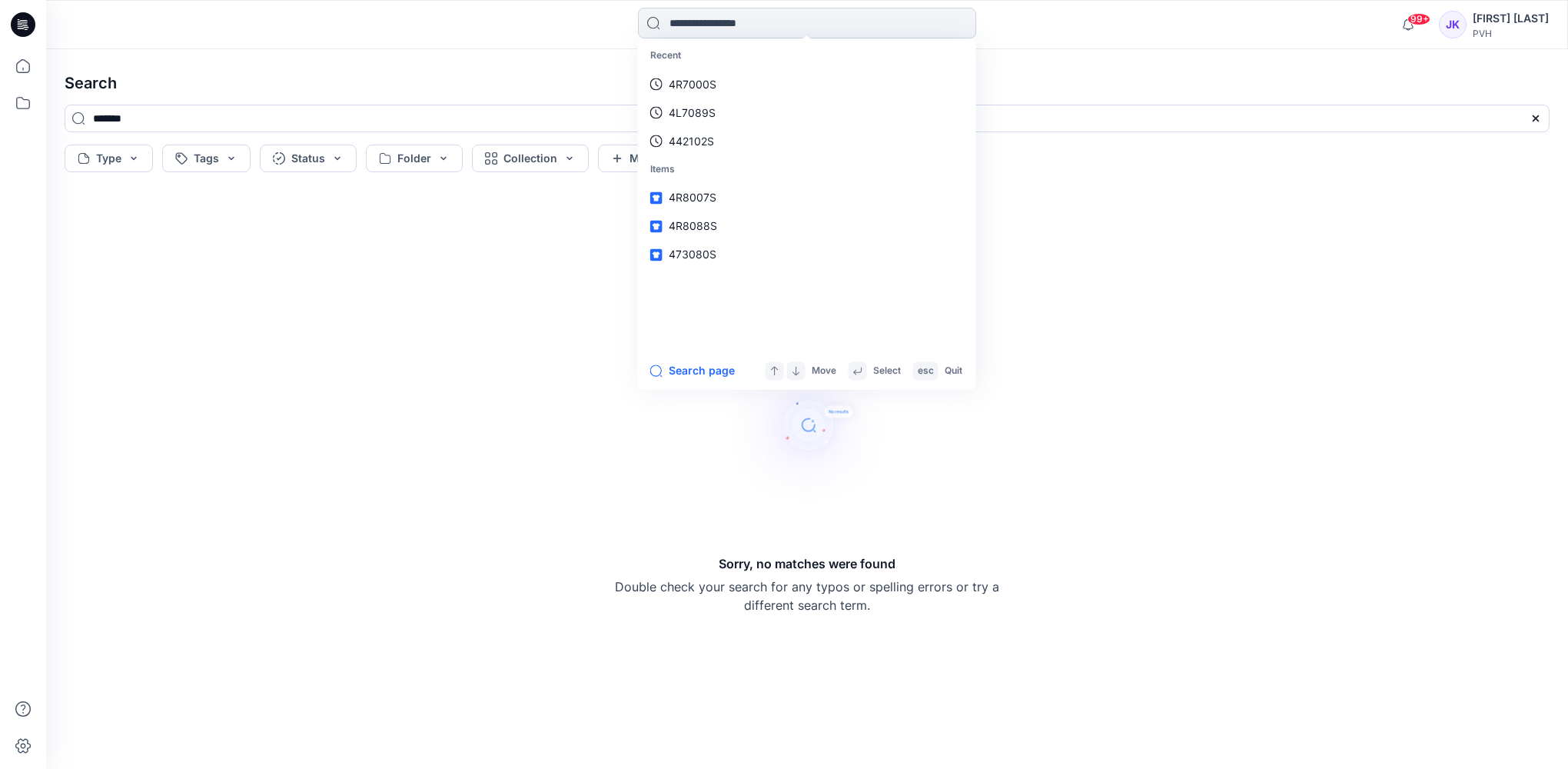 paste on "*******" 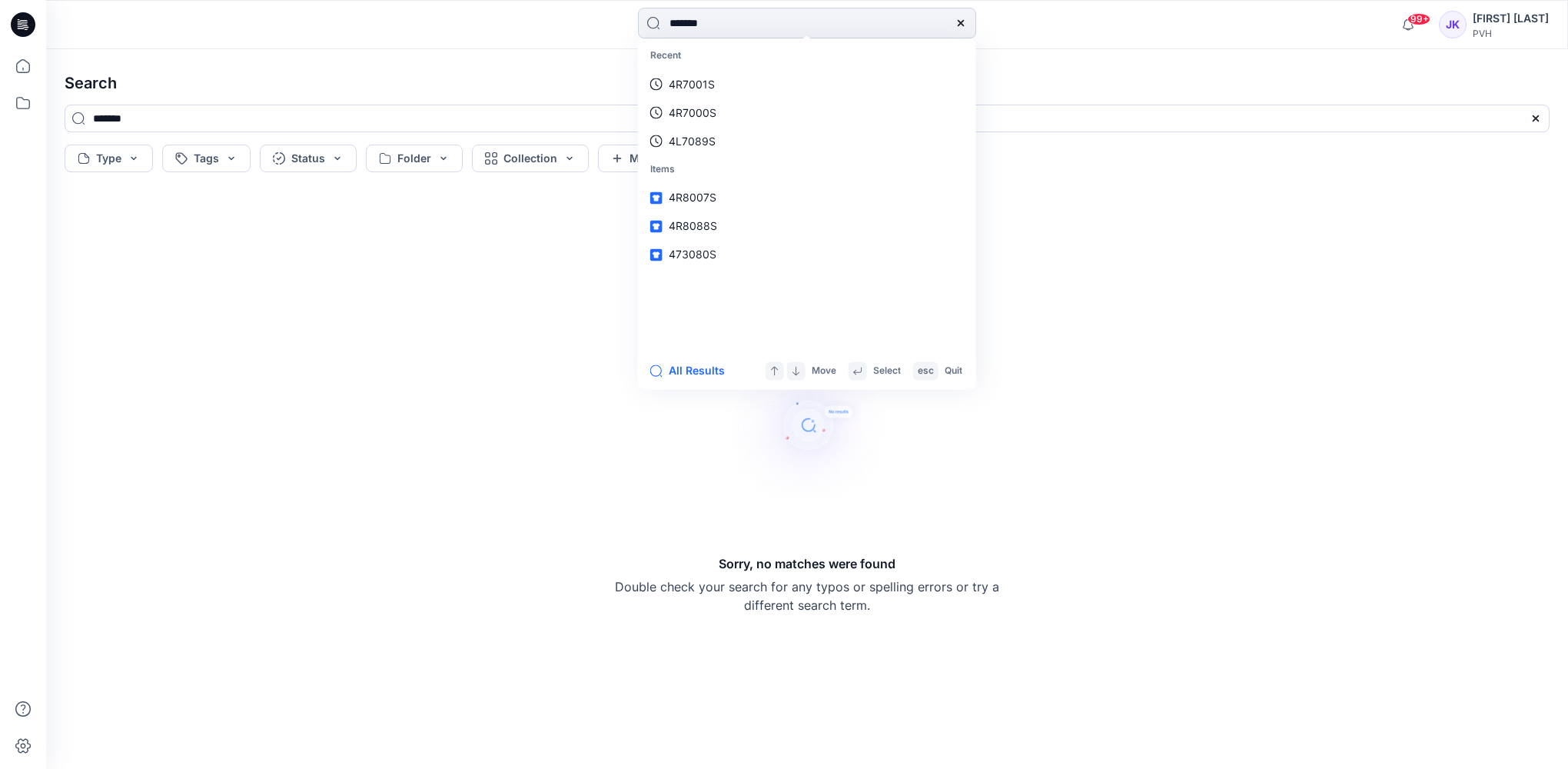 type 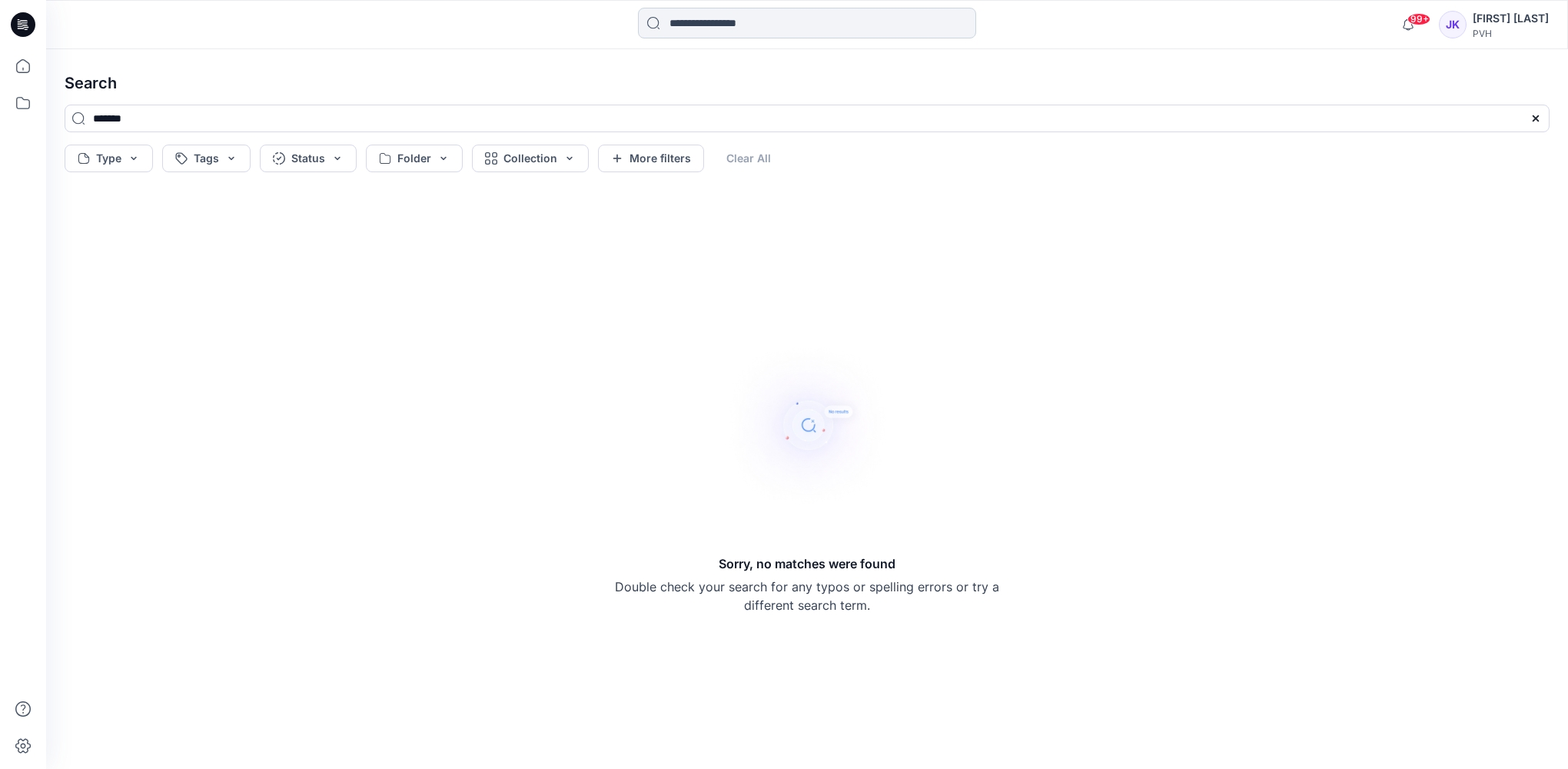 click at bounding box center [807, 23] 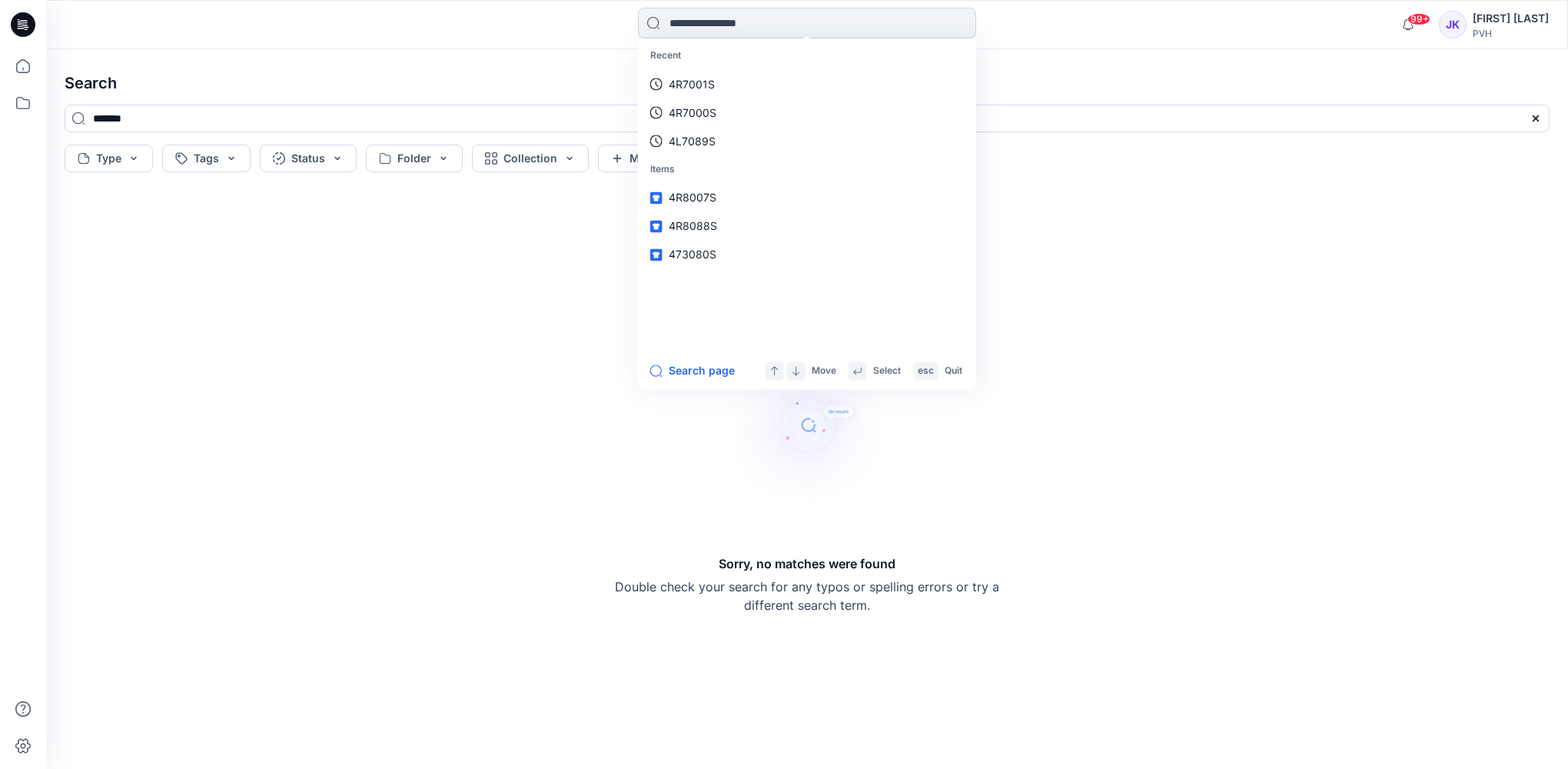 paste on "*******" 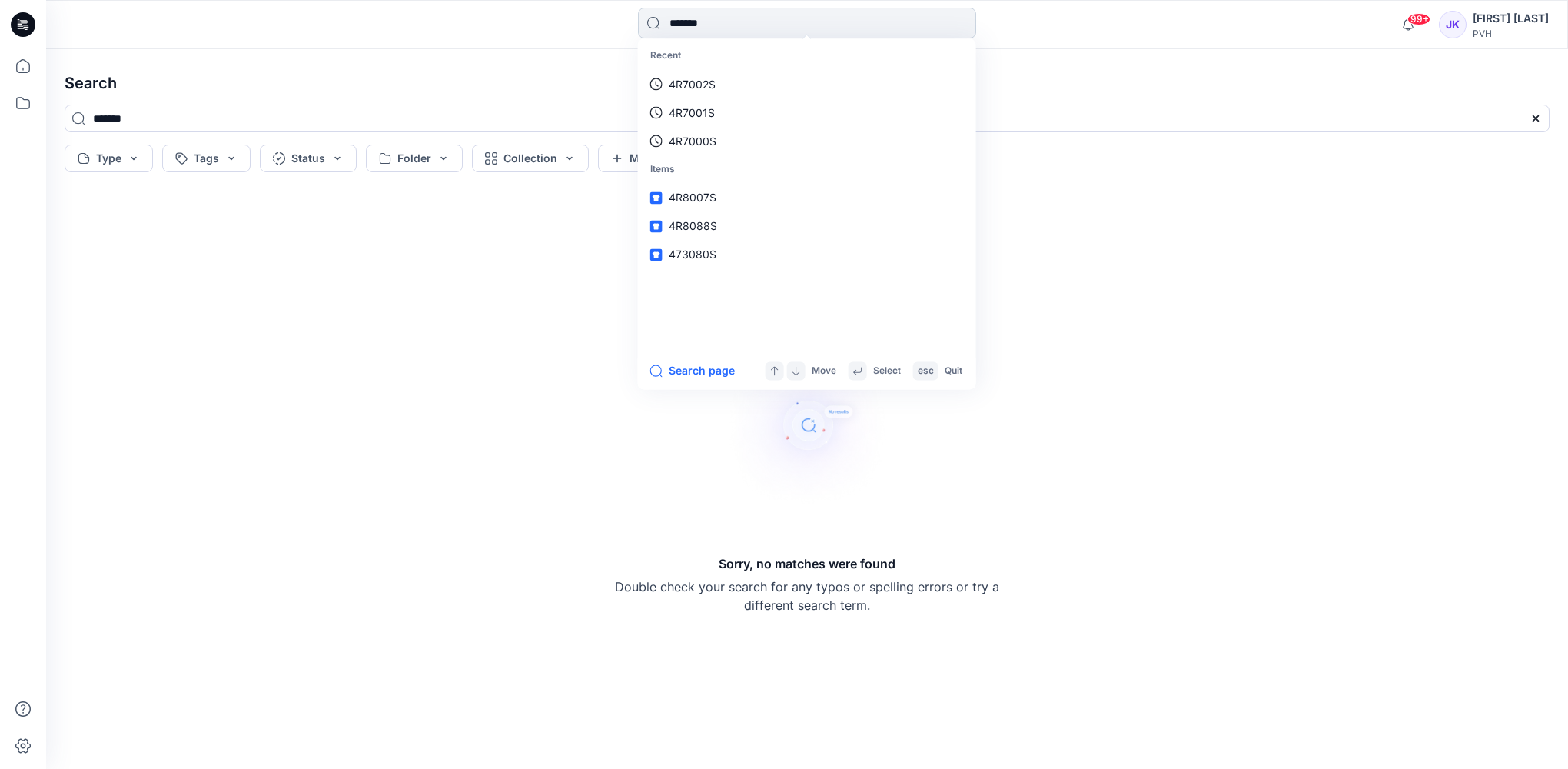 type 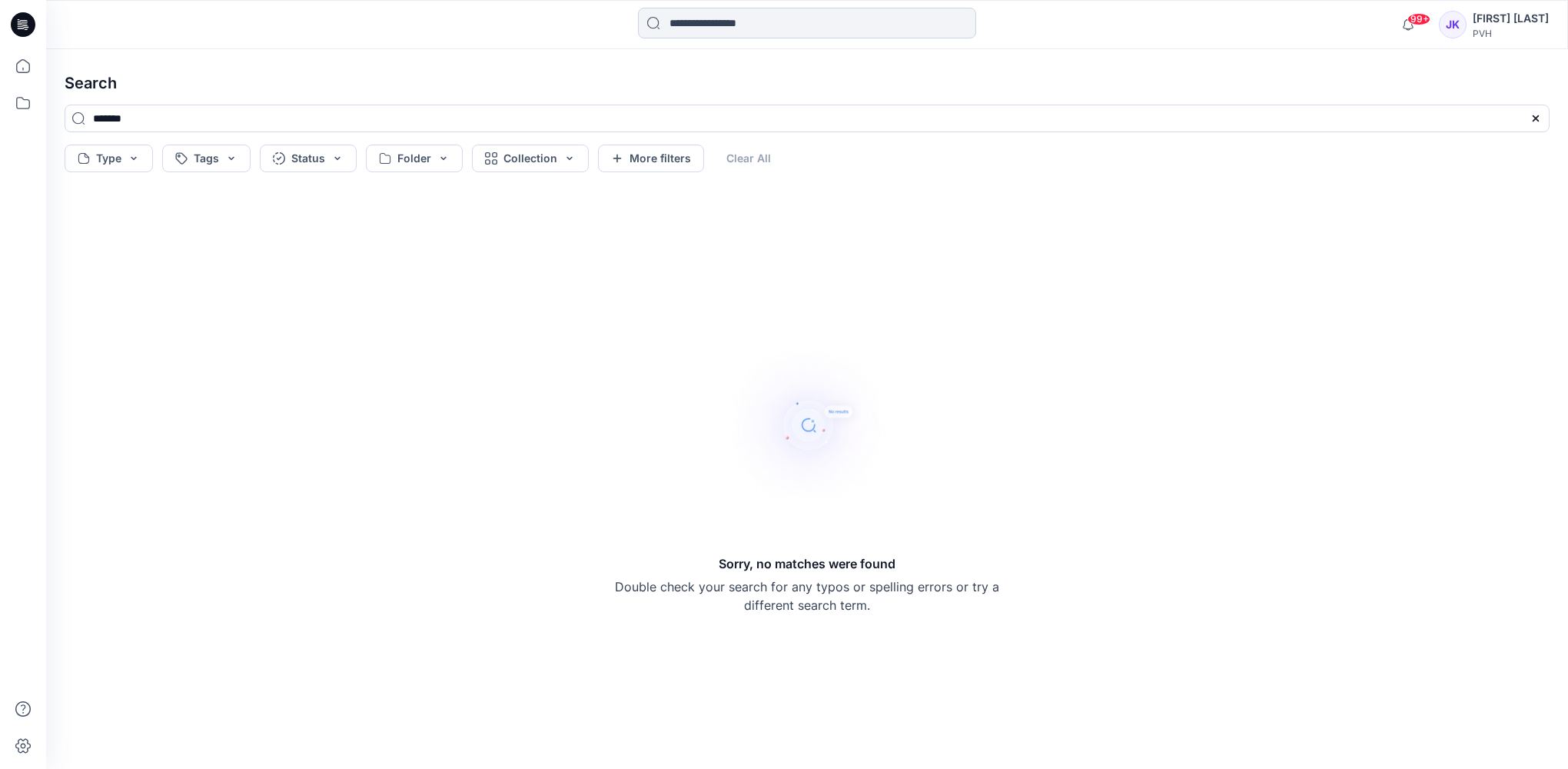 click at bounding box center (807, 23) 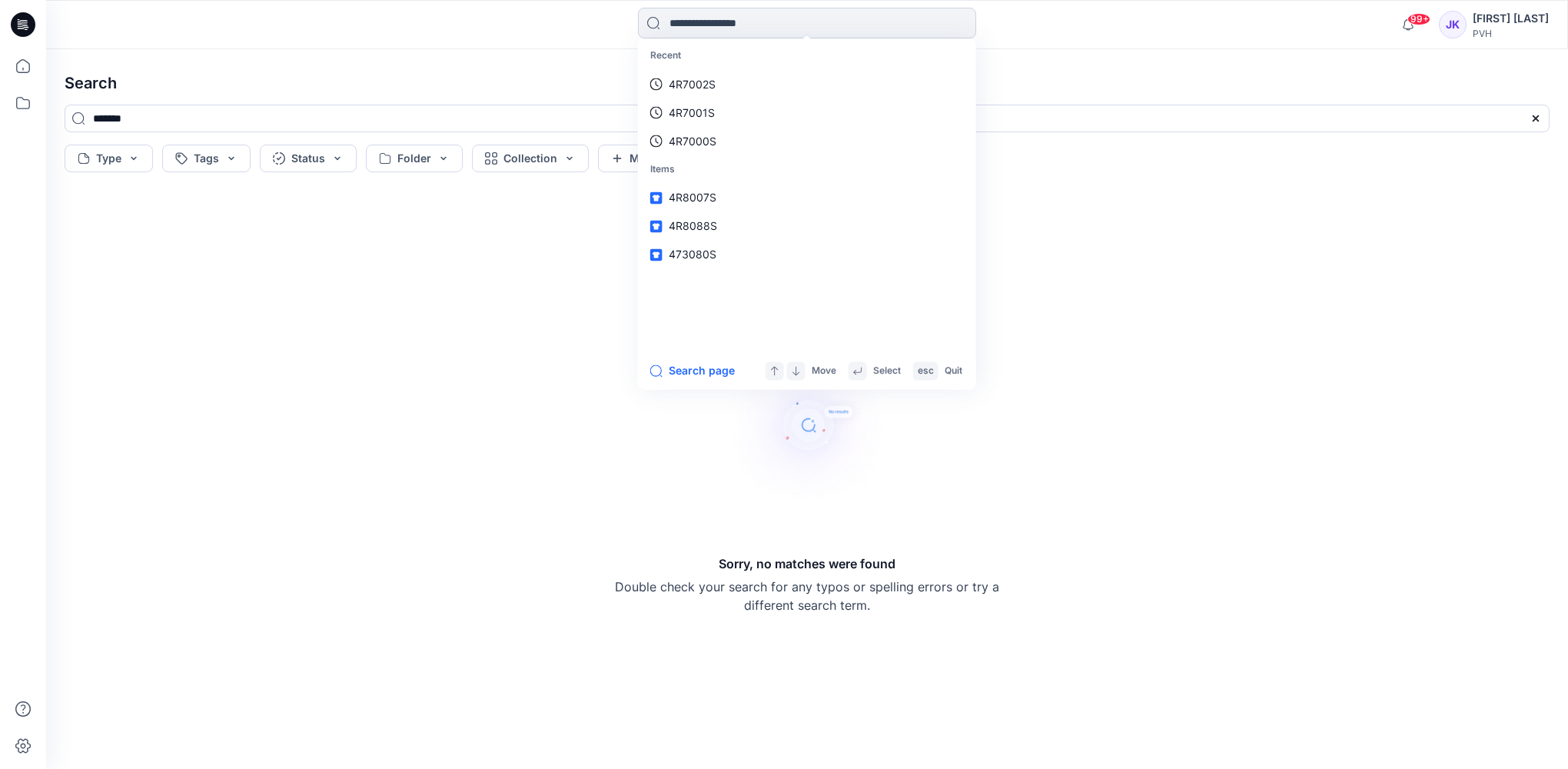 paste on "*******" 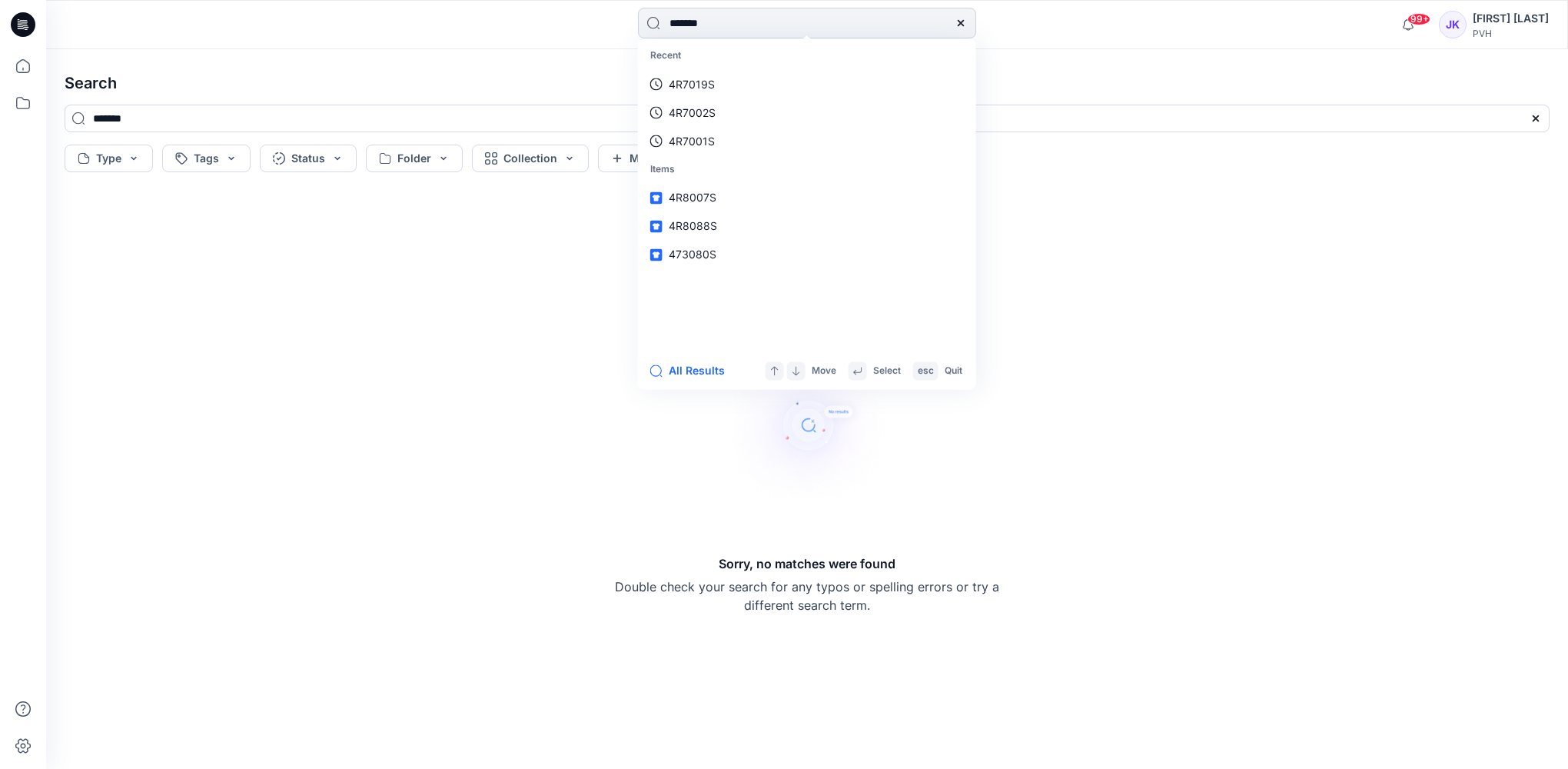 type 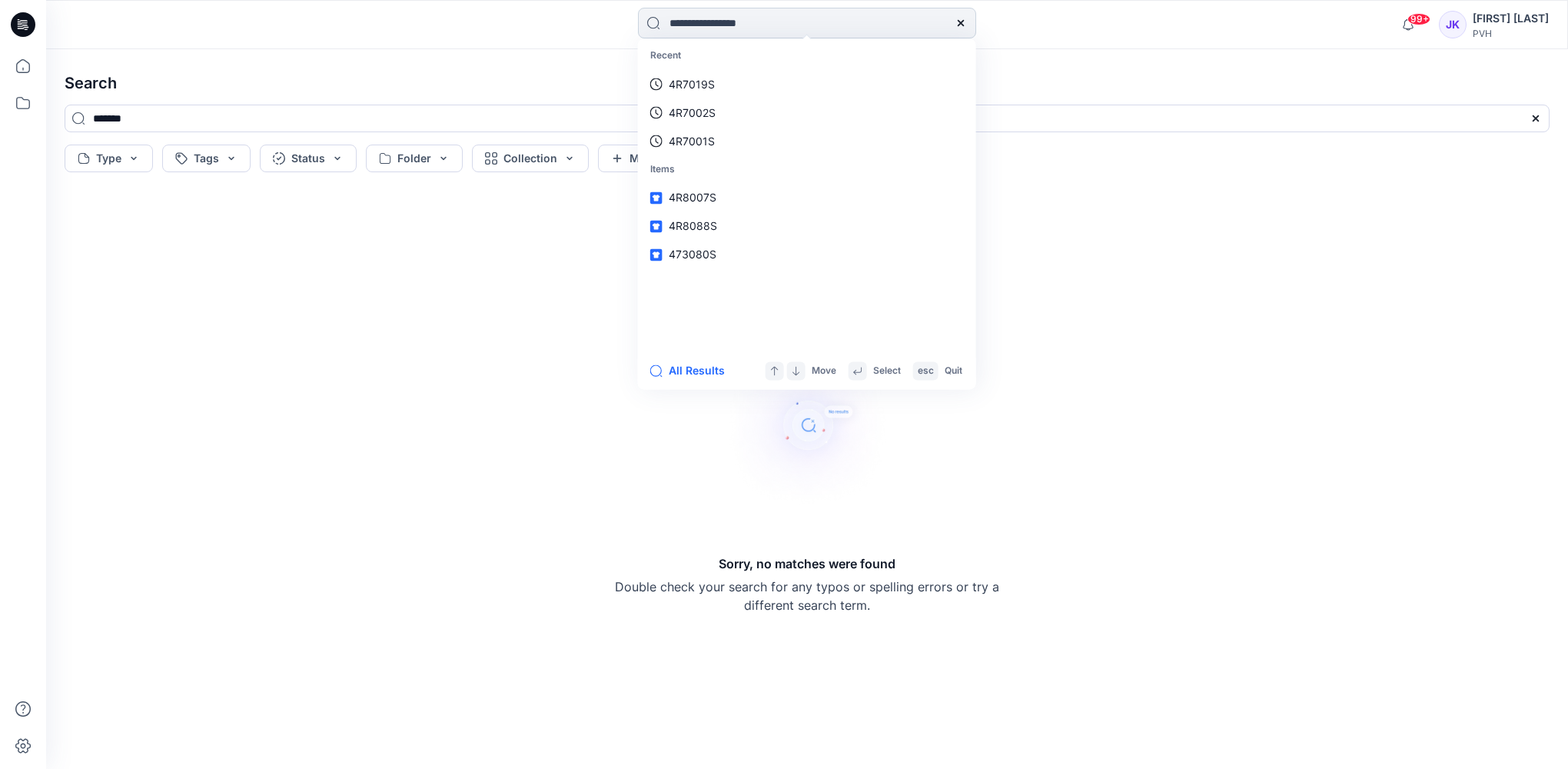 type on "*******" 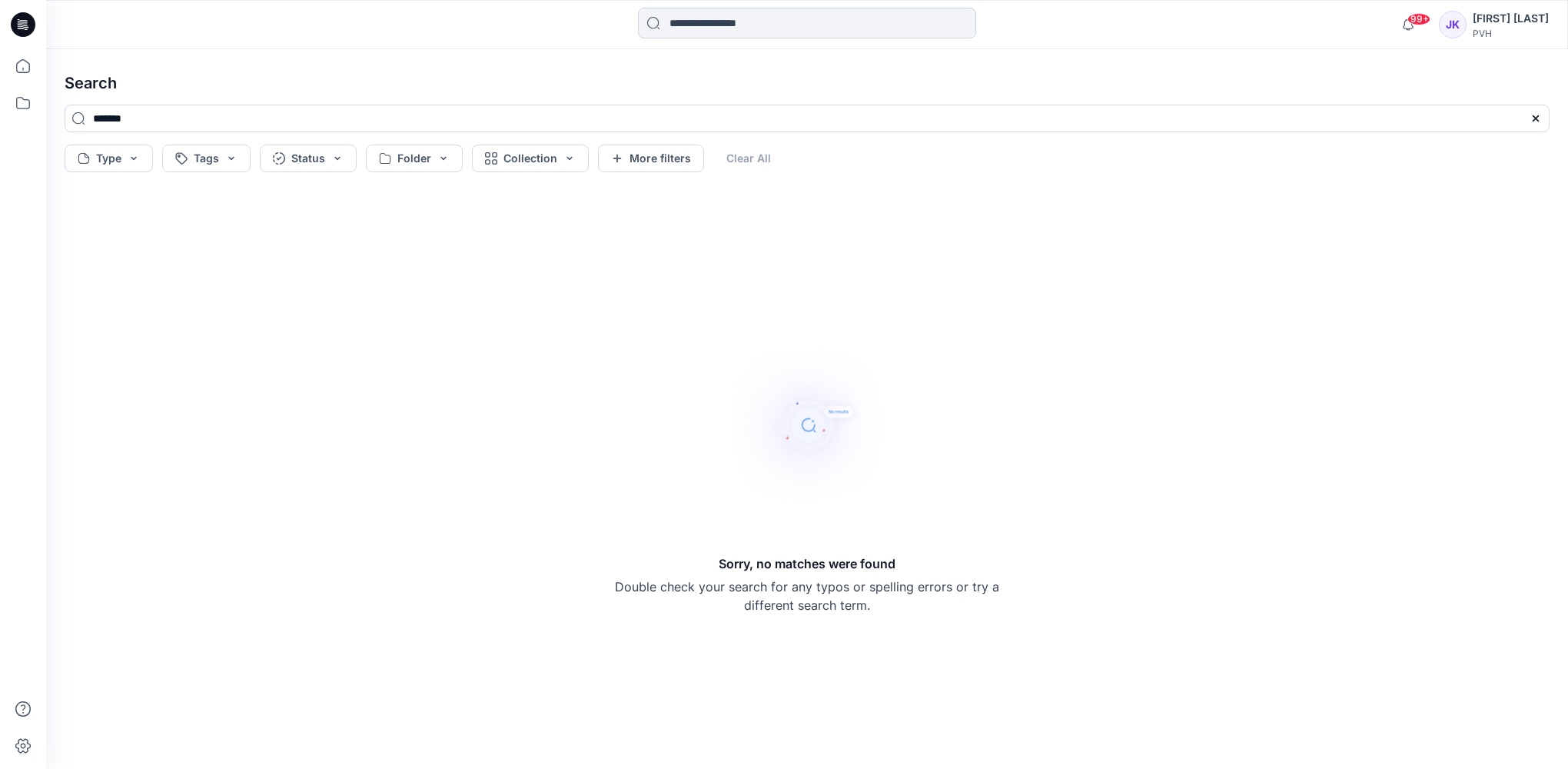 click at bounding box center [807, 23] 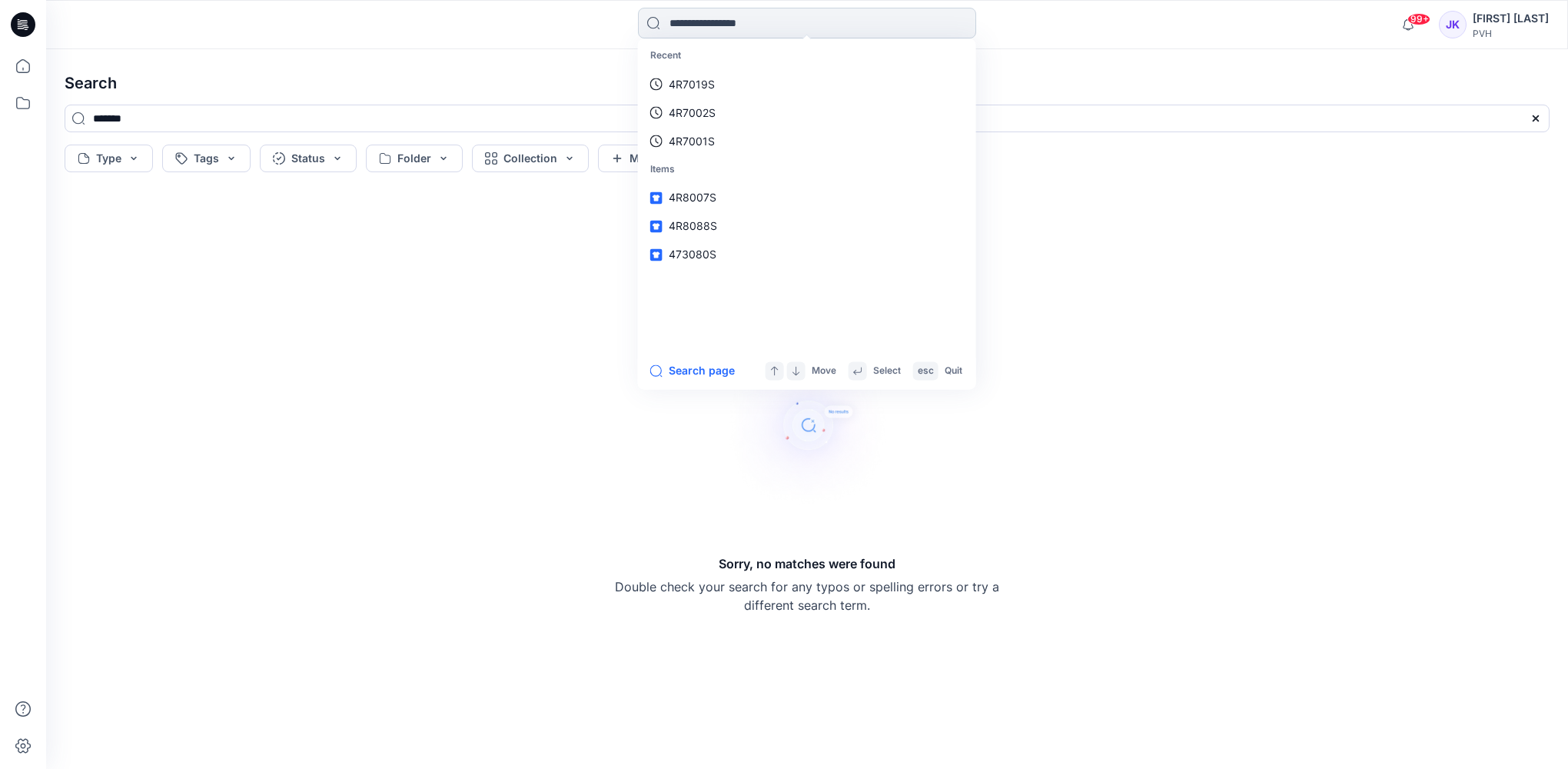 paste on "*******" 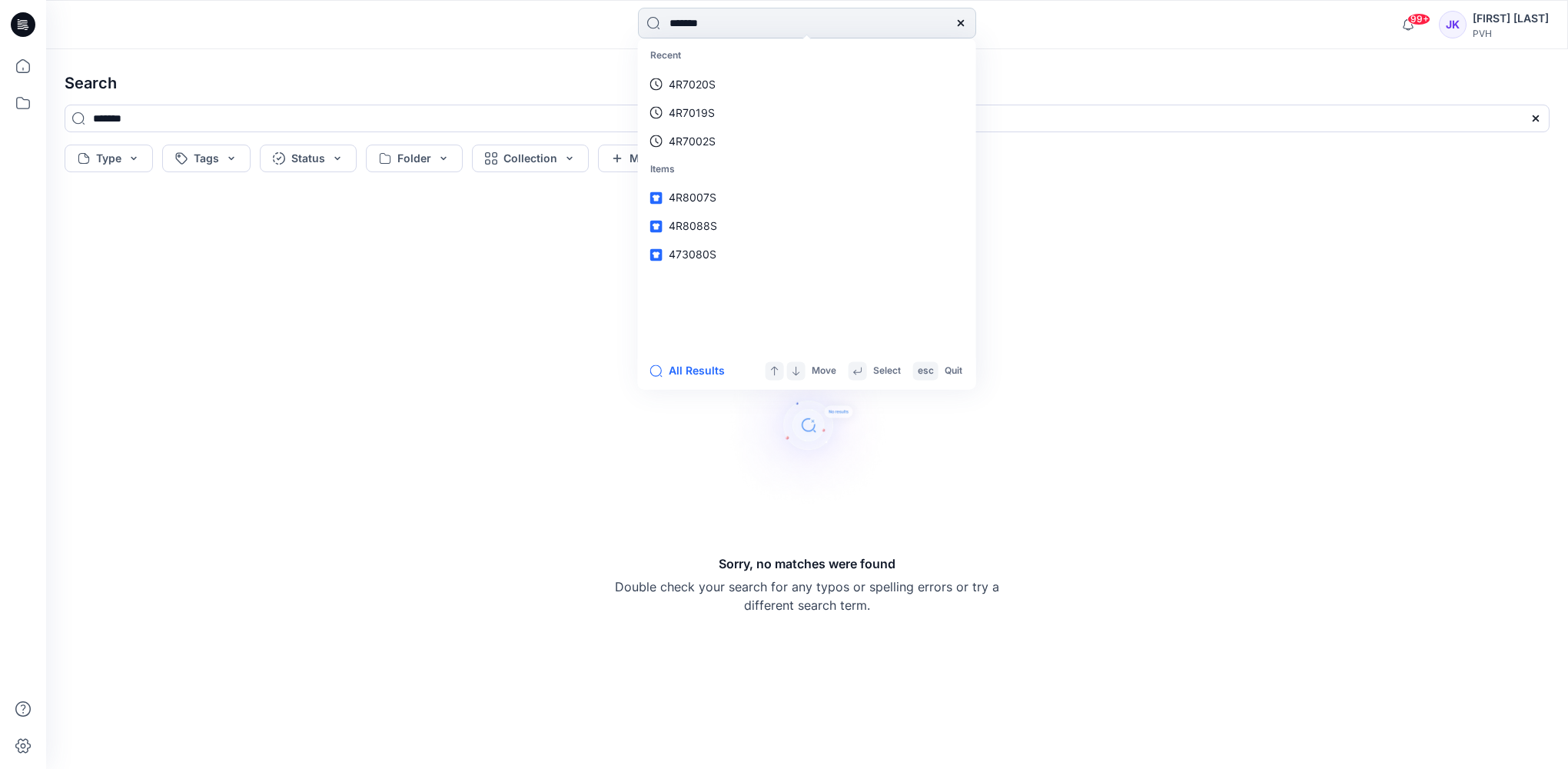 type 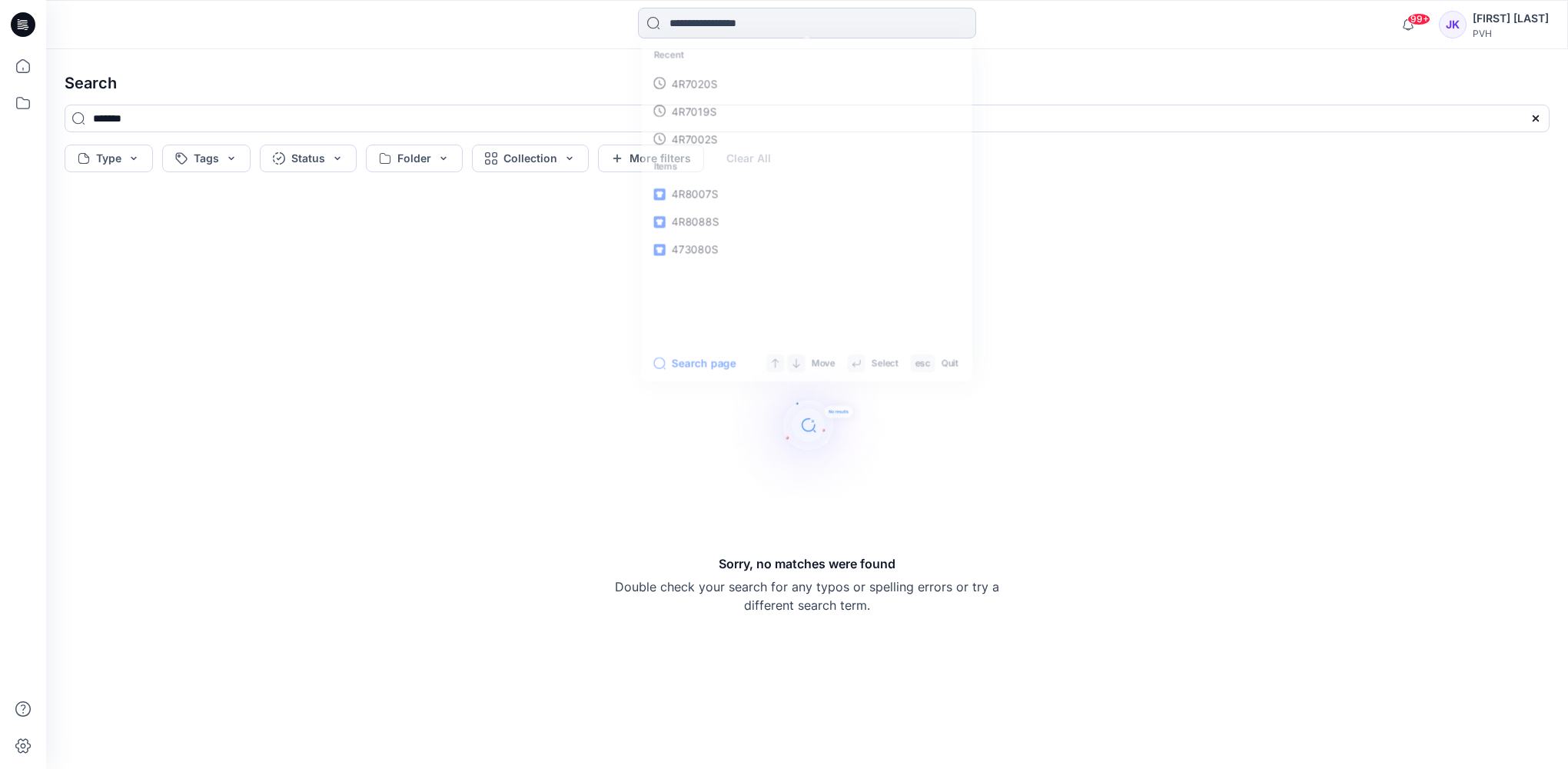 click at bounding box center (807, 23) 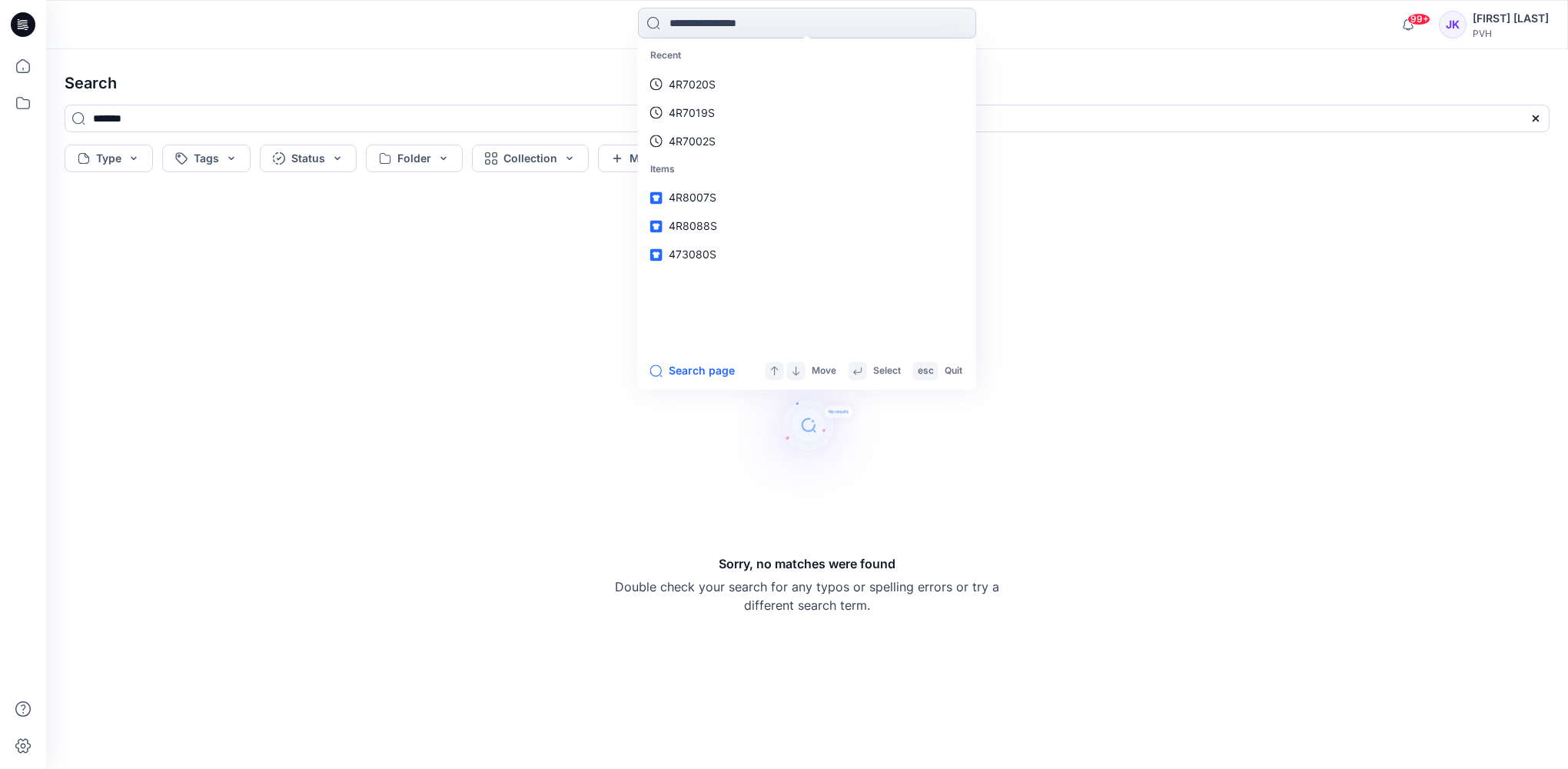 paste on "*******" 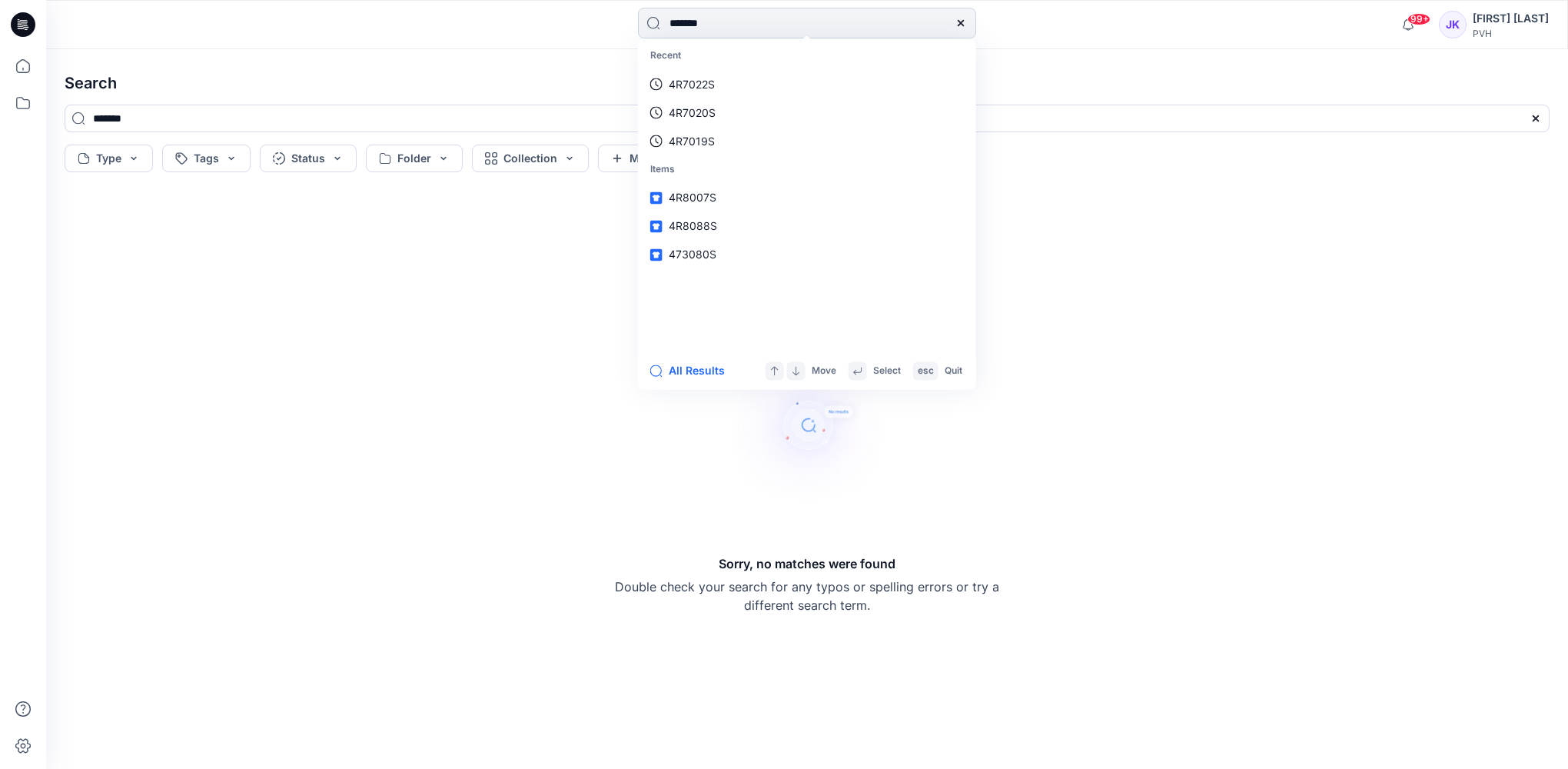type 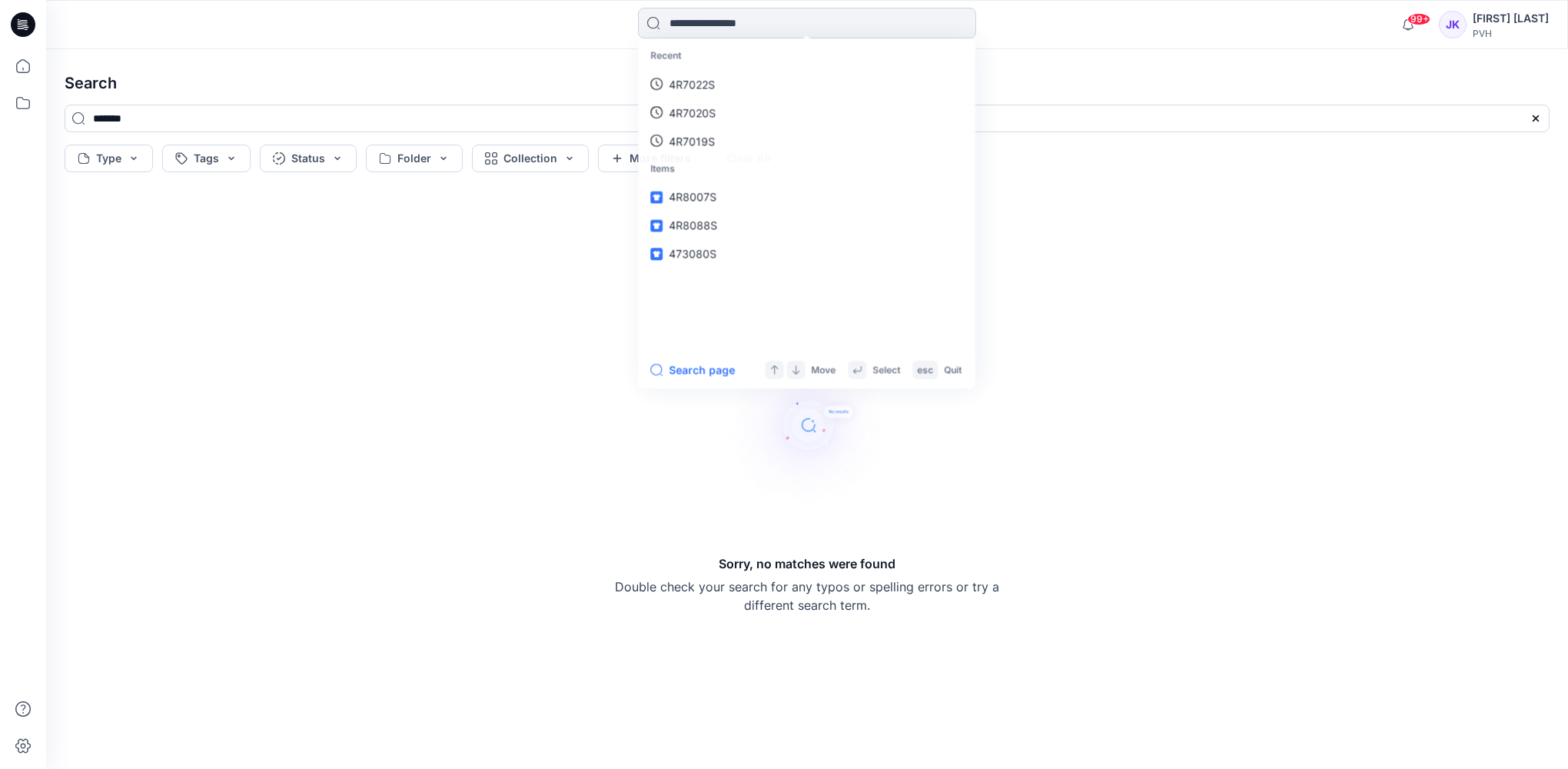 click at bounding box center (807, 23) 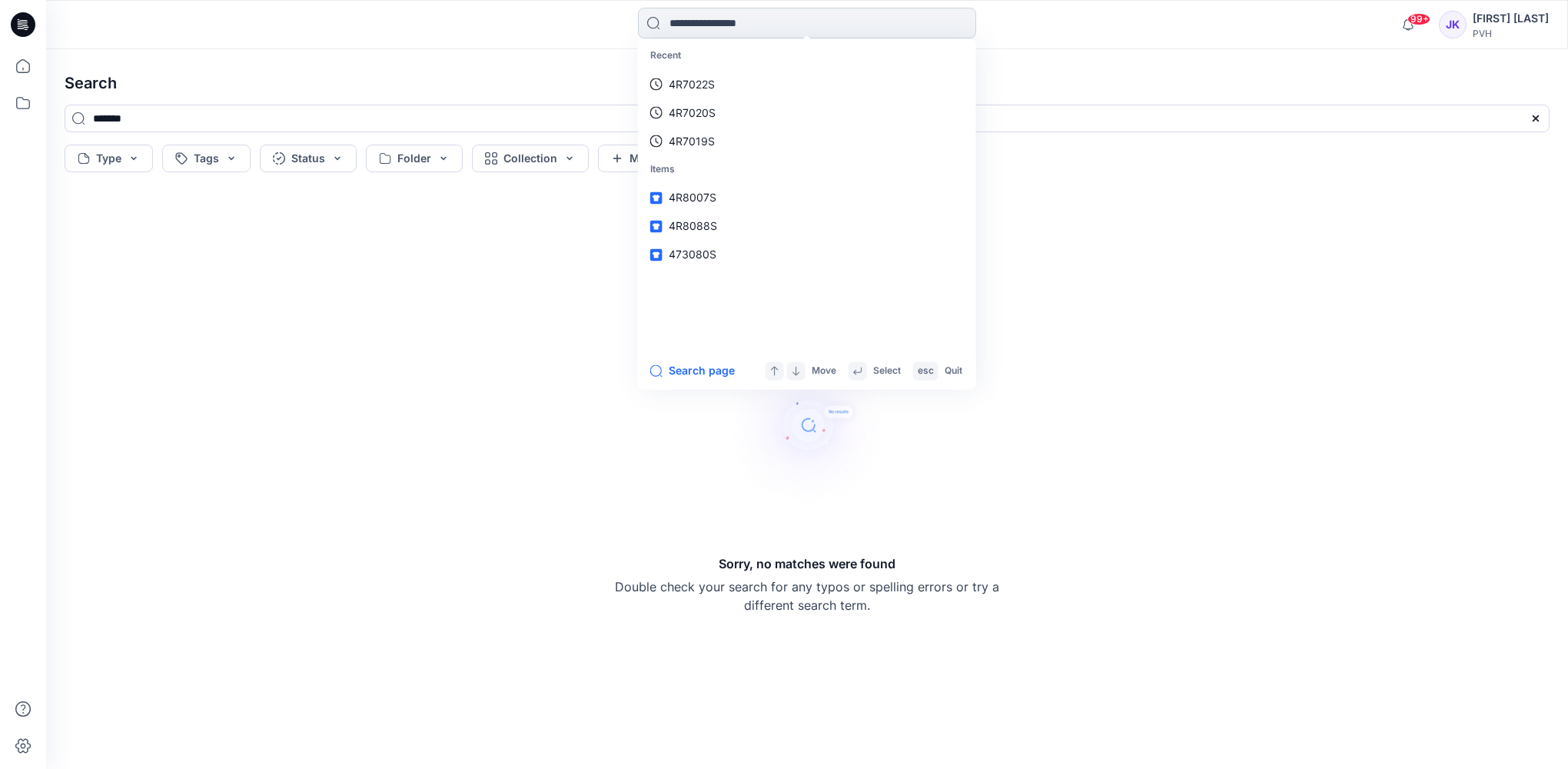 paste on "*******" 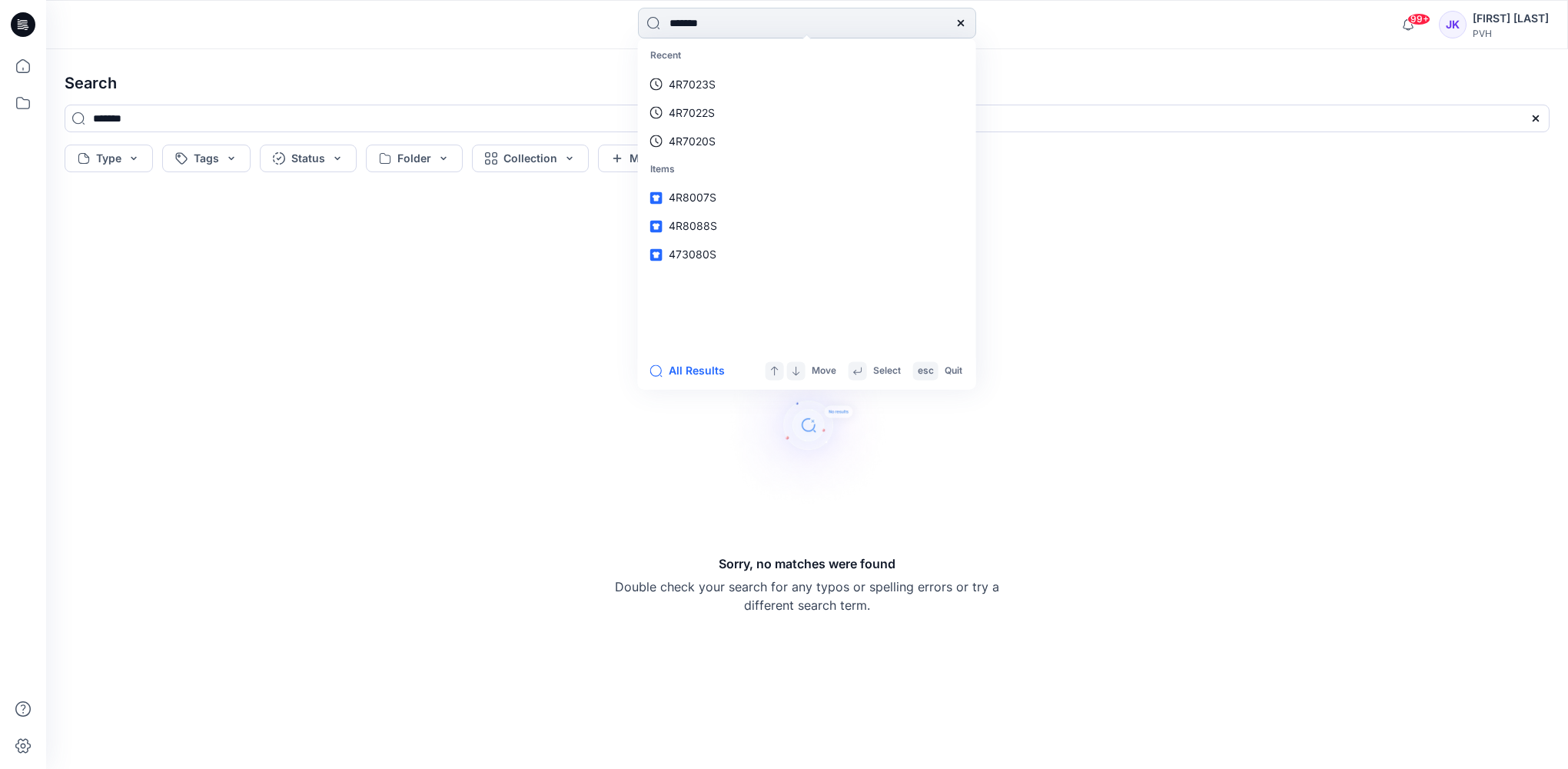 type 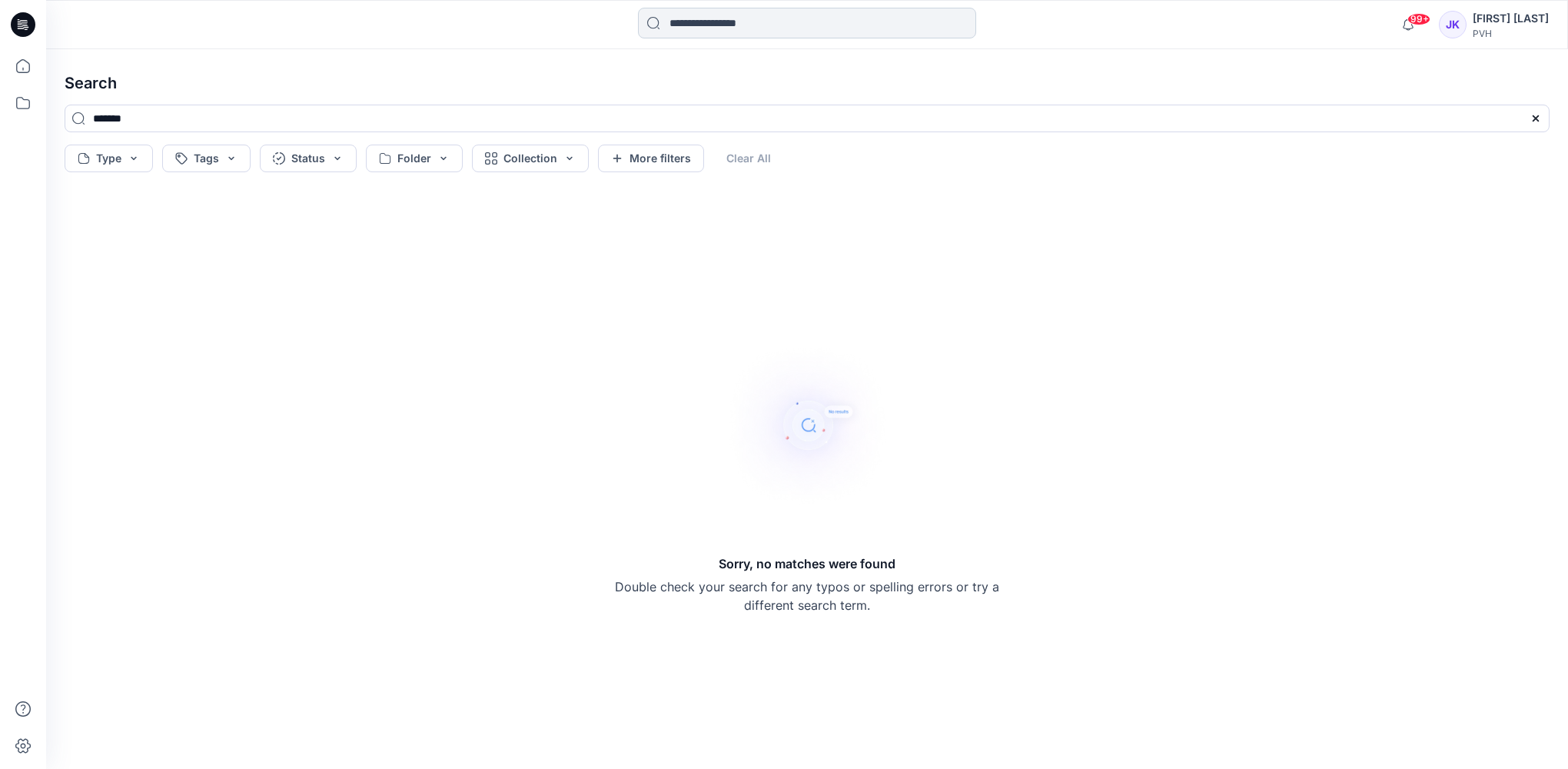 click at bounding box center [807, 23] 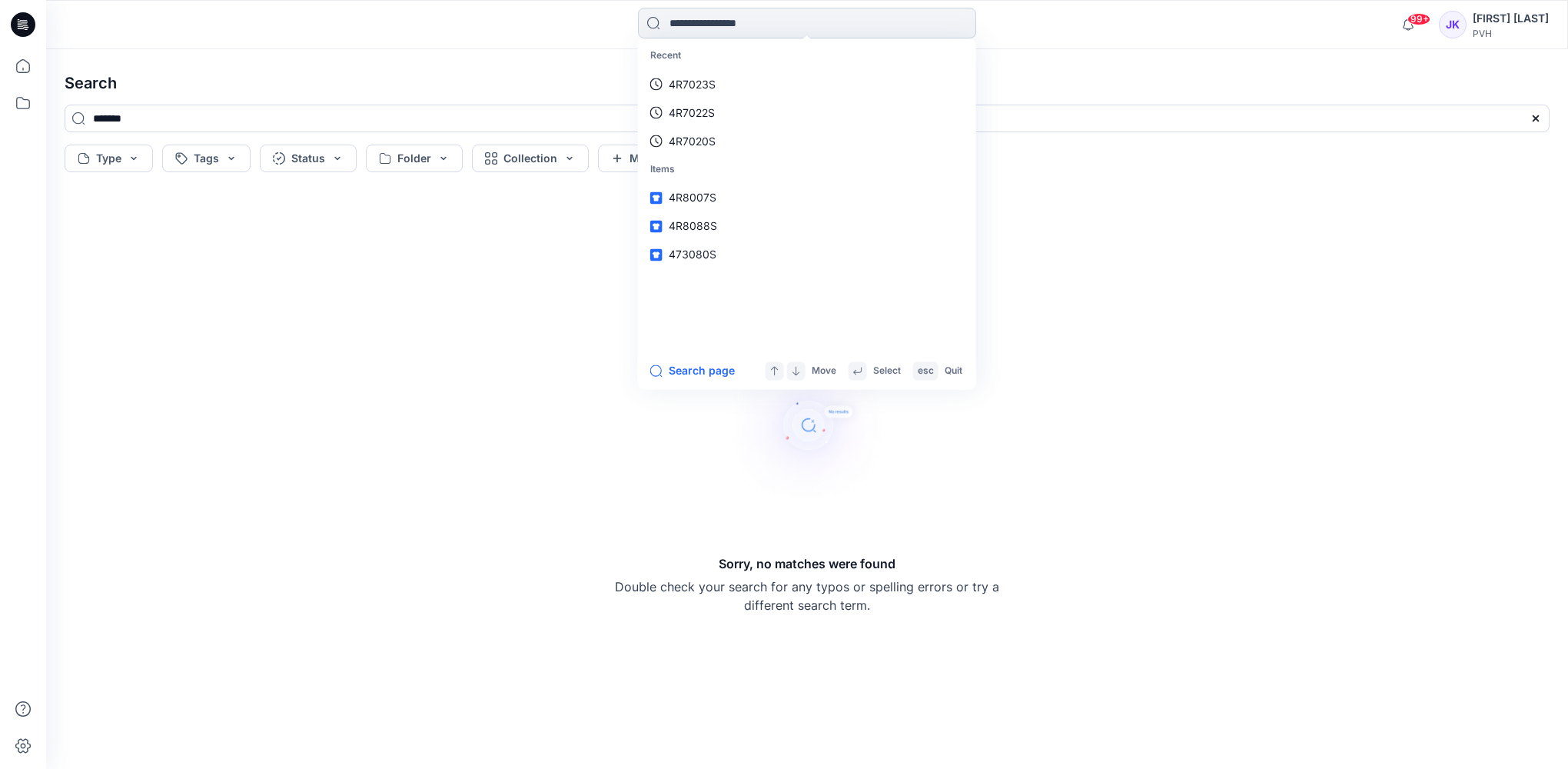 paste on "*******" 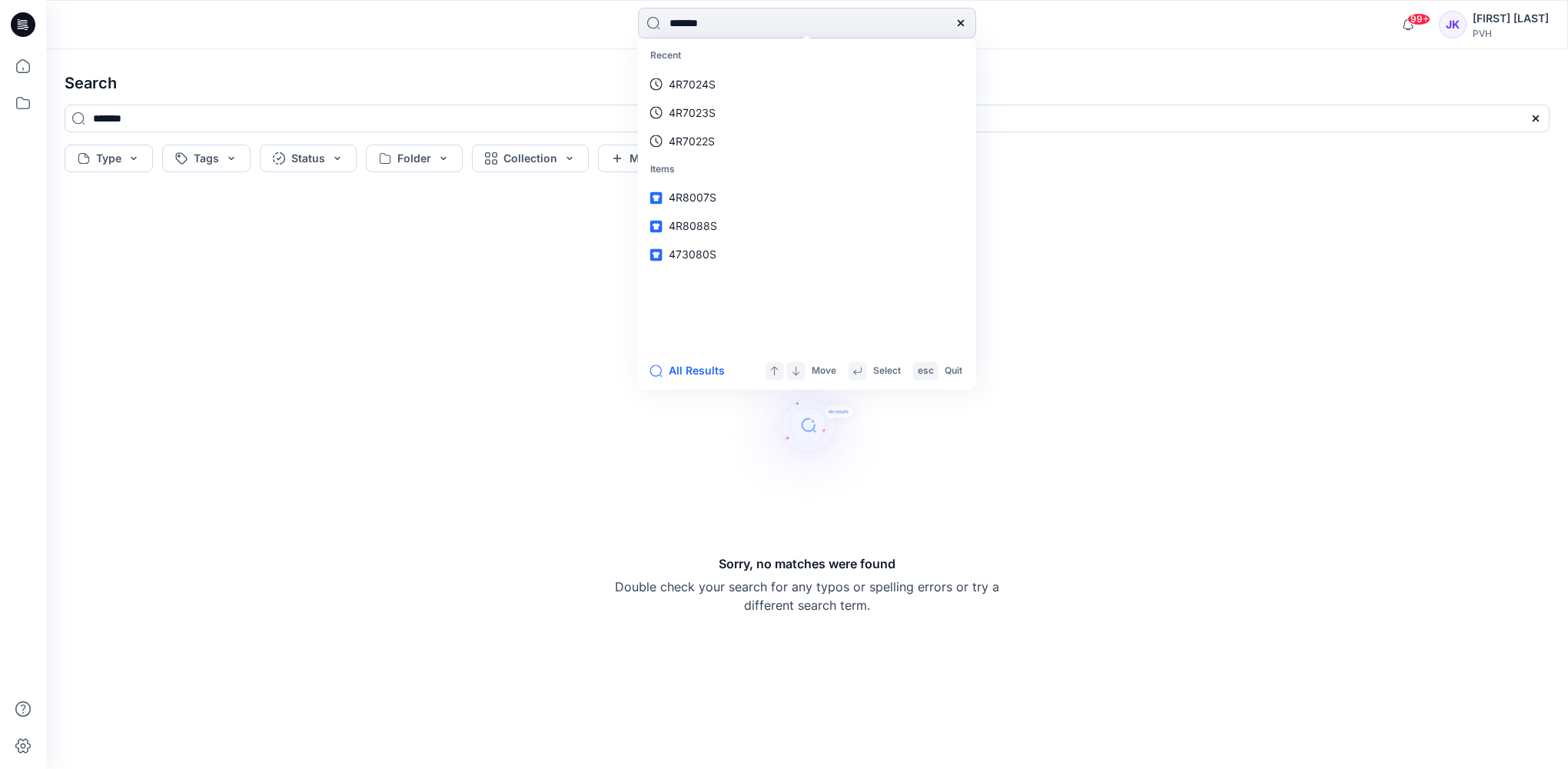 type 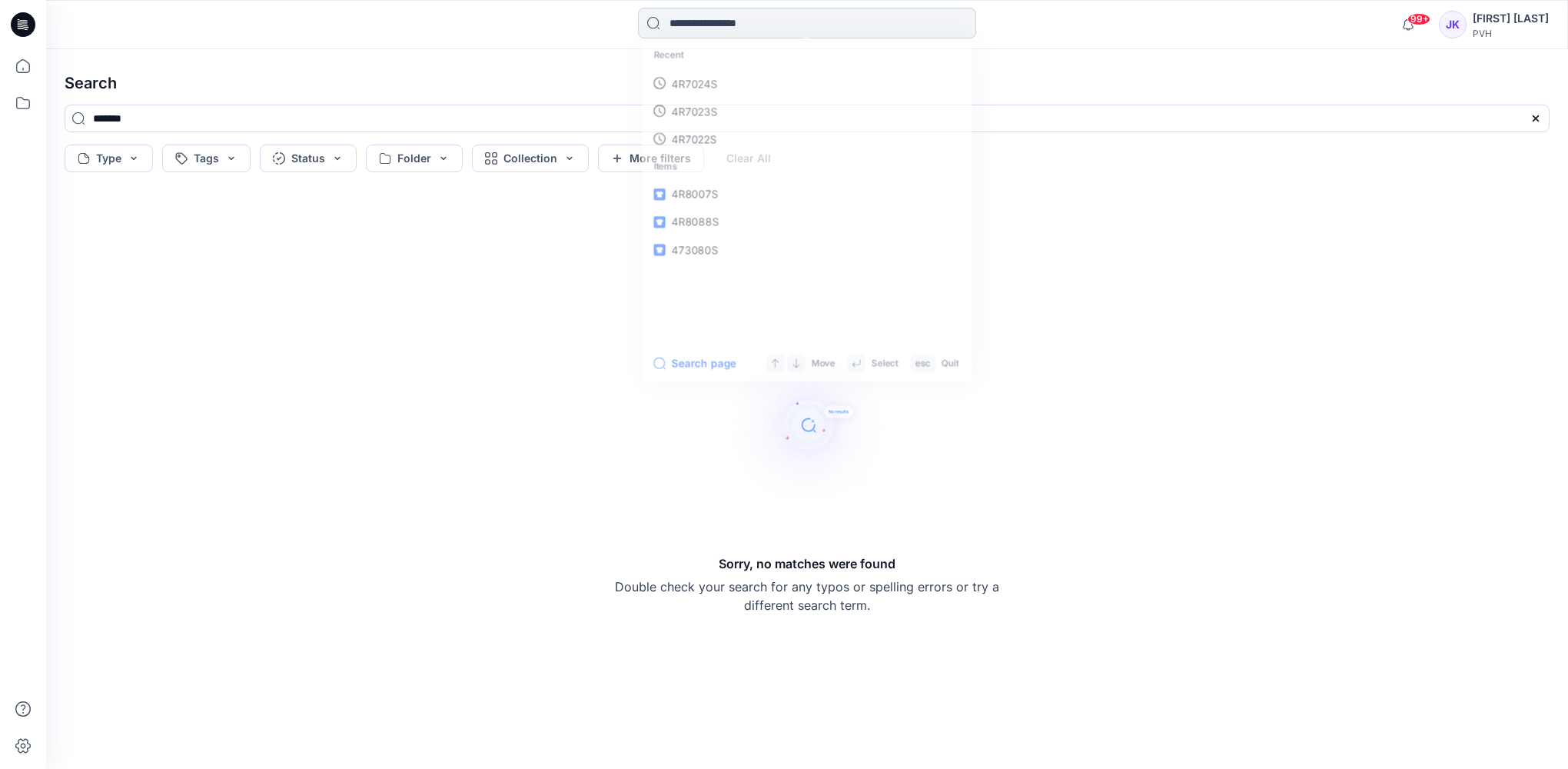 click at bounding box center [807, 23] 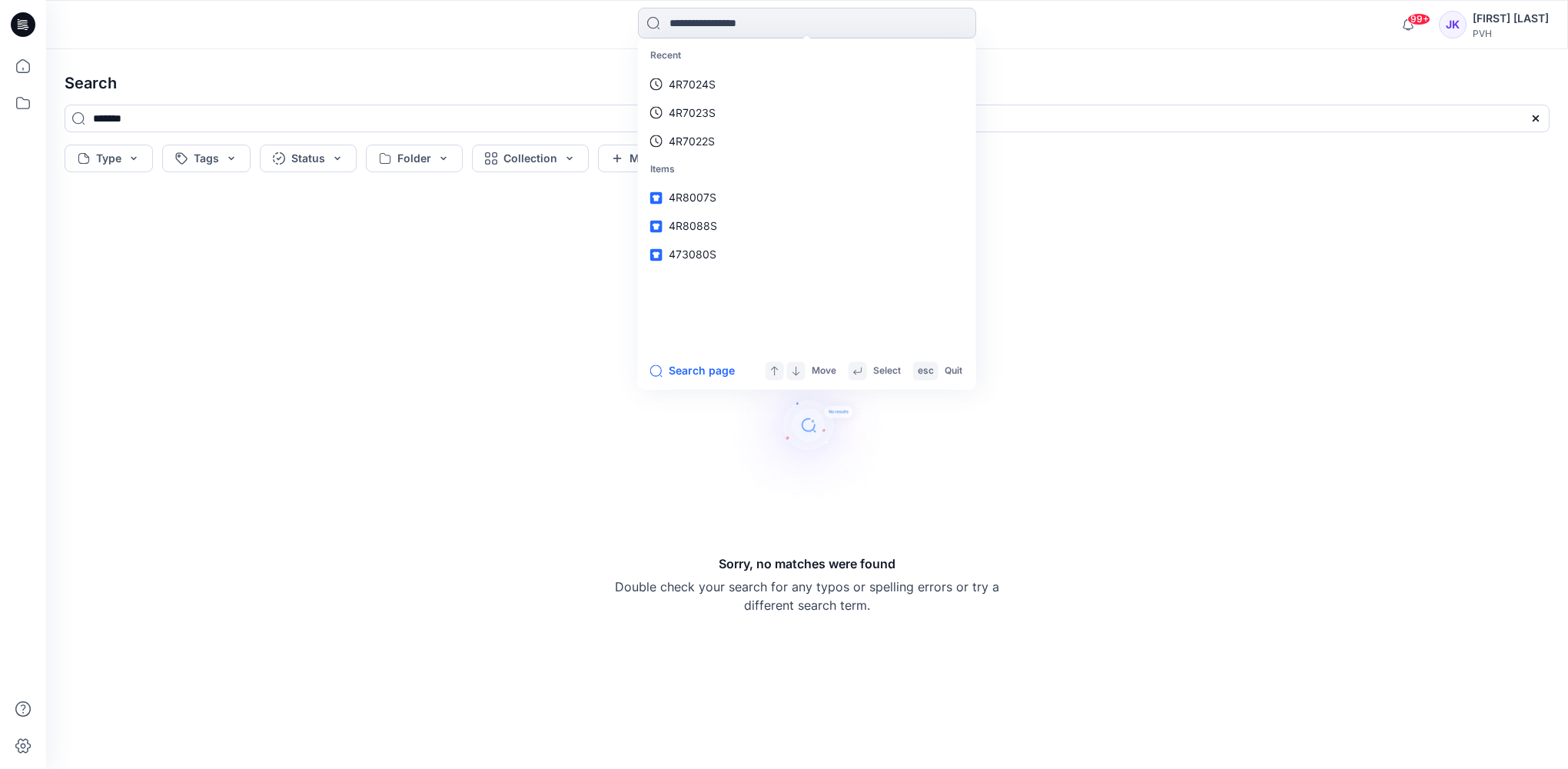 paste on "*******" 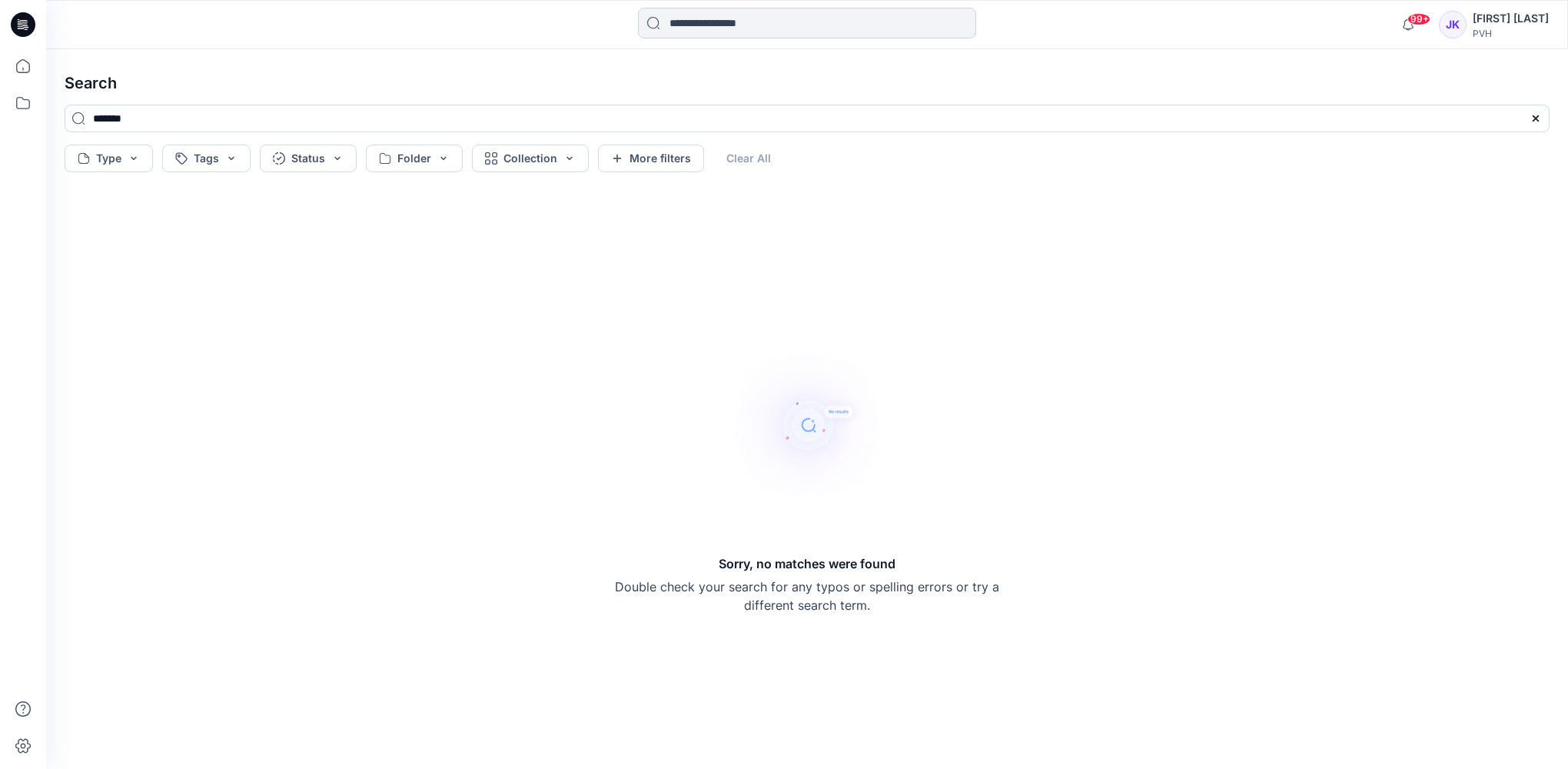 click at bounding box center [807, 23] 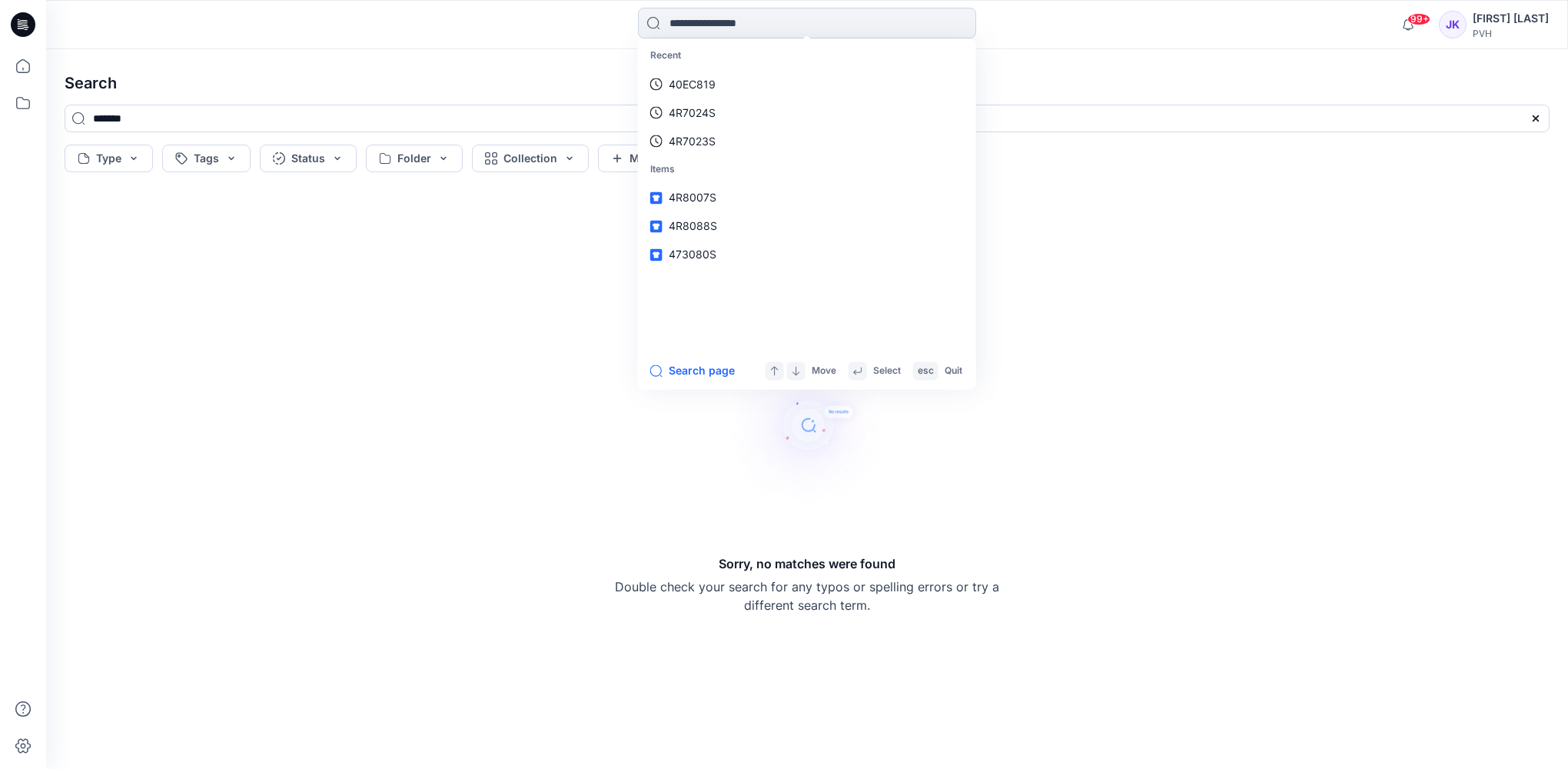 paste on "*******" 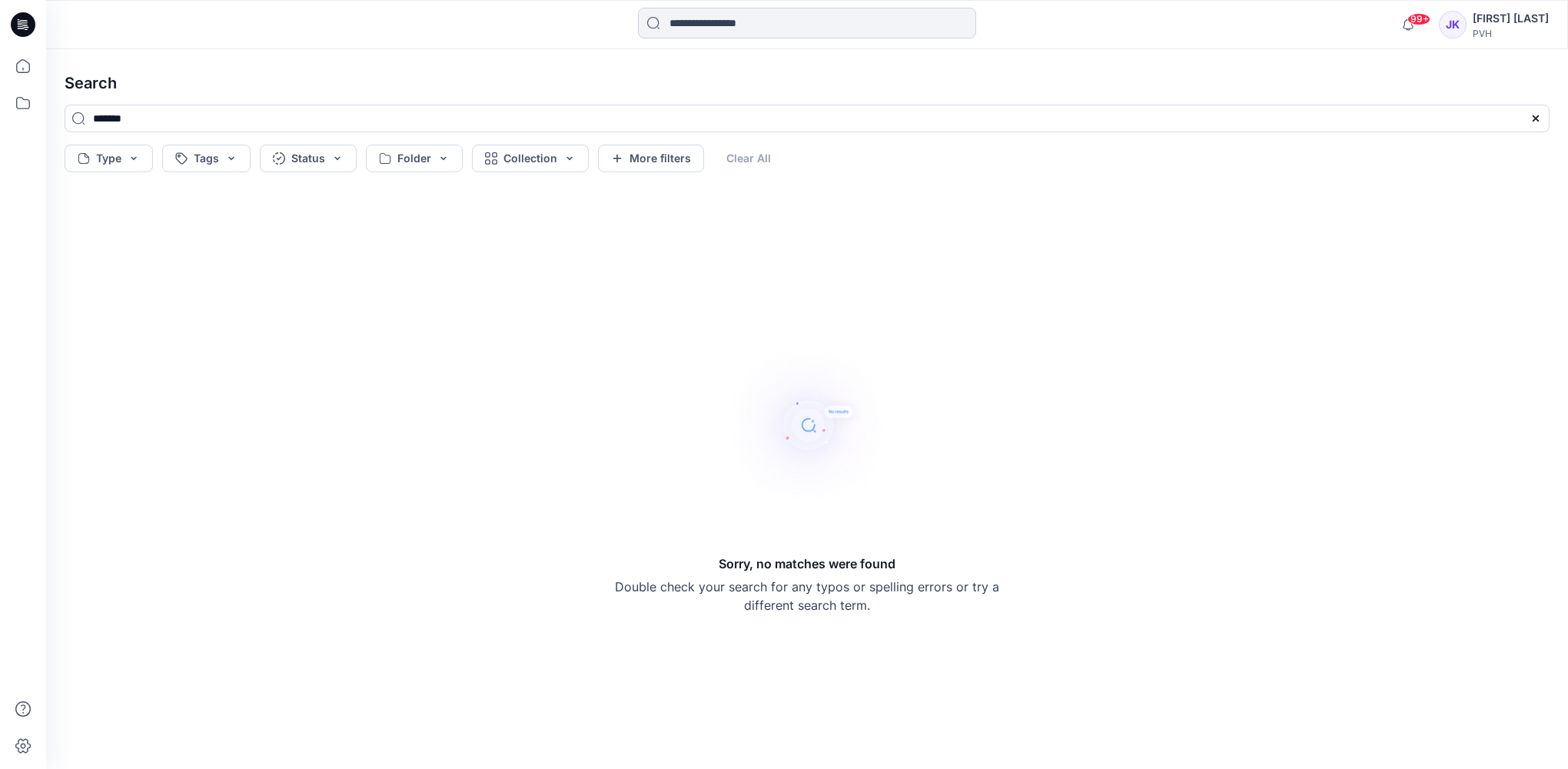 click at bounding box center (807, 23) 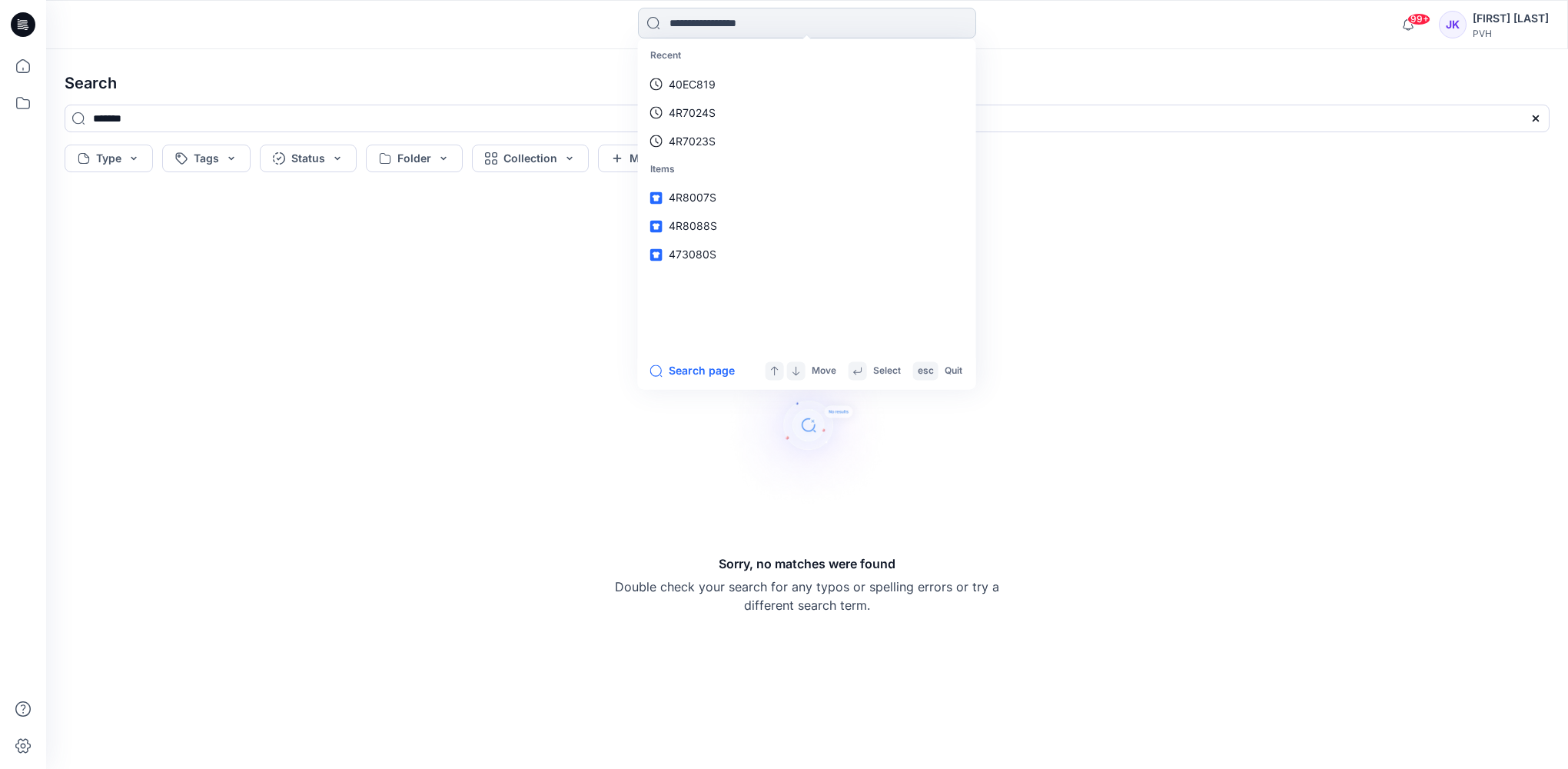 paste on "*******" 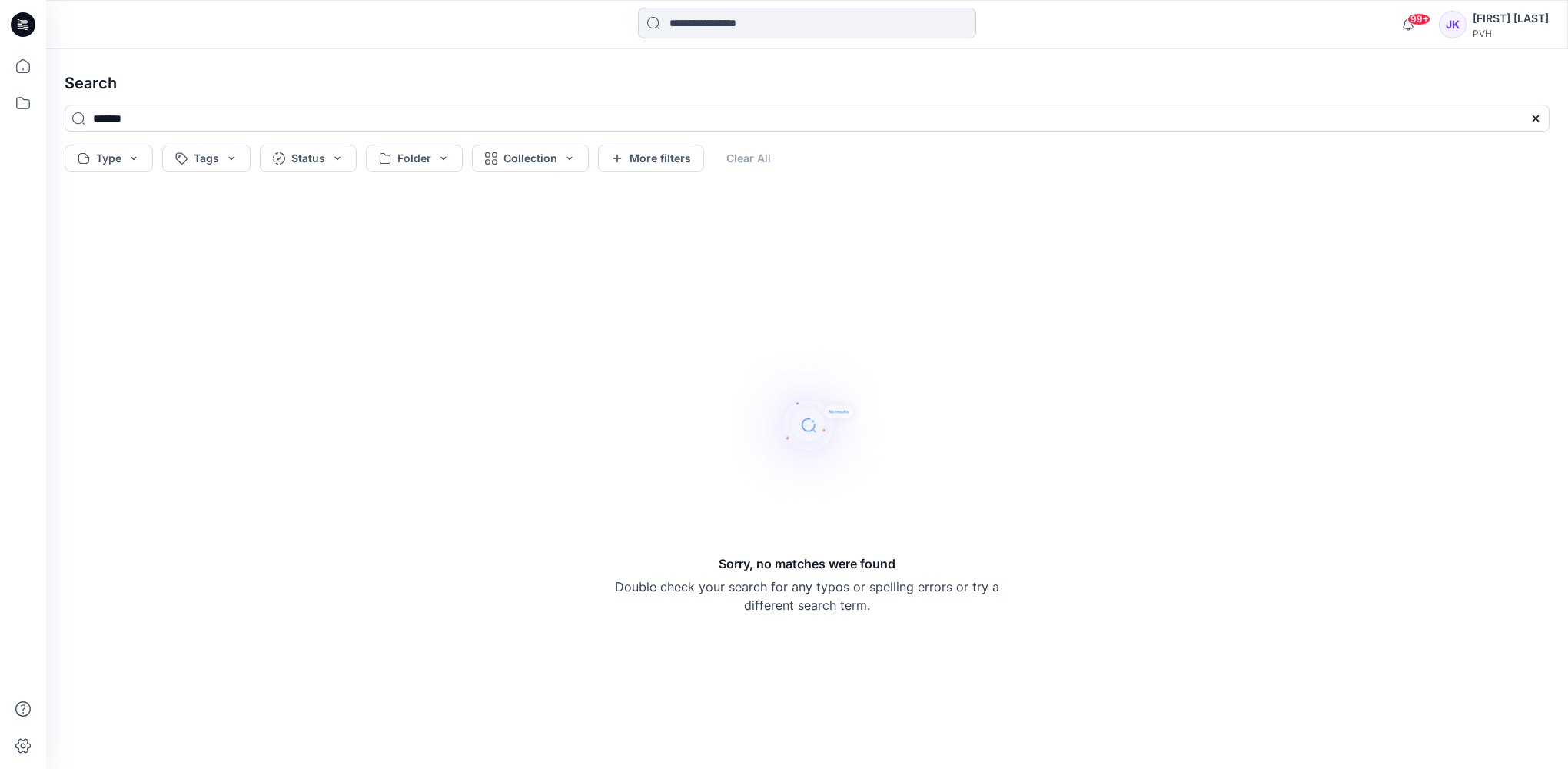 click at bounding box center [807, 23] 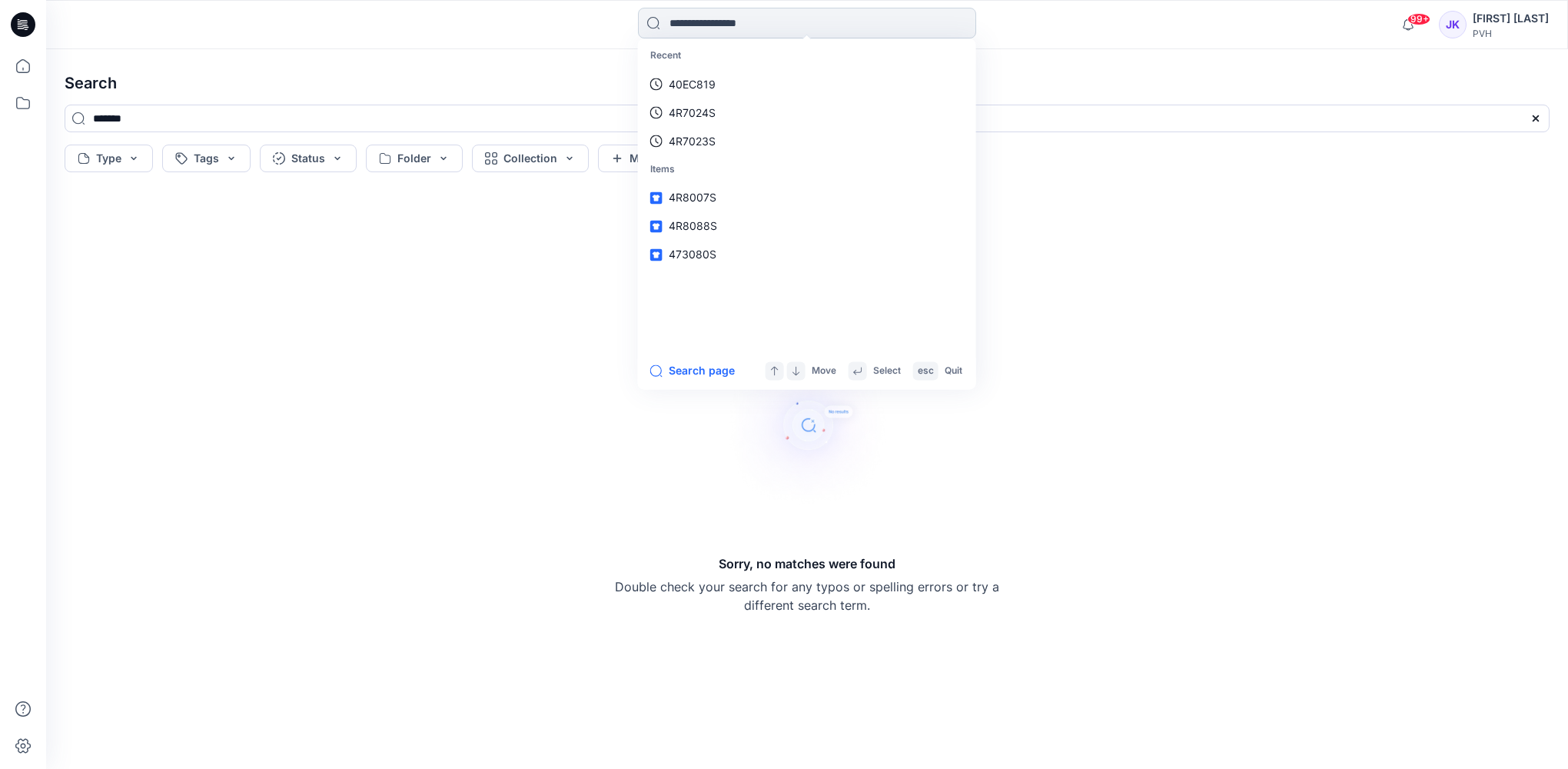 paste on "*******" 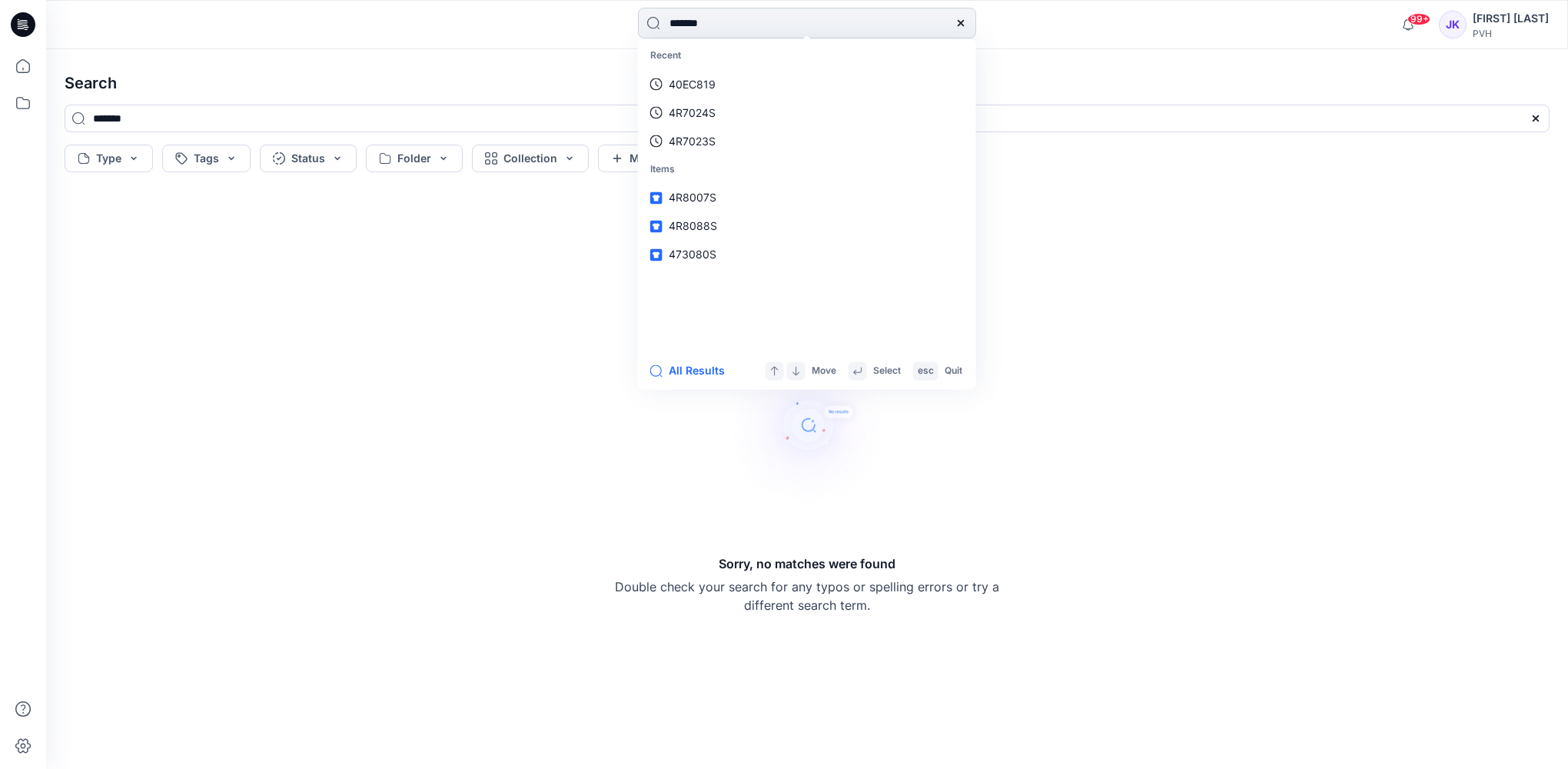 type 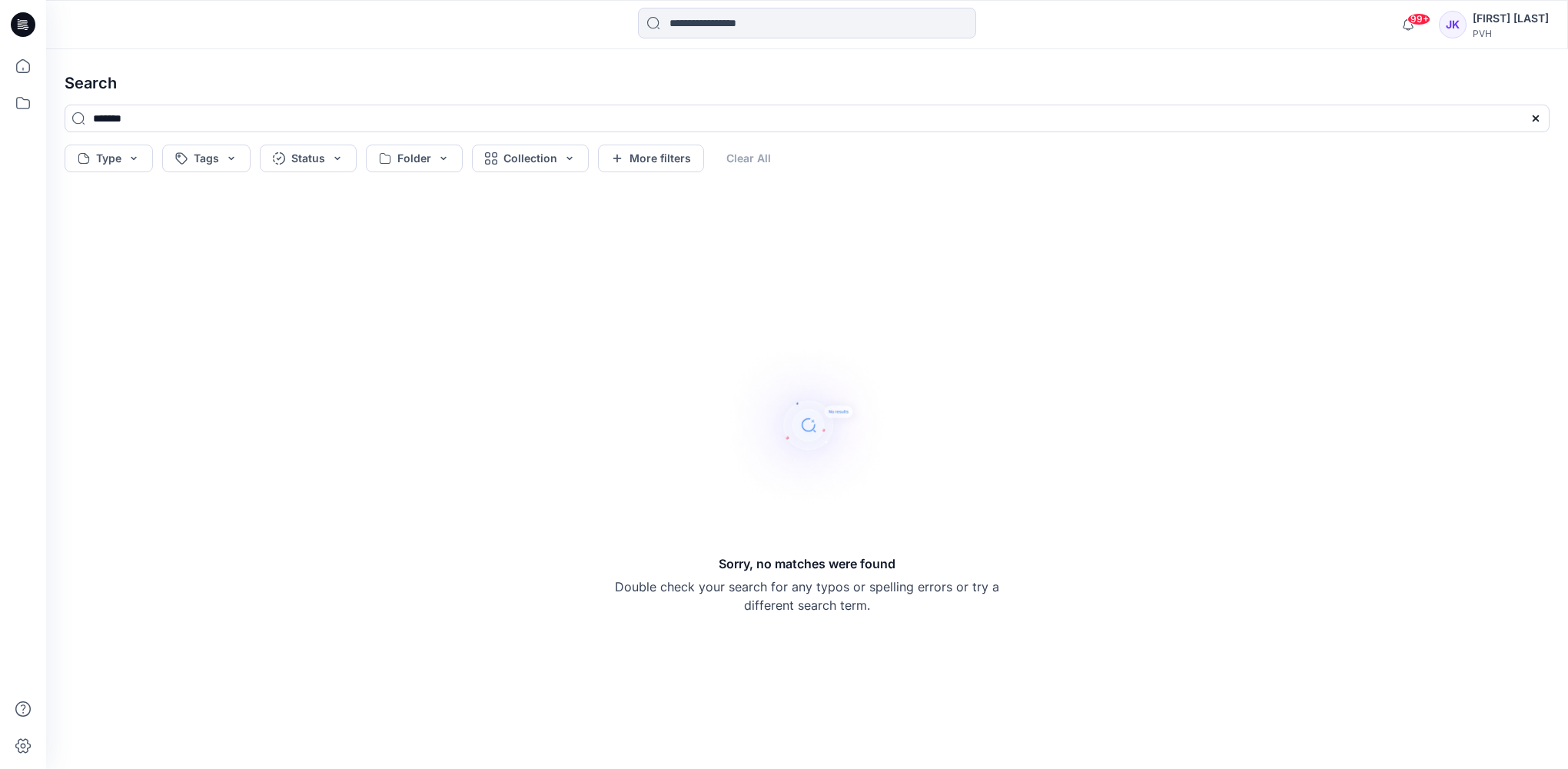 click on "Sorry, no matches were found Double check your search for any typos or spelling errors or try a different search term." at bounding box center [807, 474] 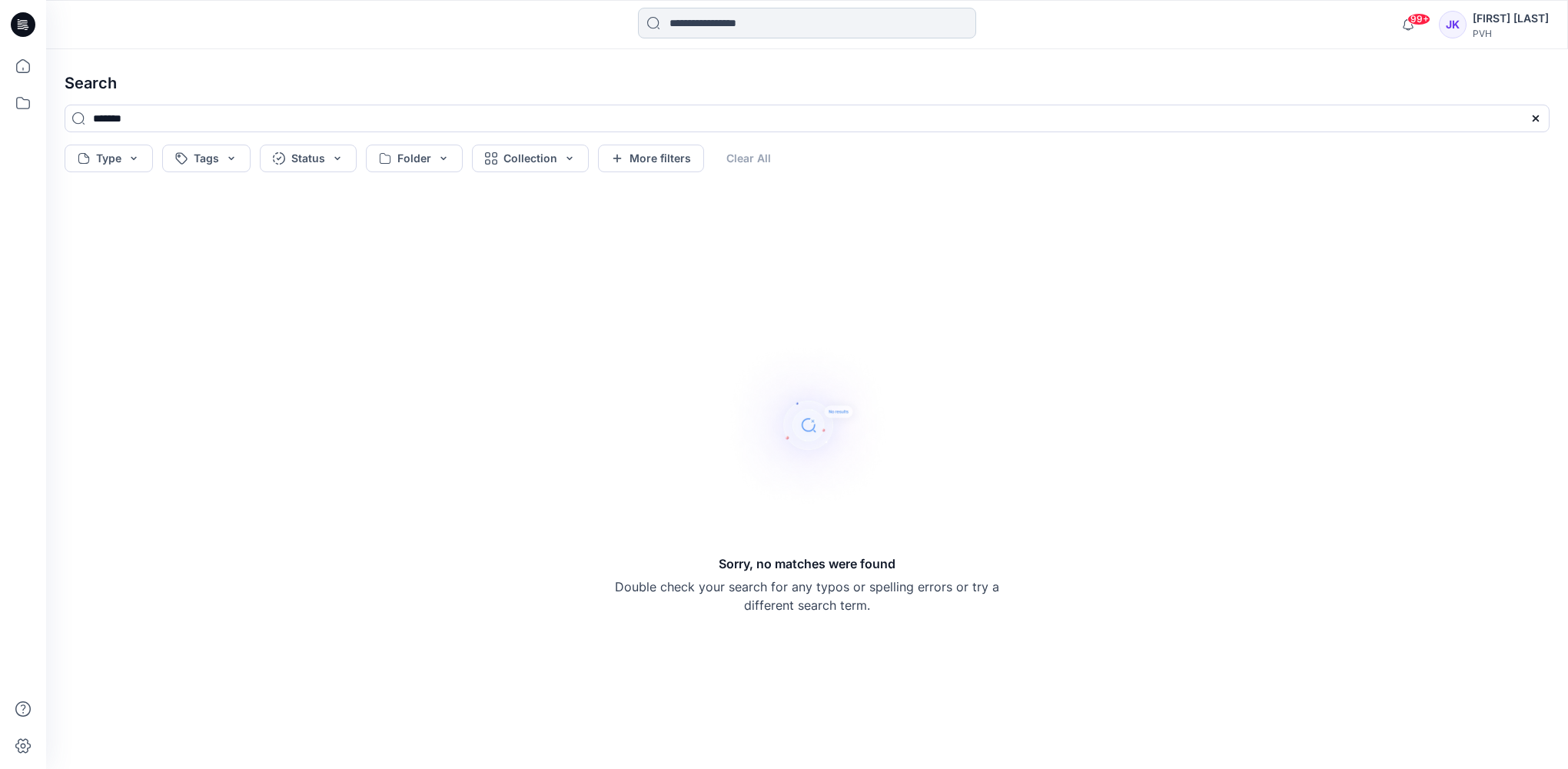 click at bounding box center [807, 23] 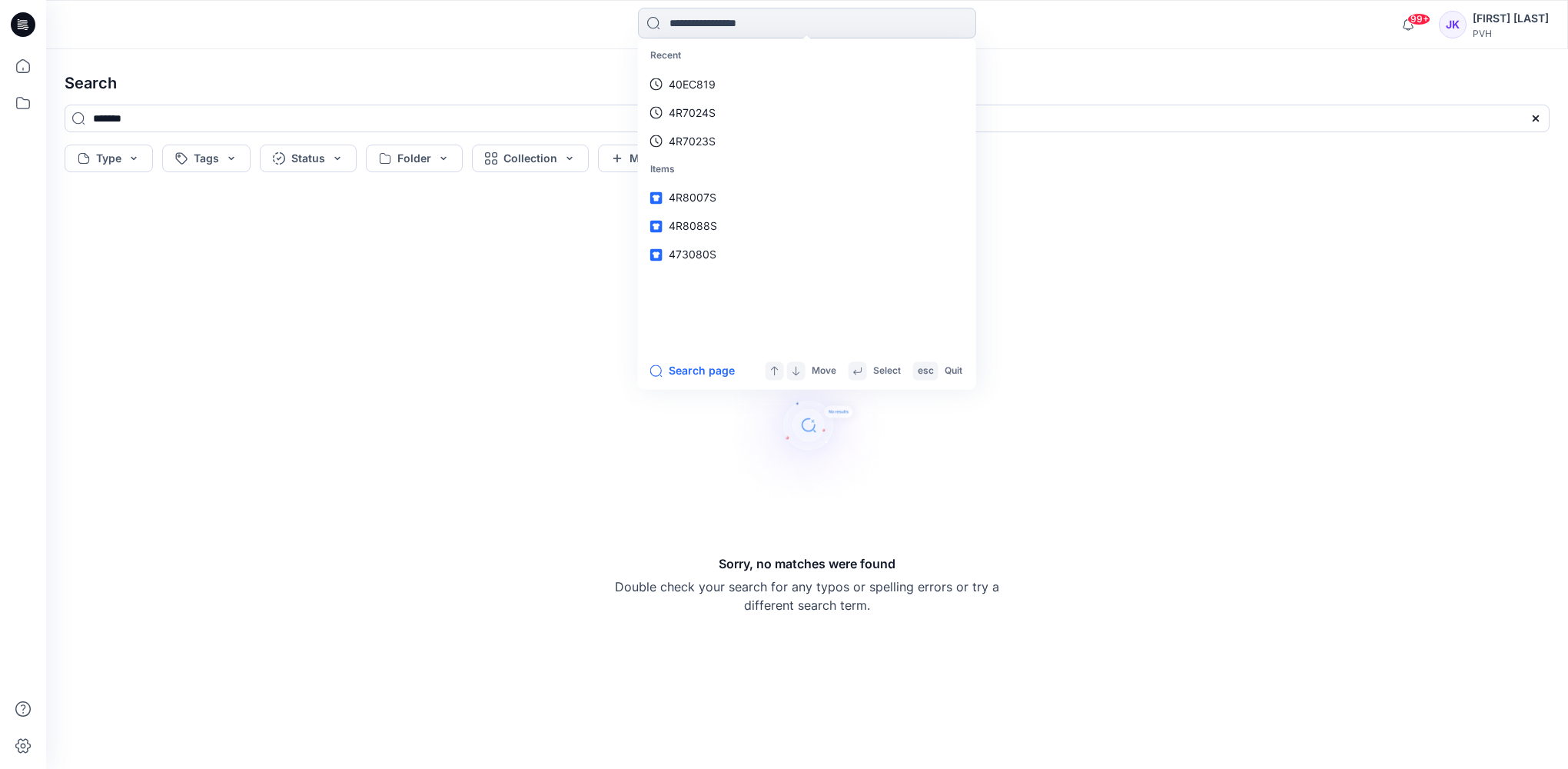 paste on "*******" 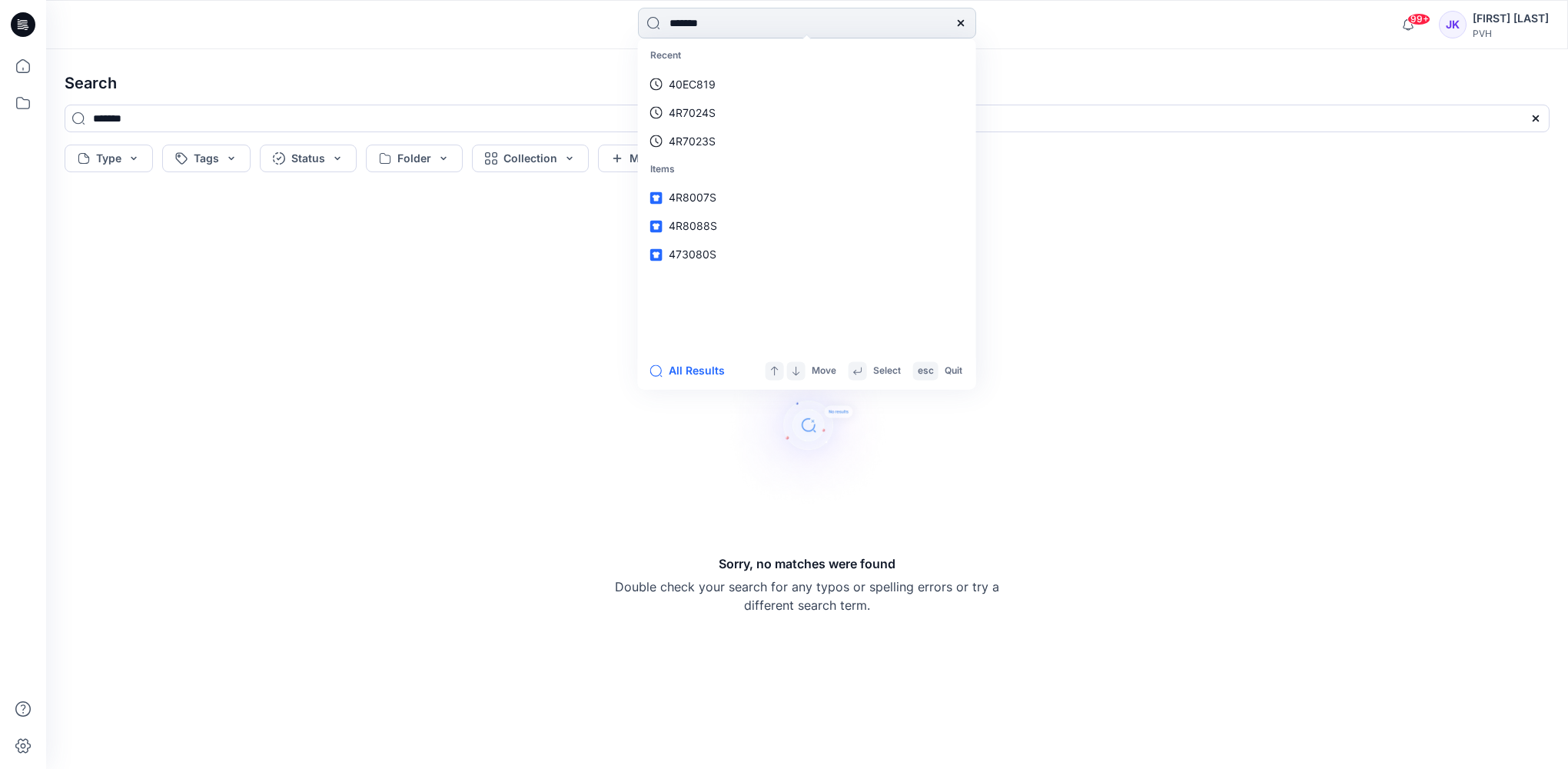 type 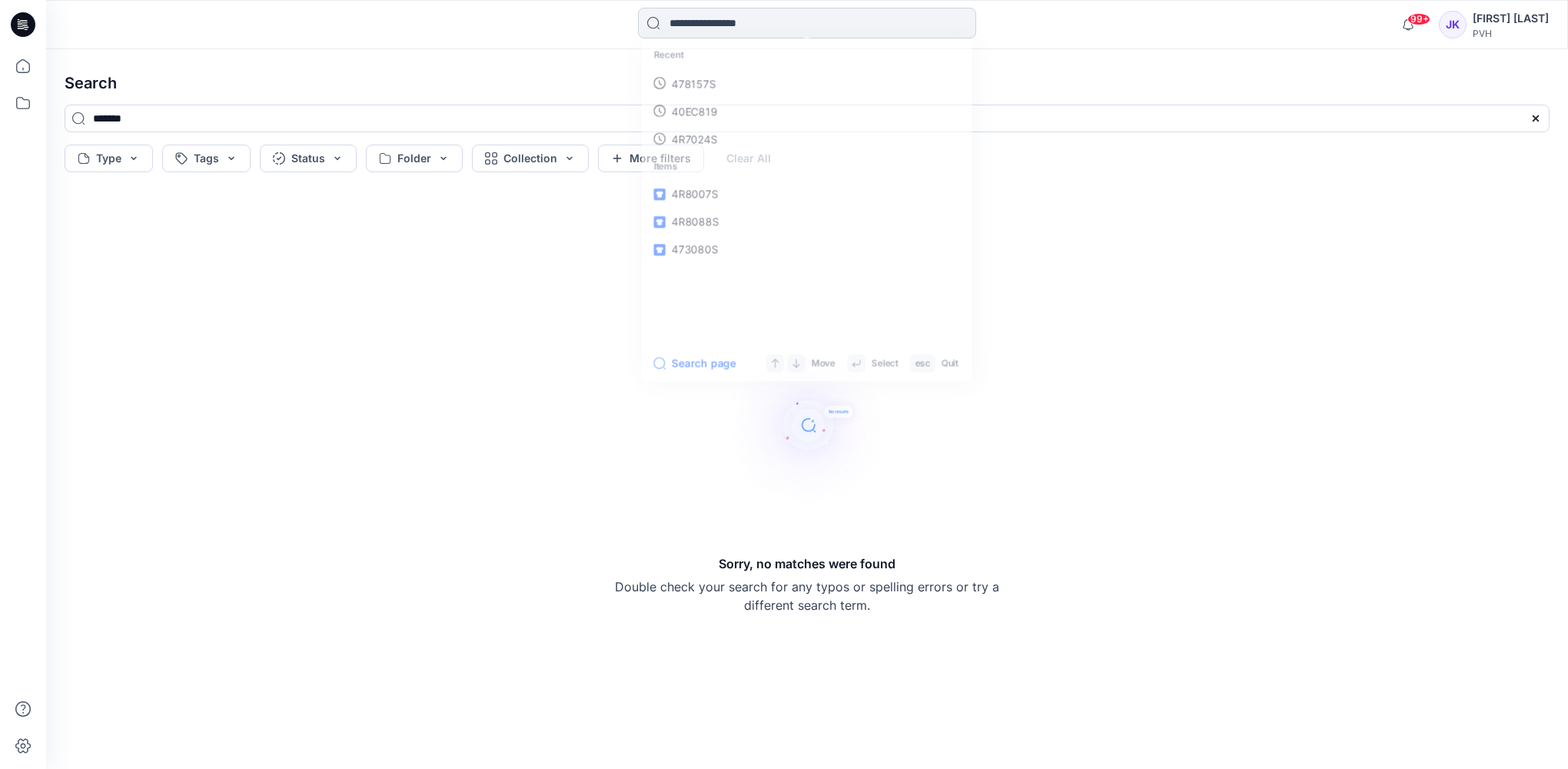 click at bounding box center [807, 23] 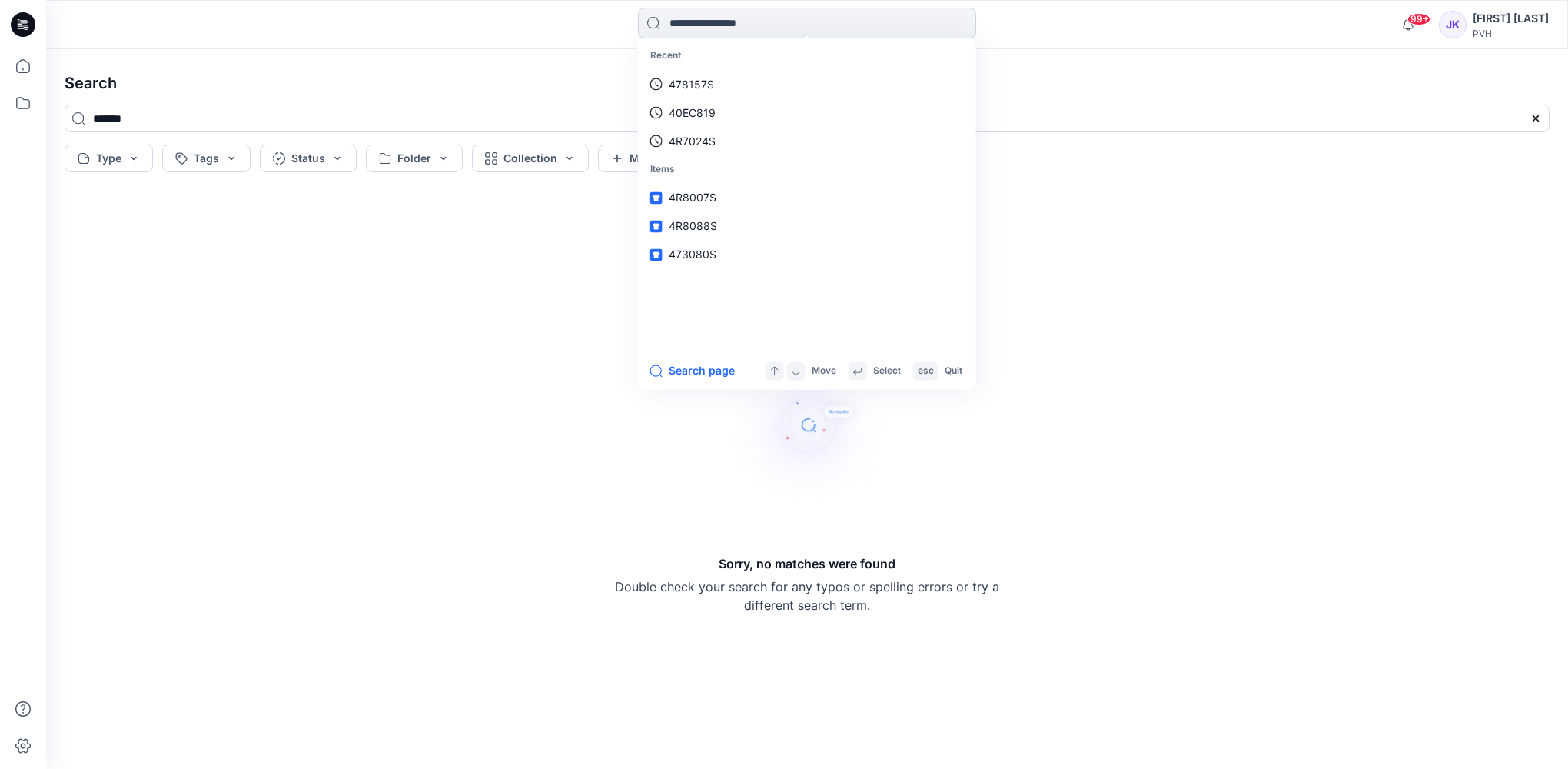 paste on "*******" 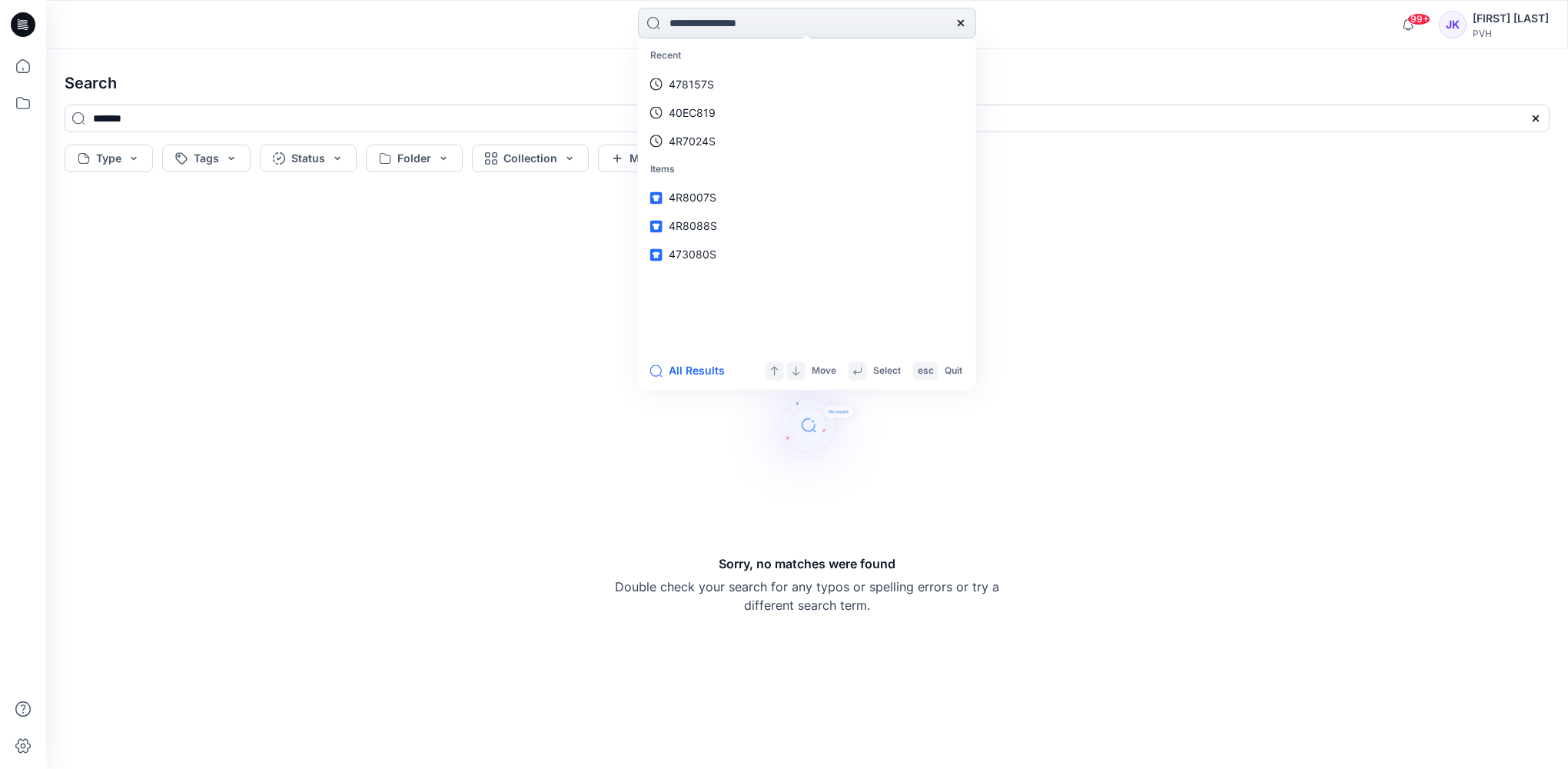 type on "*******" 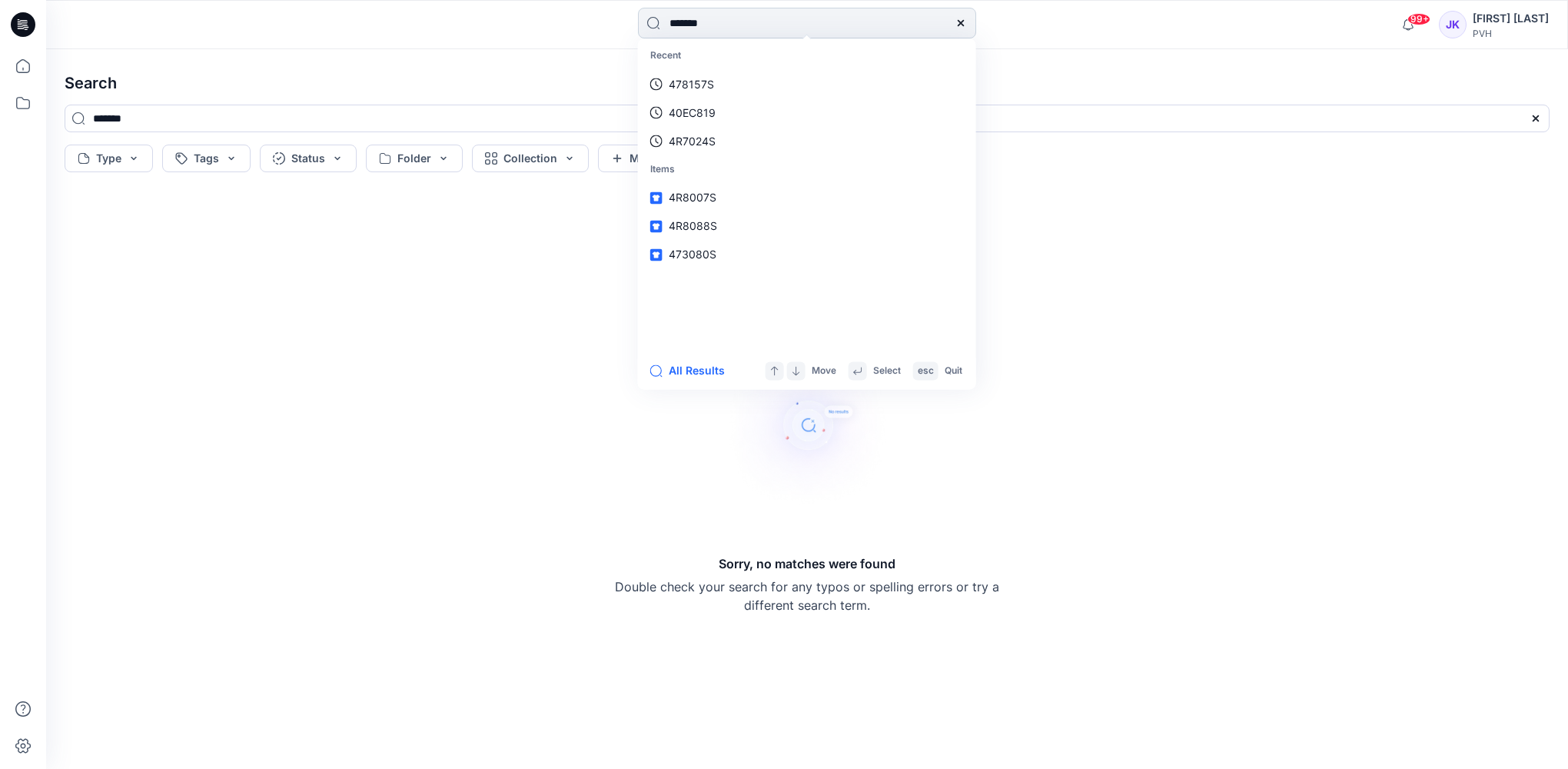 type 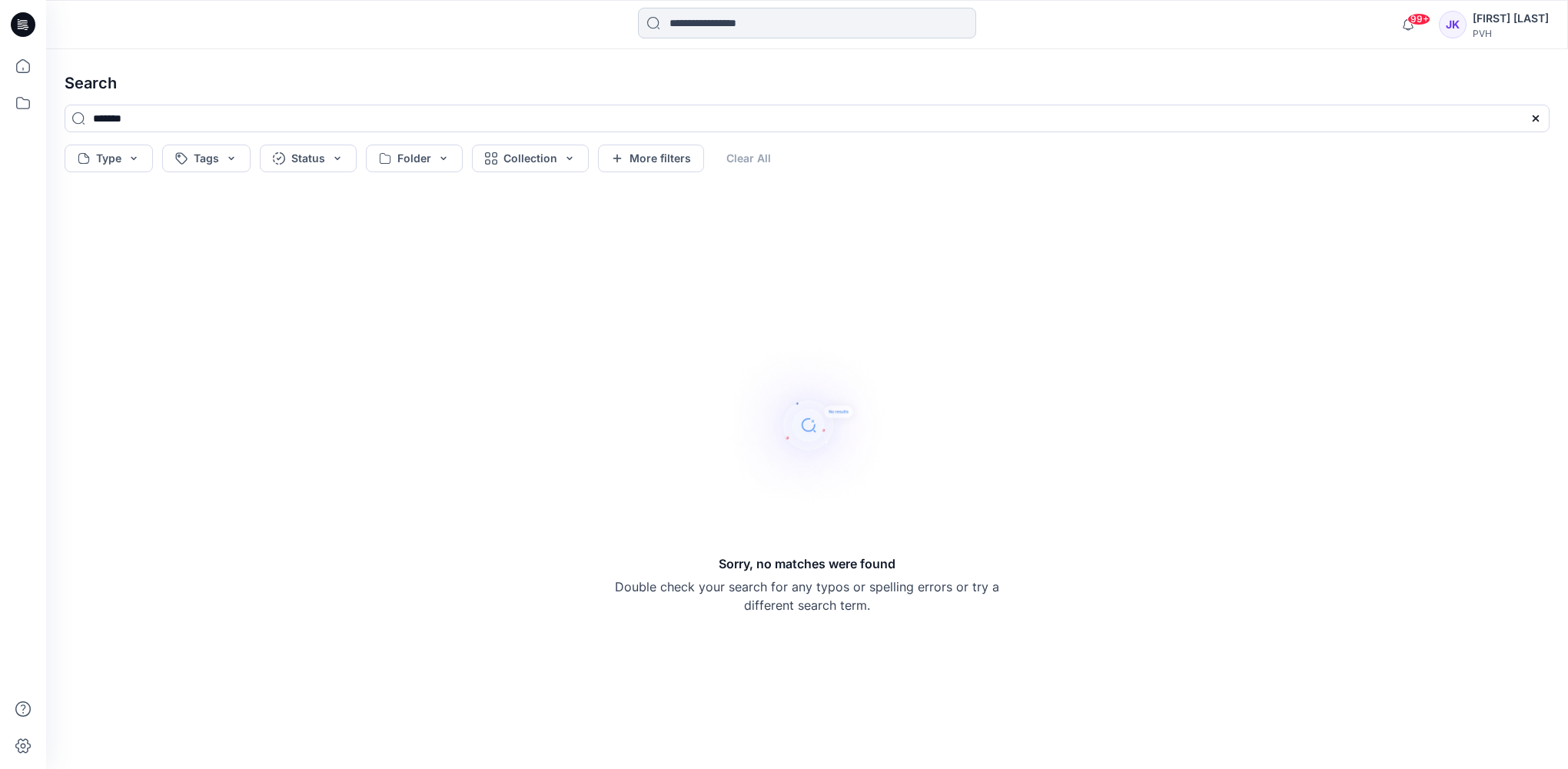 click at bounding box center [807, 23] 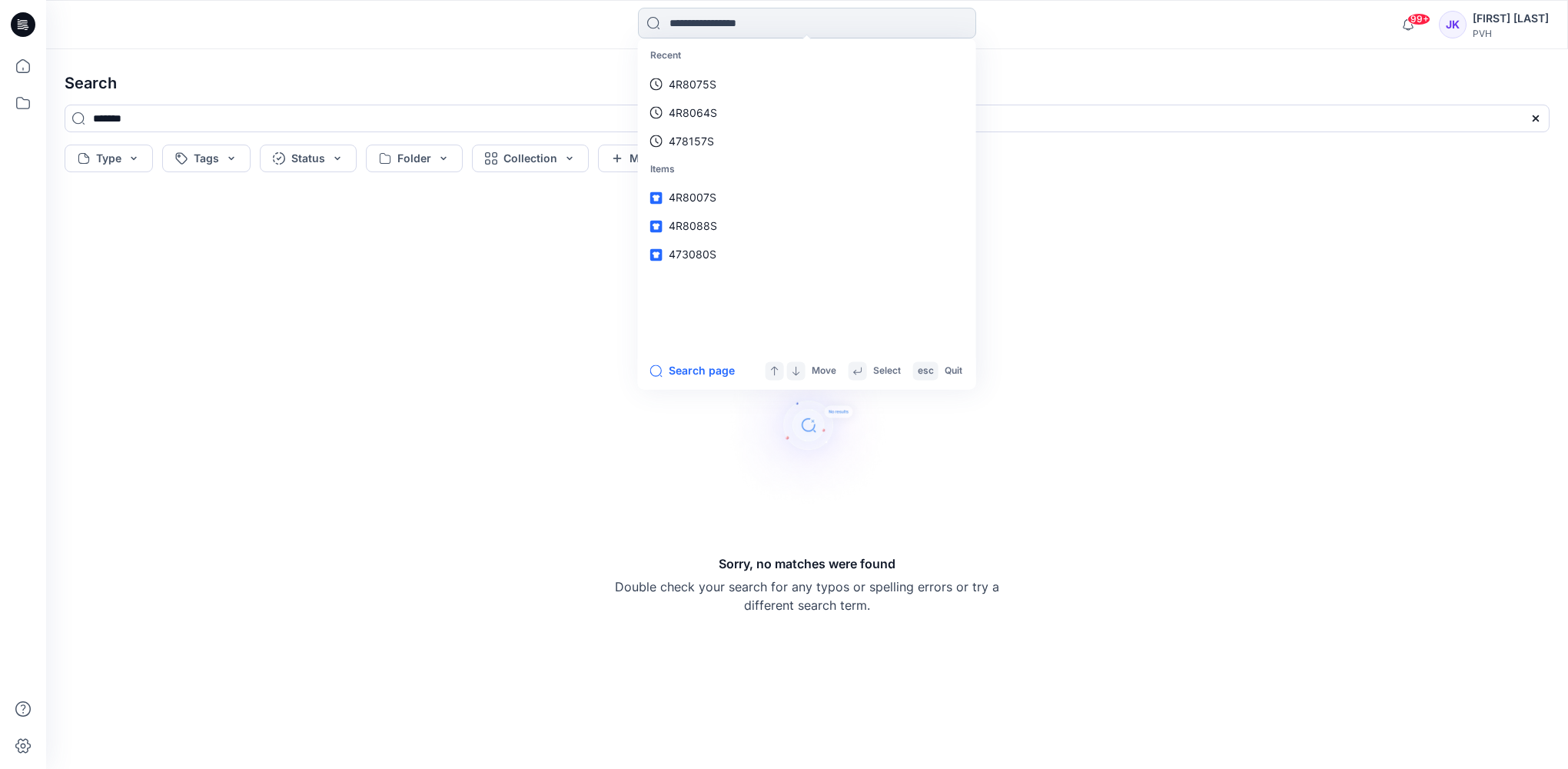 paste on "*******" 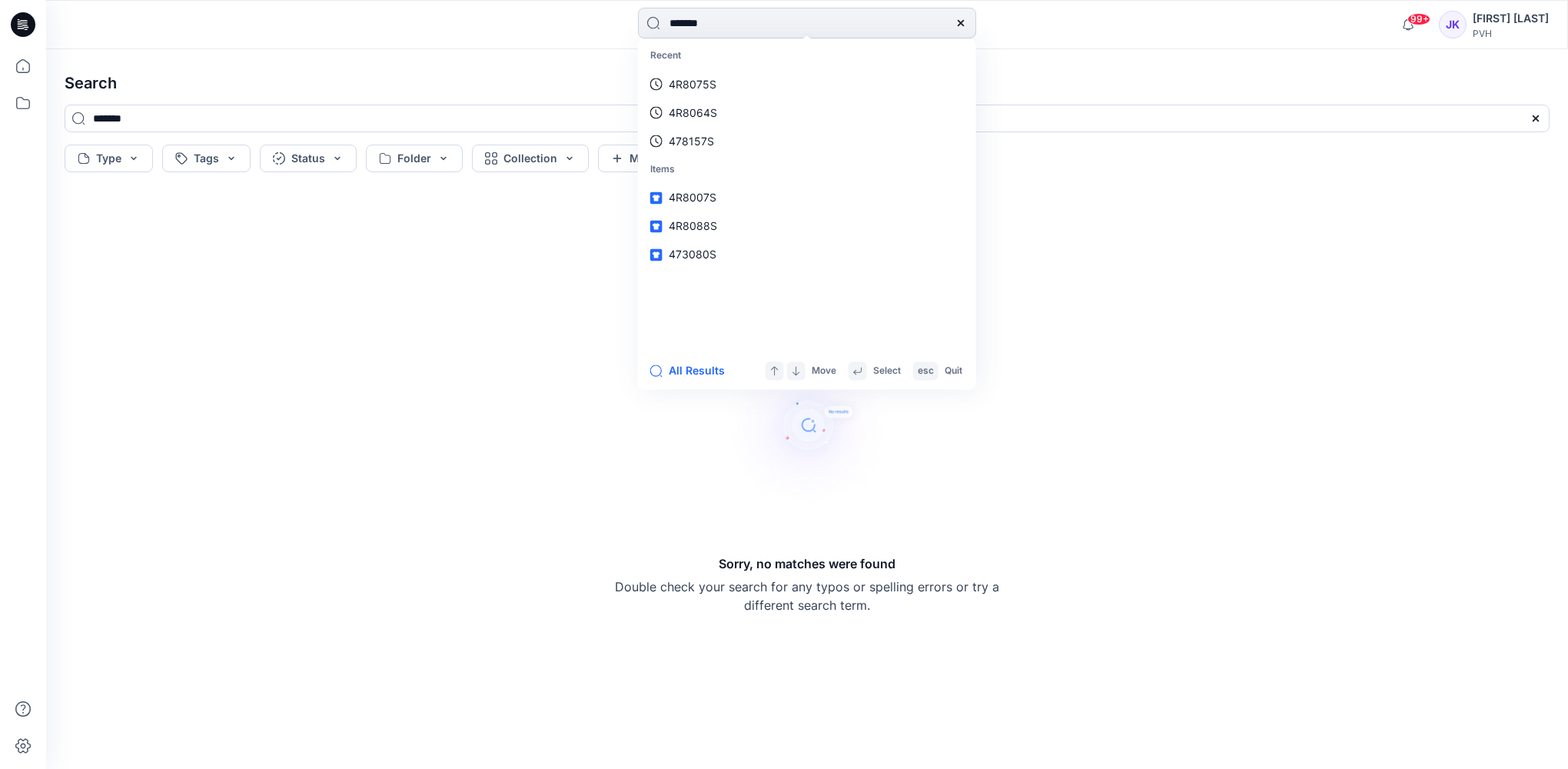 type 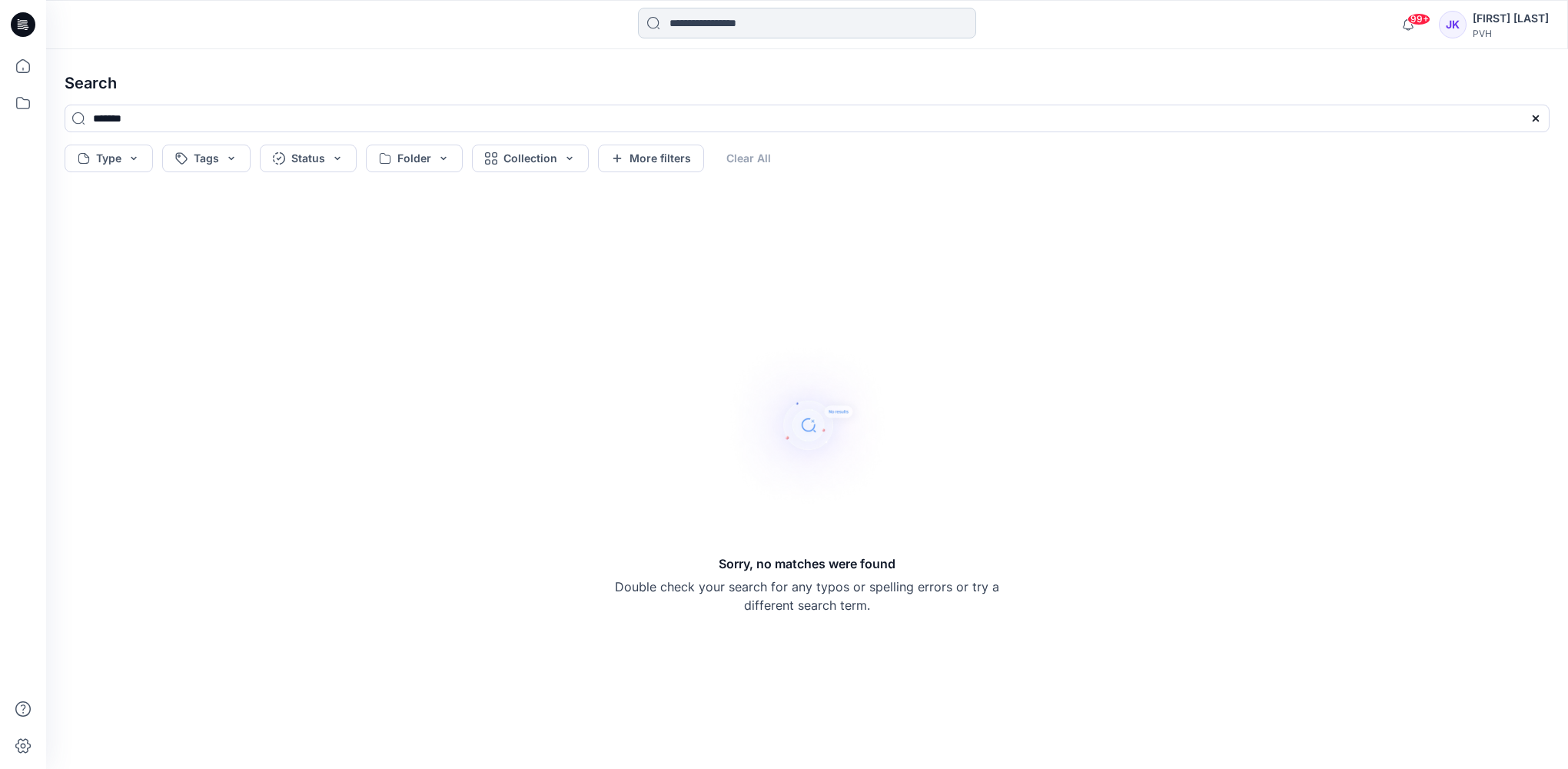 click at bounding box center [807, 23] 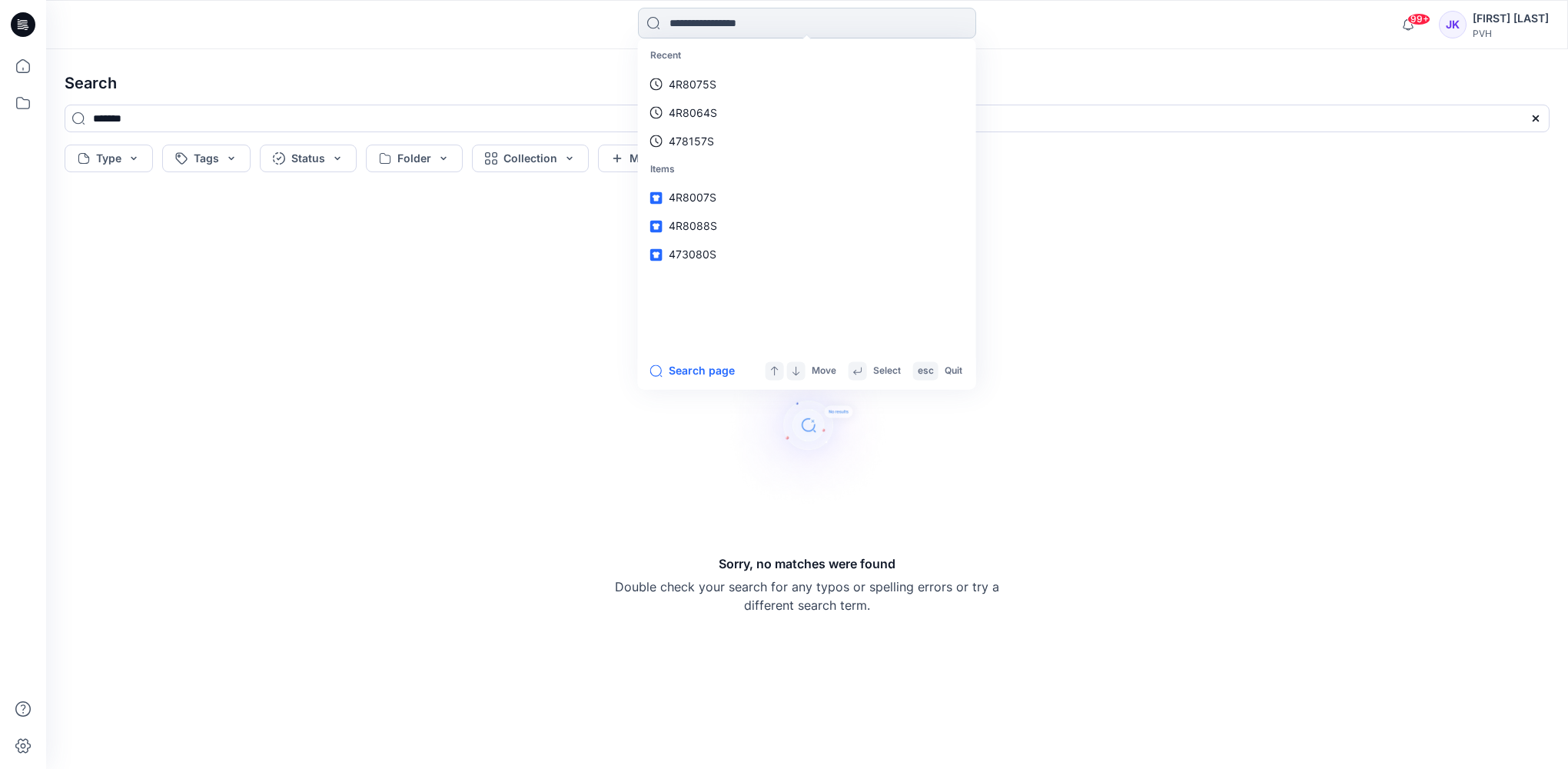 paste on "*******" 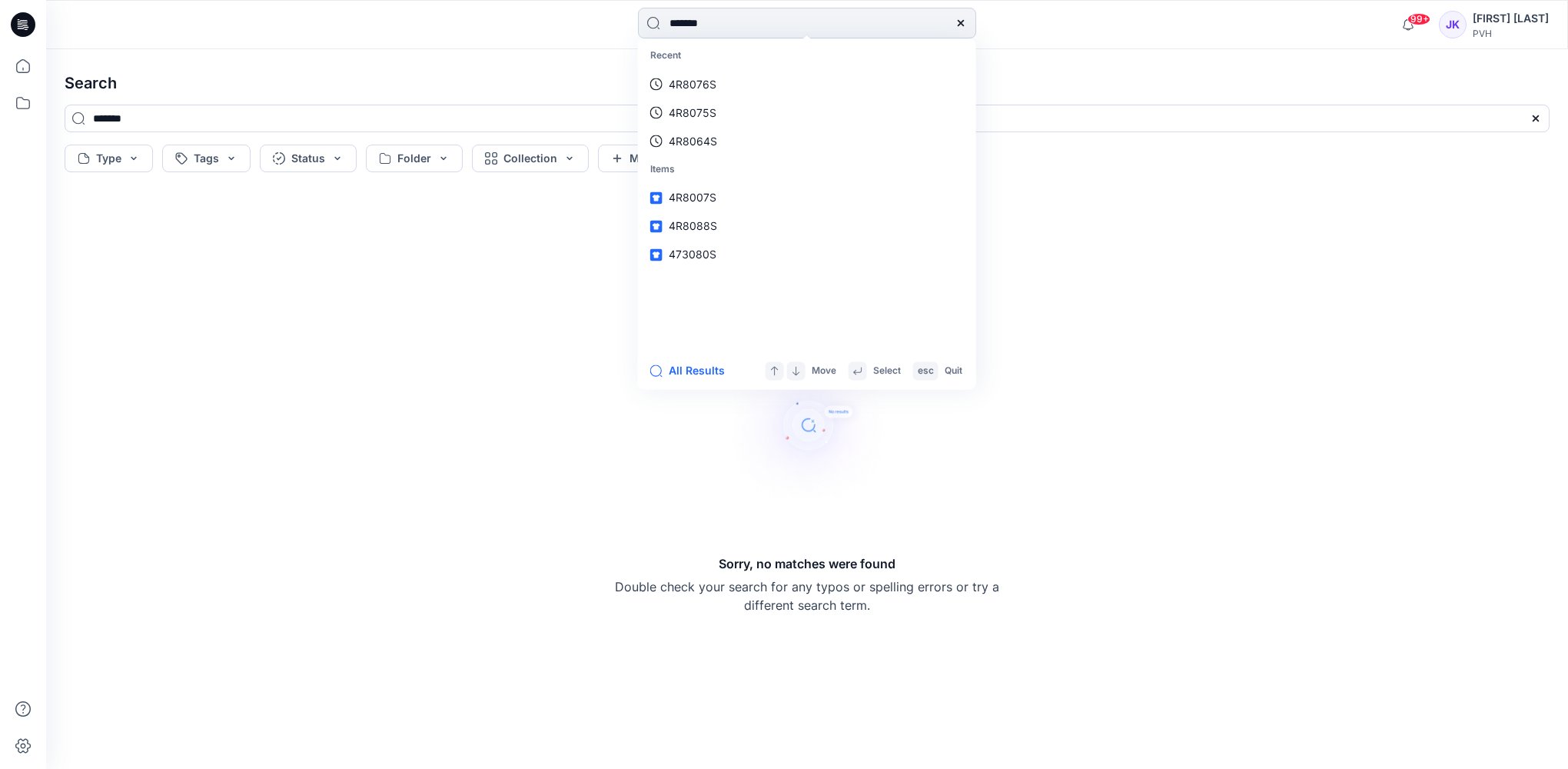type 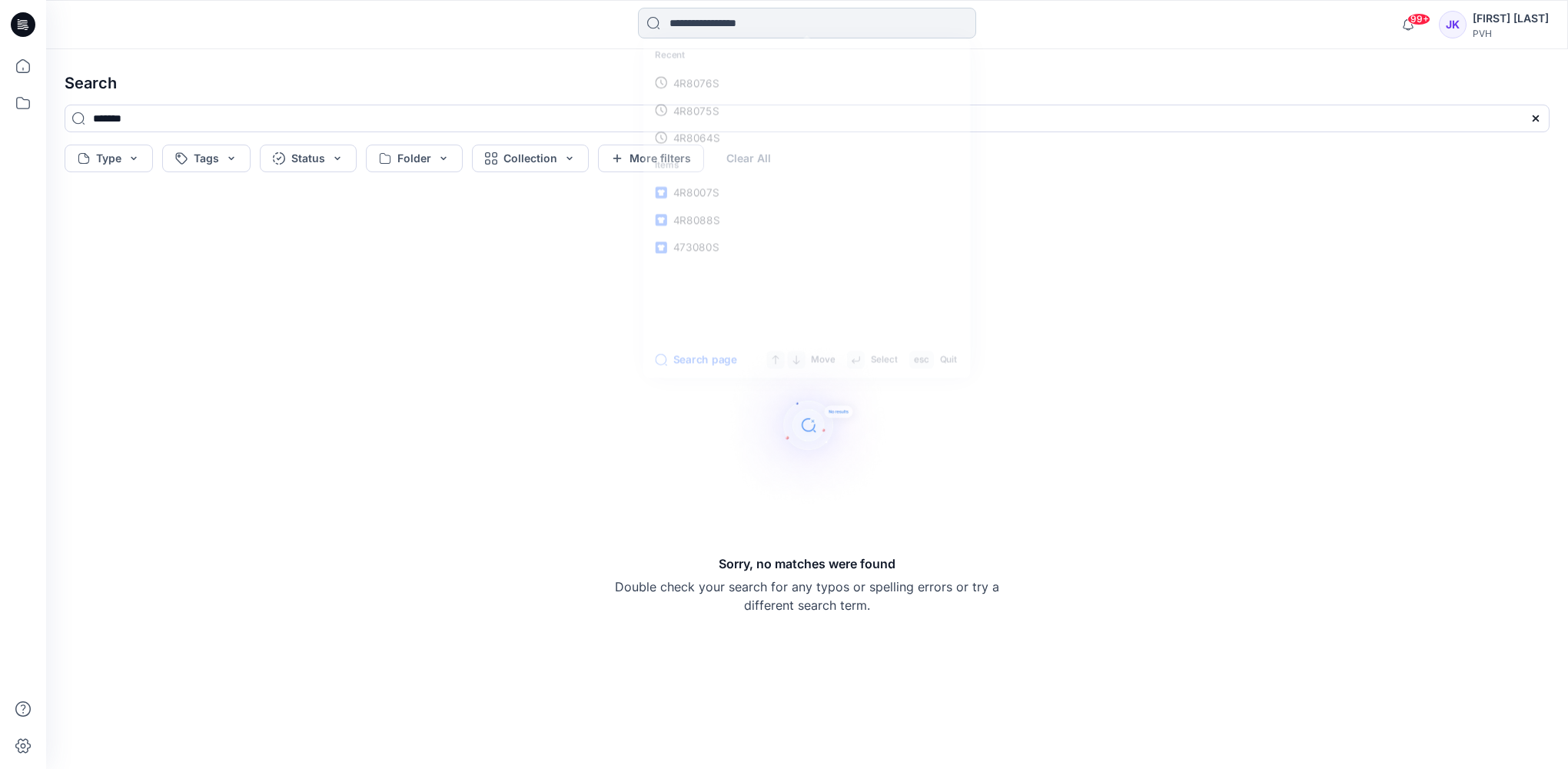 click at bounding box center (807, 23) 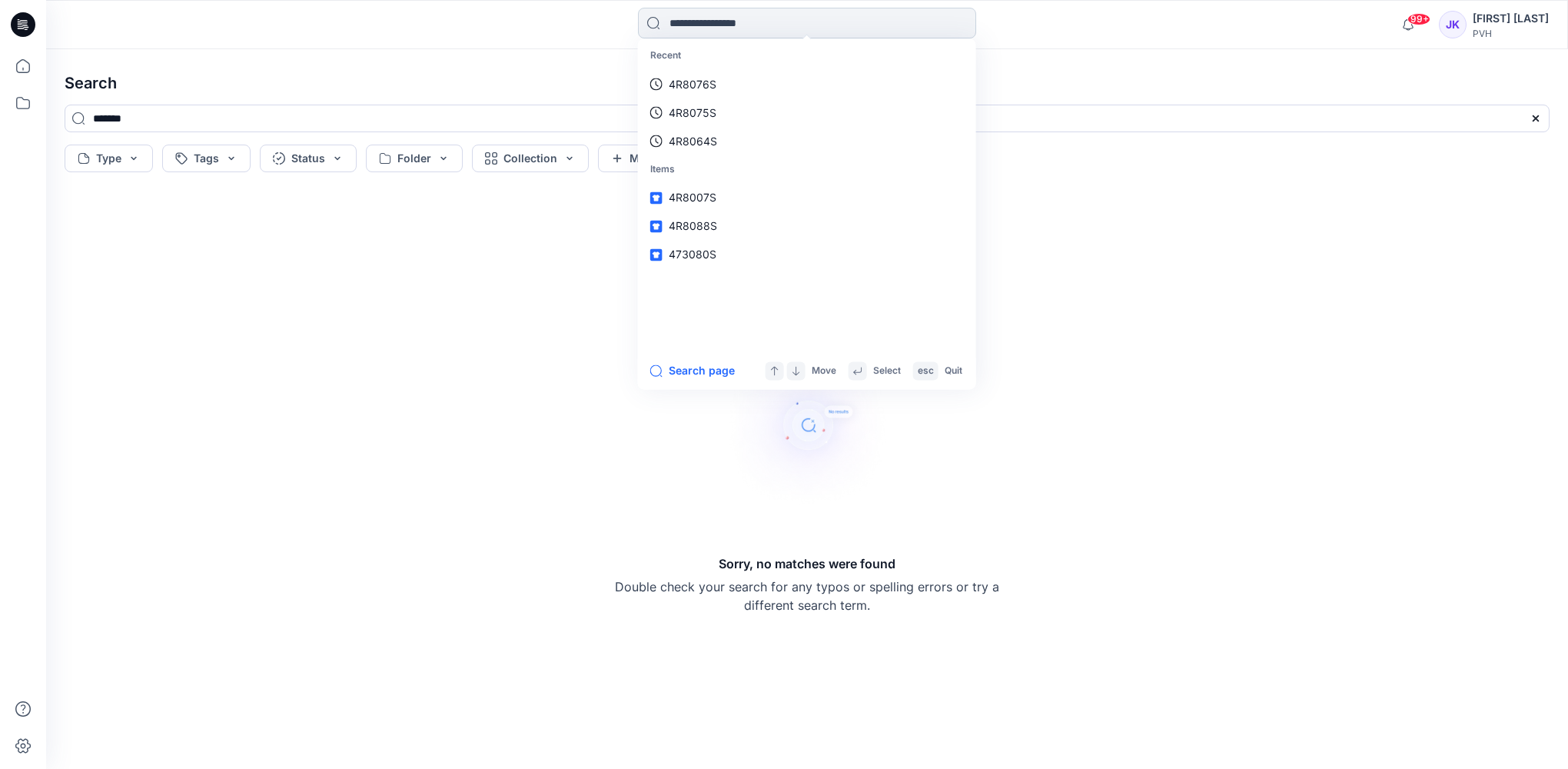 paste on "*******" 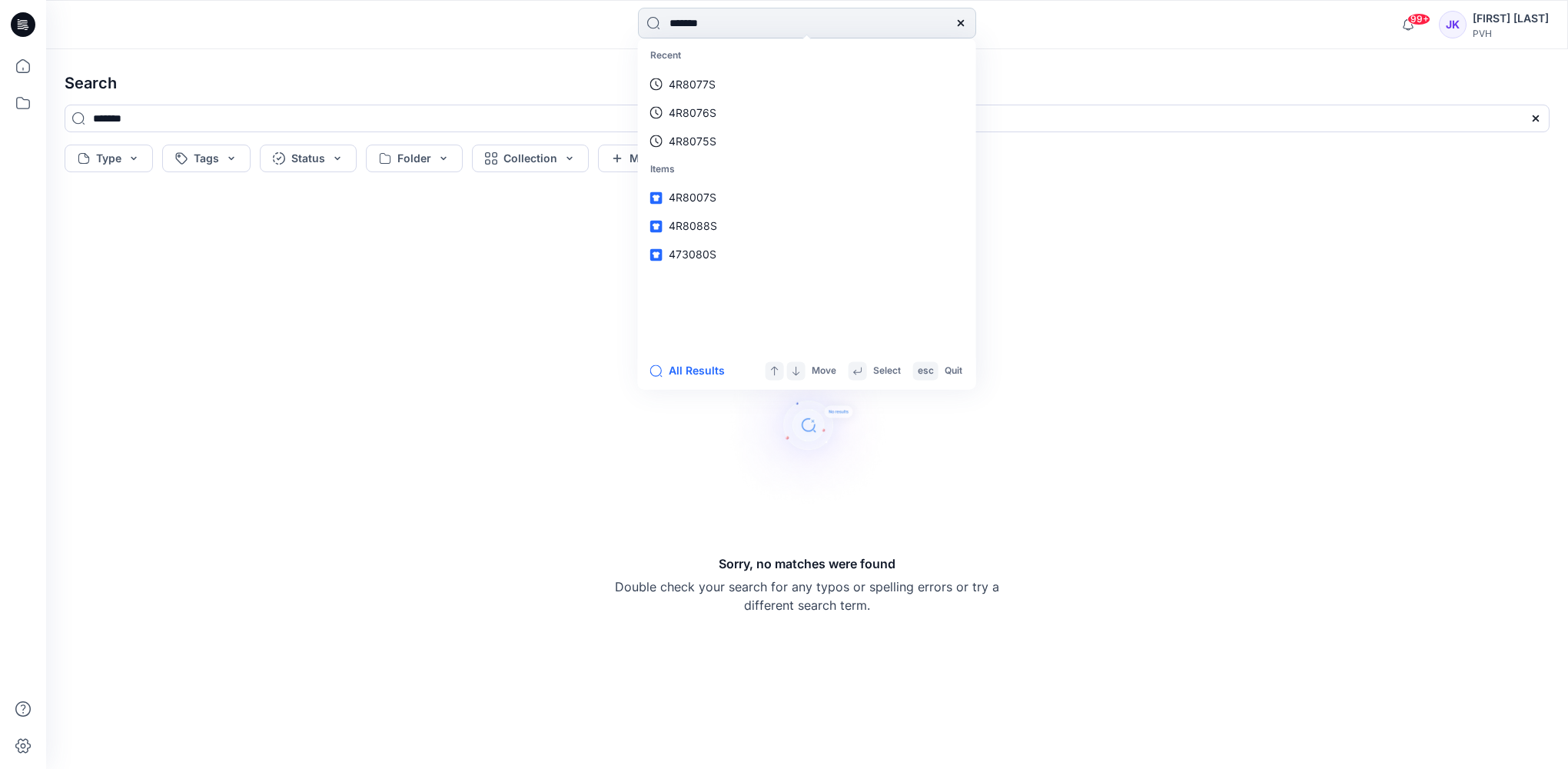 type 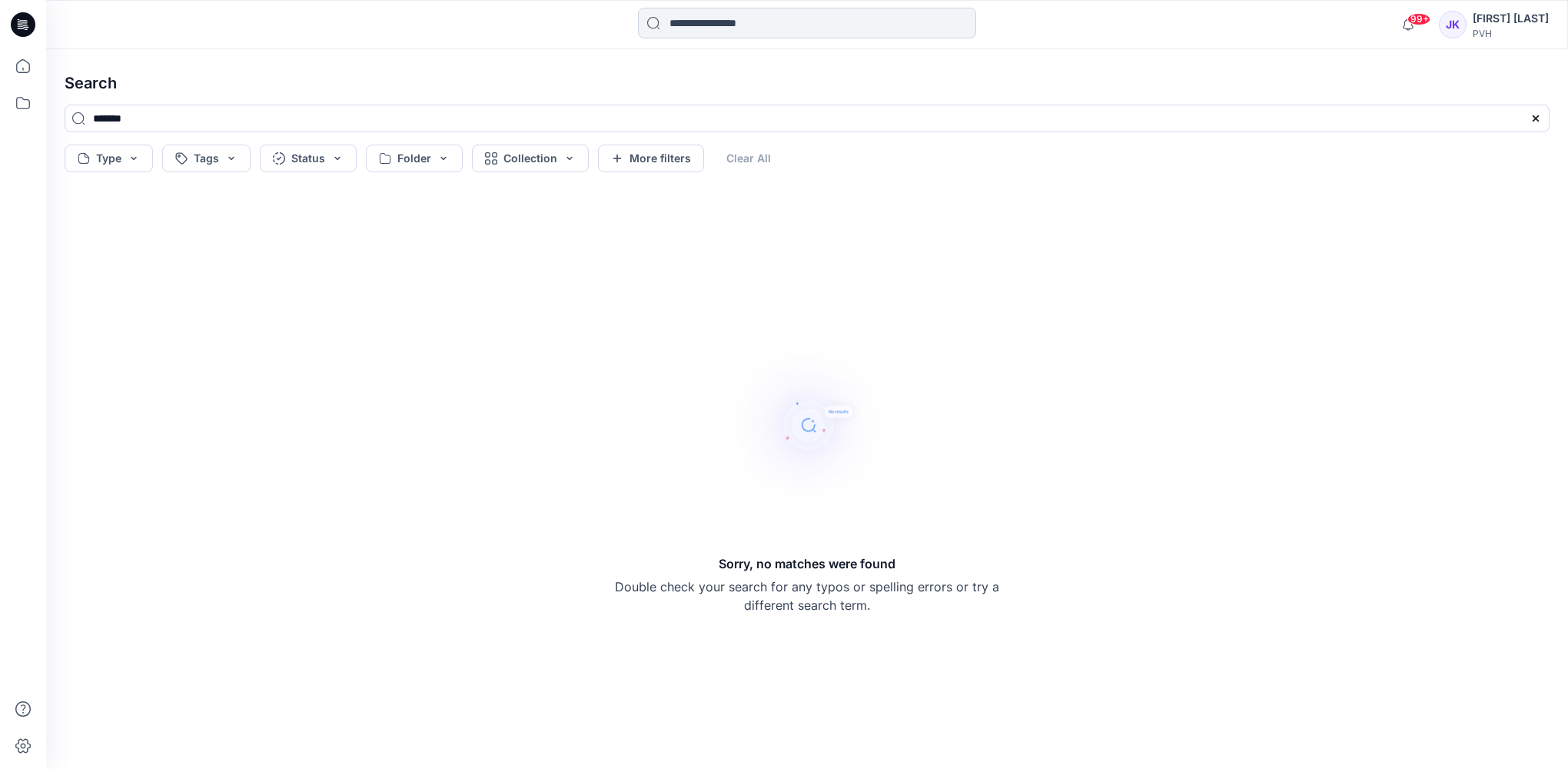 click at bounding box center [807, 23] 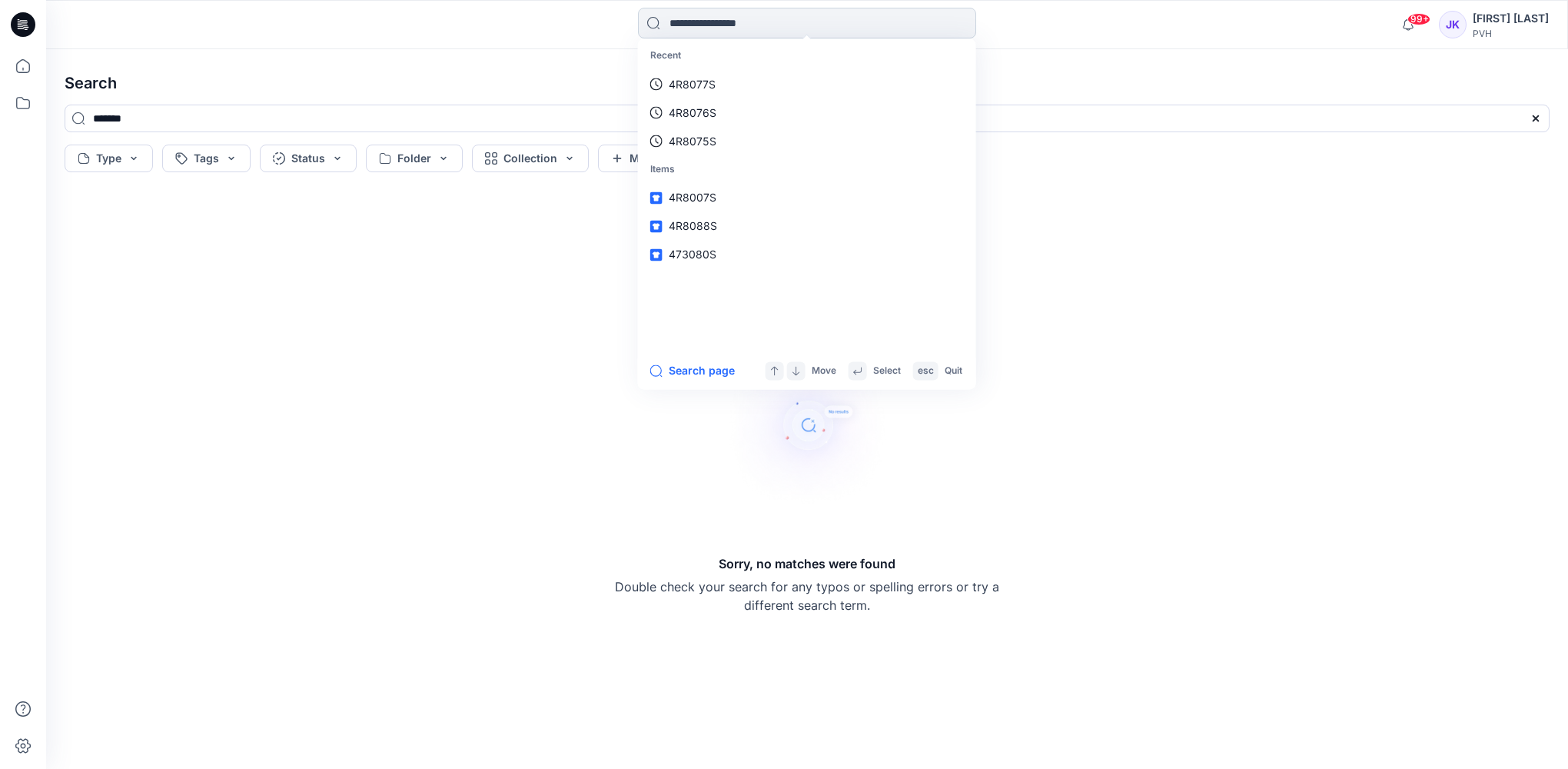 paste on "*******" 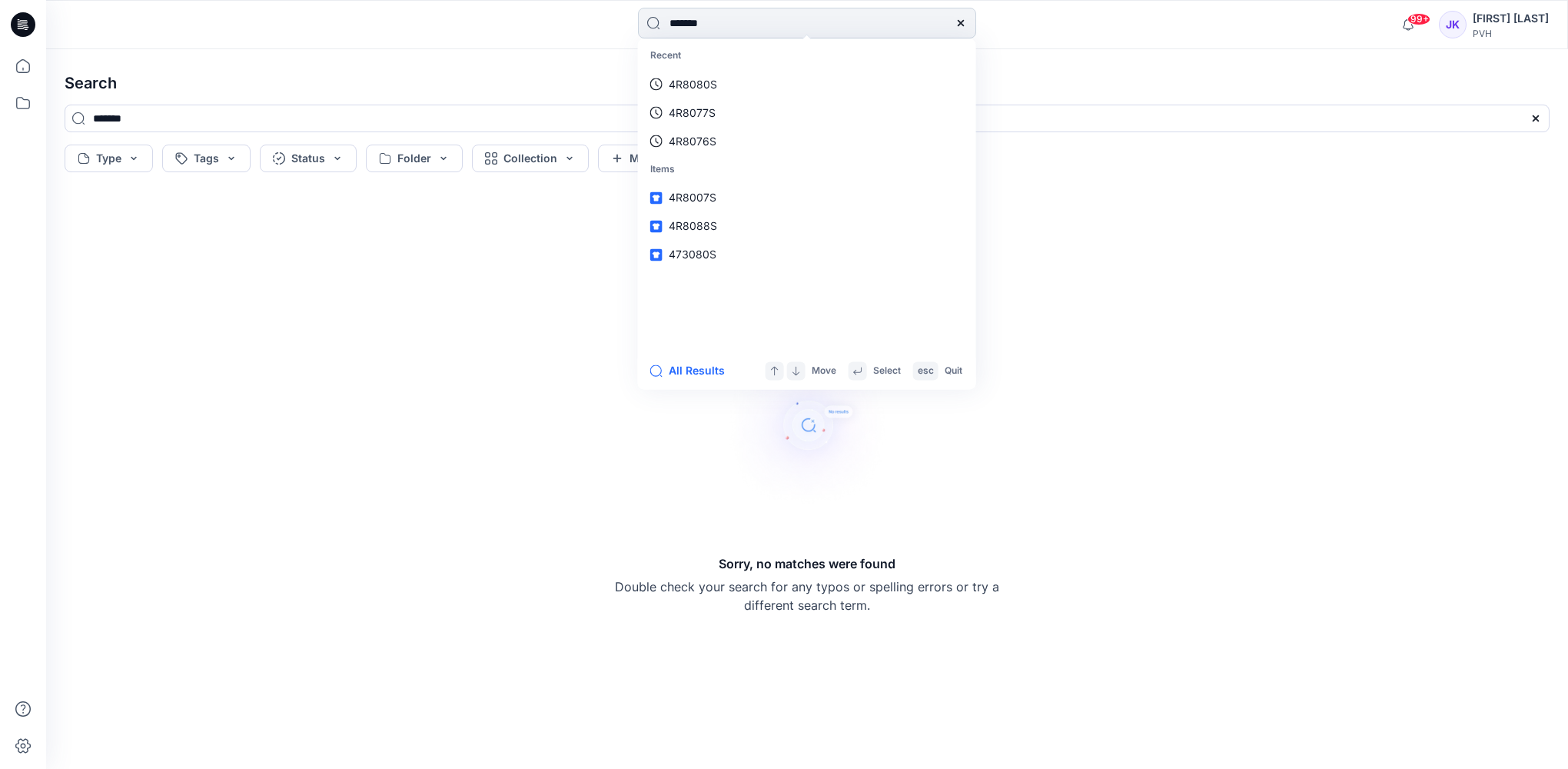 type 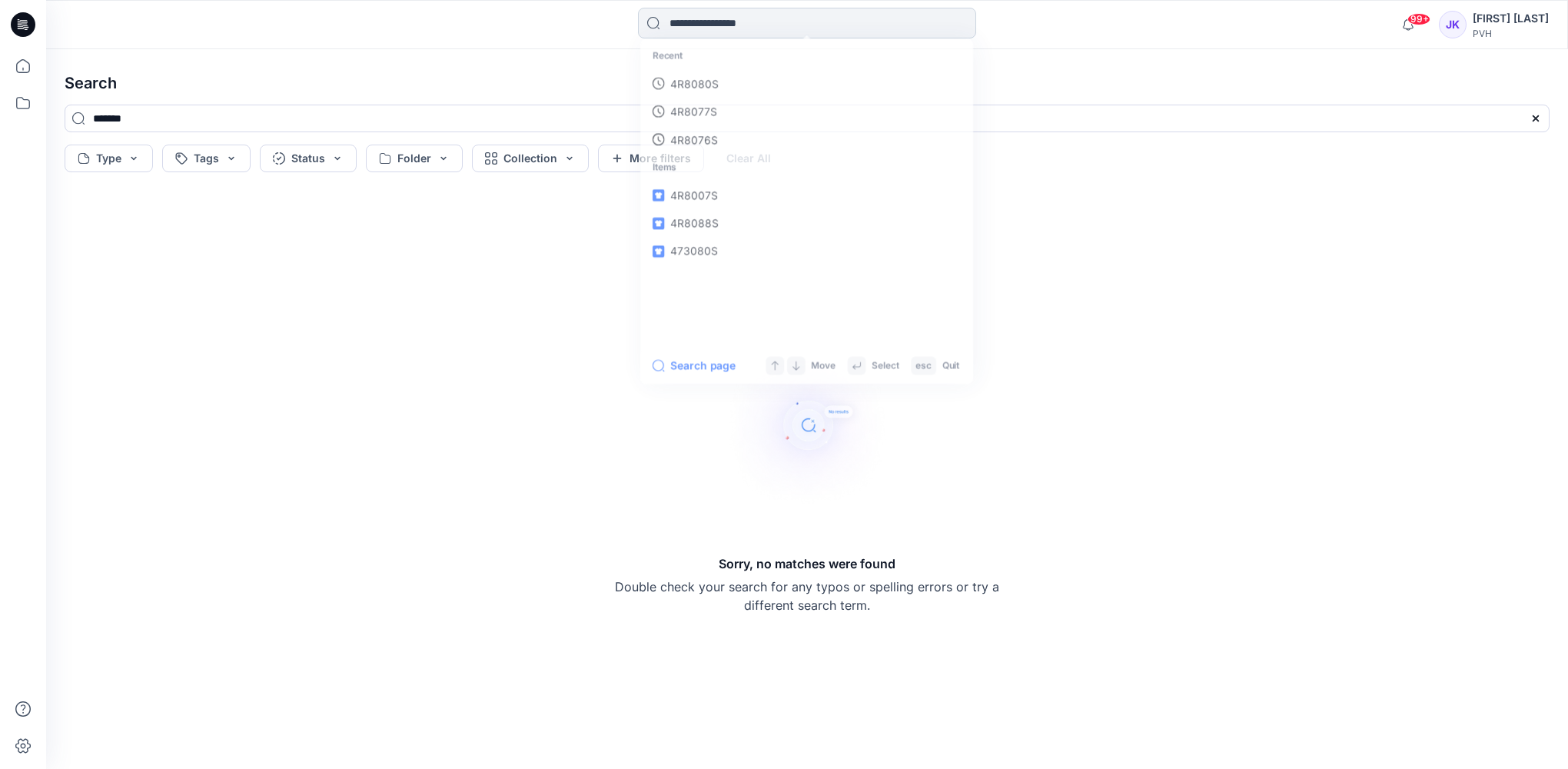click at bounding box center [807, 23] 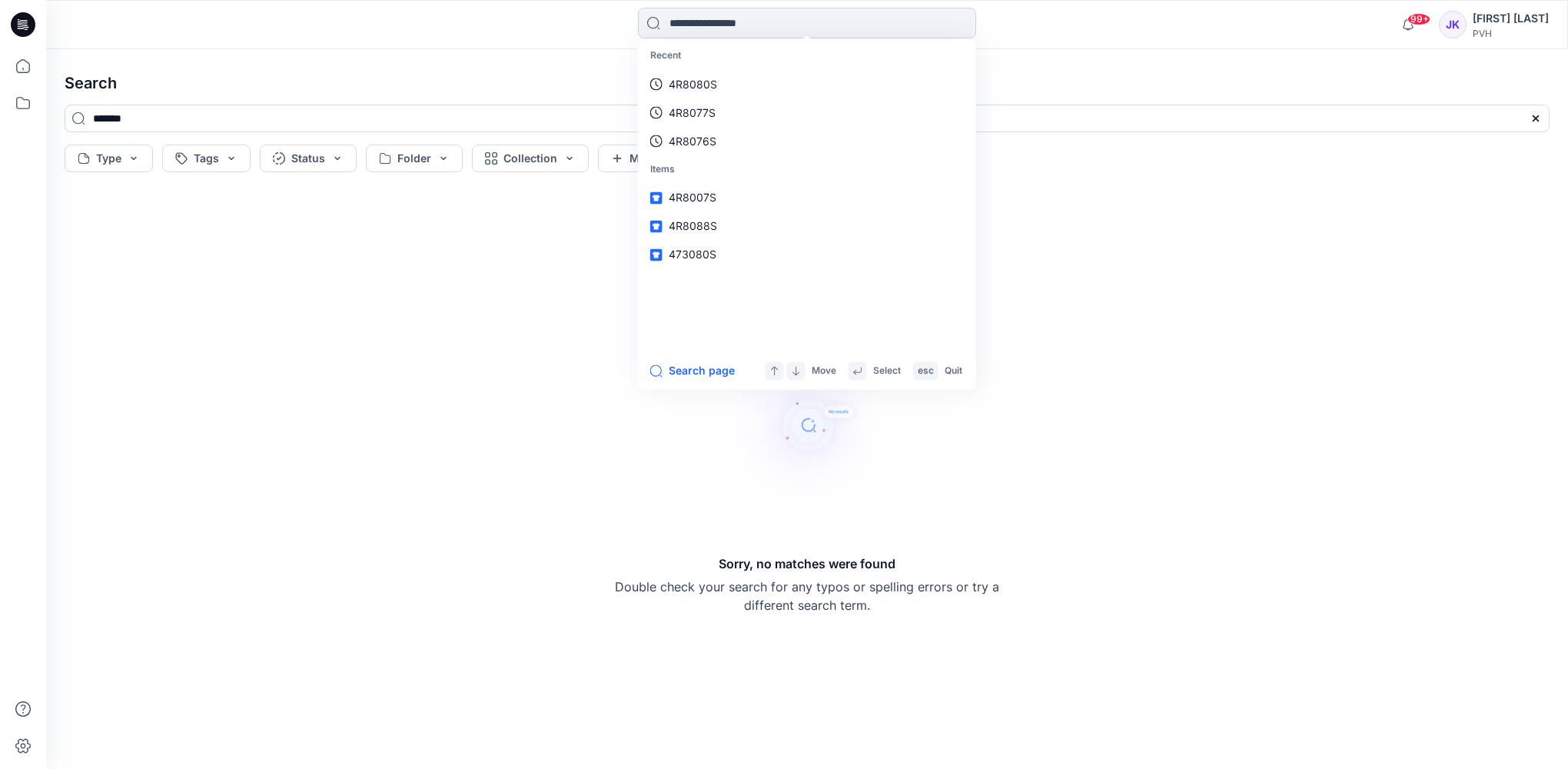 paste on "*******" 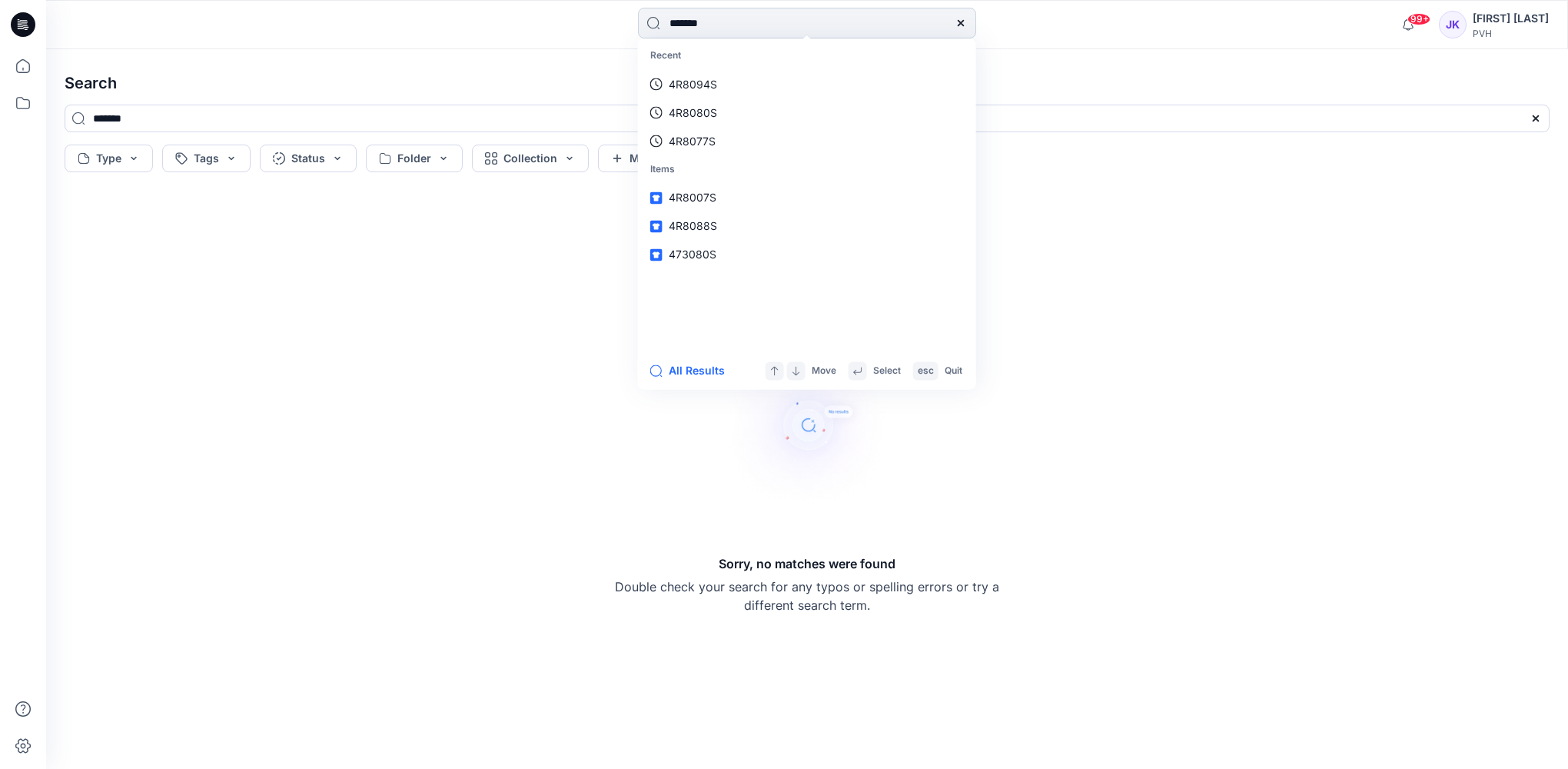 type 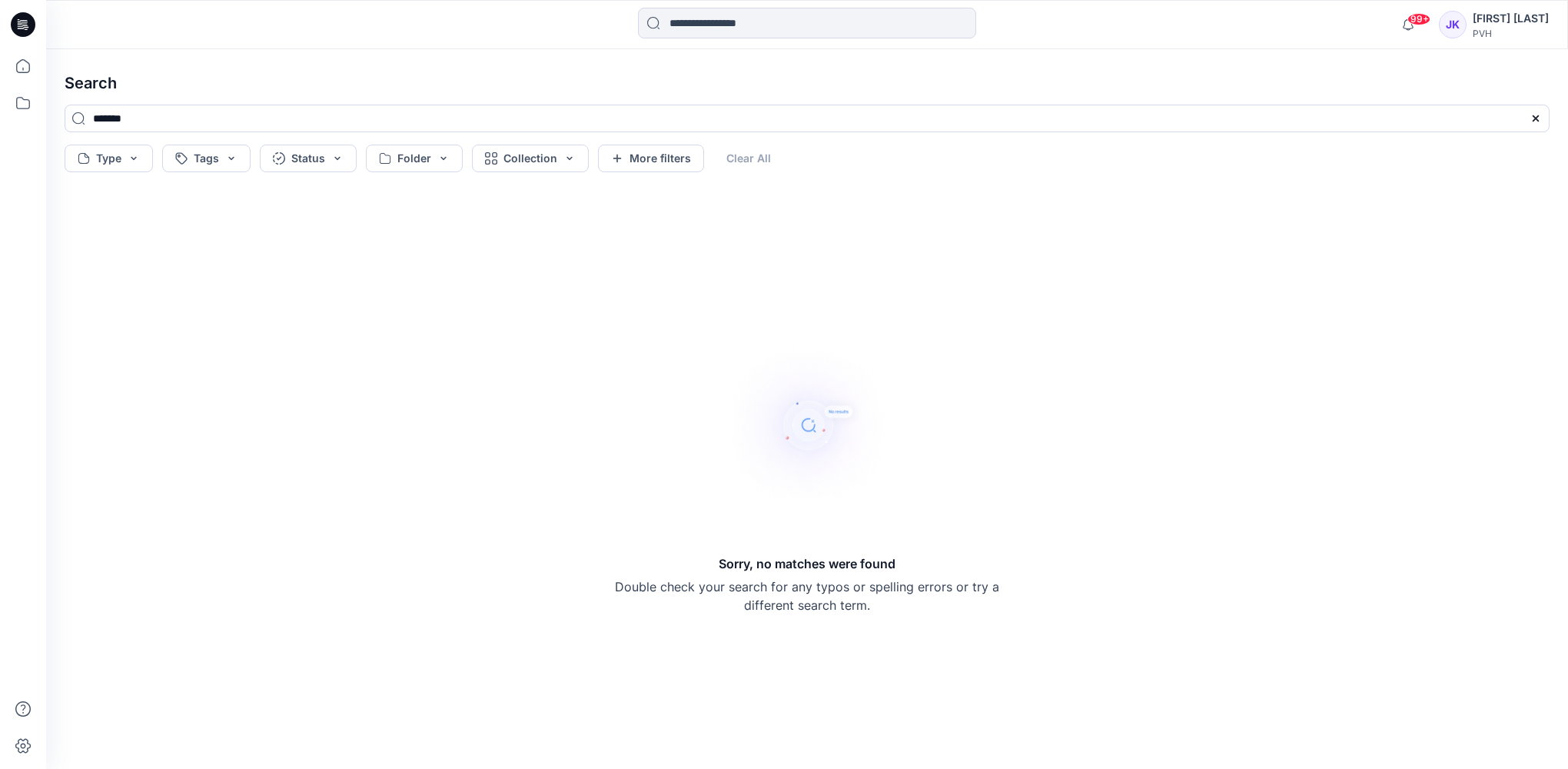 click on "99+ Notifications Fgl Regencytrading shared XM0XM07455 -M TOMMY LOGO CHEST BLOCKED HOODY - V02 in SPR26 THM (Unknown) 44 minutes ago Pearl Global shared XM0XM07957 - OP RODGER INTERLOCK SS POLO RF in SPRING 26 TOP PEARL-BD (Clone) (Unknown) 19 hours ago Maliban Maliban shared 4LG102G in SU26 CK Apparel Mens ML (Unknown) 20 hours ago Pearl Global has updated XM0XM07299 - OP EAST FLAG SS POLO RF with XM0XM07299 - OP EAST FLAG SS POLO RF 22 hours ago Shahi 3d has updated XM0XM05637_M SLIM FIT RUGBY STRIPE POLO_PROTO_V01 with XM0XM05637_M SLIM FIT RUGBY STRIPE POLO_PROTO_V01 23 hours ago Shahi 3d has updated XM0XM05637_M SLIM FIT RUGBY STRIPE POLO_PROTO_V01 with XM0XM05637_M SLIM FIT RUGBY STRIPE POLO_PROTO_V01 23 hours ago Fgl Regencytrading shared 472125S - LS WAFFLE KNIT JACKET UPDATE - V01 in FA26 CK Apparel Womens Off Price (Unknown) 24 hours ago Fgl Regencytrading shared 446114S - NEW BOTTOM PRINT-V01 in FA26 CK Apparel Womens Off Price (Unknown) 24 hours ago Mark all as read" at bounding box center [807, 25] 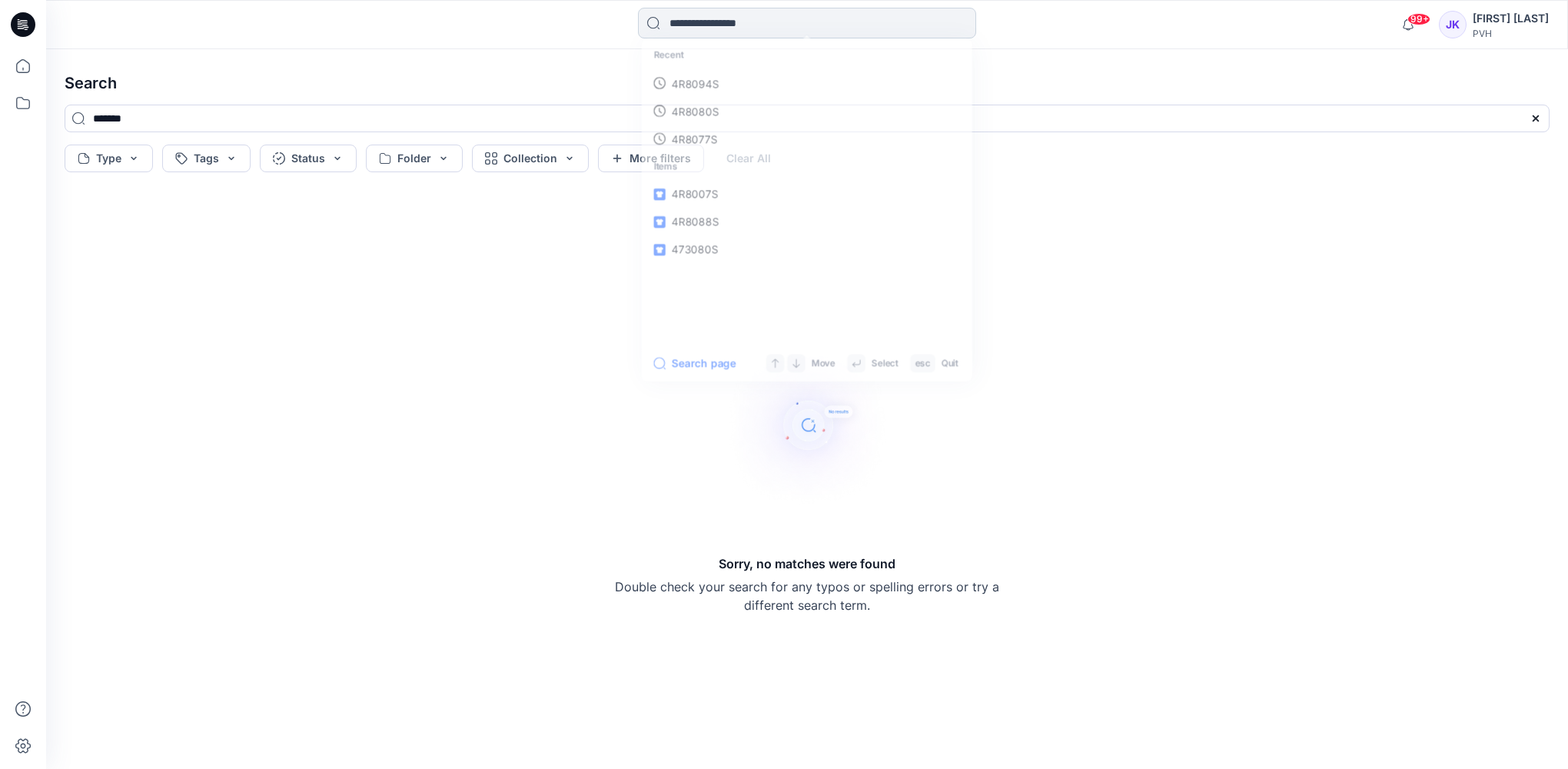 click at bounding box center (807, 23) 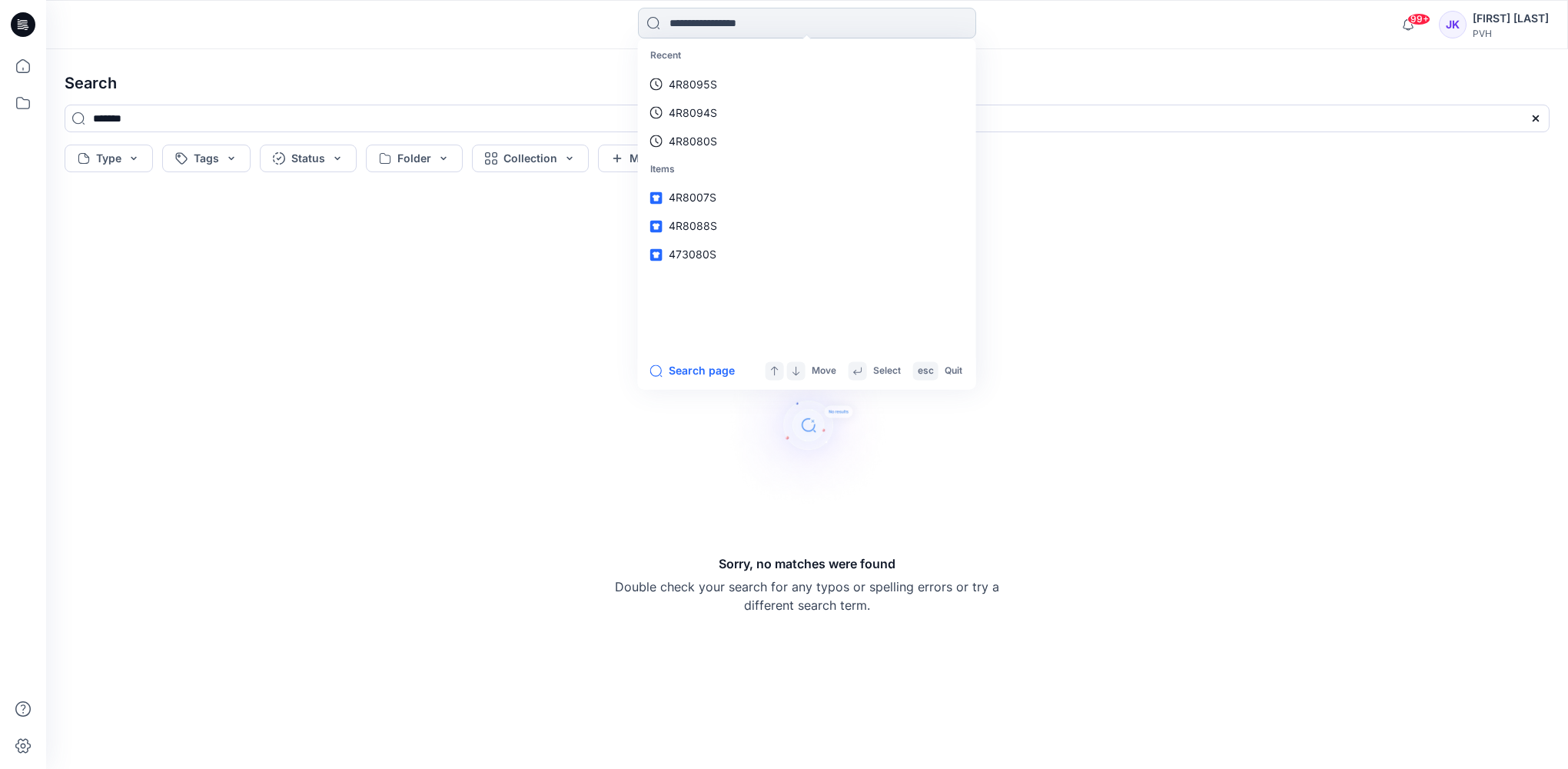paste on "*******" 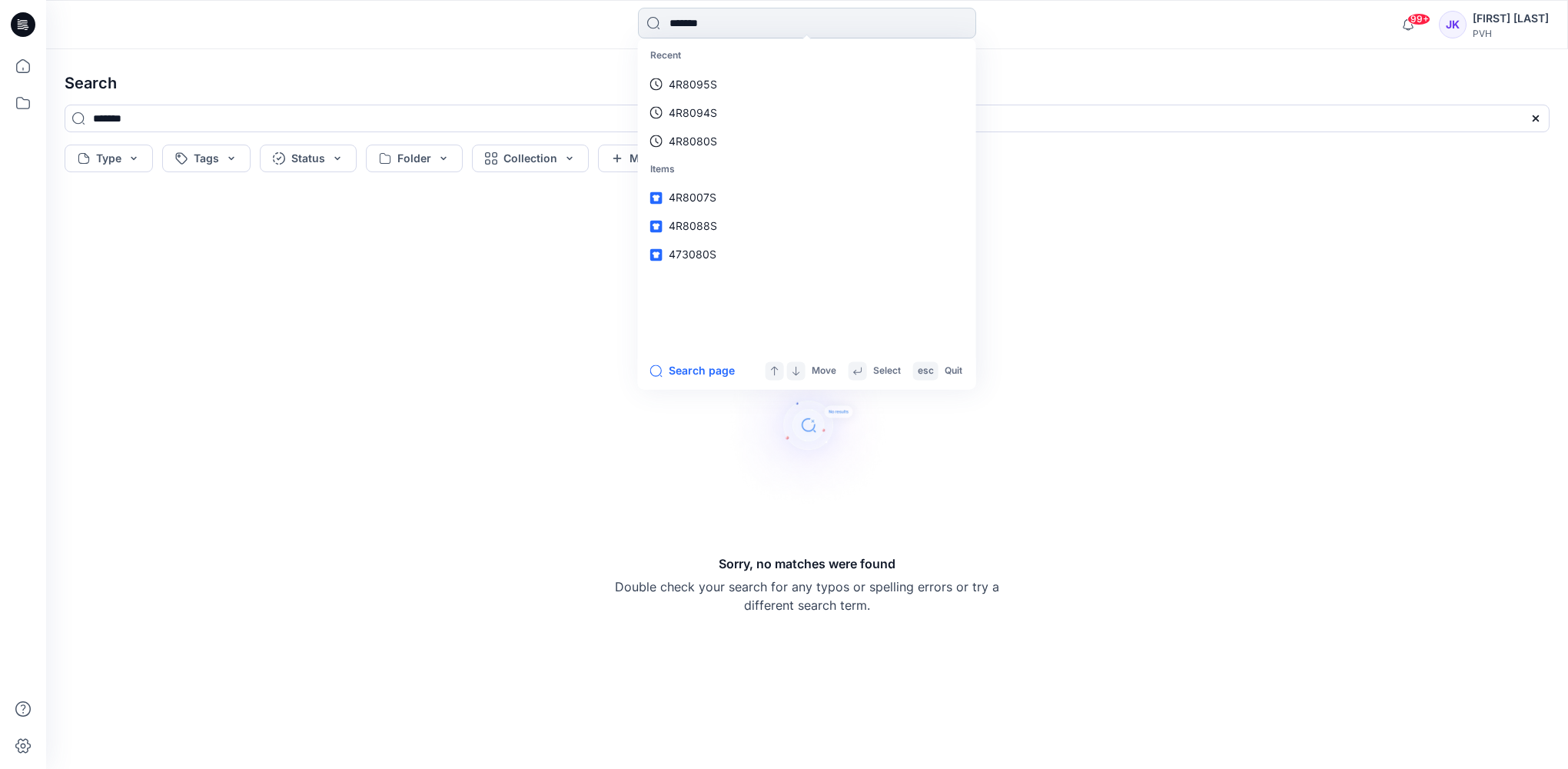 type 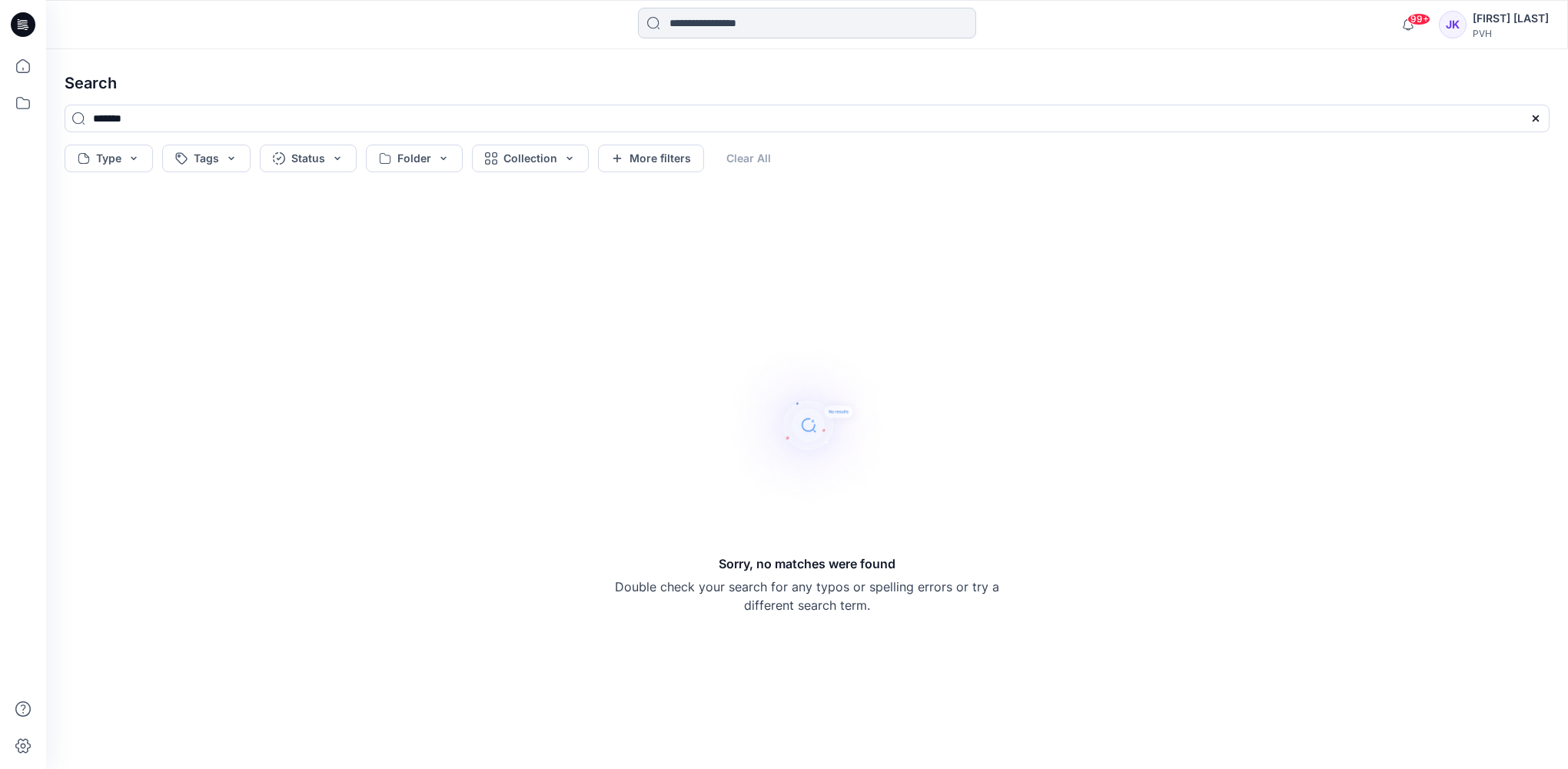 click at bounding box center (807, 23) 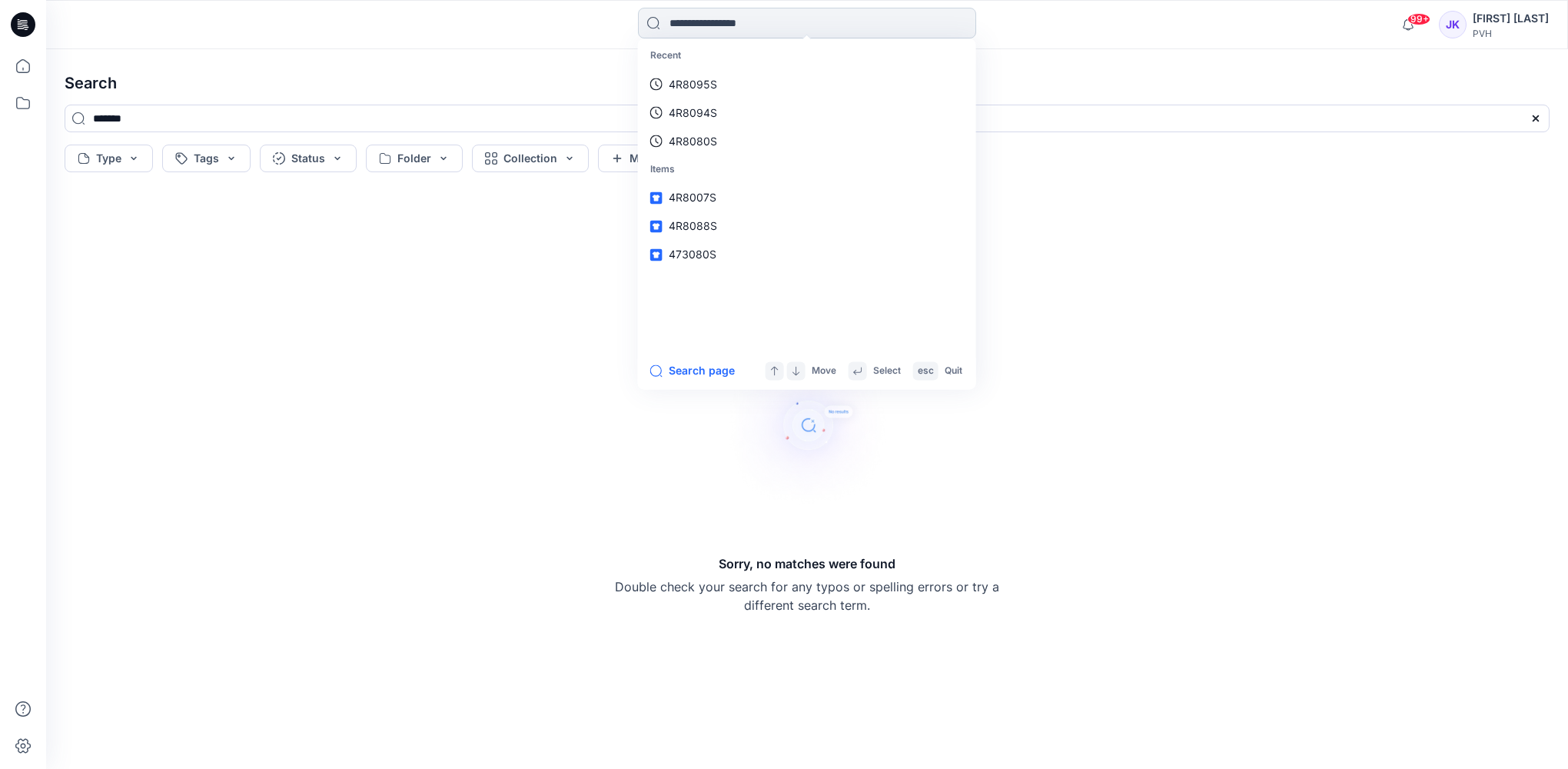paste on "*******" 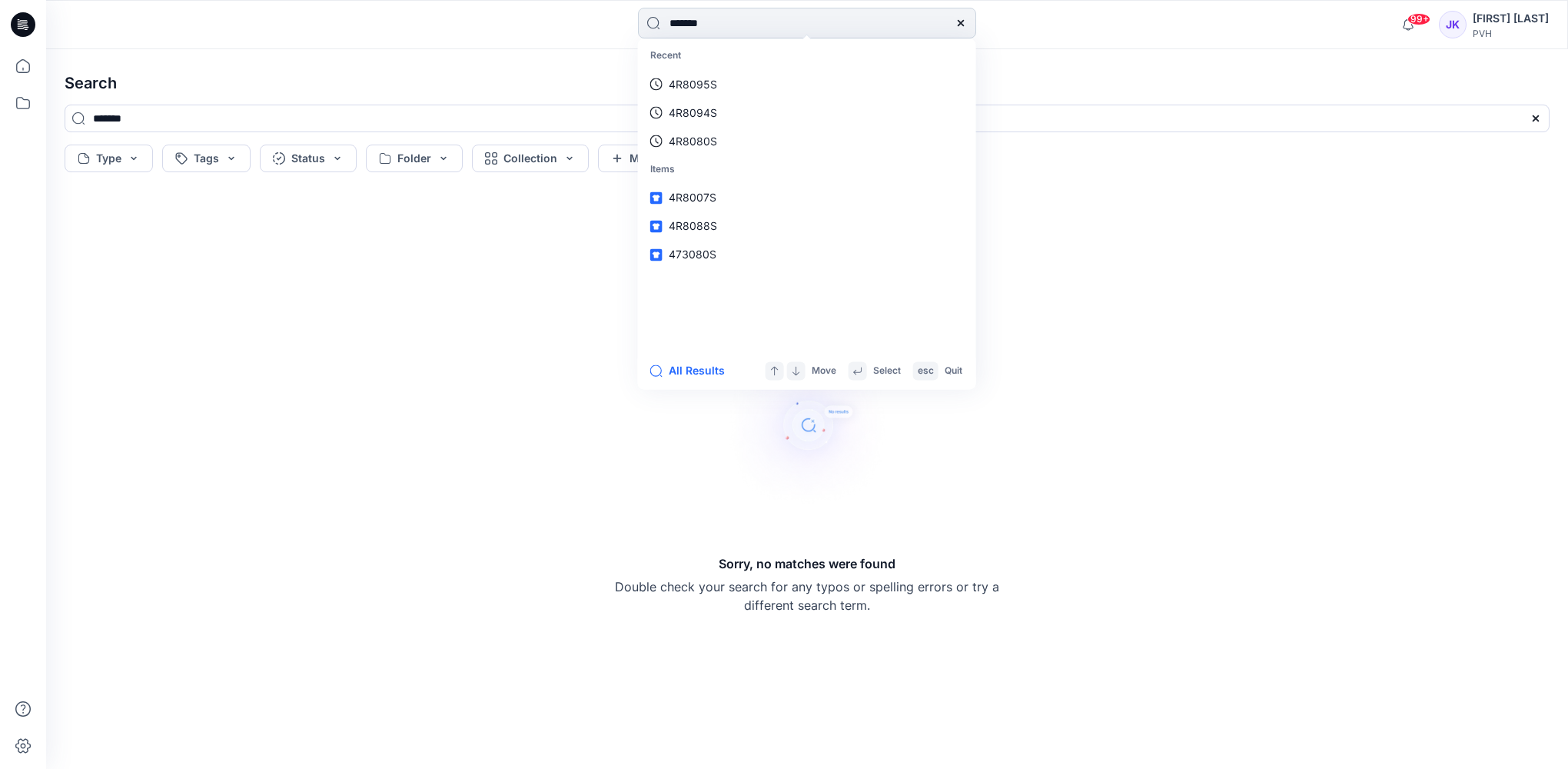 type 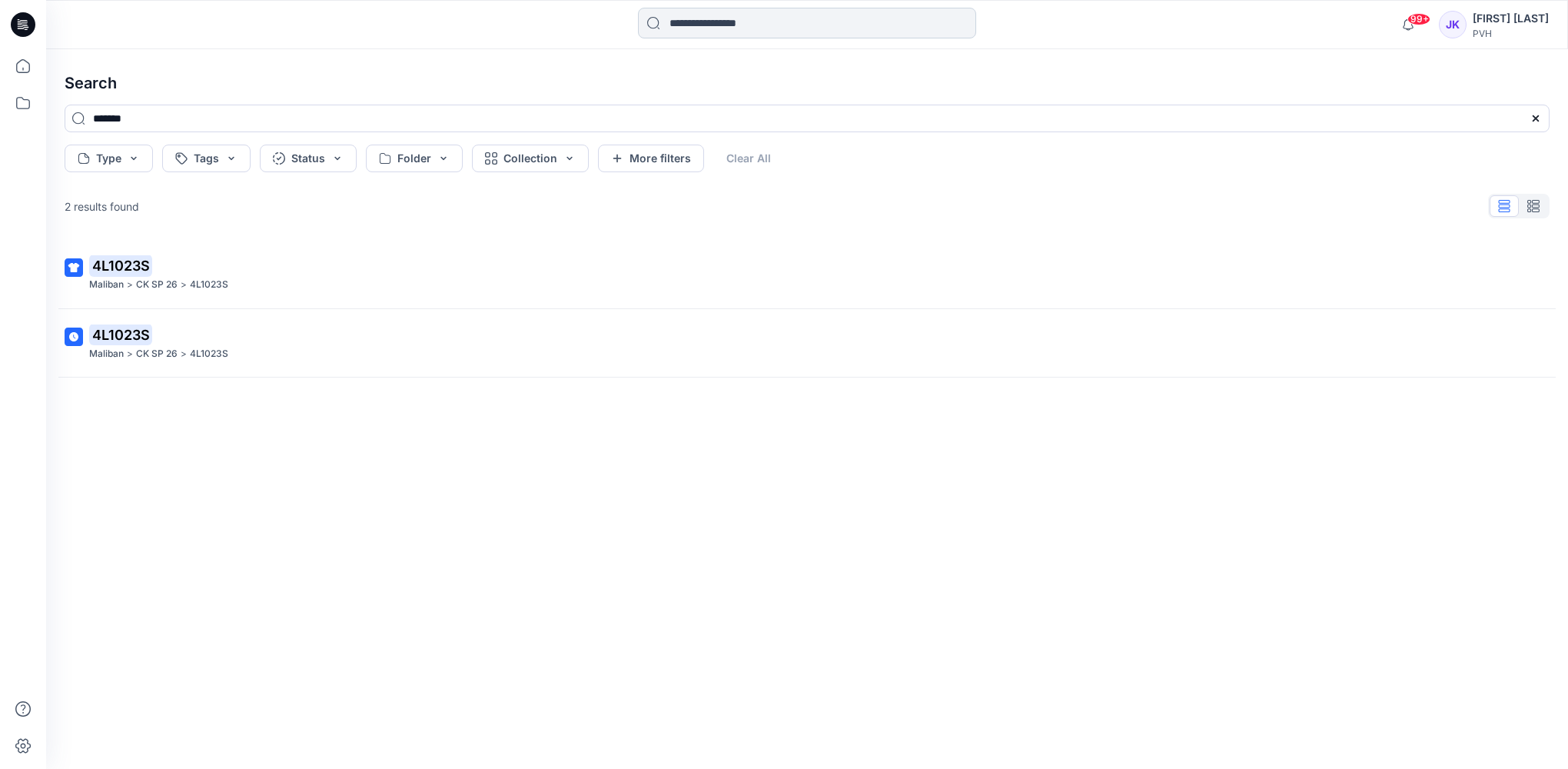 click at bounding box center [807, 23] 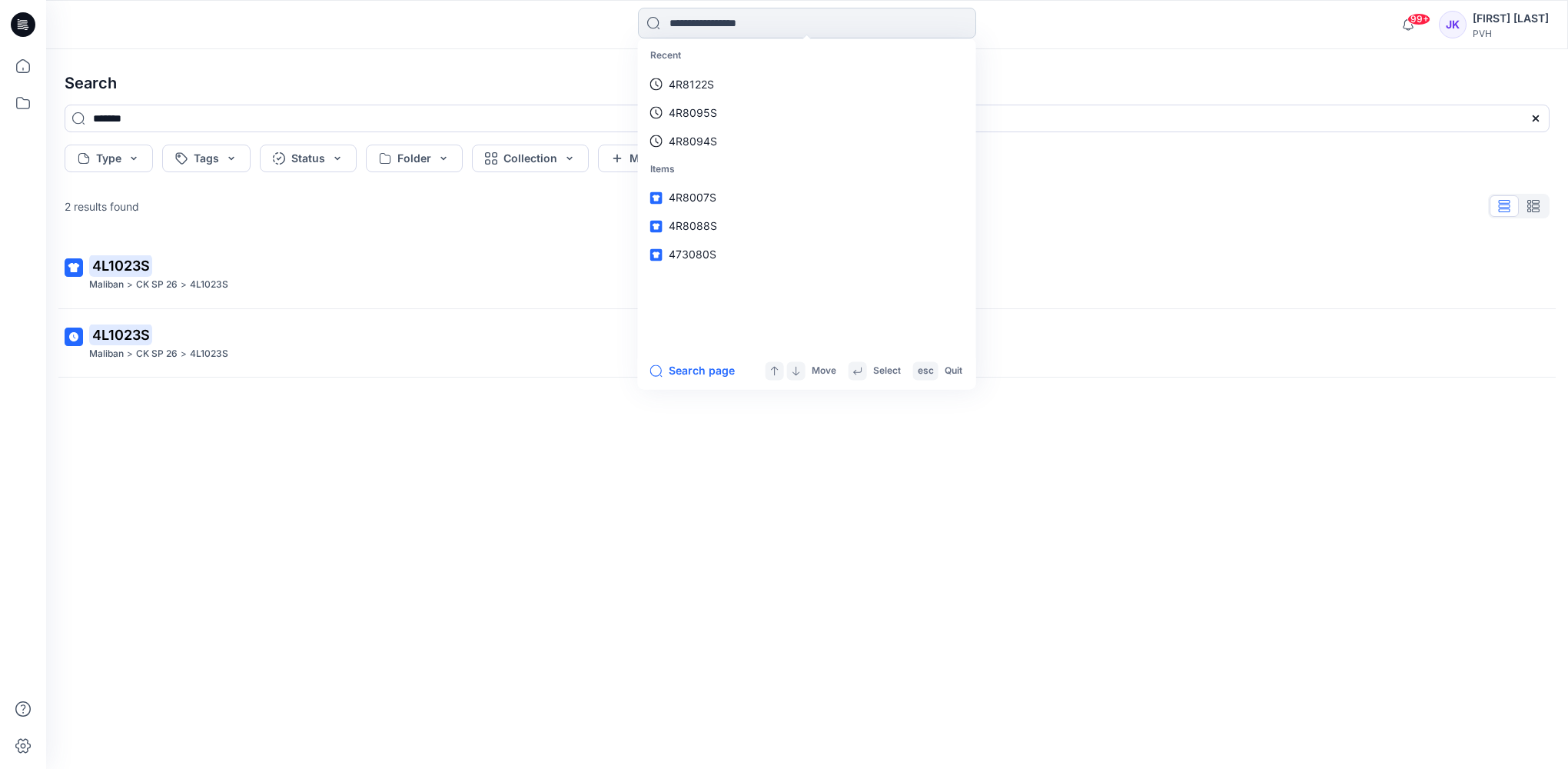 paste on "*******" 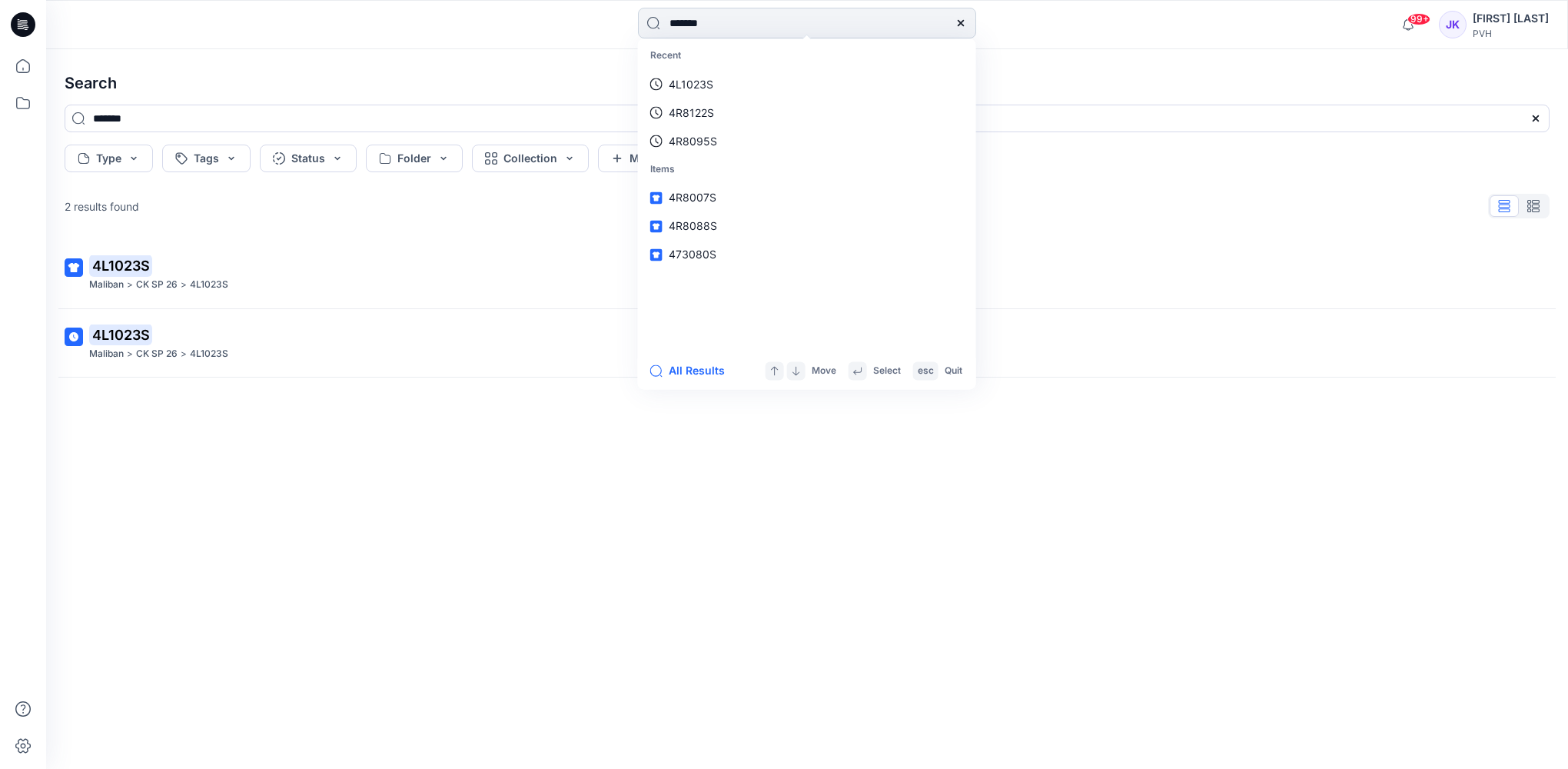 type 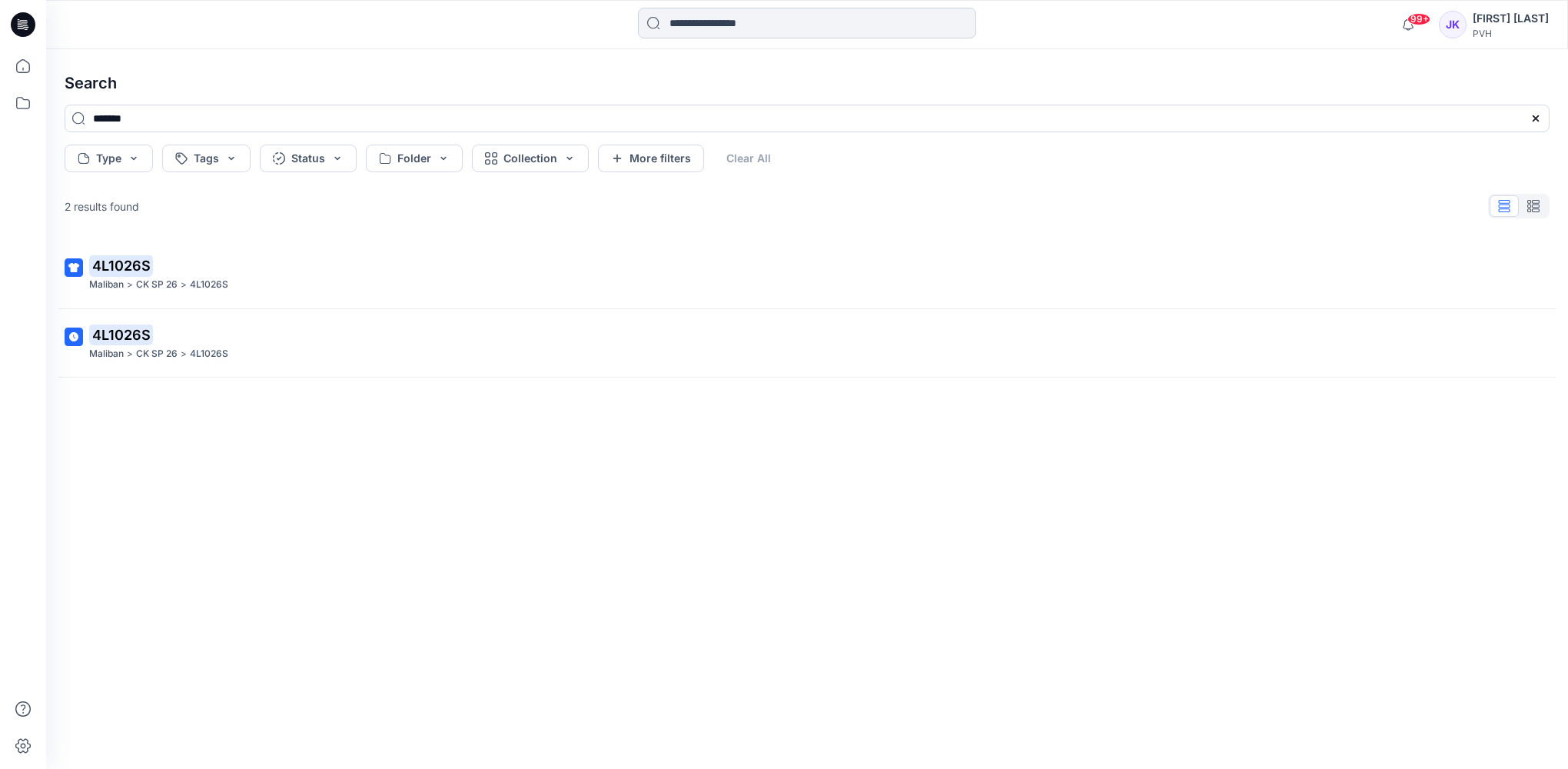 click at bounding box center (807, 23) 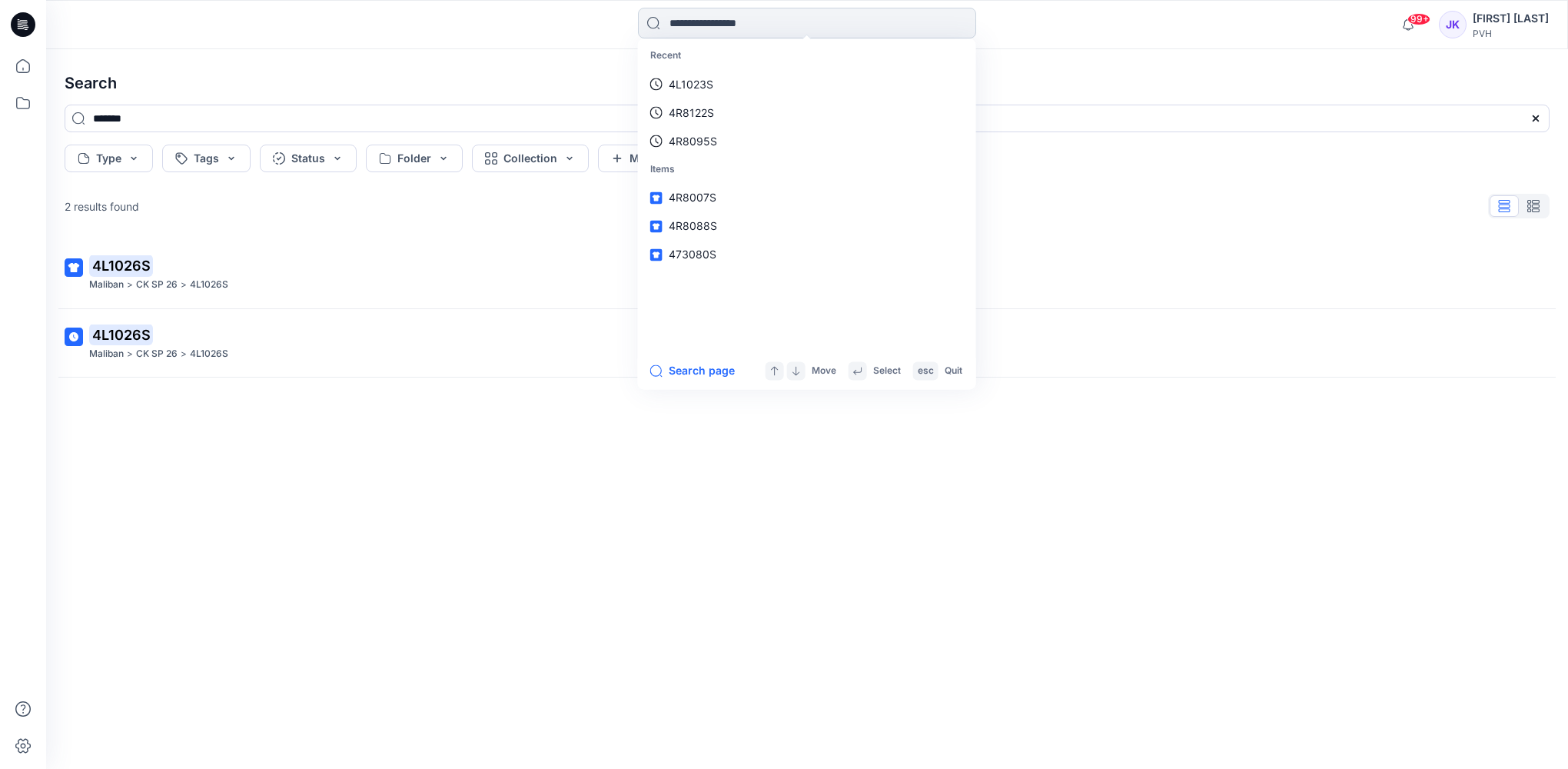paste on "*******" 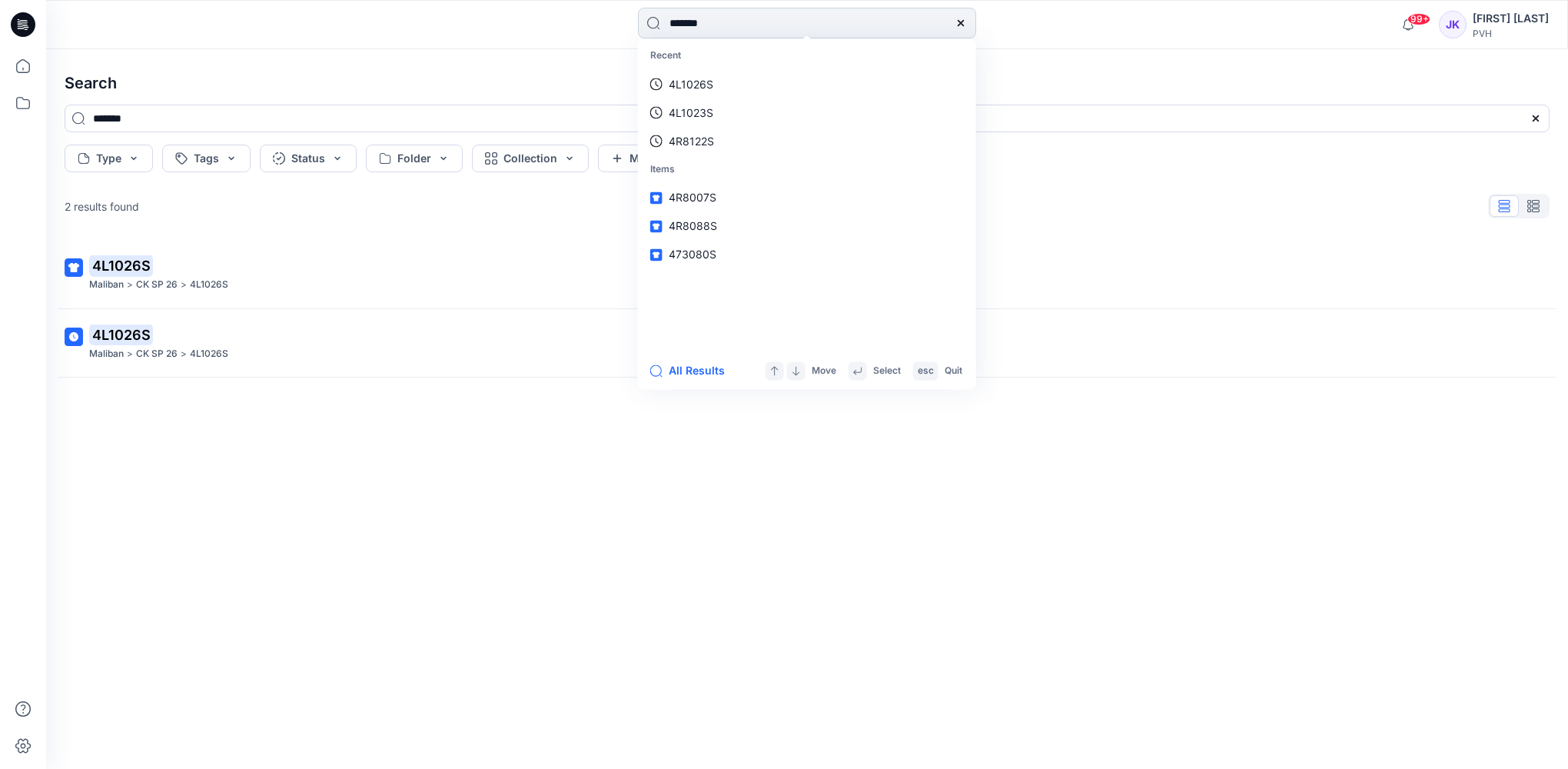 type 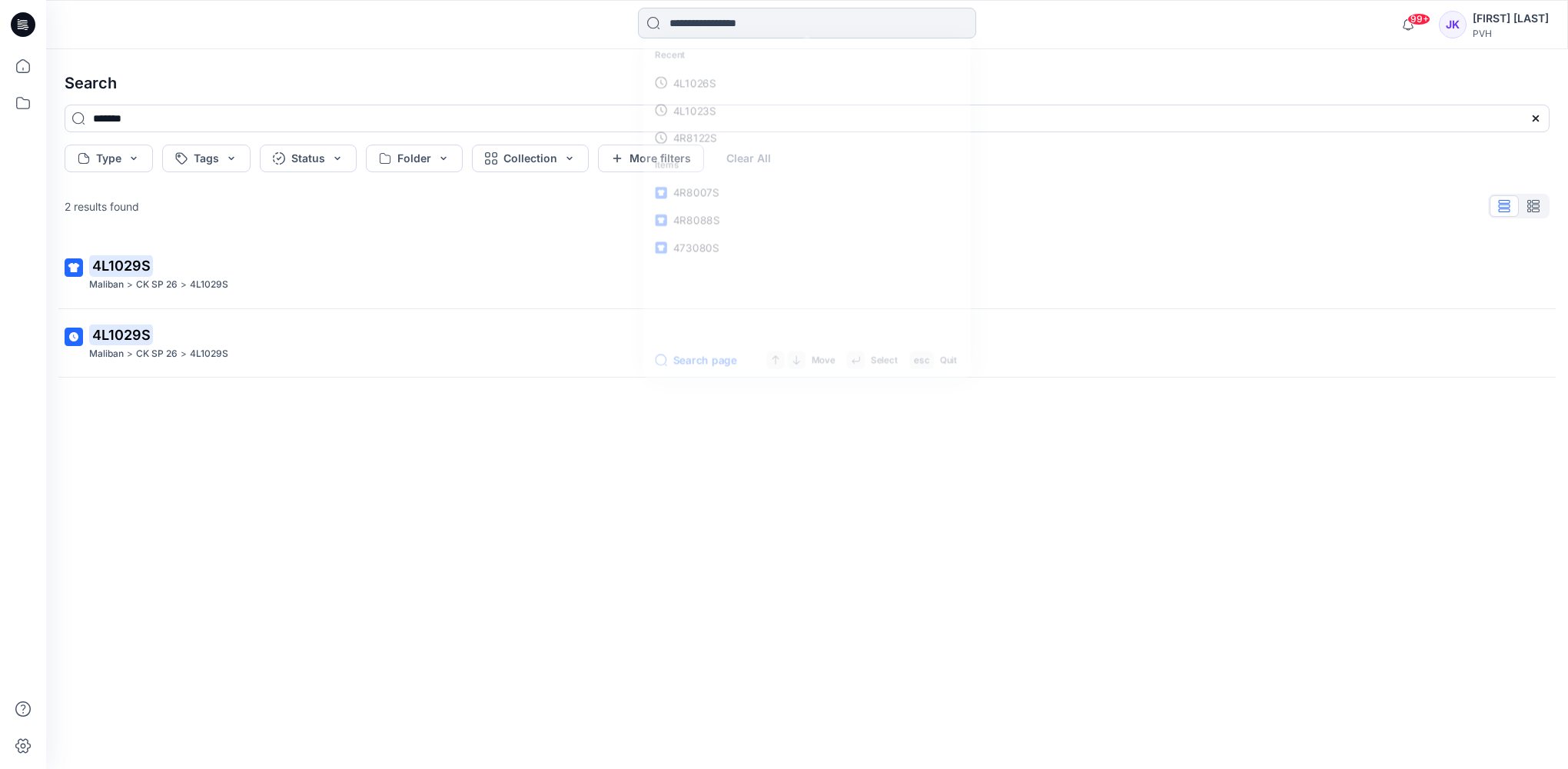 click at bounding box center (807, 23) 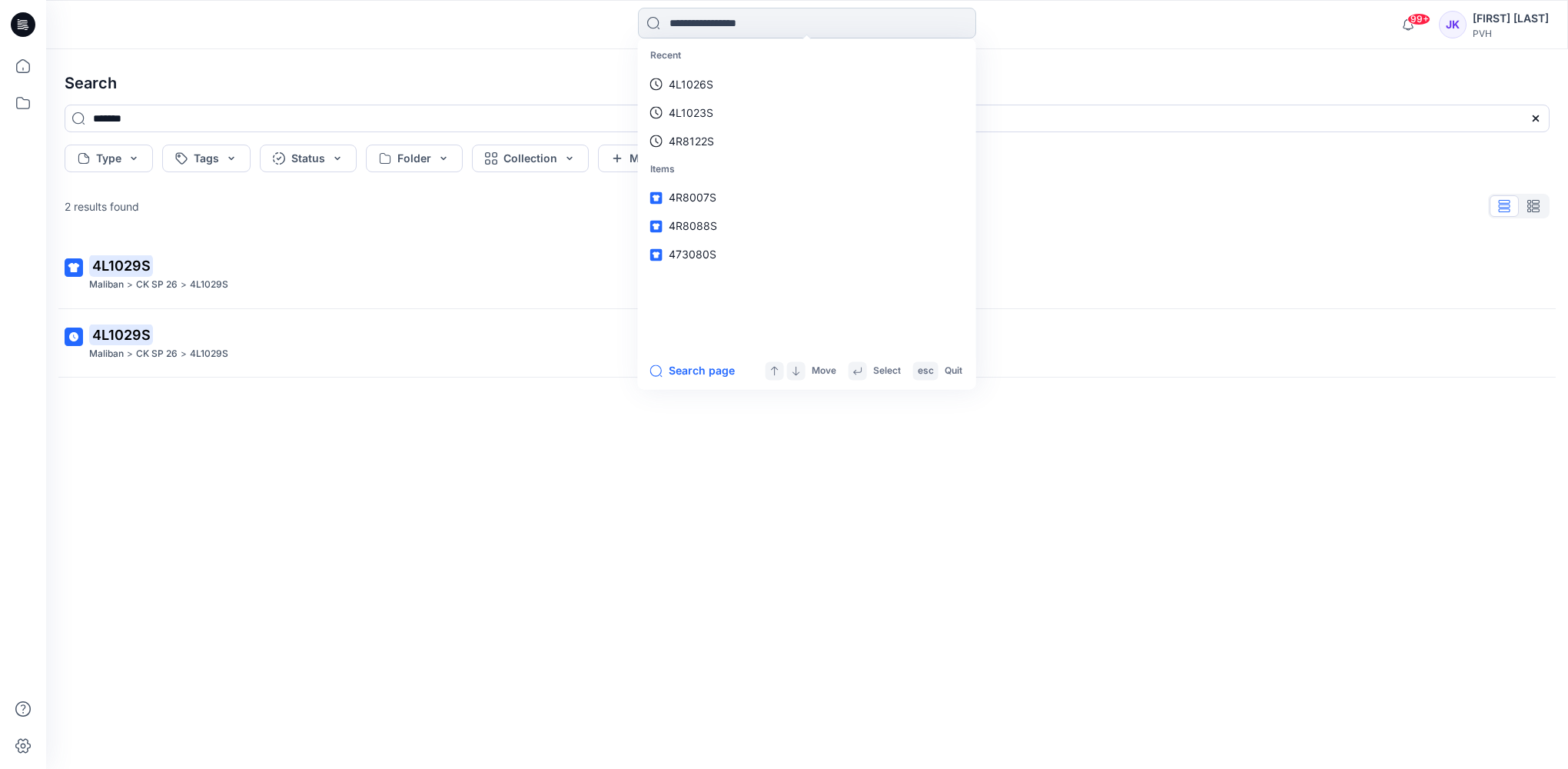 paste on "*******" 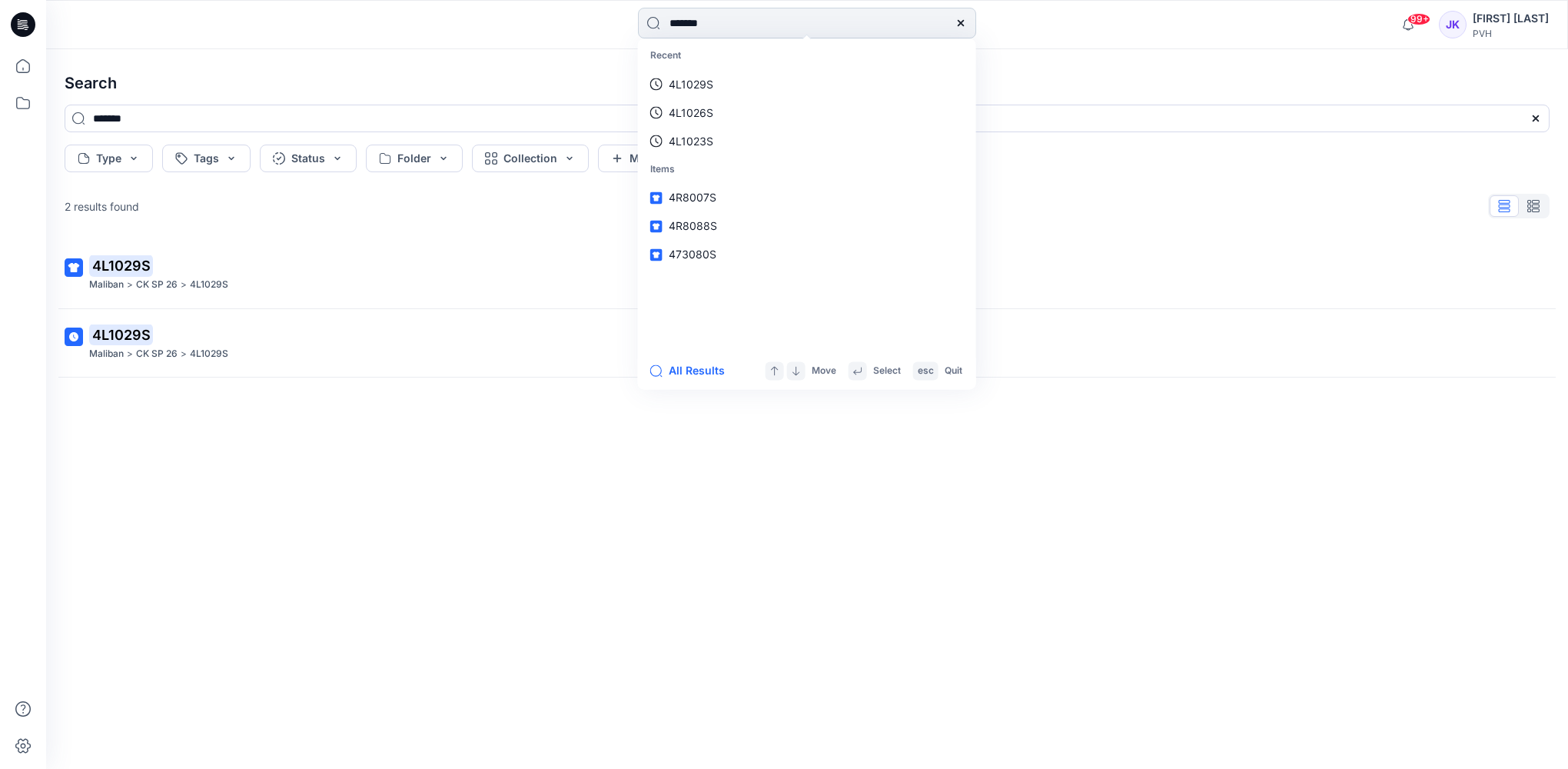 type 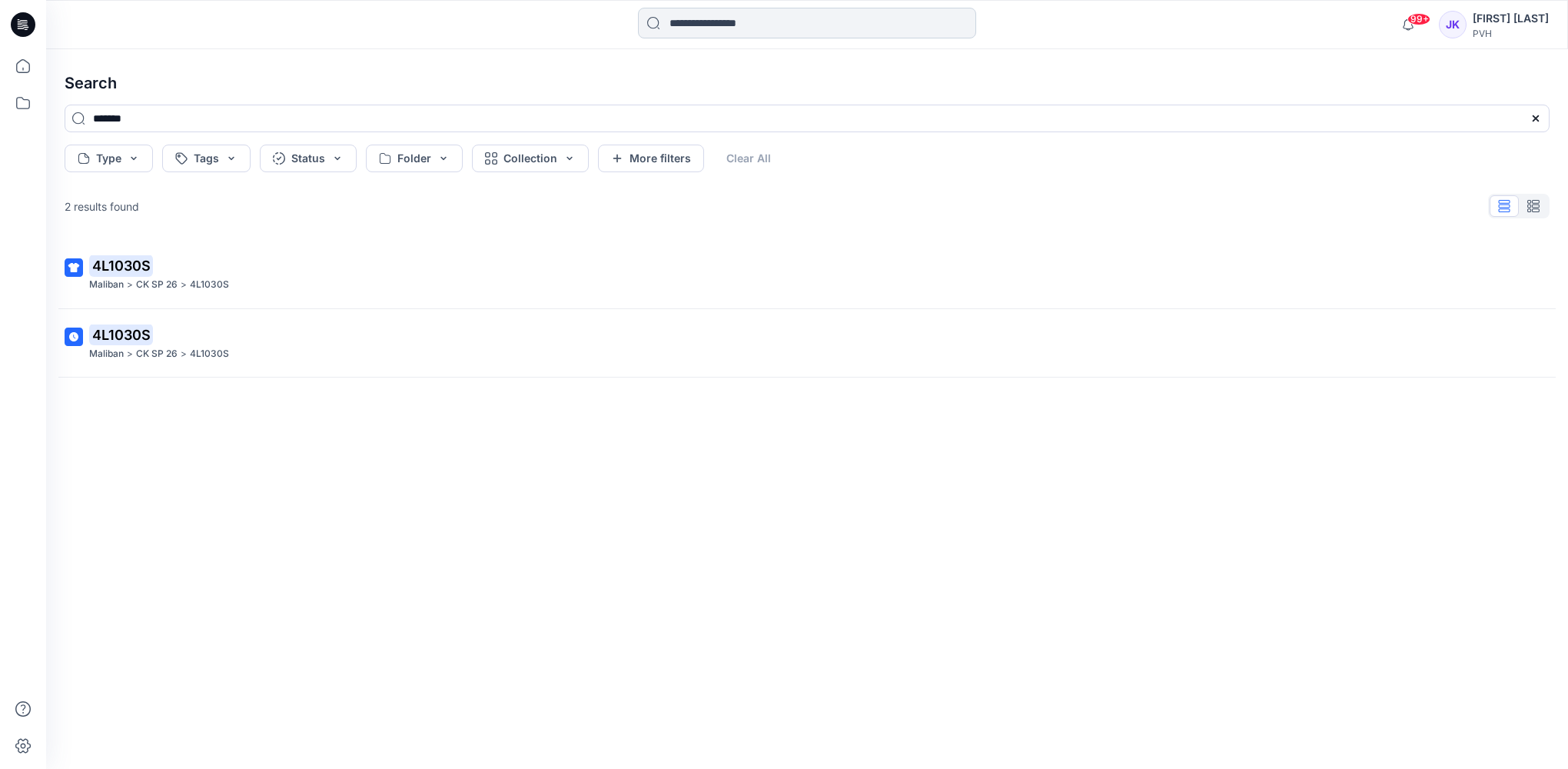 click at bounding box center (807, 23) 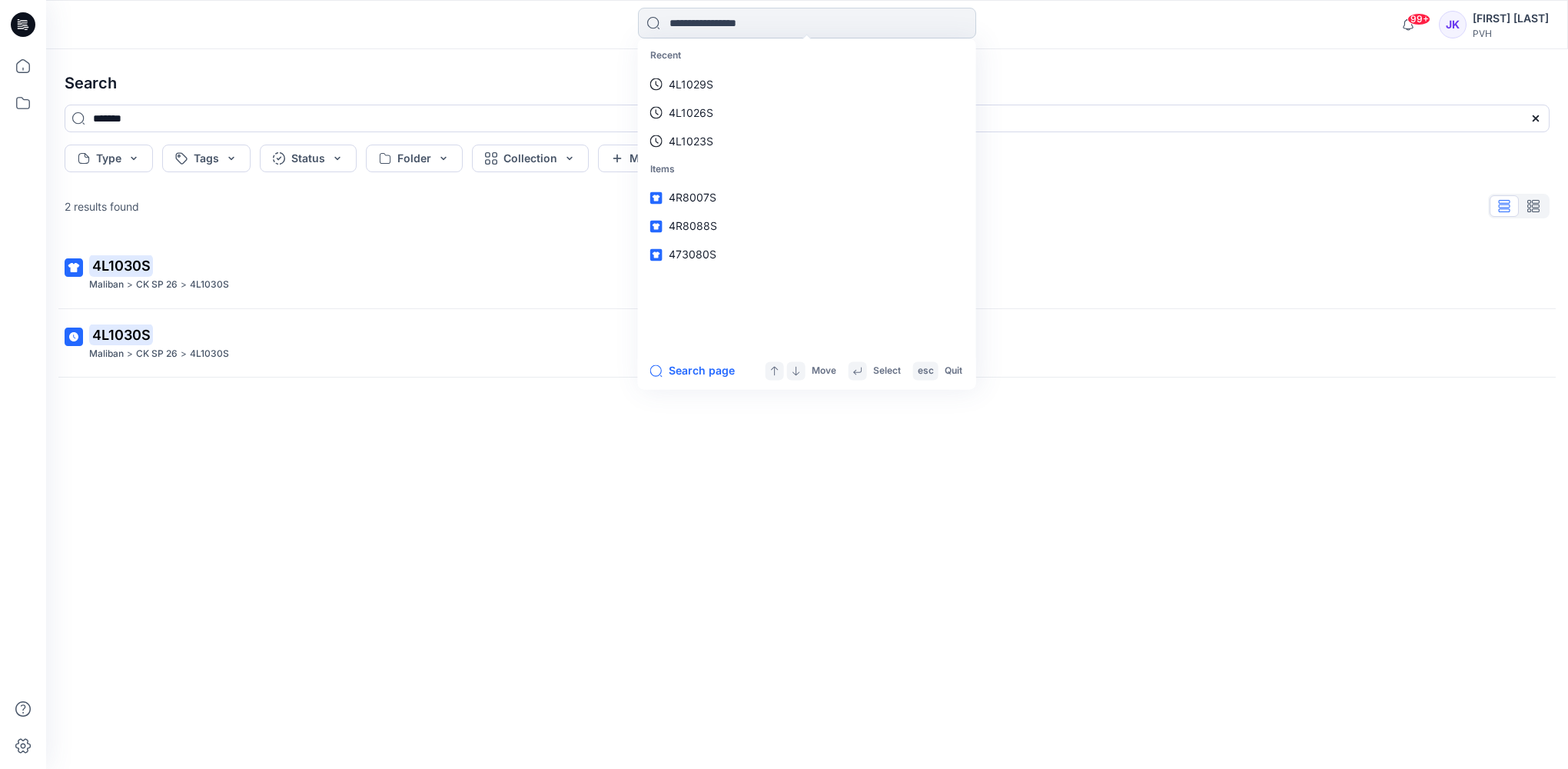 paste on "*******" 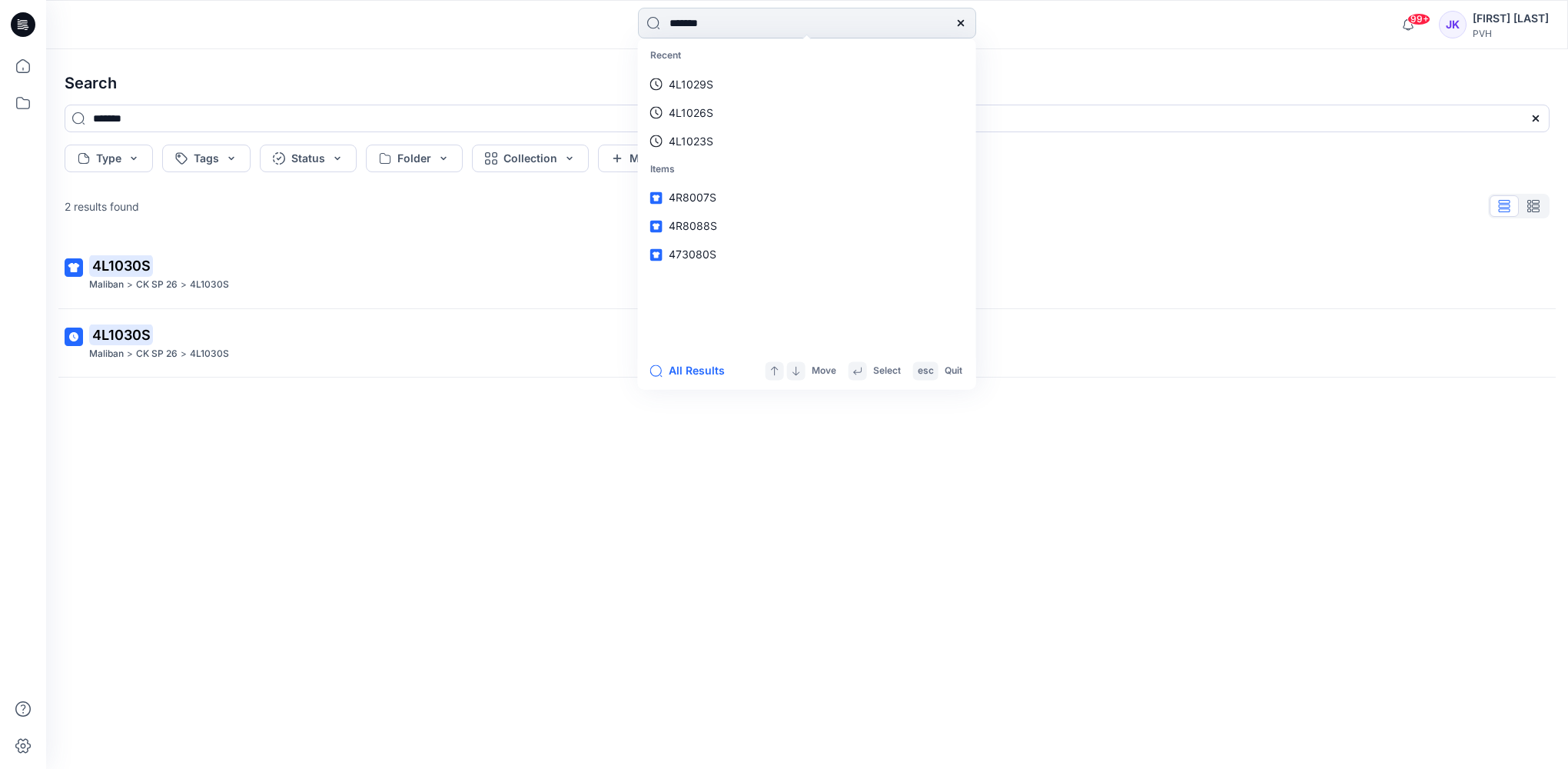 type 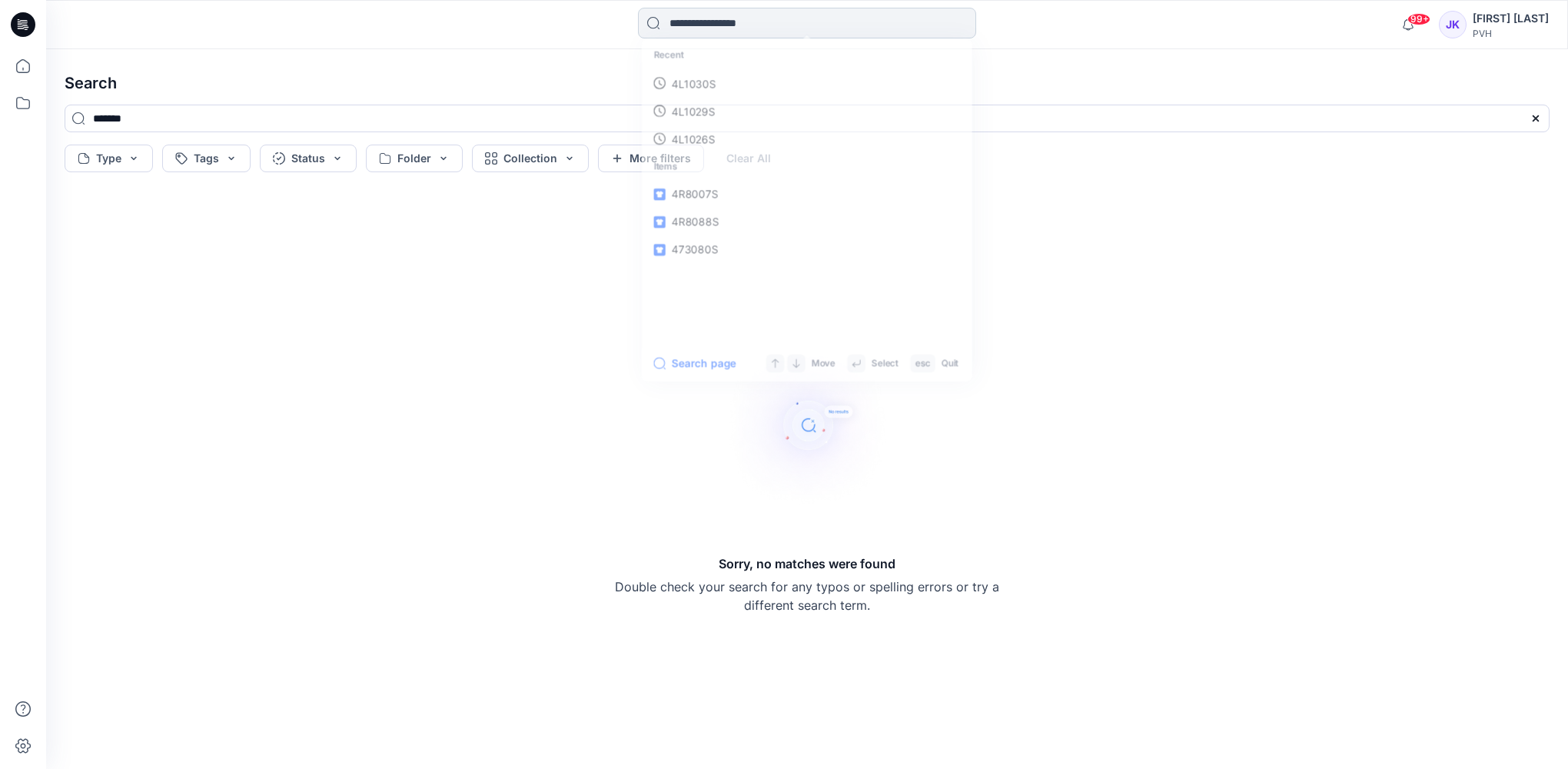 click at bounding box center (807, 23) 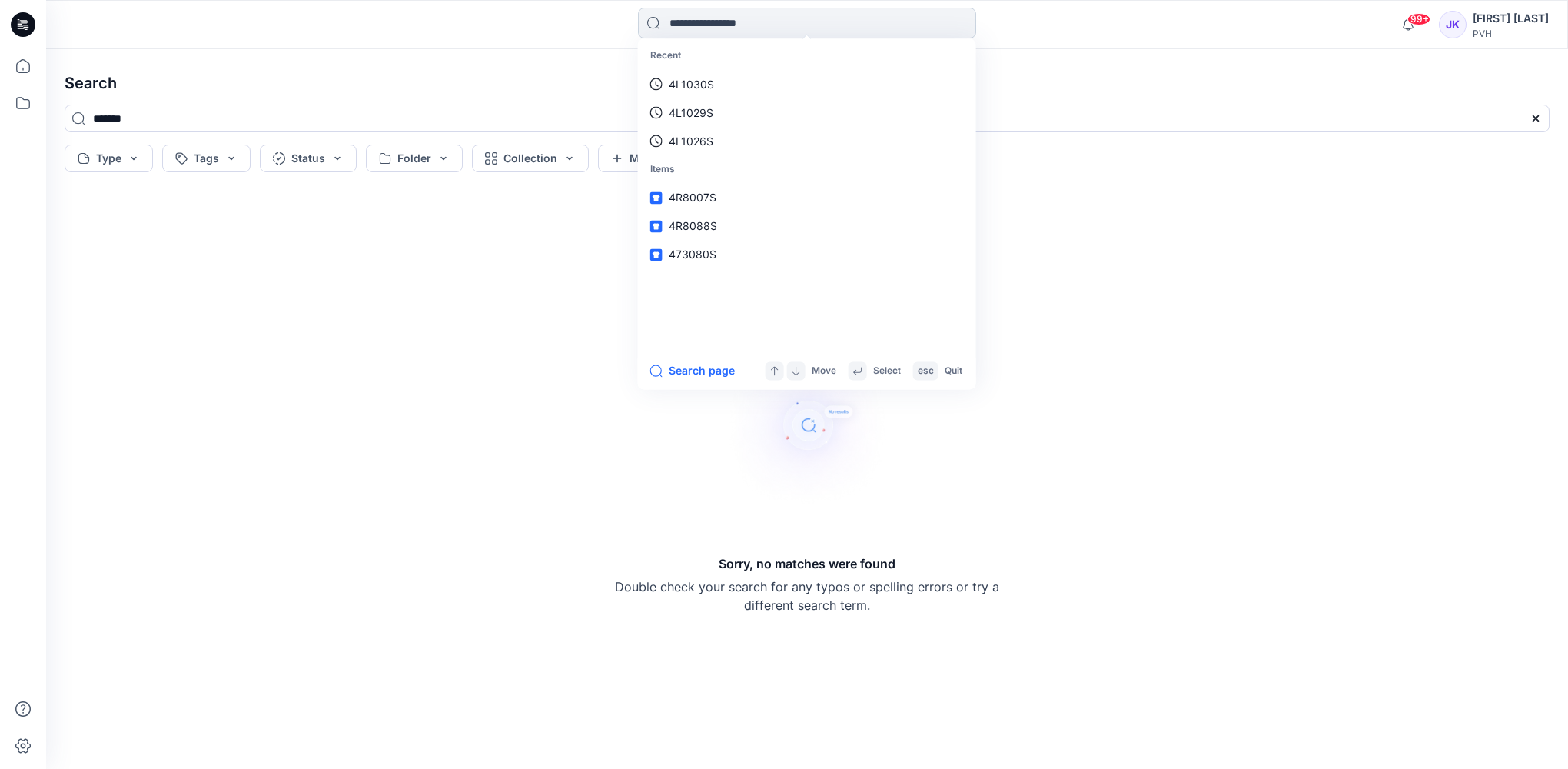 paste on "*******" 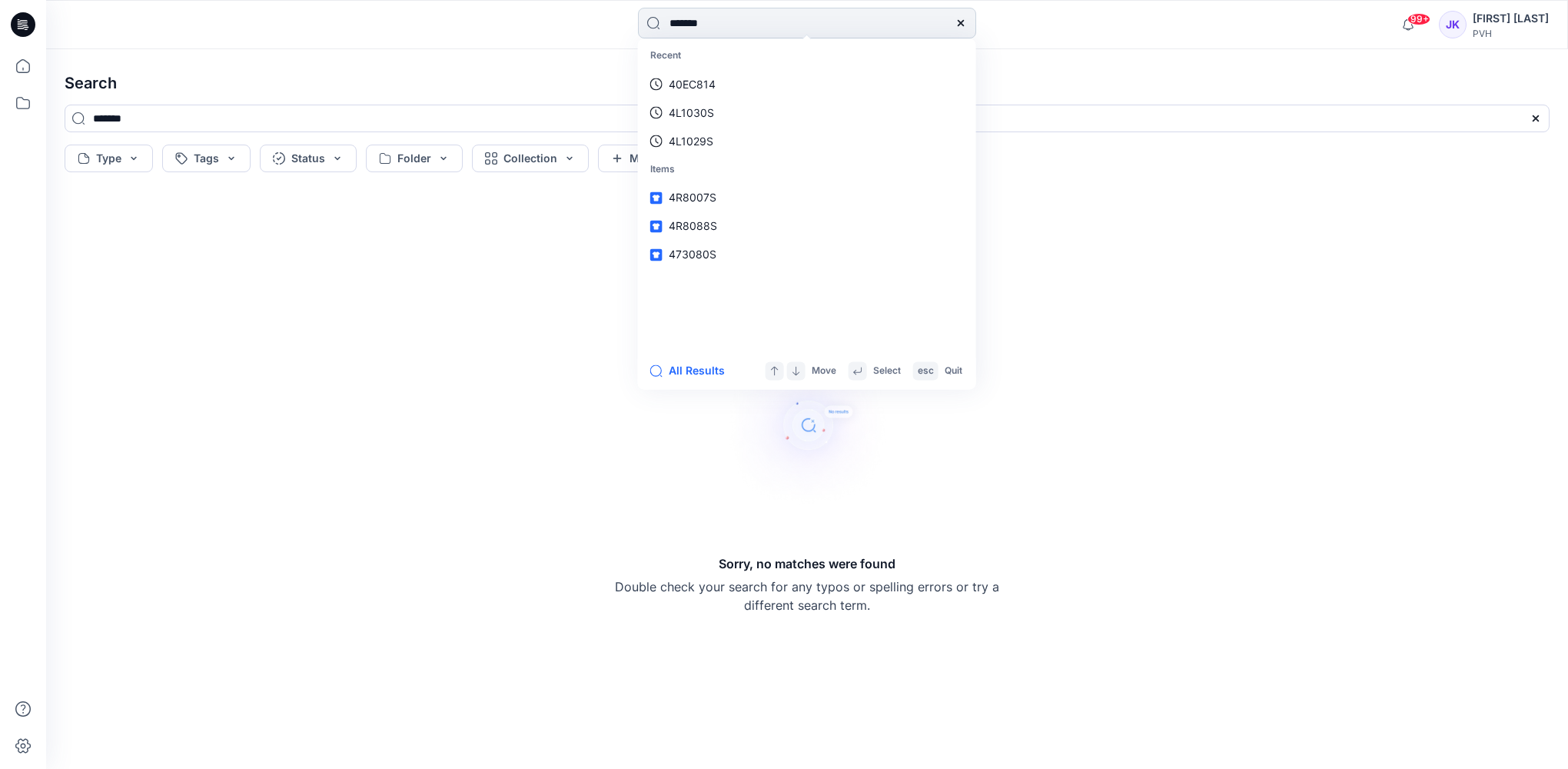 type 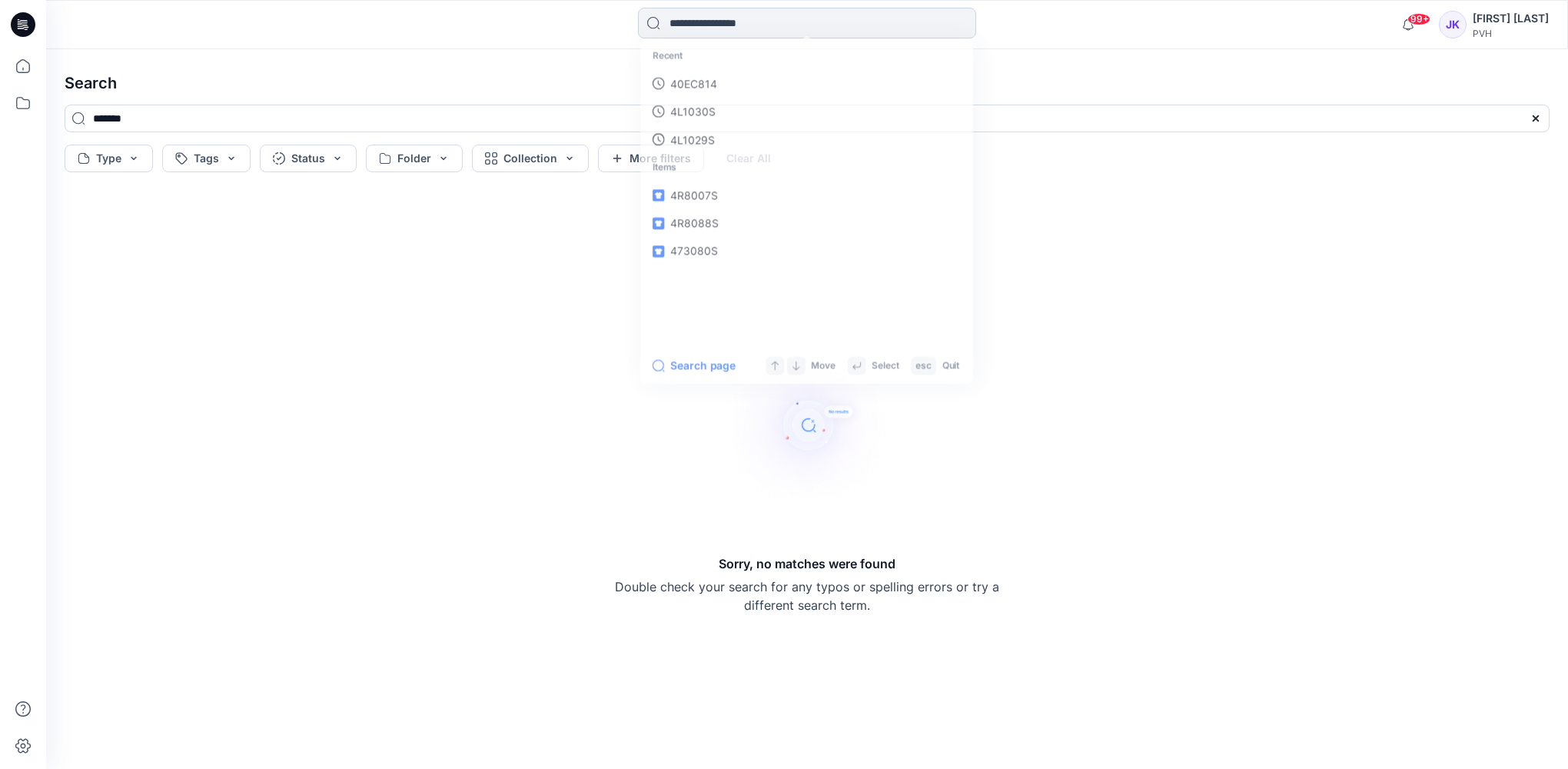 click at bounding box center [807, 23] 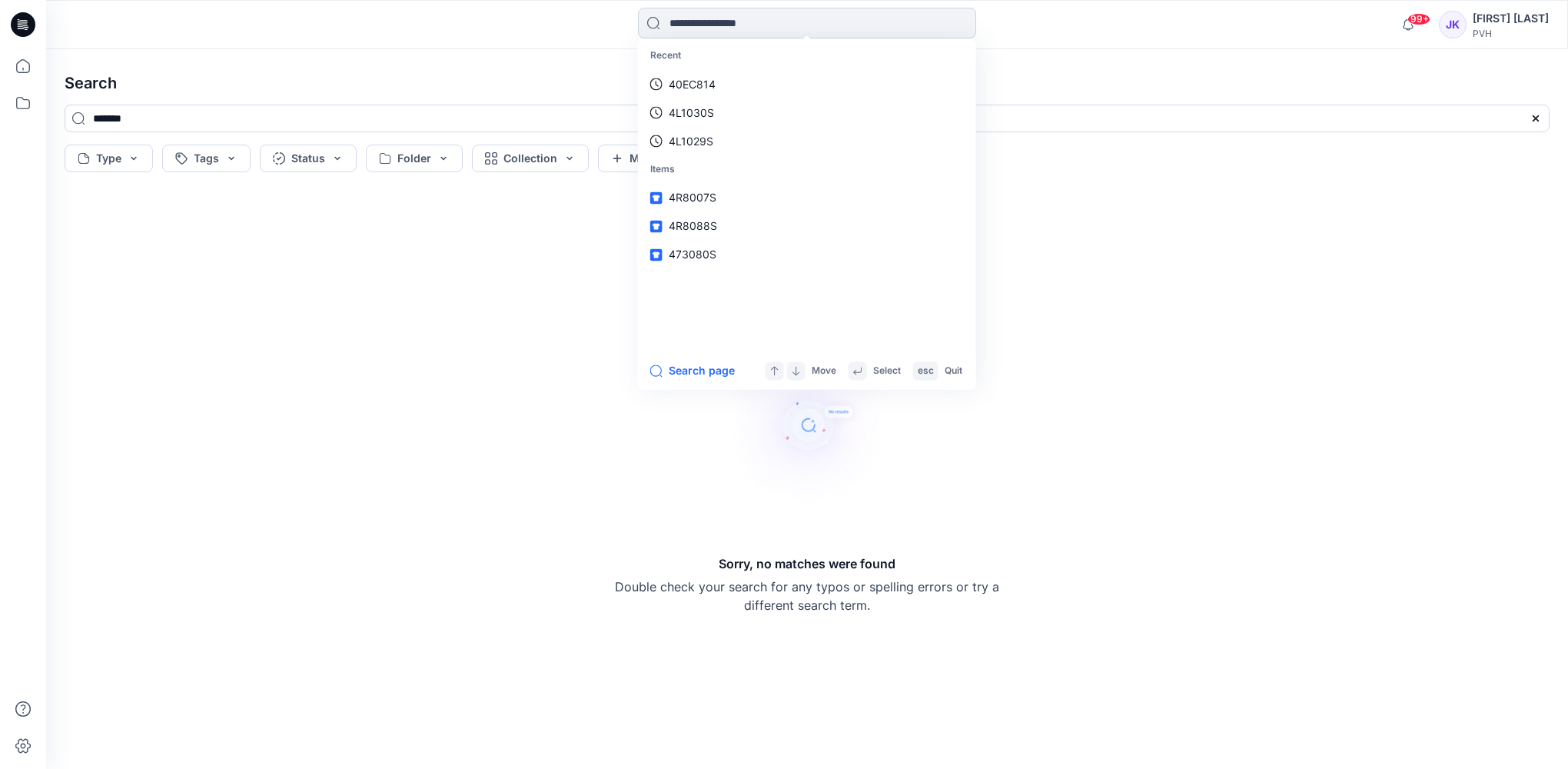 paste on "*******" 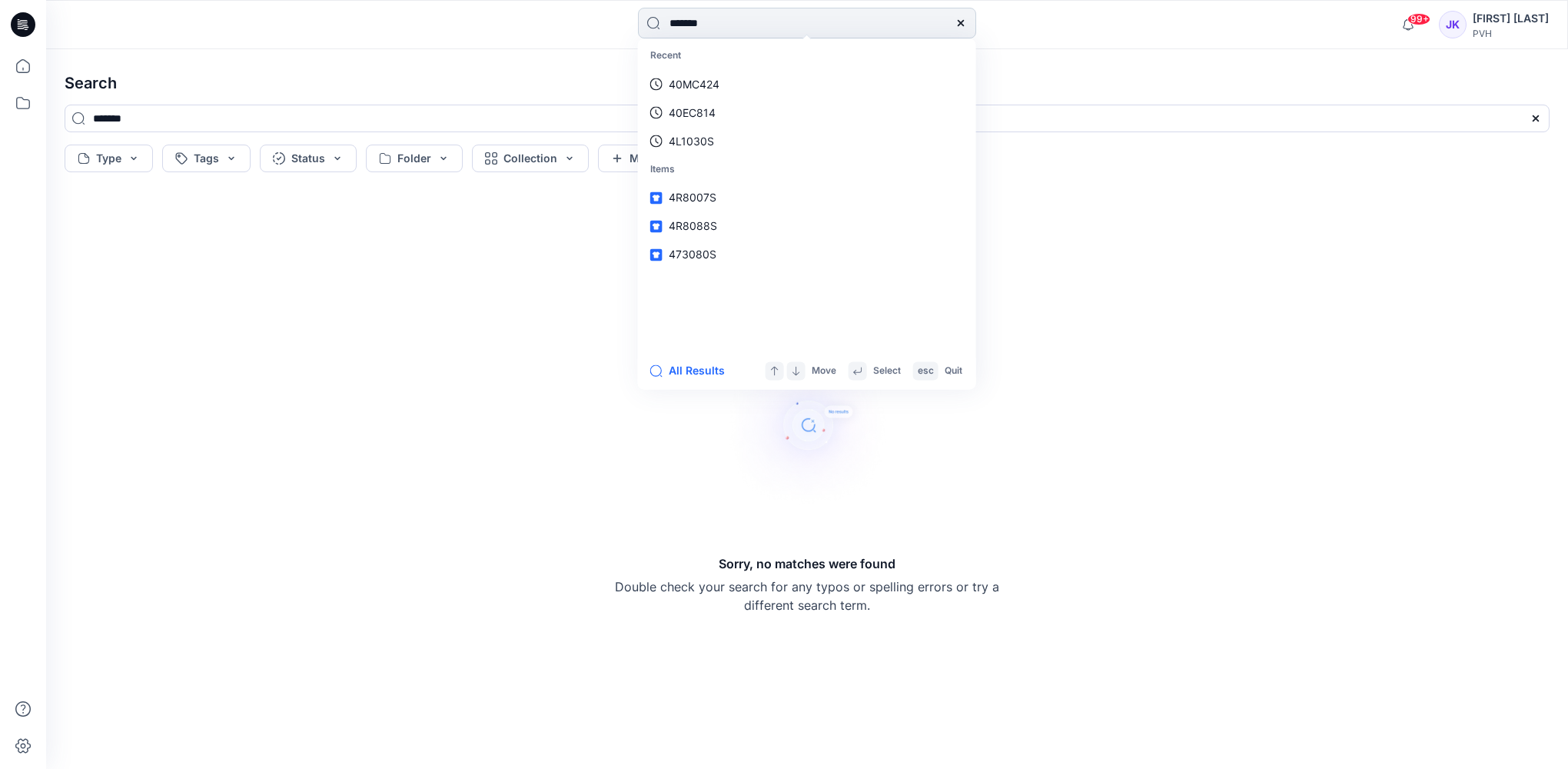 type 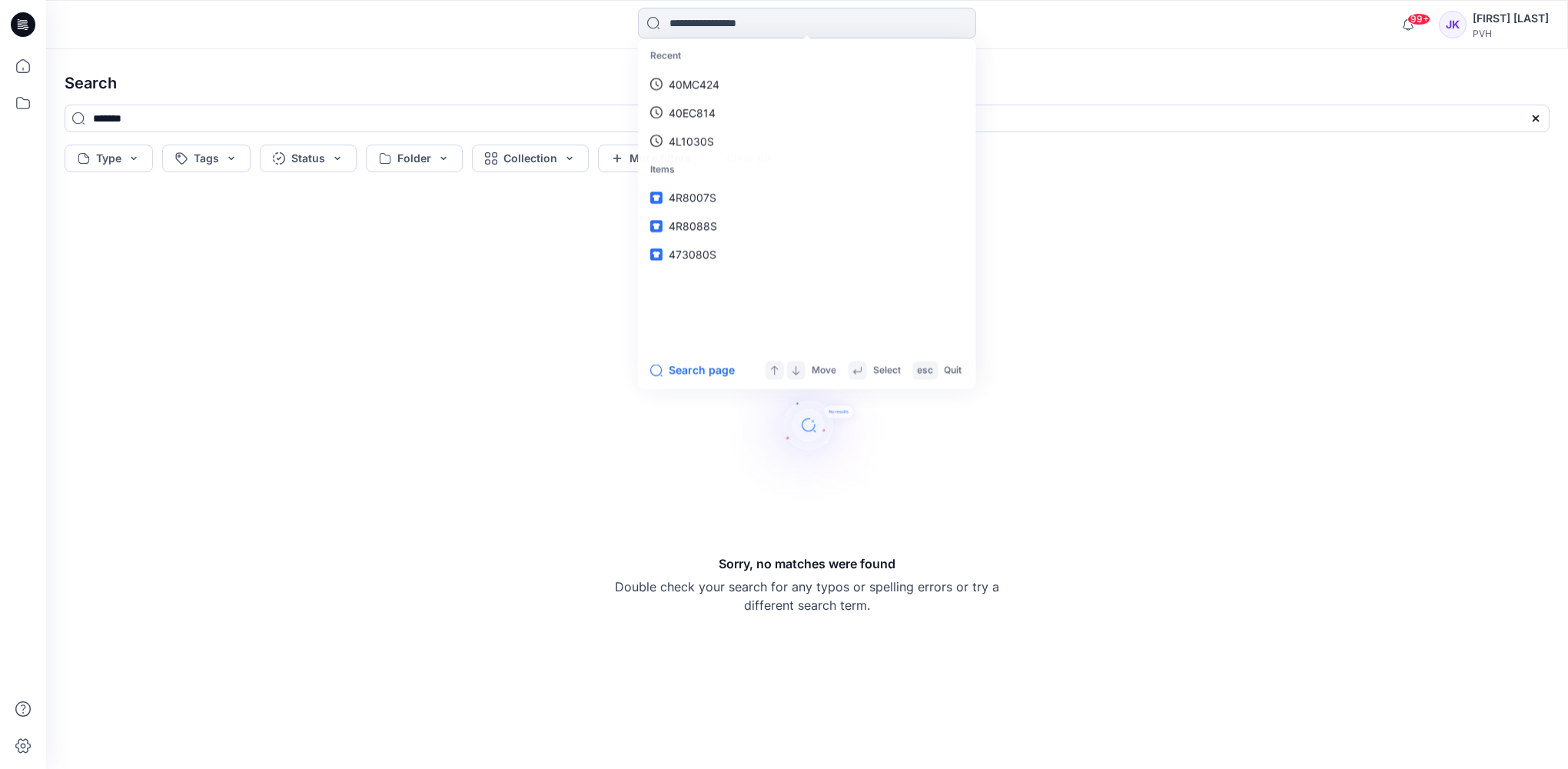 click at bounding box center [807, 23] 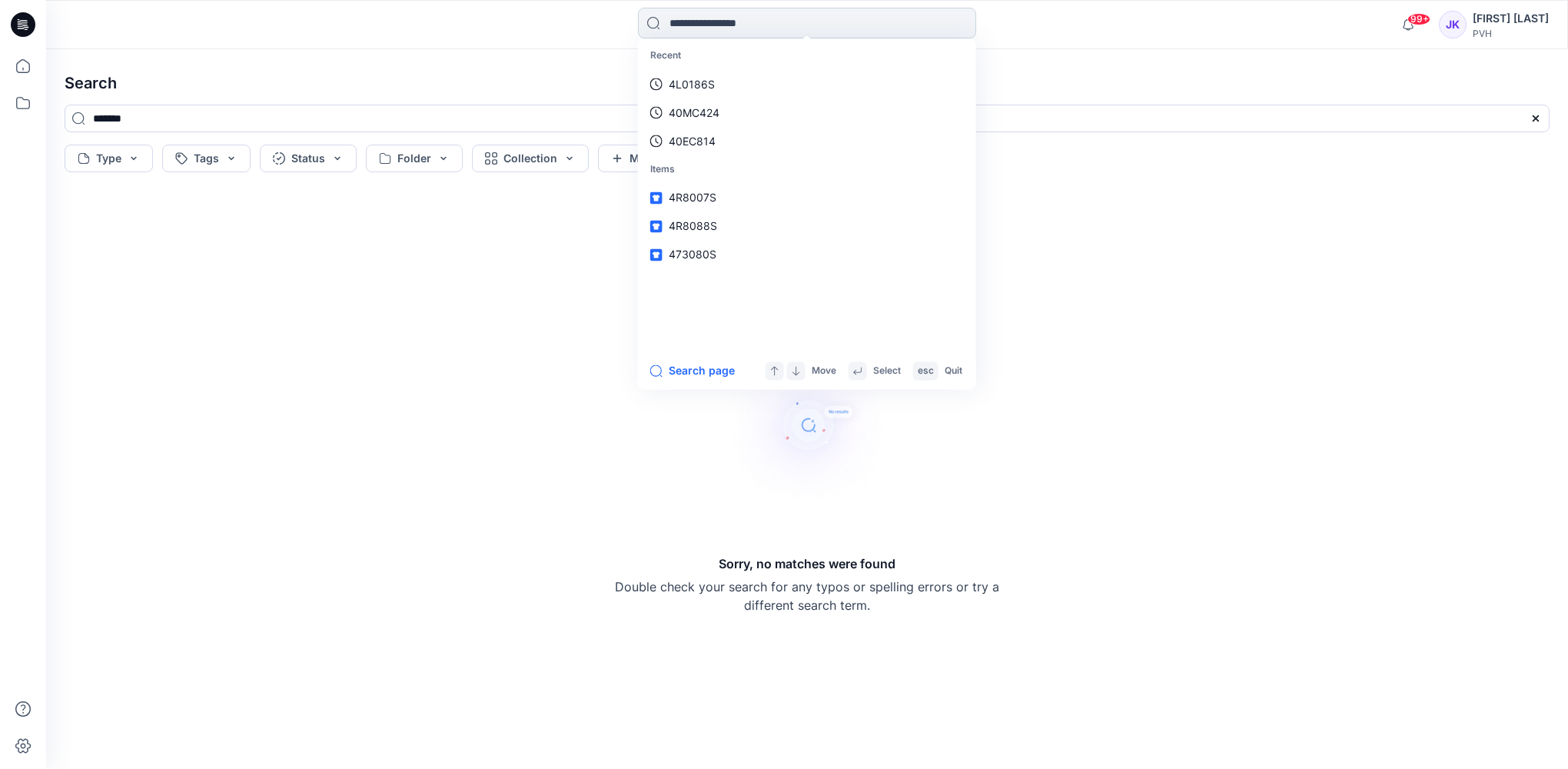paste on "*******" 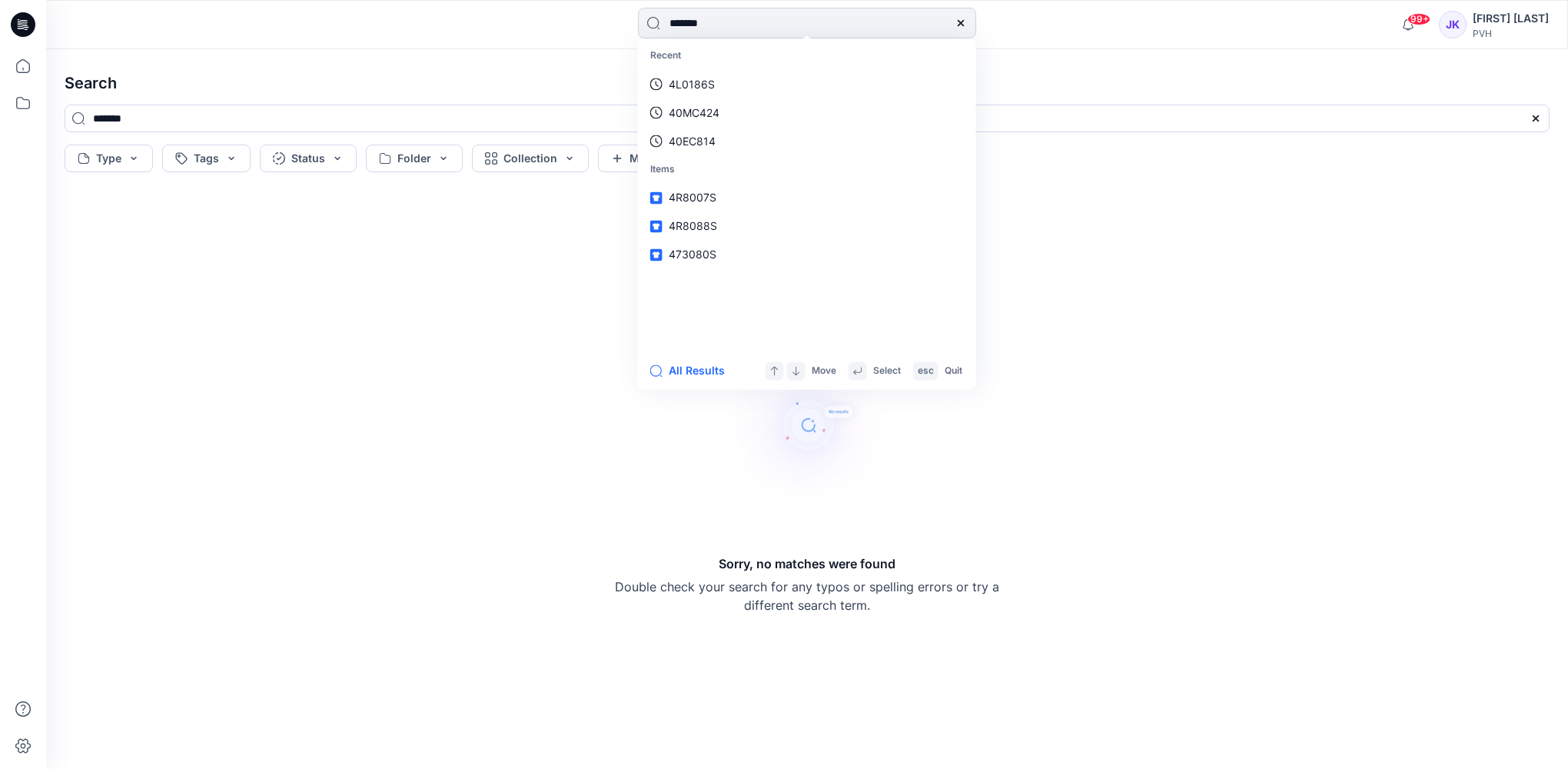type 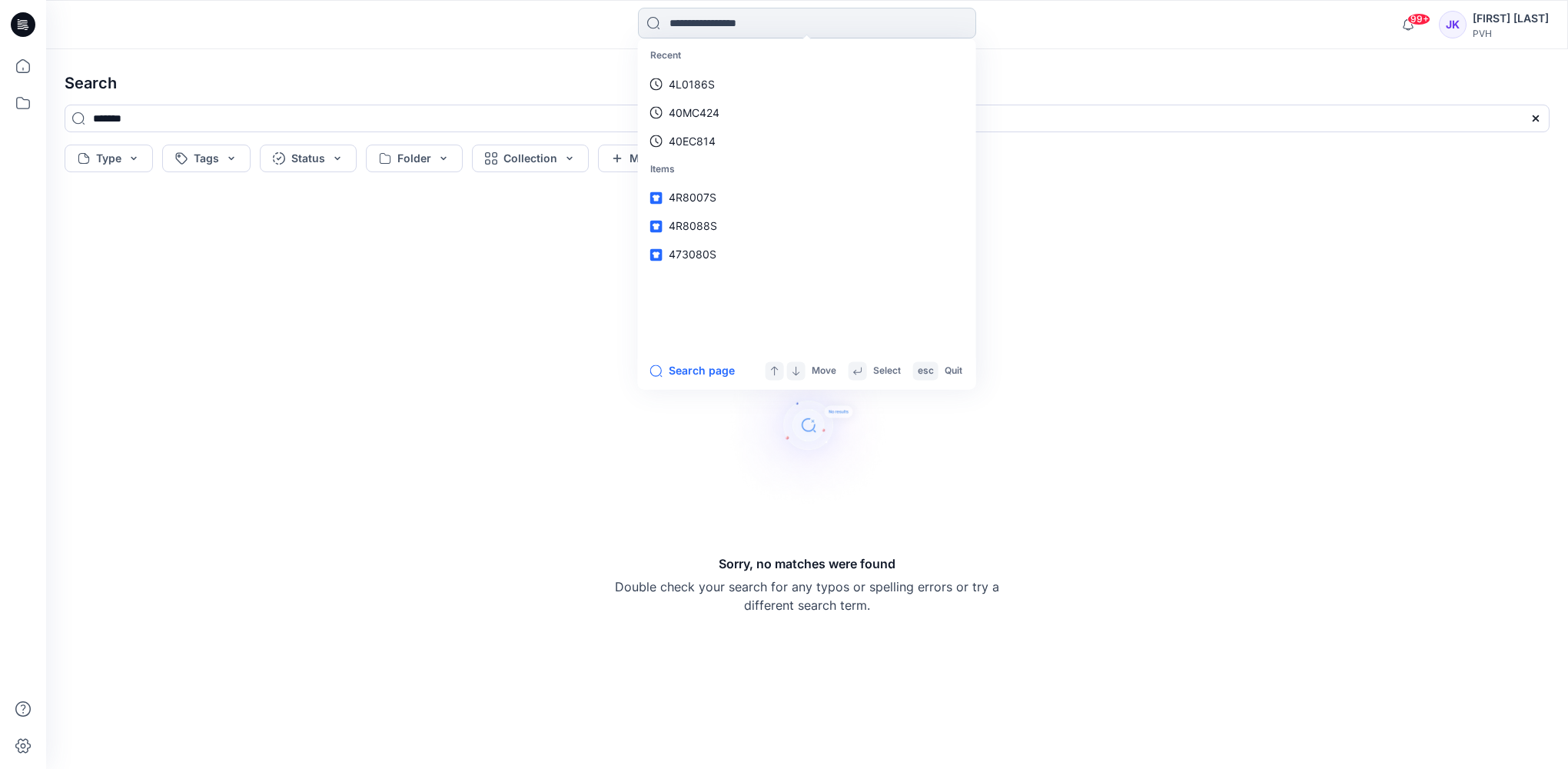 click at bounding box center [807, 23] 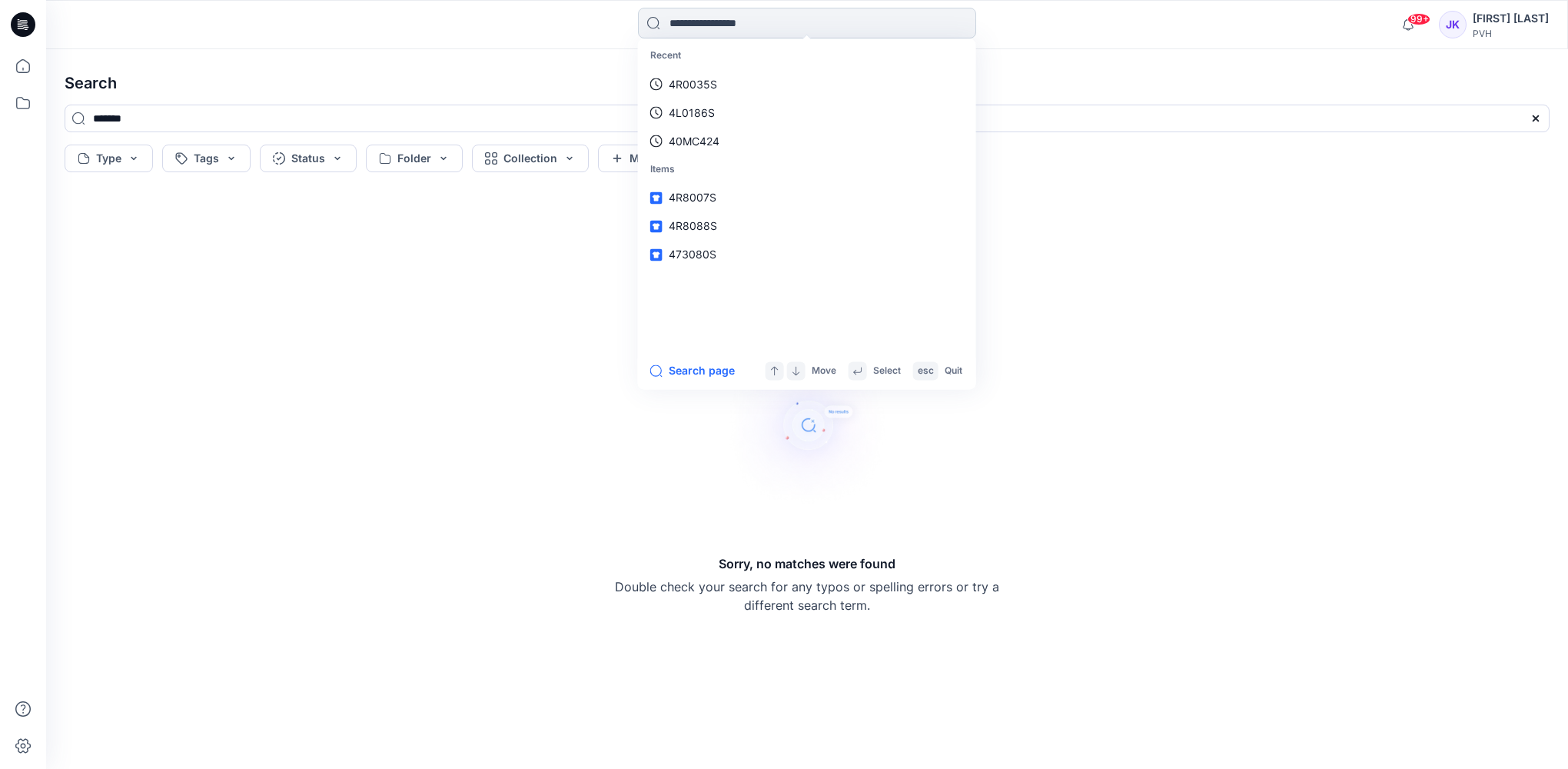 paste on "*******" 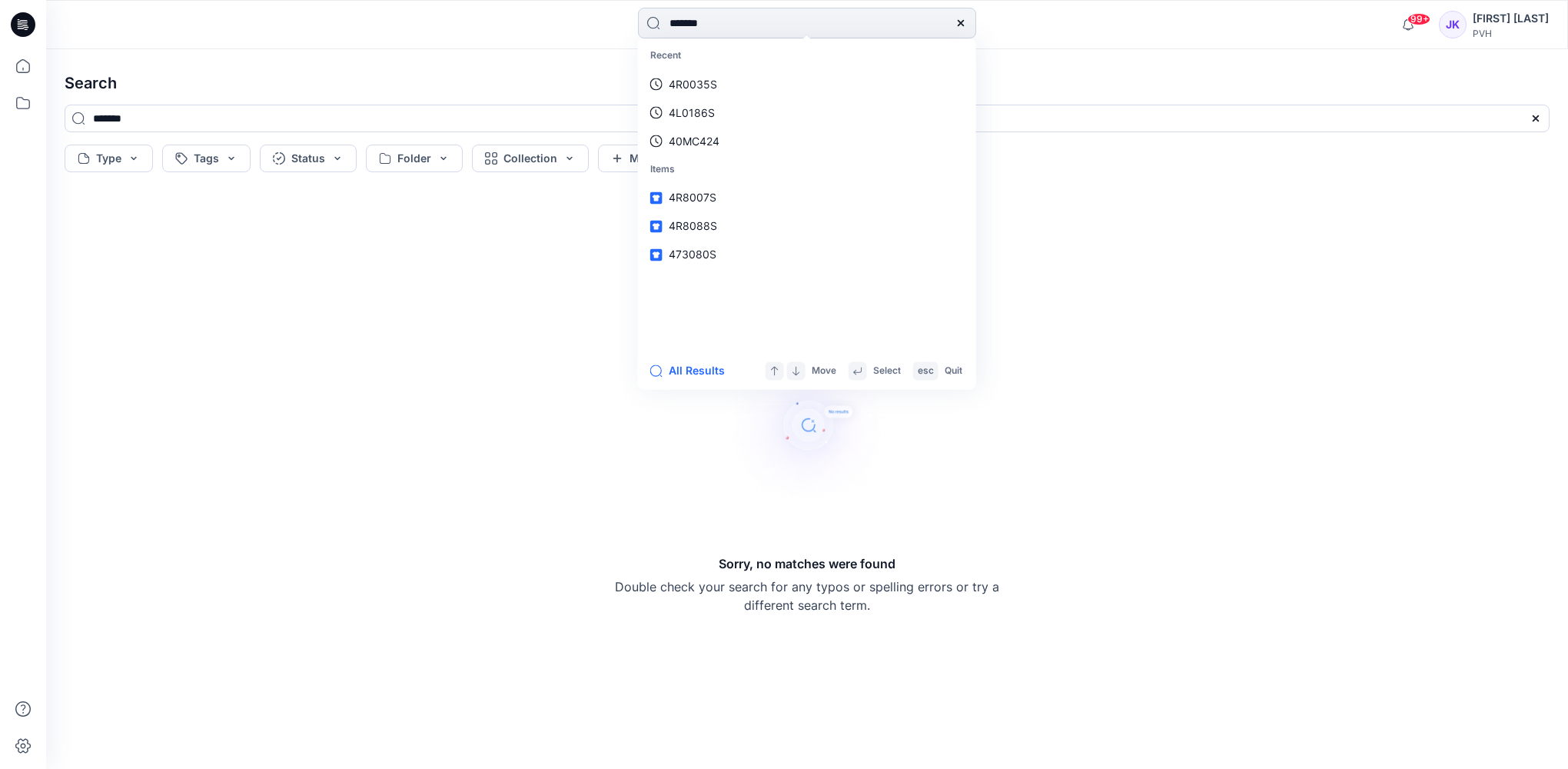 type 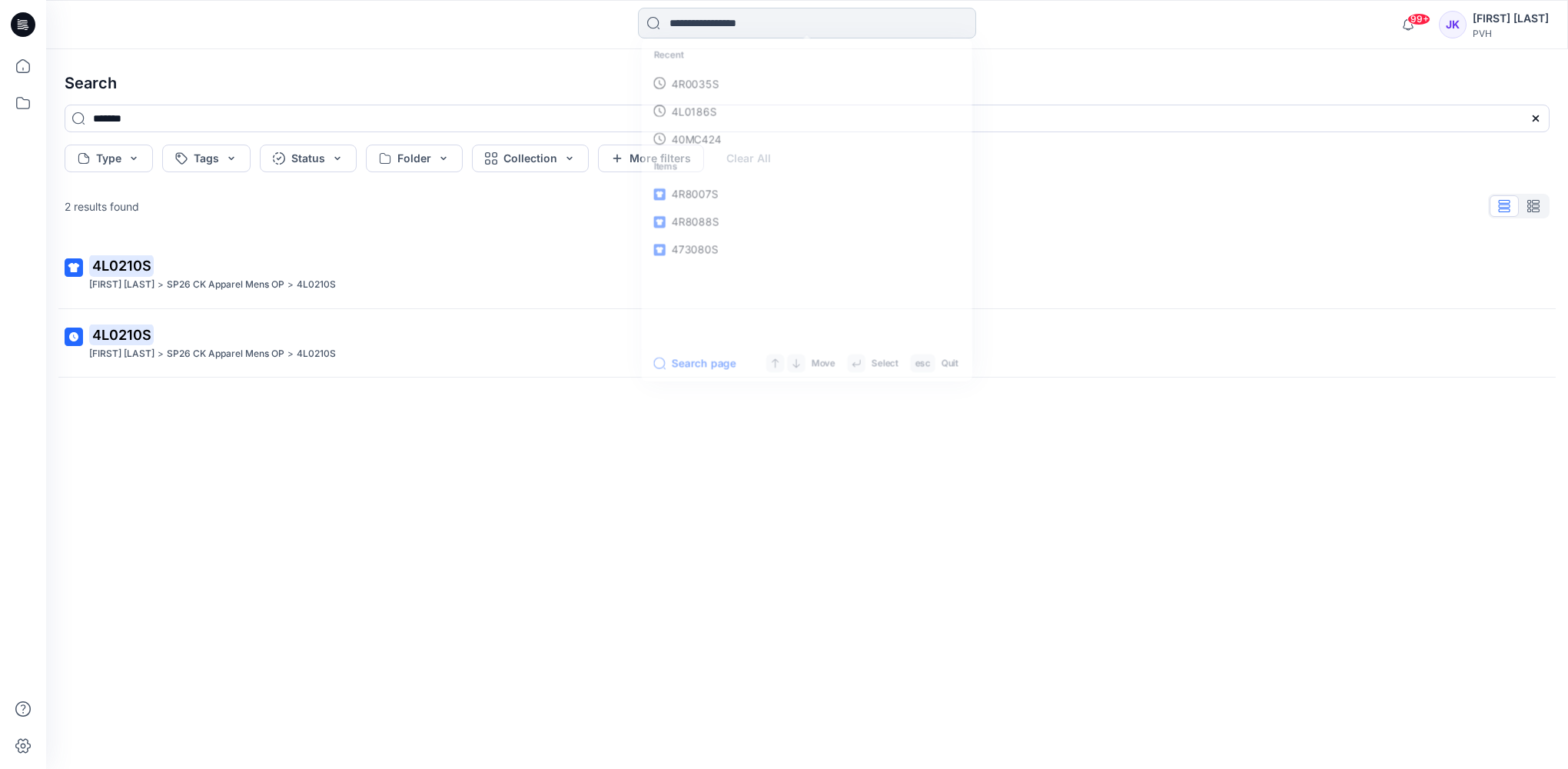 click at bounding box center [807, 23] 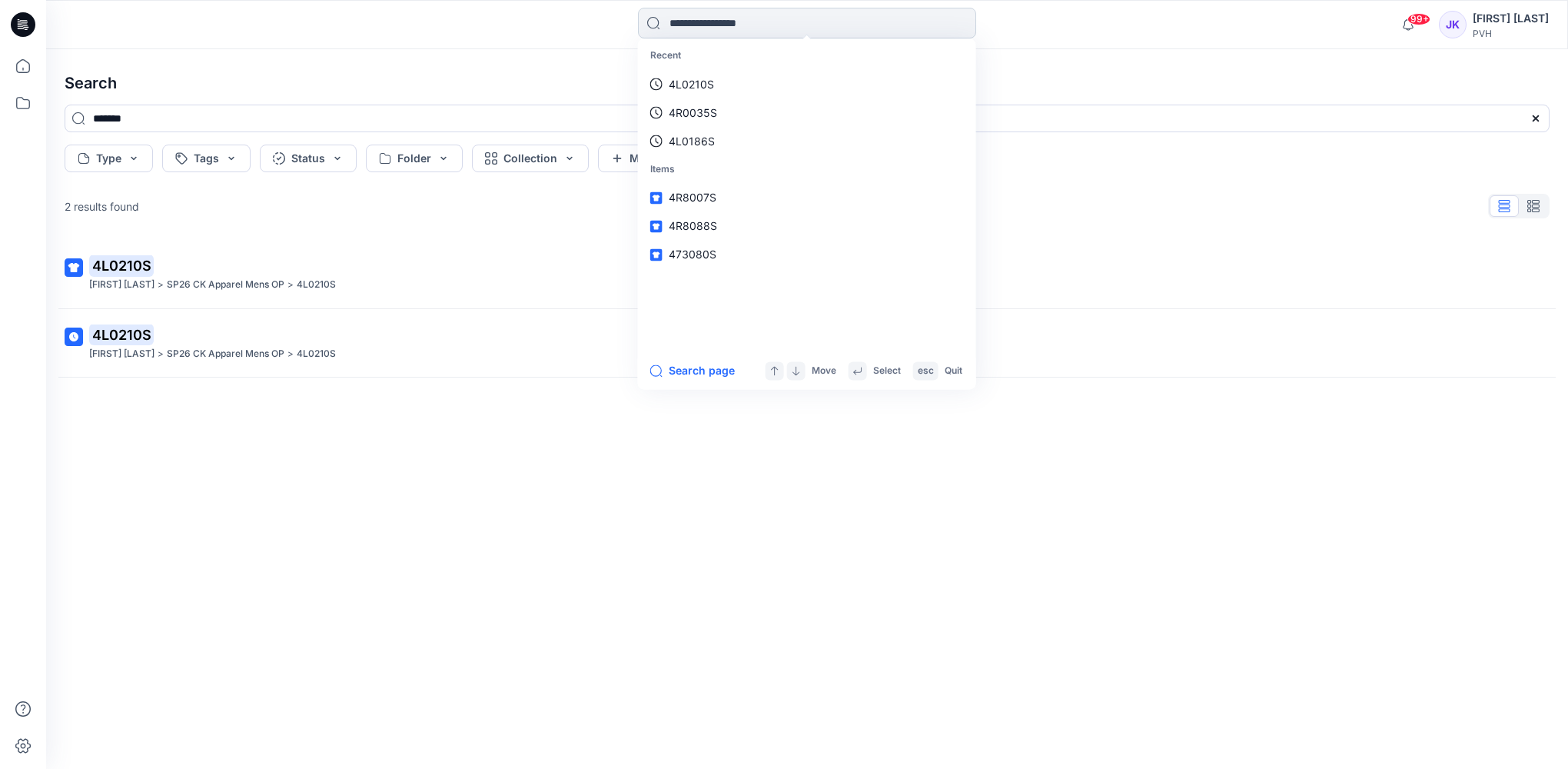 paste on "*******" 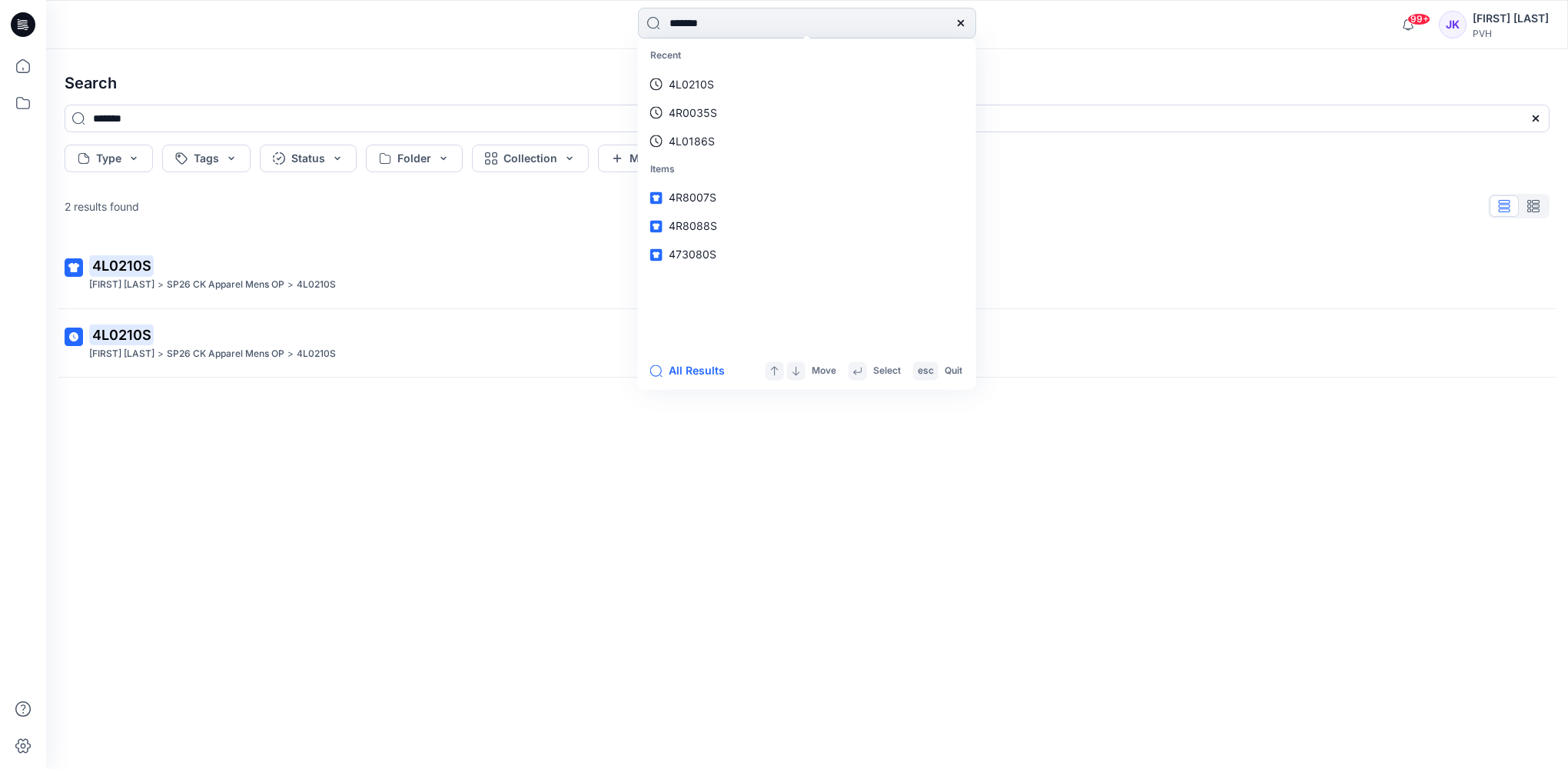 type 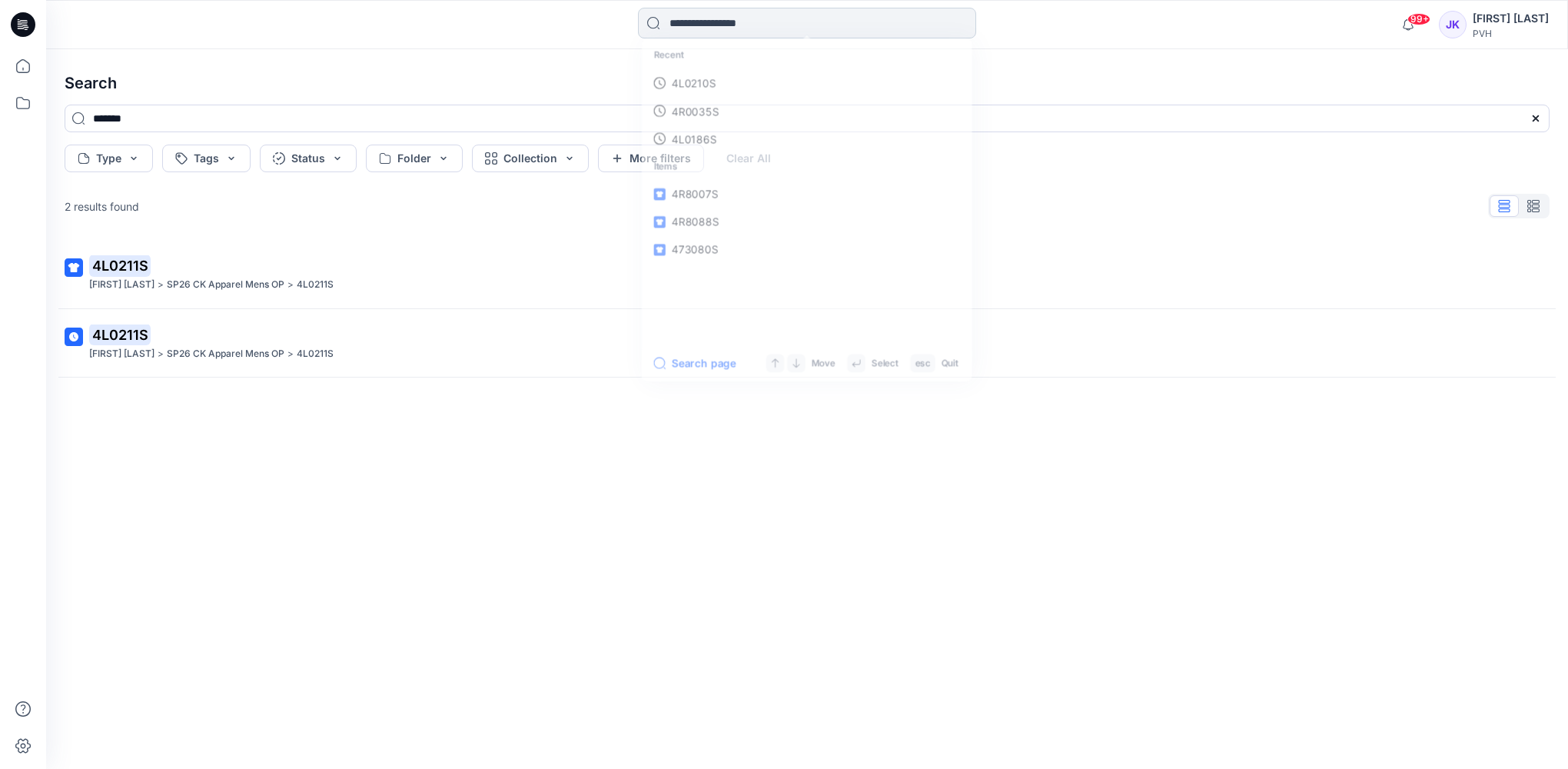 click at bounding box center [807, 23] 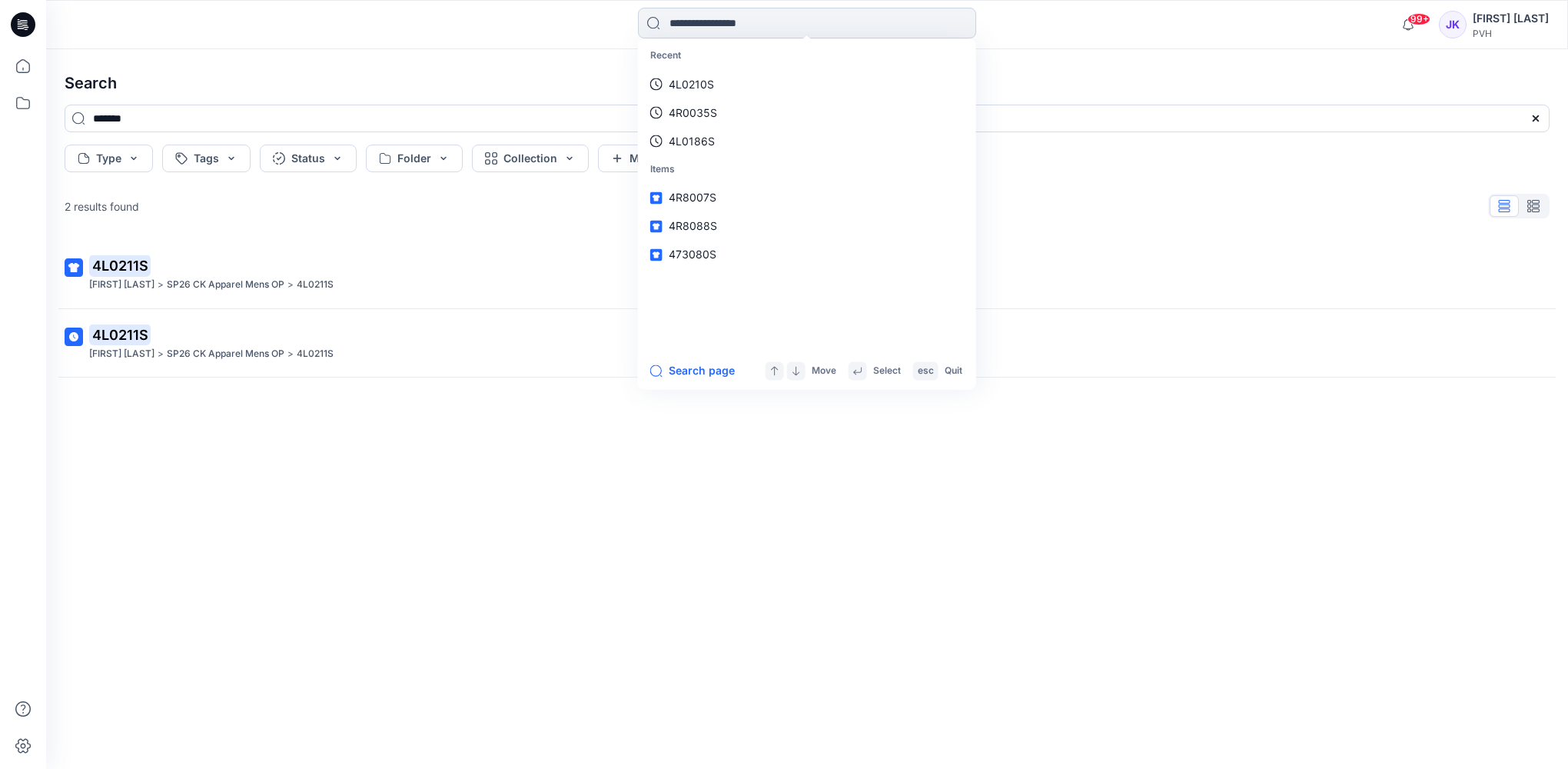 paste on "*******" 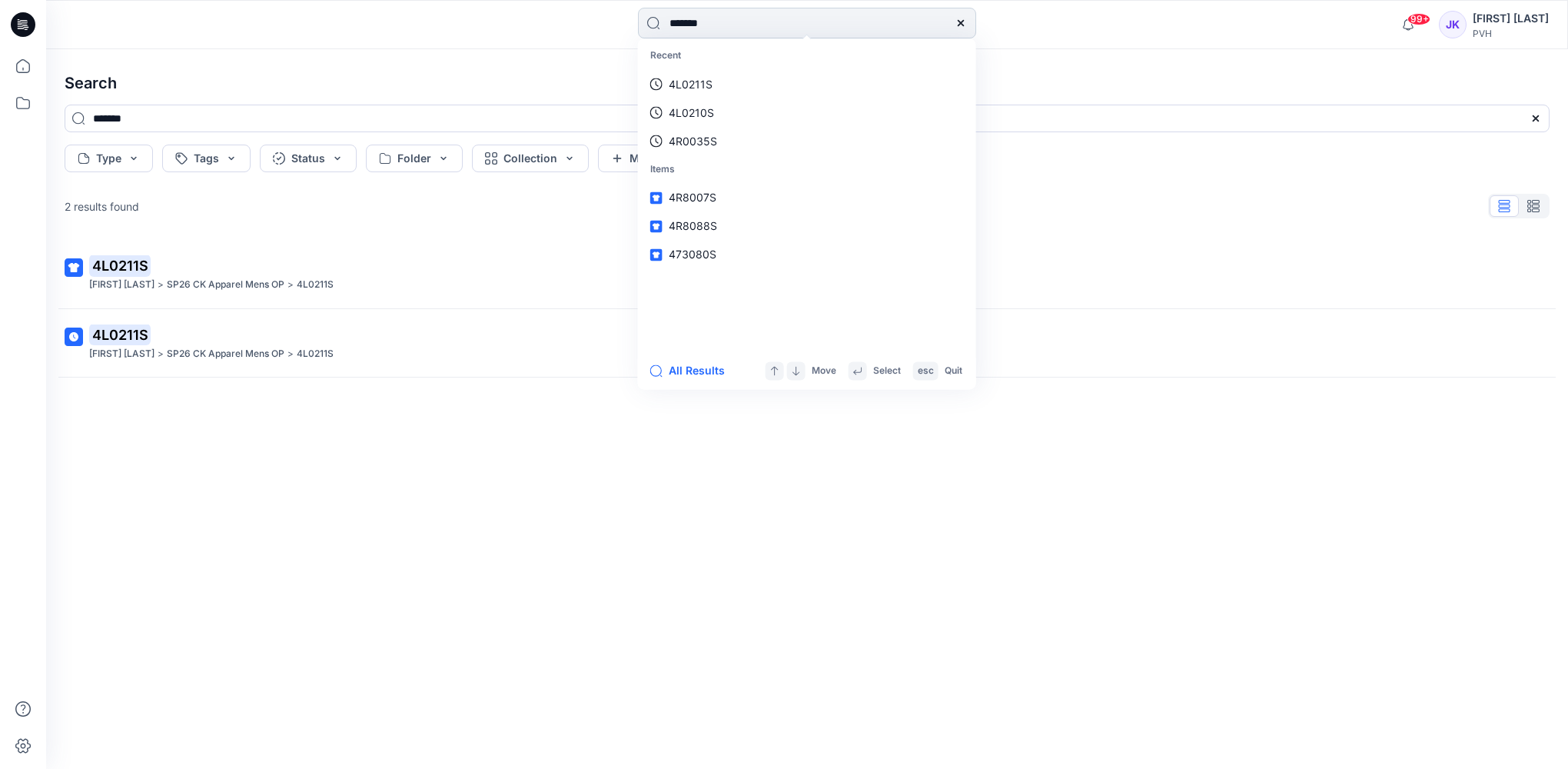 type 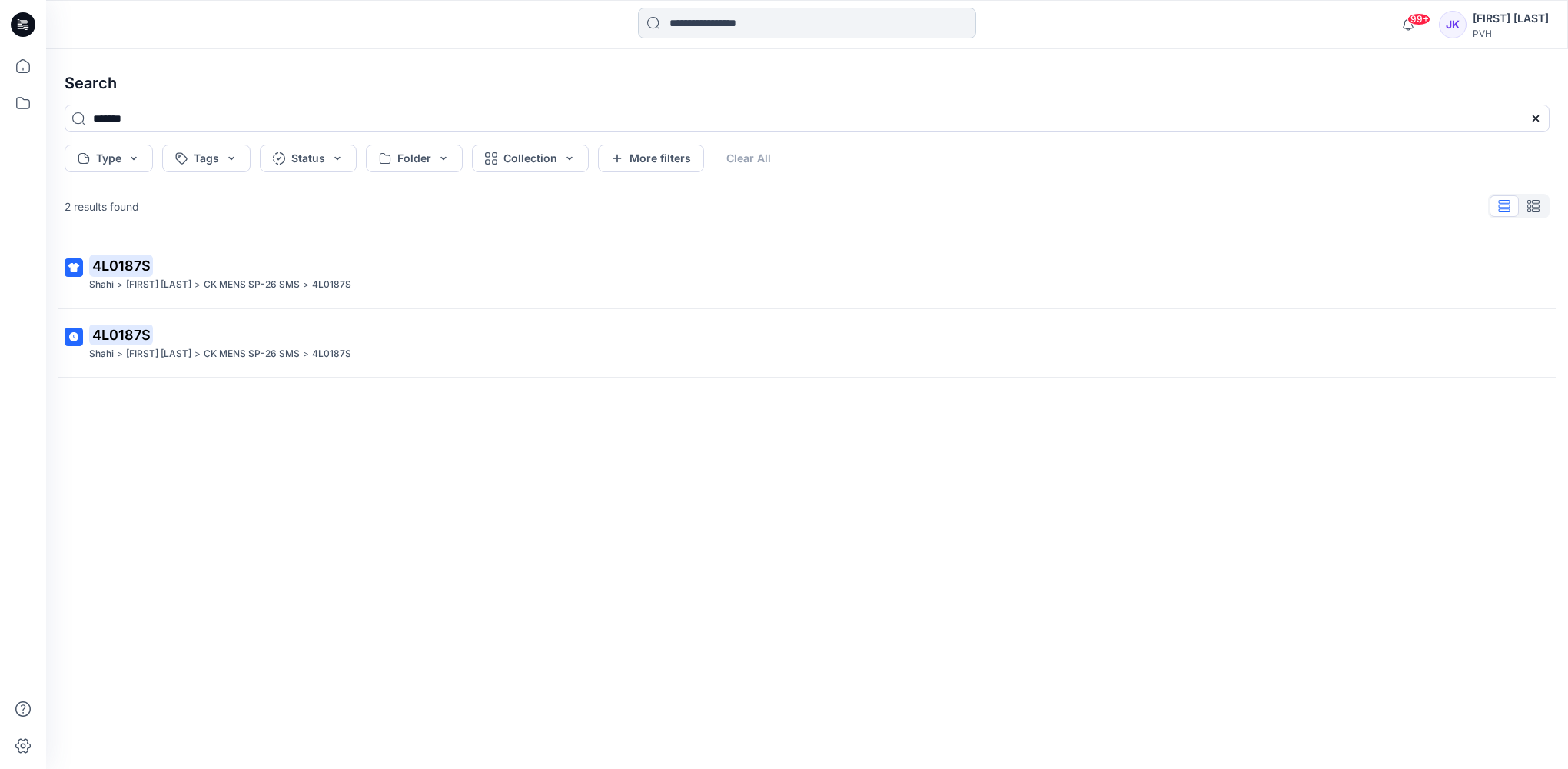 click at bounding box center [807, 23] 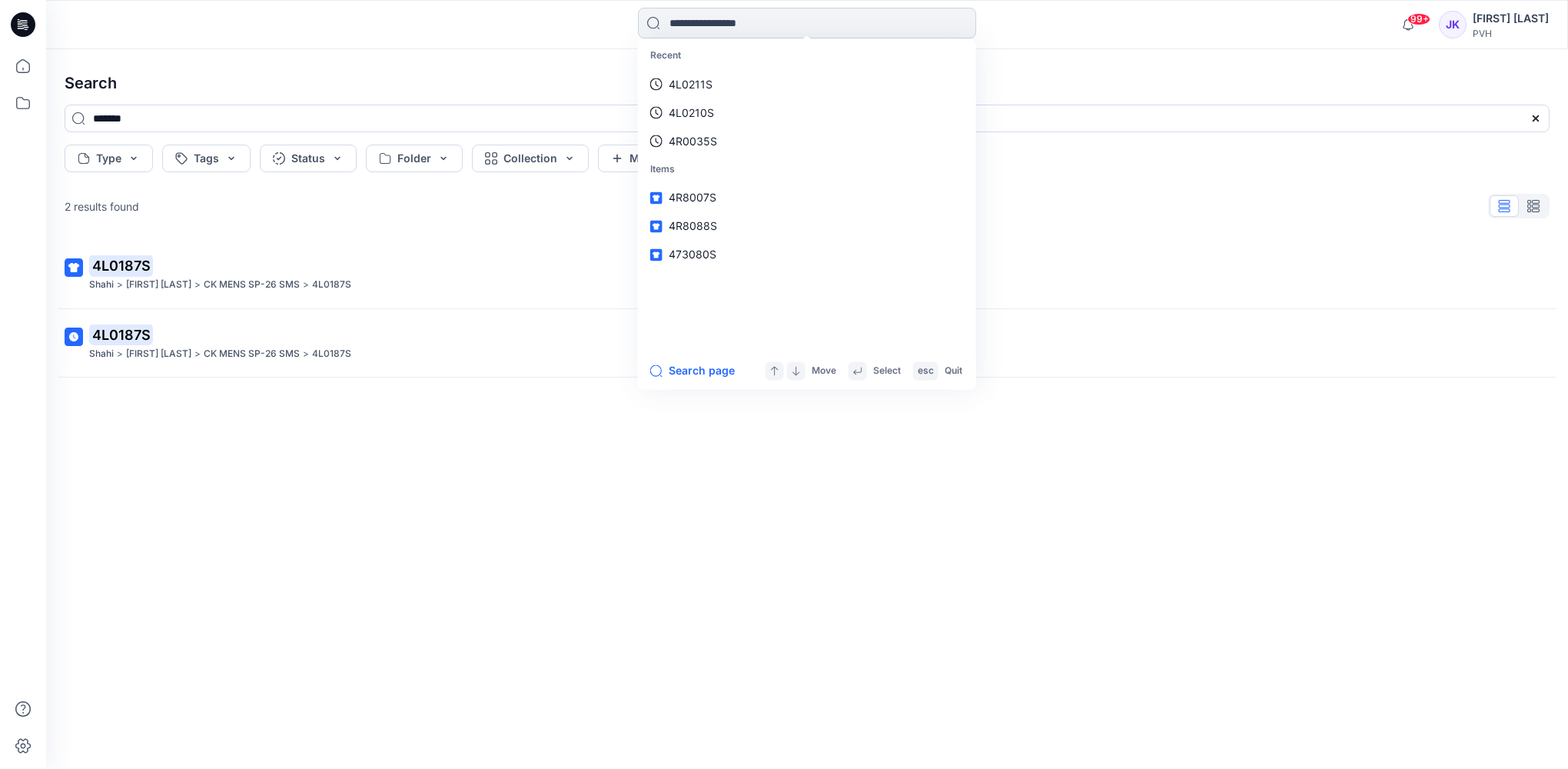 paste on "*******" 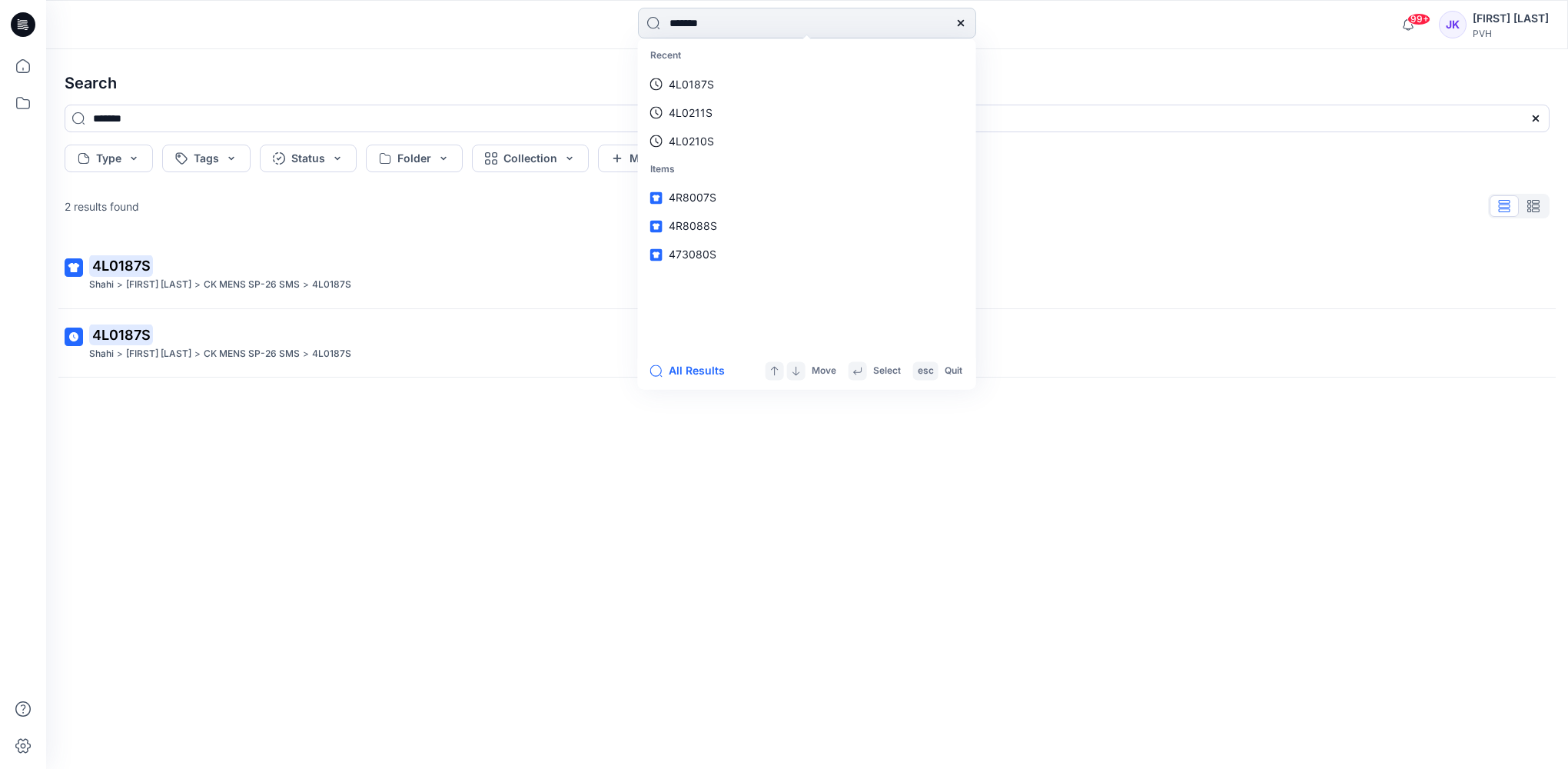 type 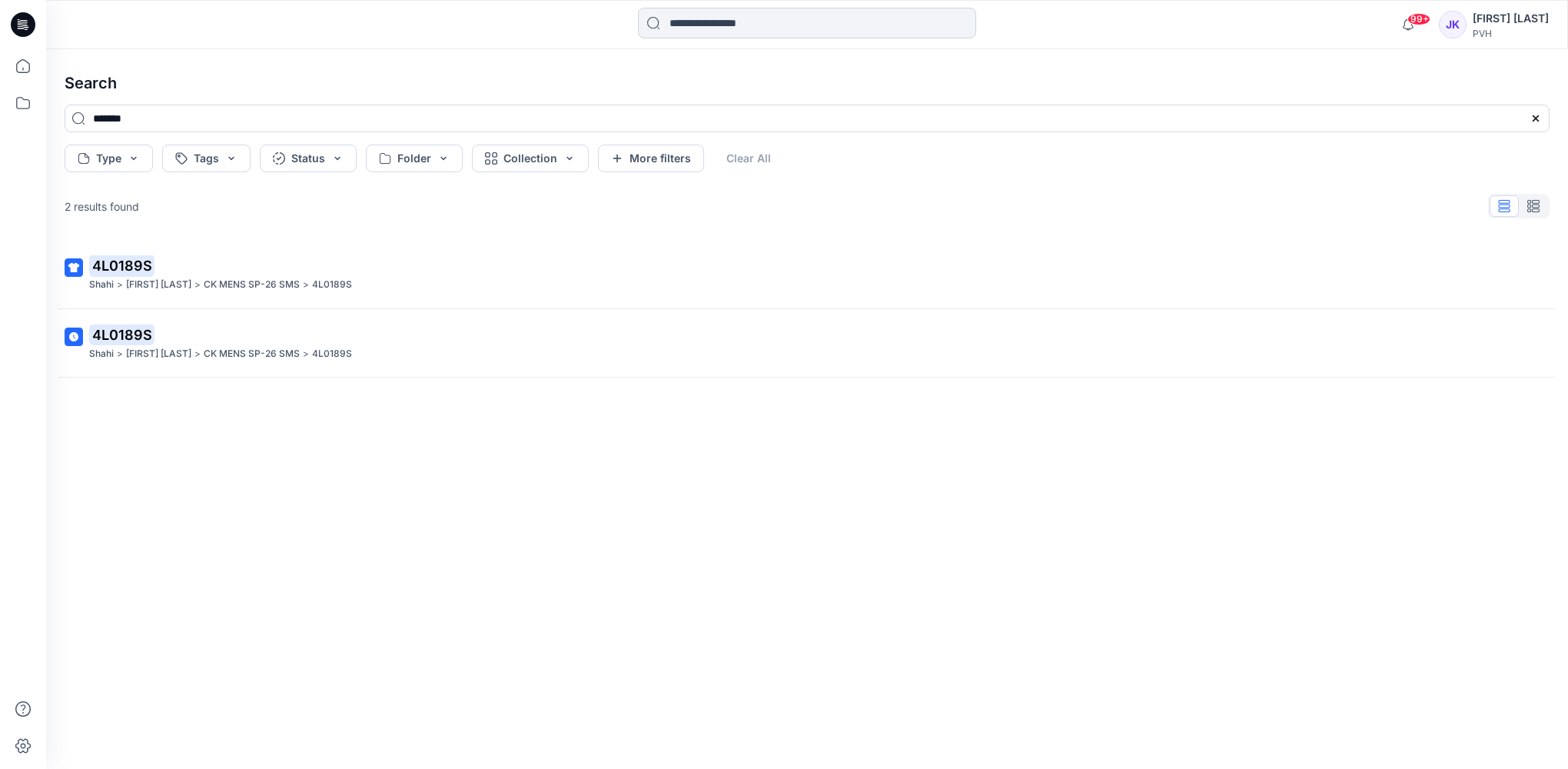 click at bounding box center (807, 23) 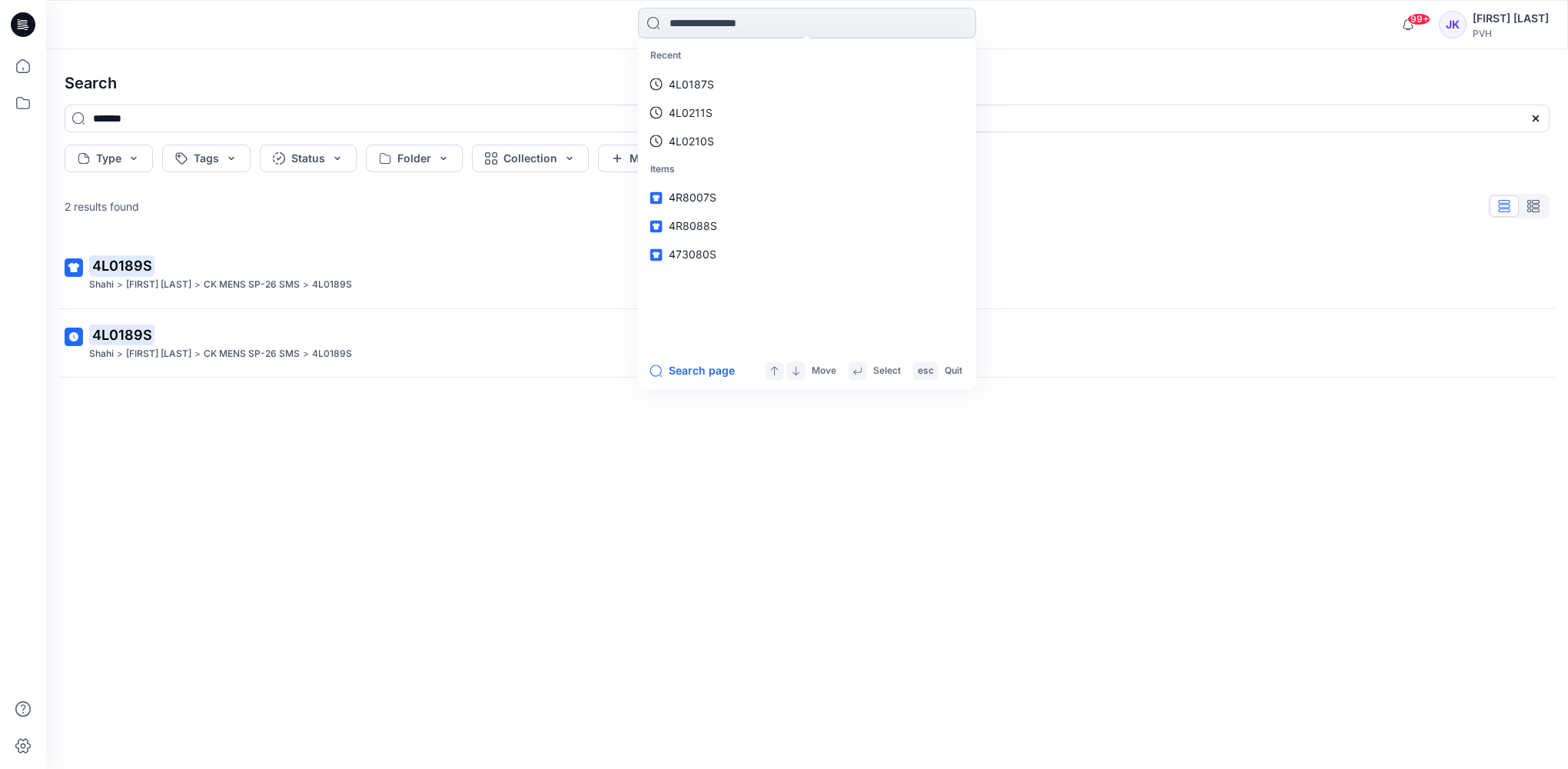paste on "*******" 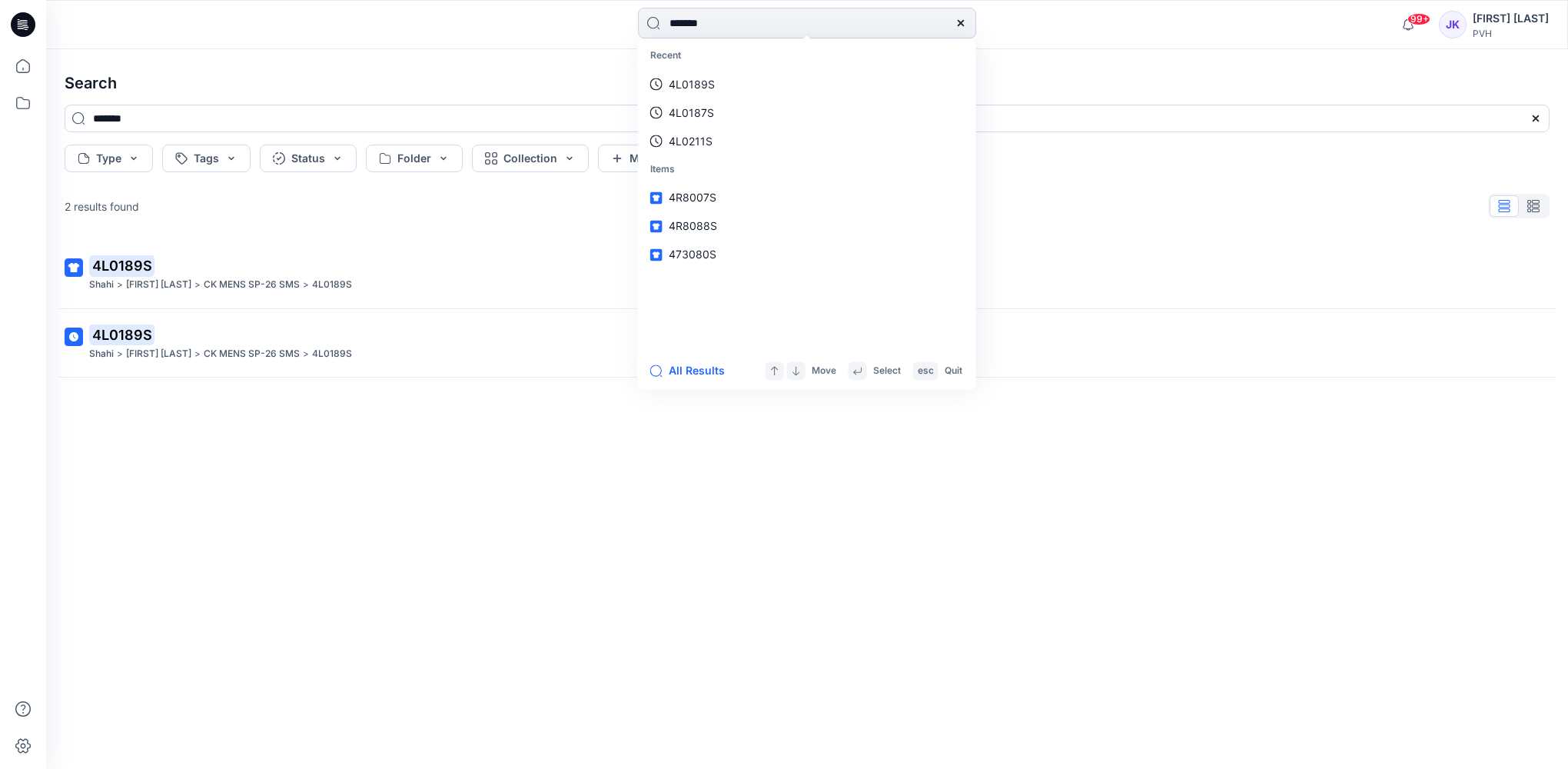 type 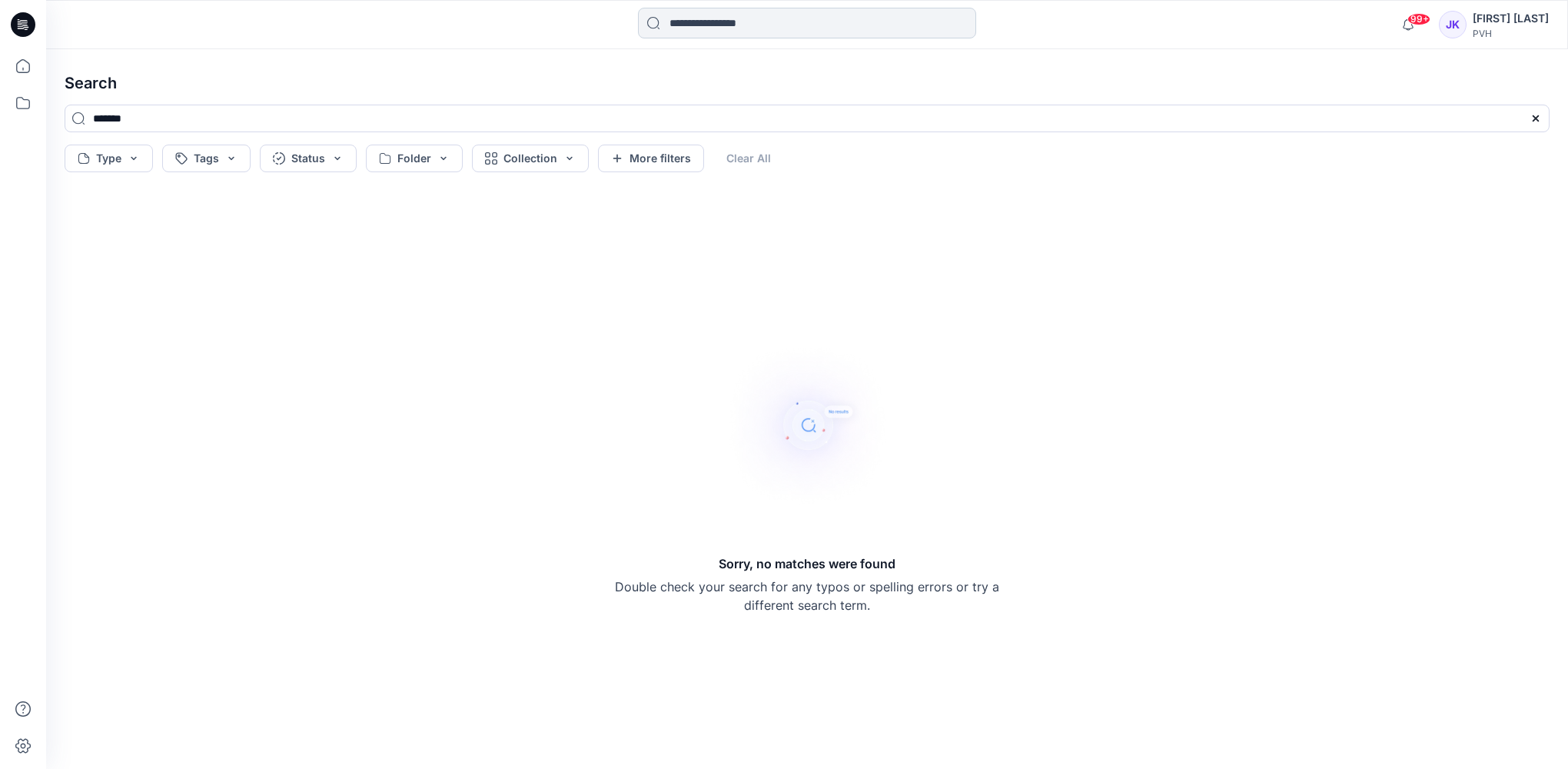 click at bounding box center [807, 23] 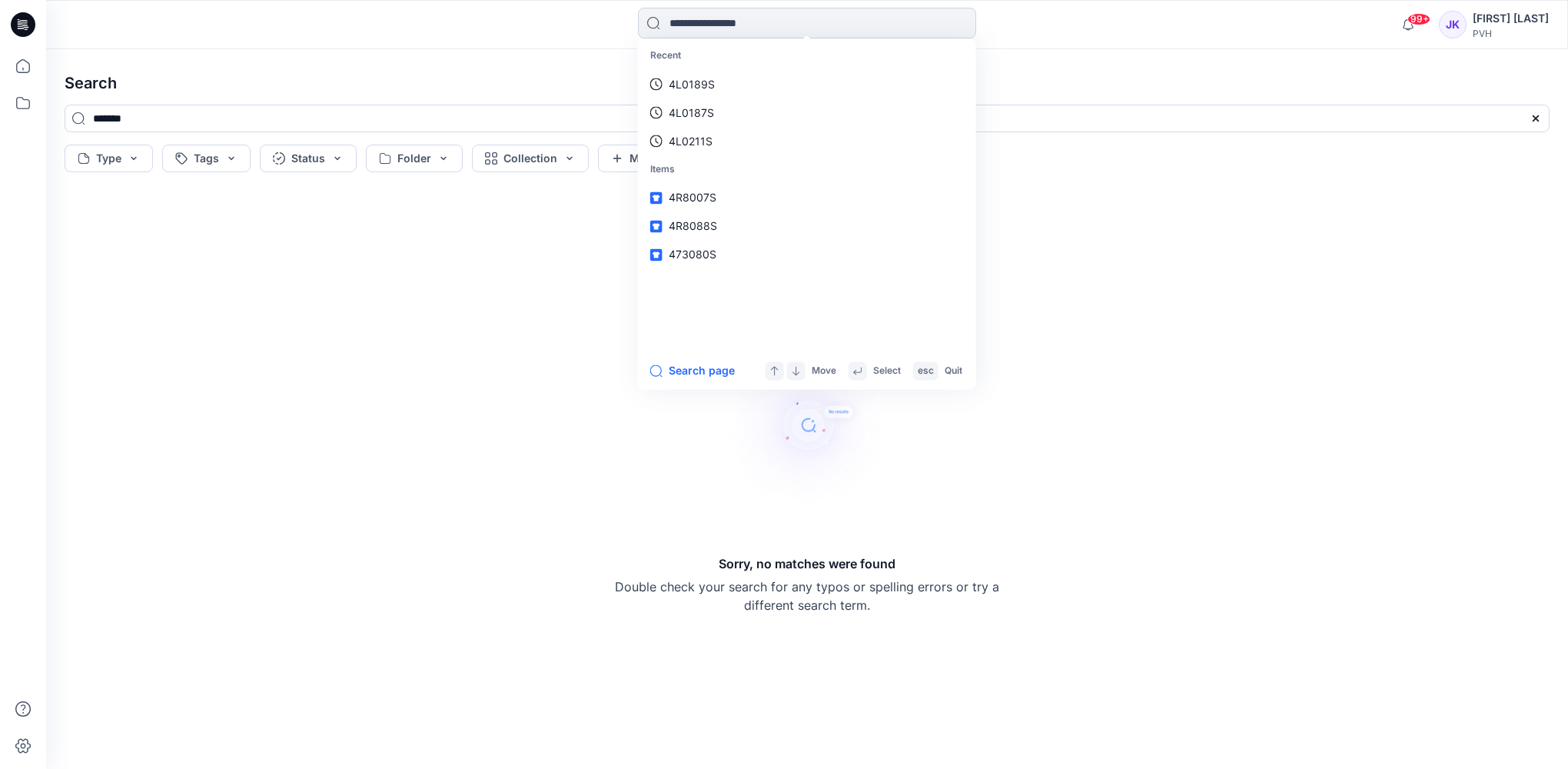 paste on "*******" 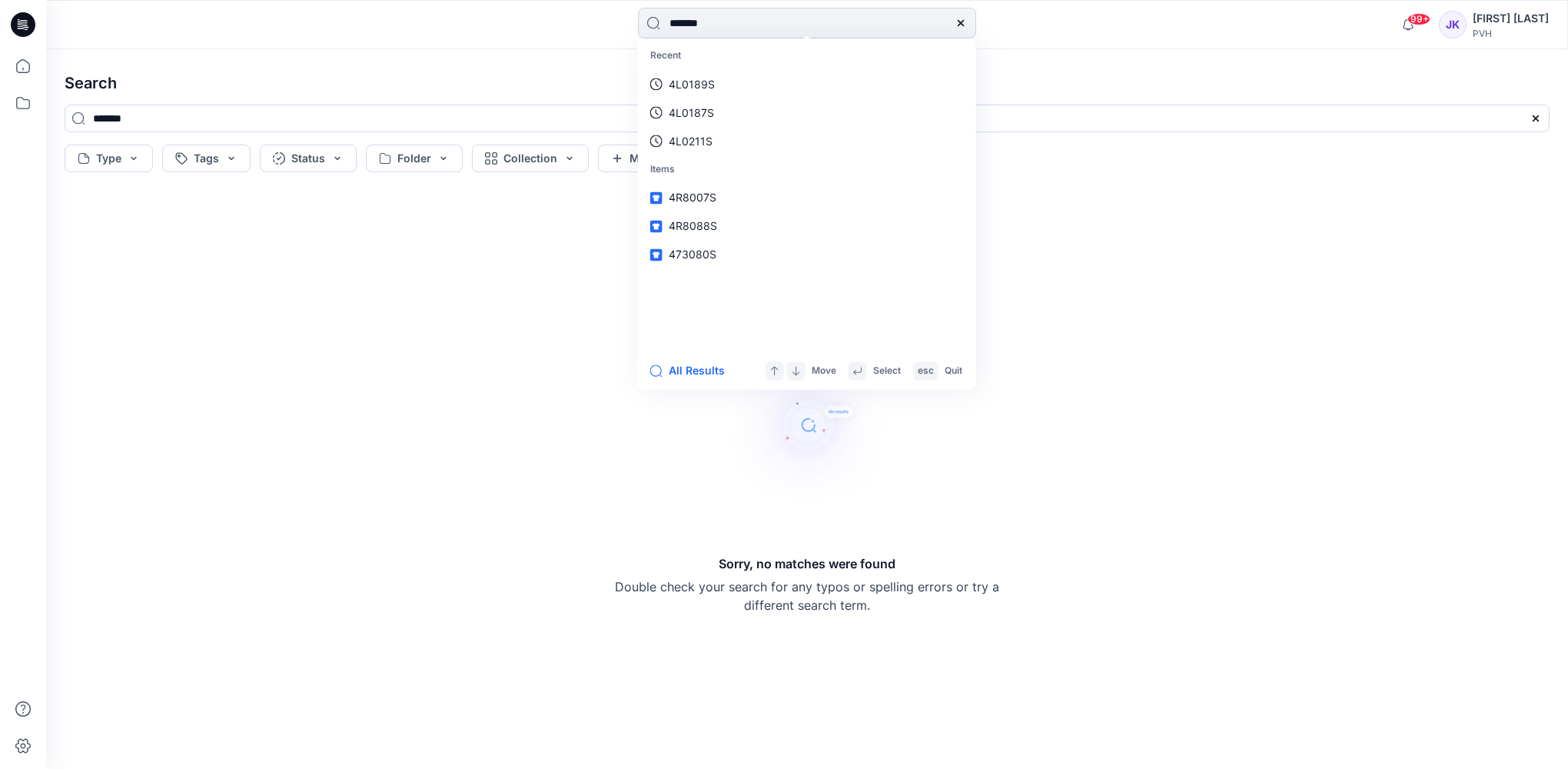 type 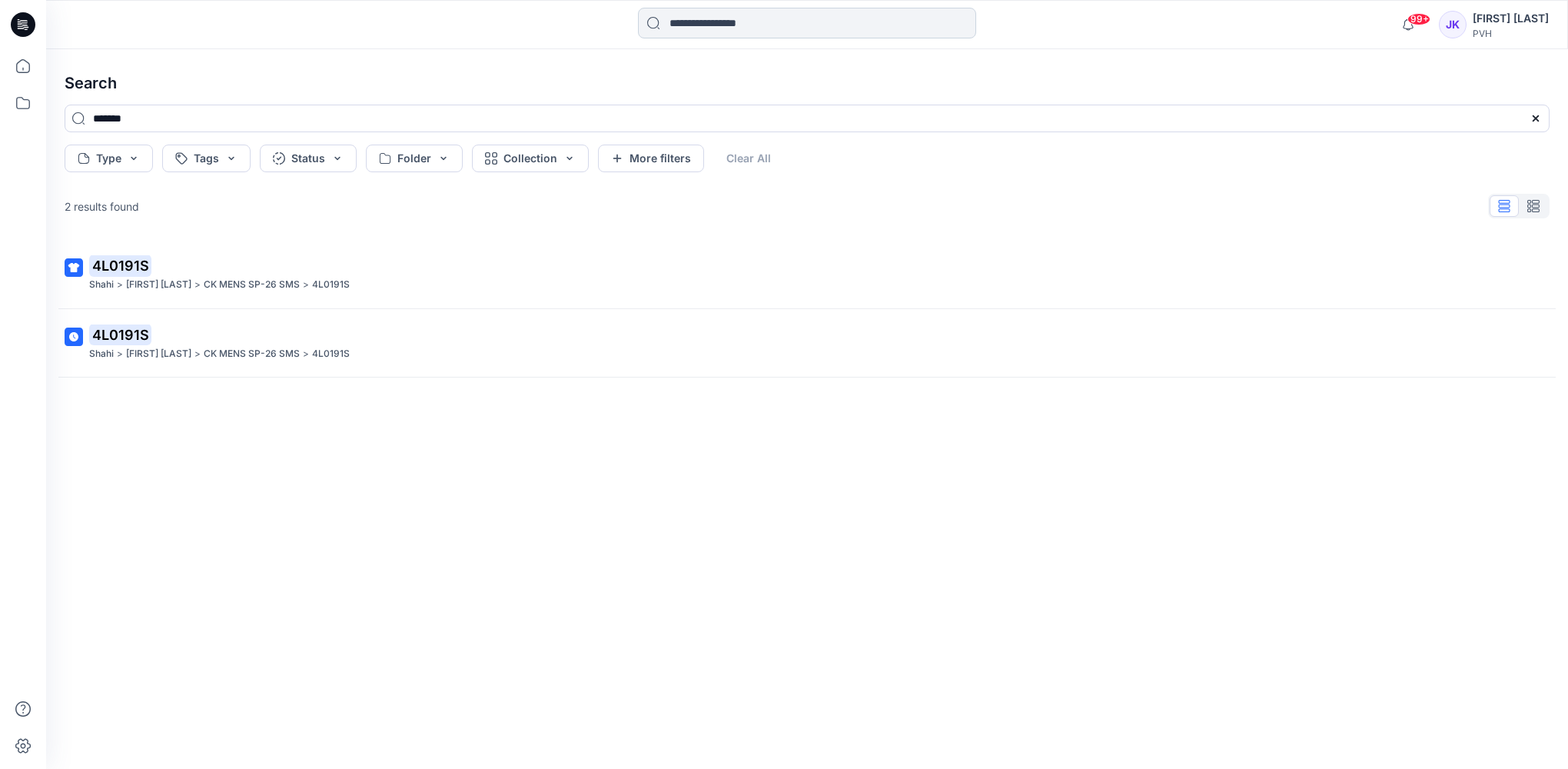 click at bounding box center [807, 23] 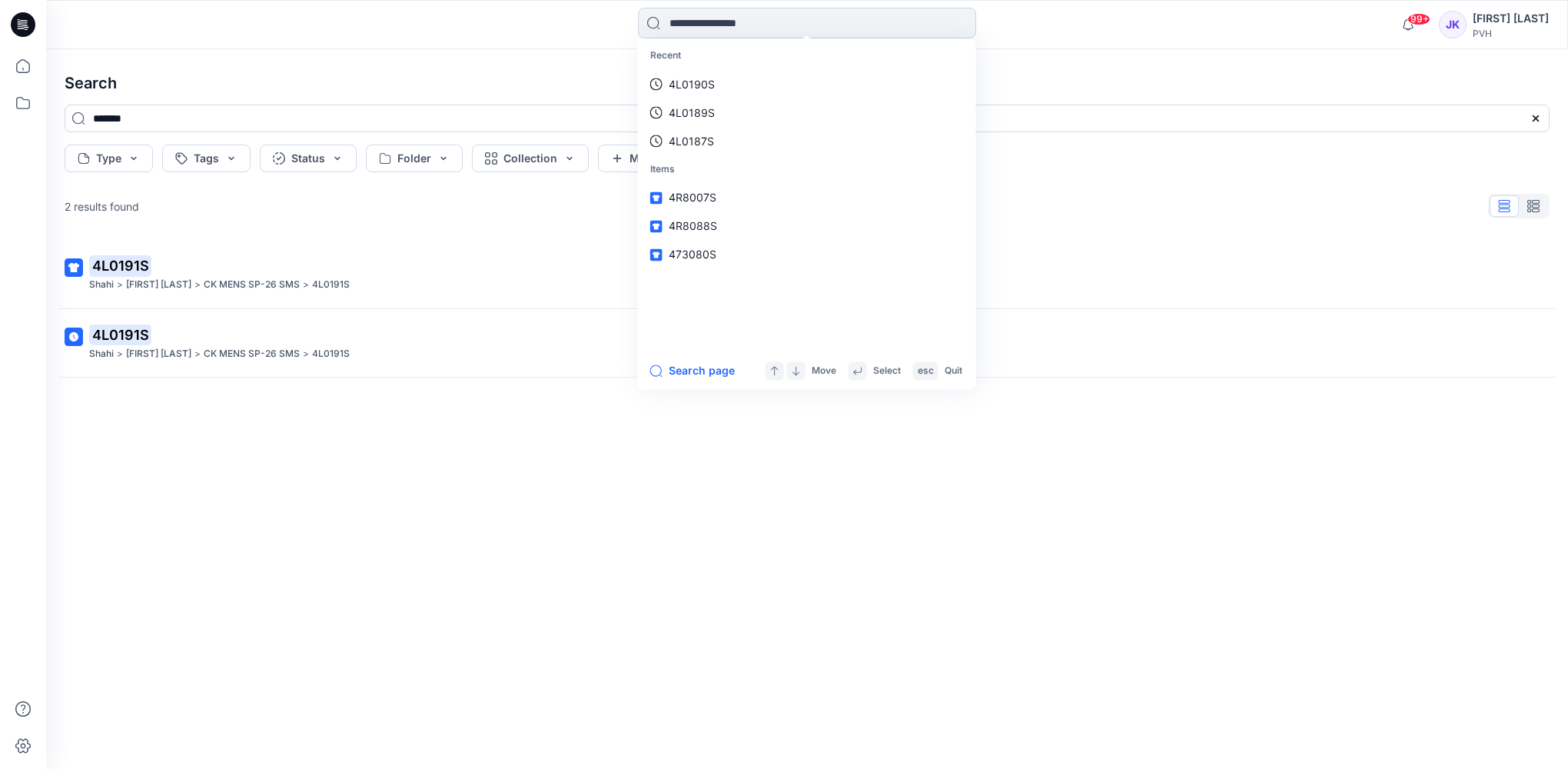 paste on "*******" 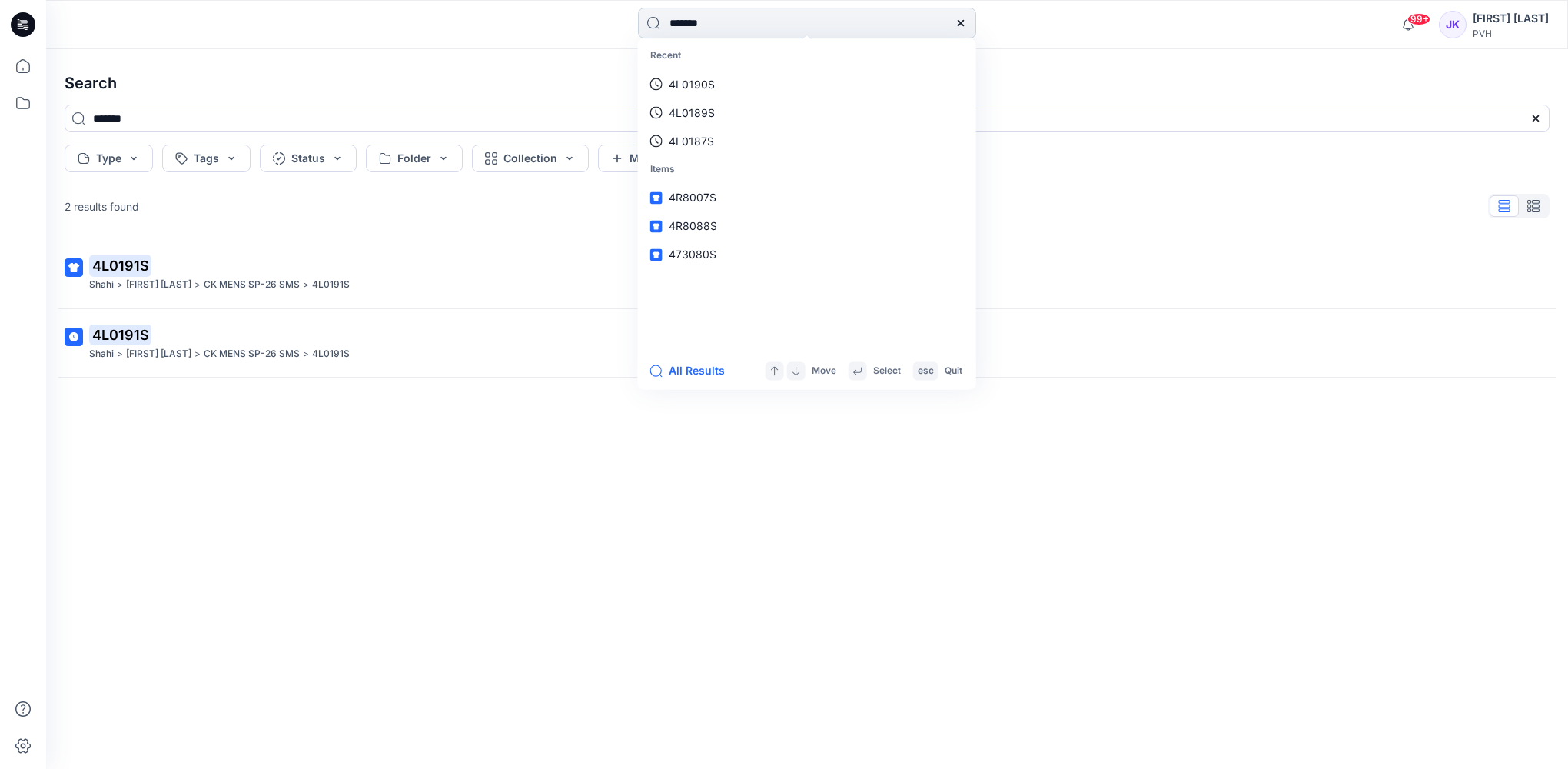 type 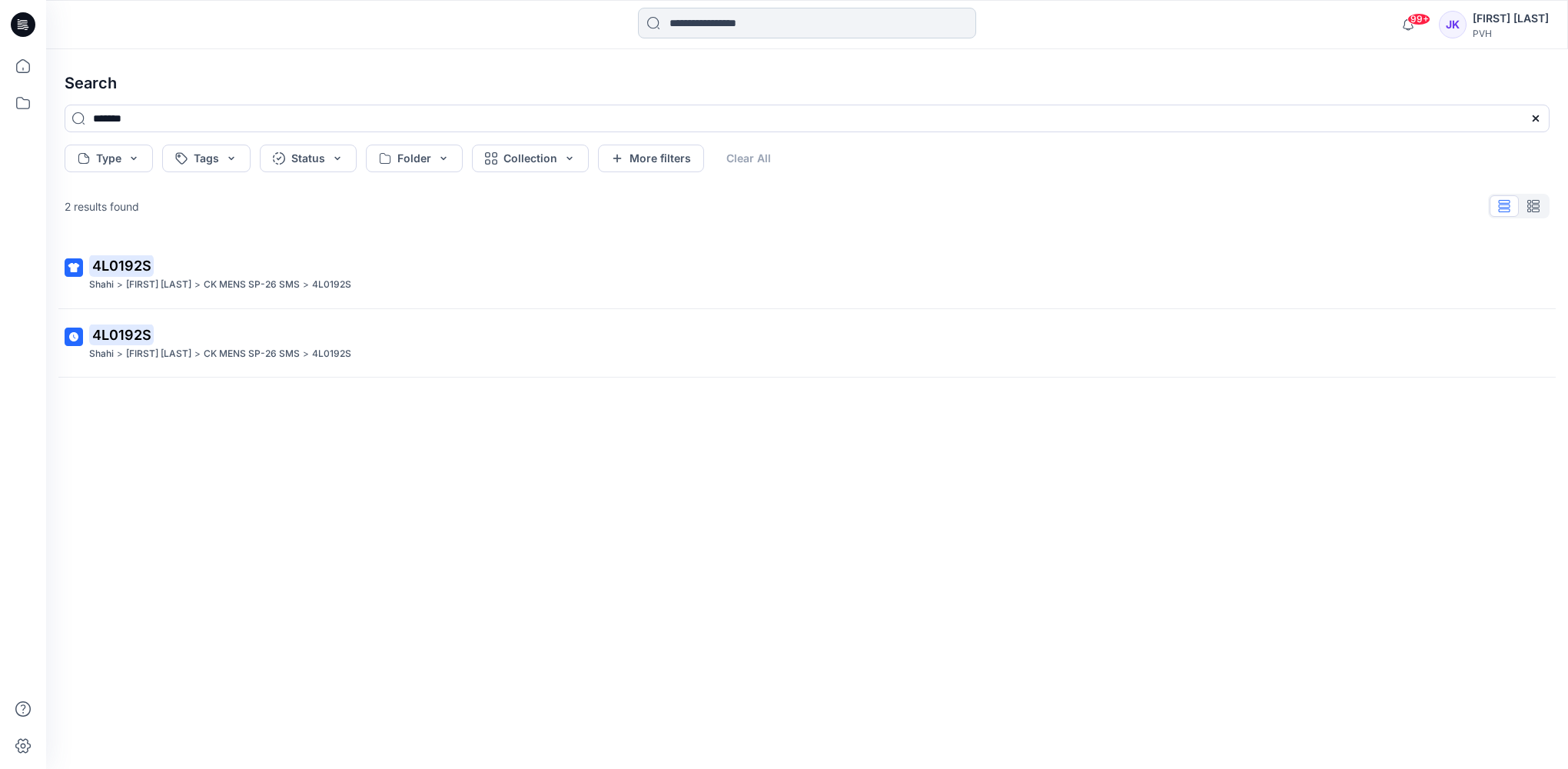 click at bounding box center (807, 23) 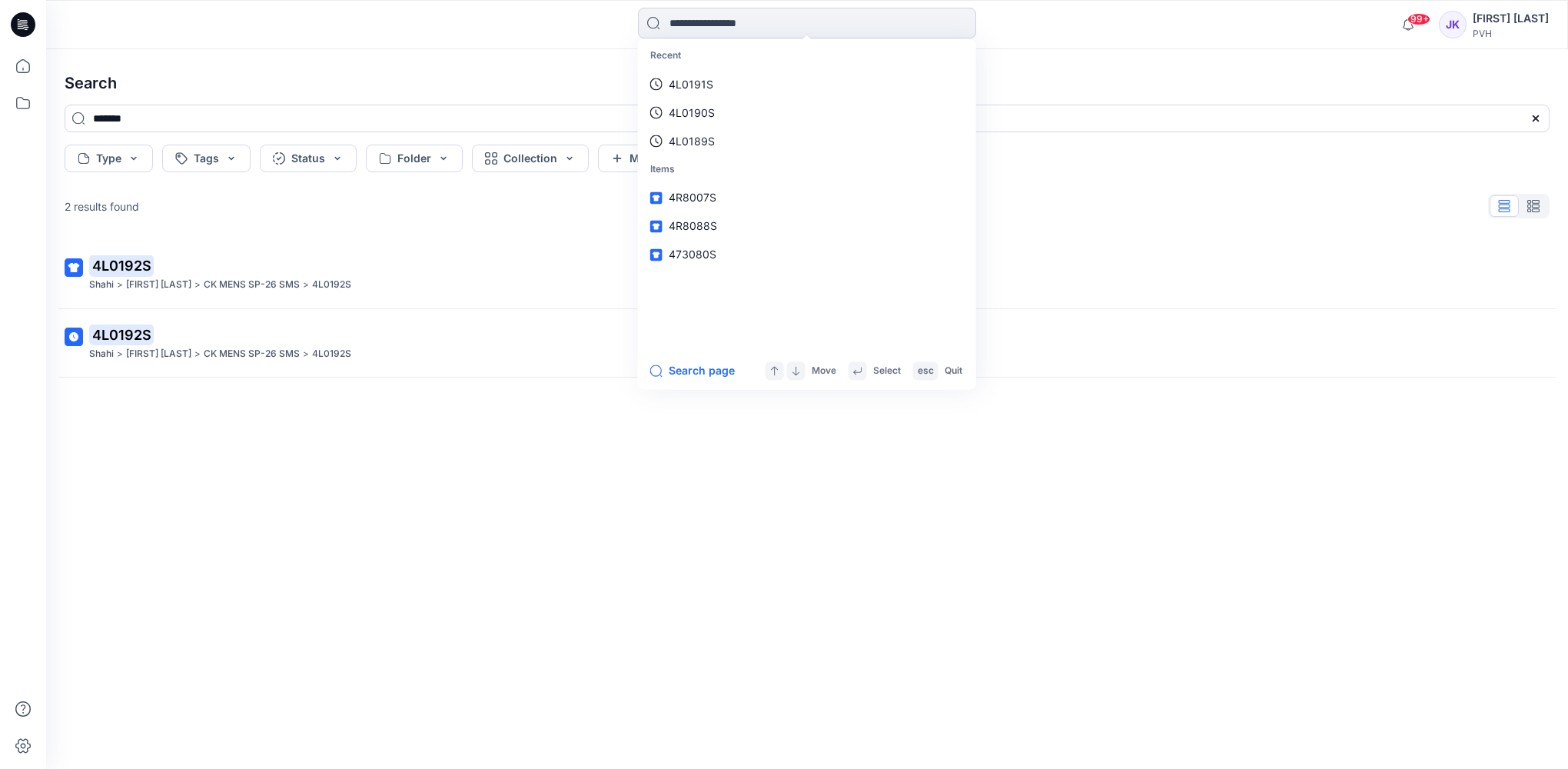 paste on "*******" 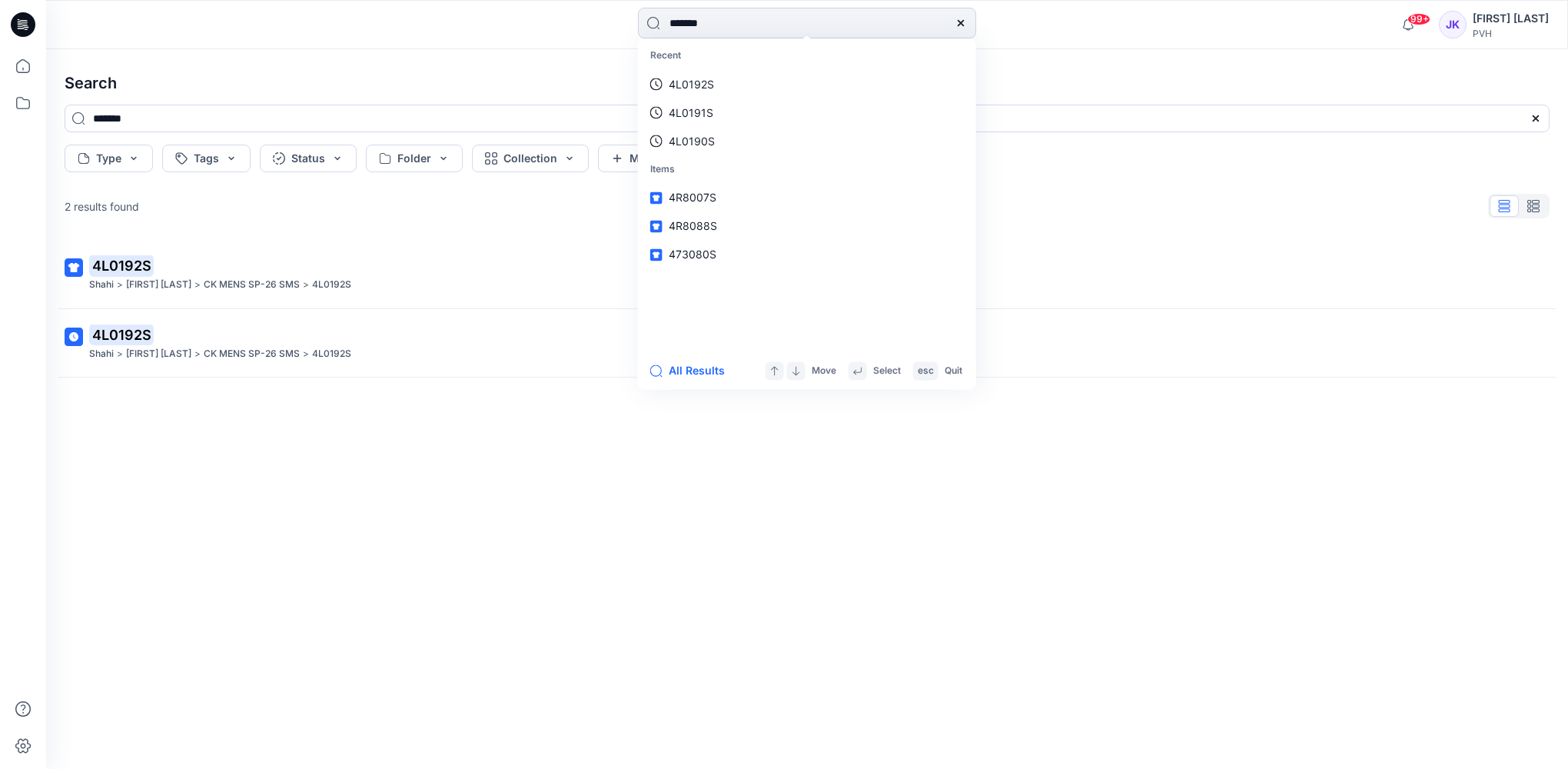 type 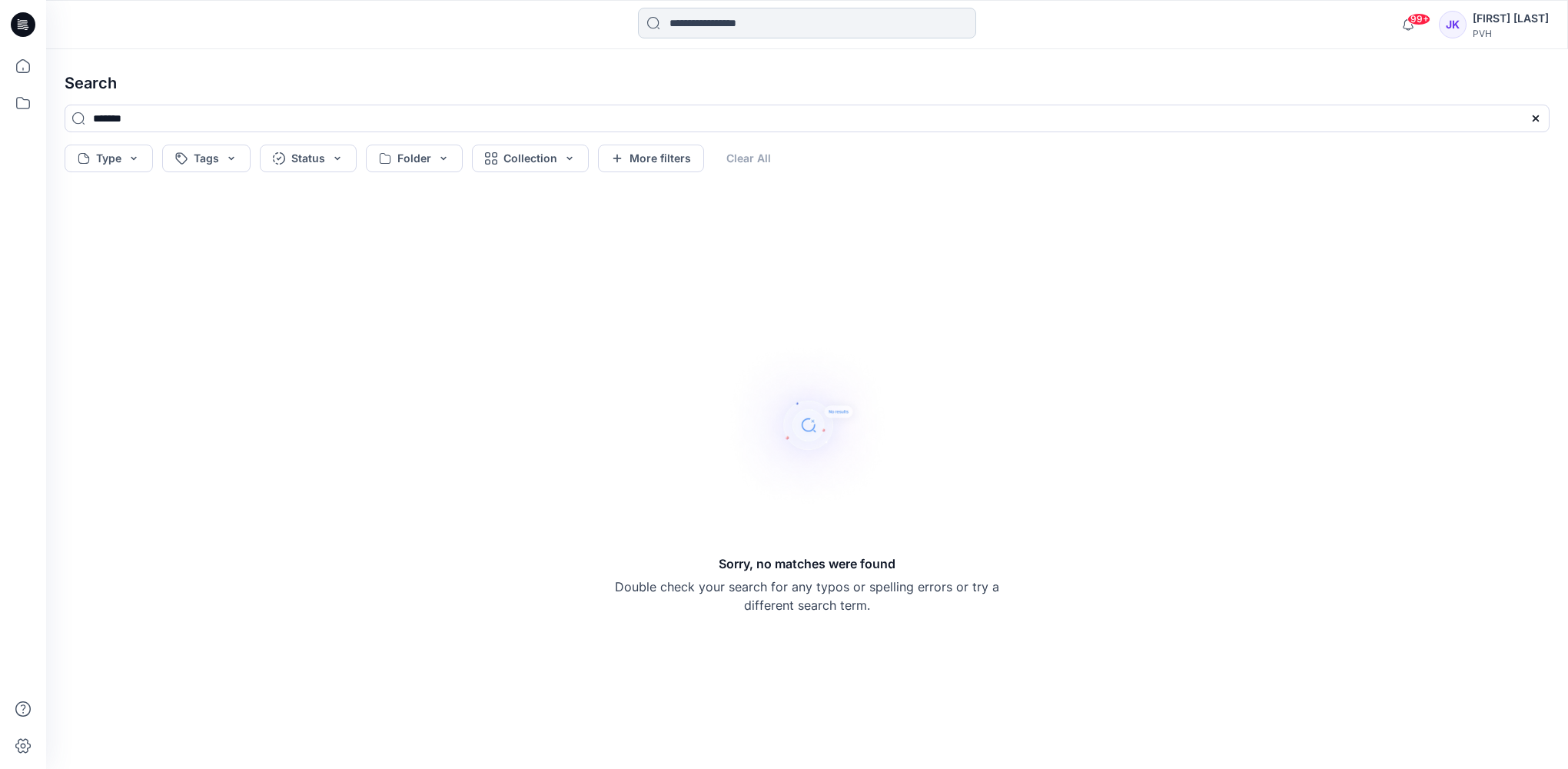 click at bounding box center (807, 23) 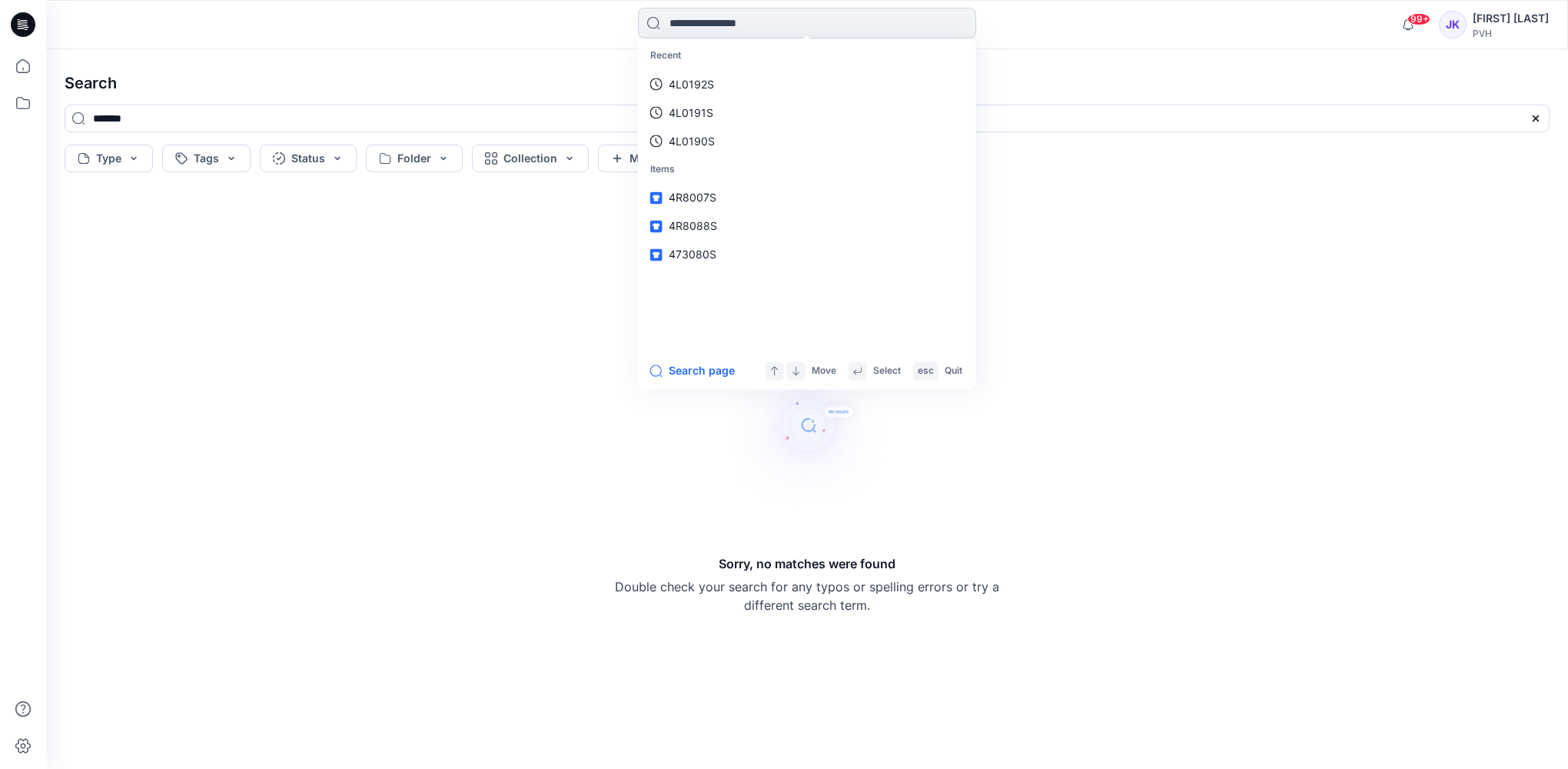 paste on "*******" 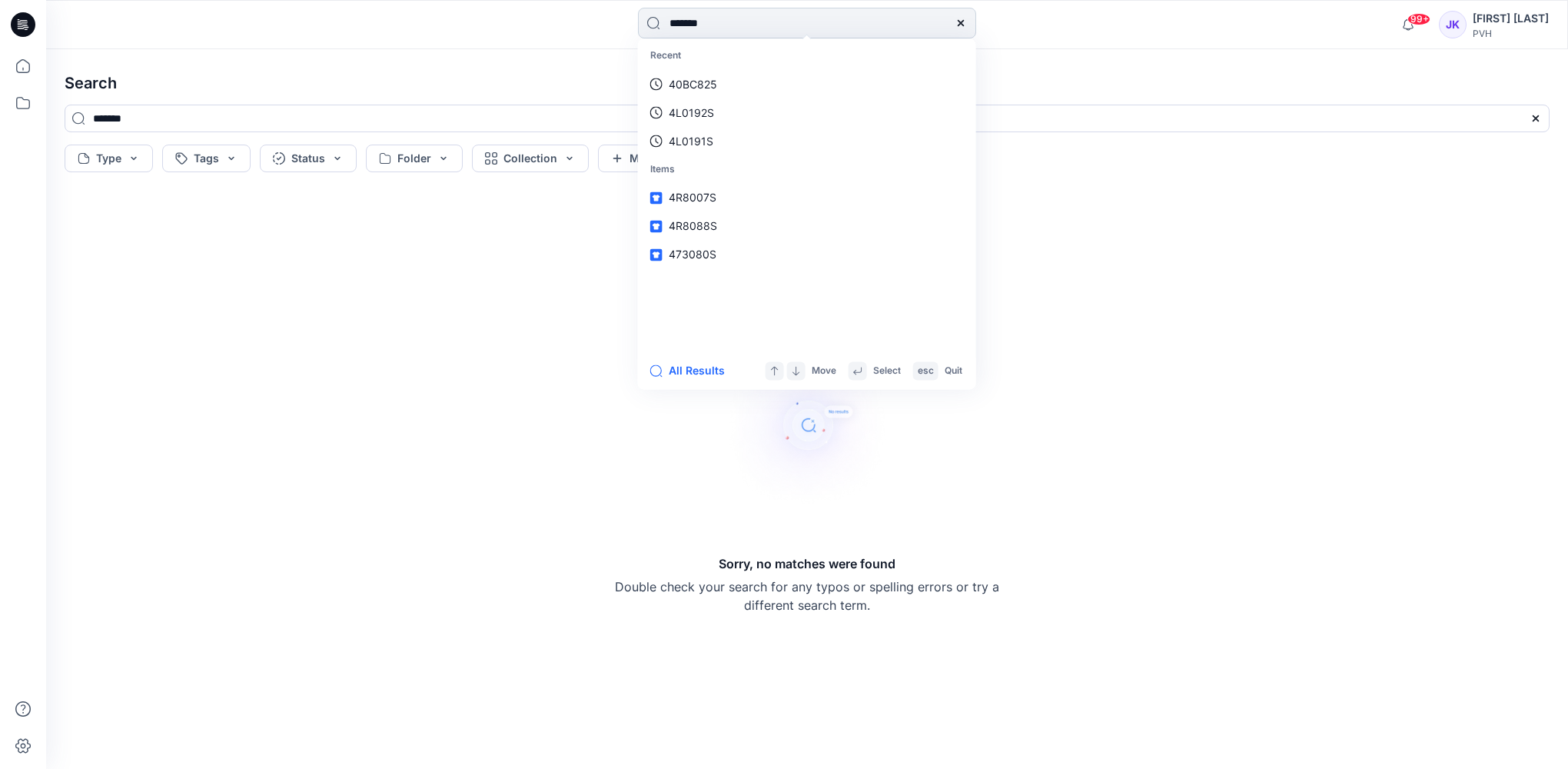 type 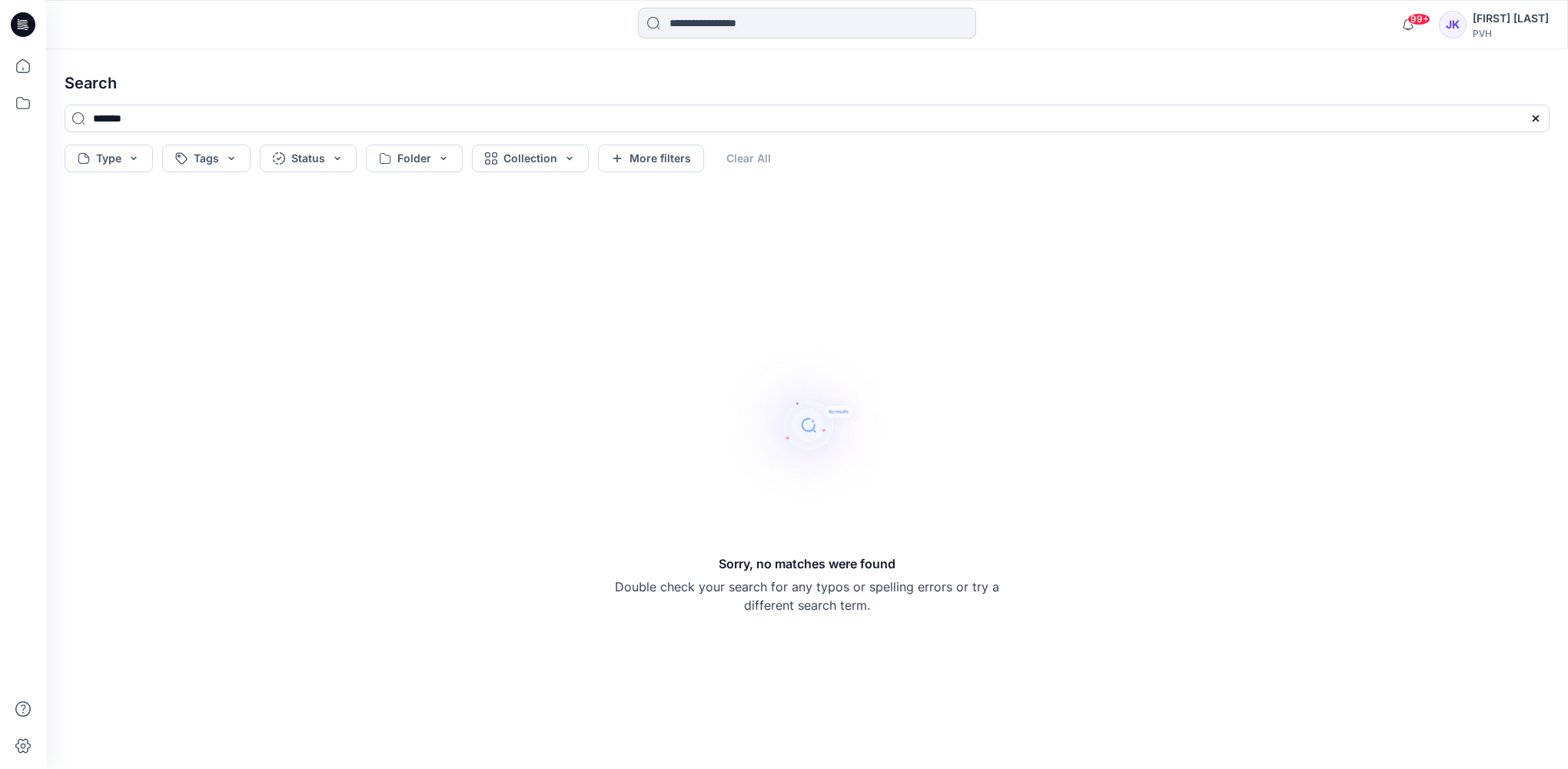 click at bounding box center (807, 23) 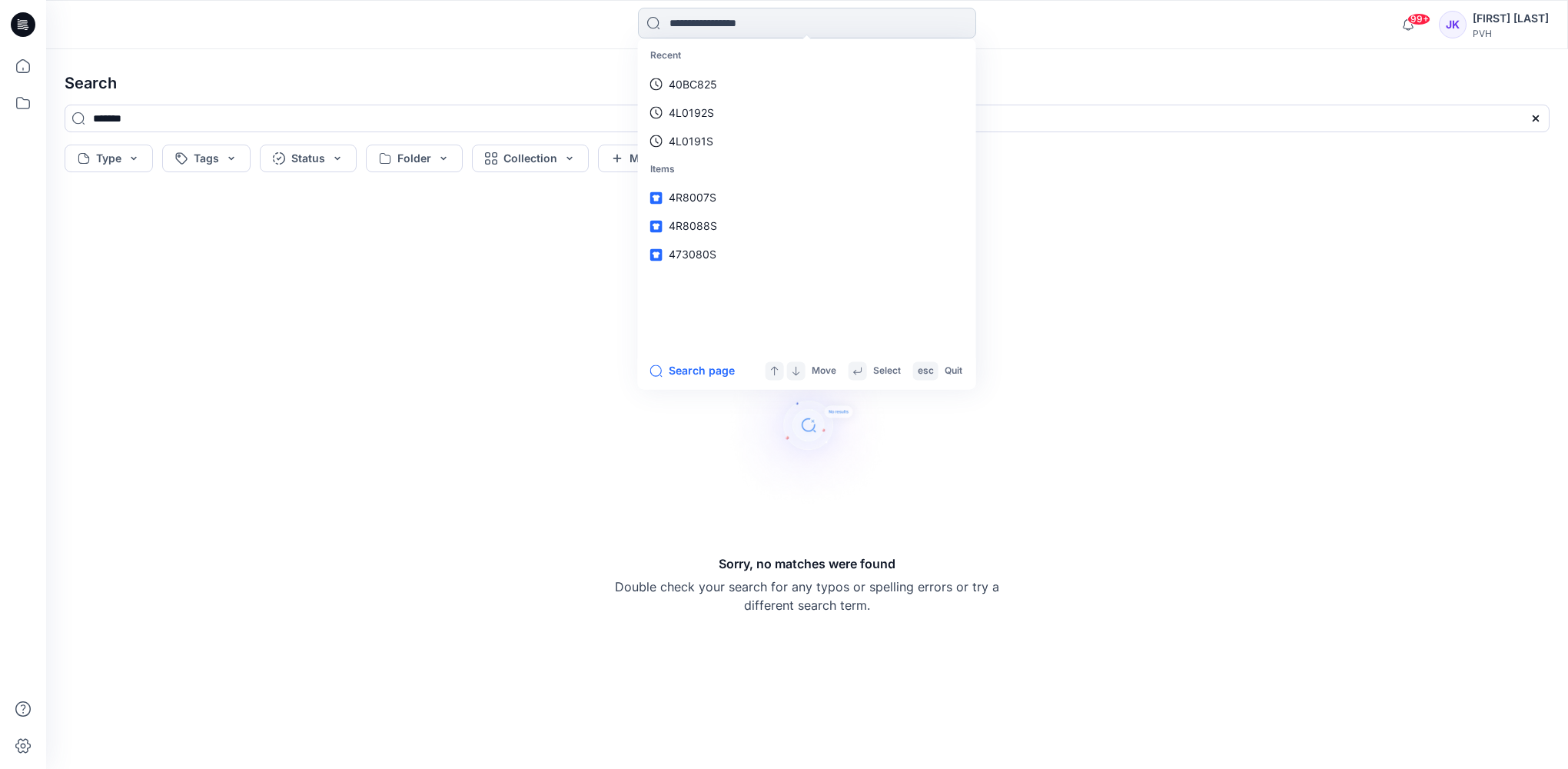 paste on "*******" 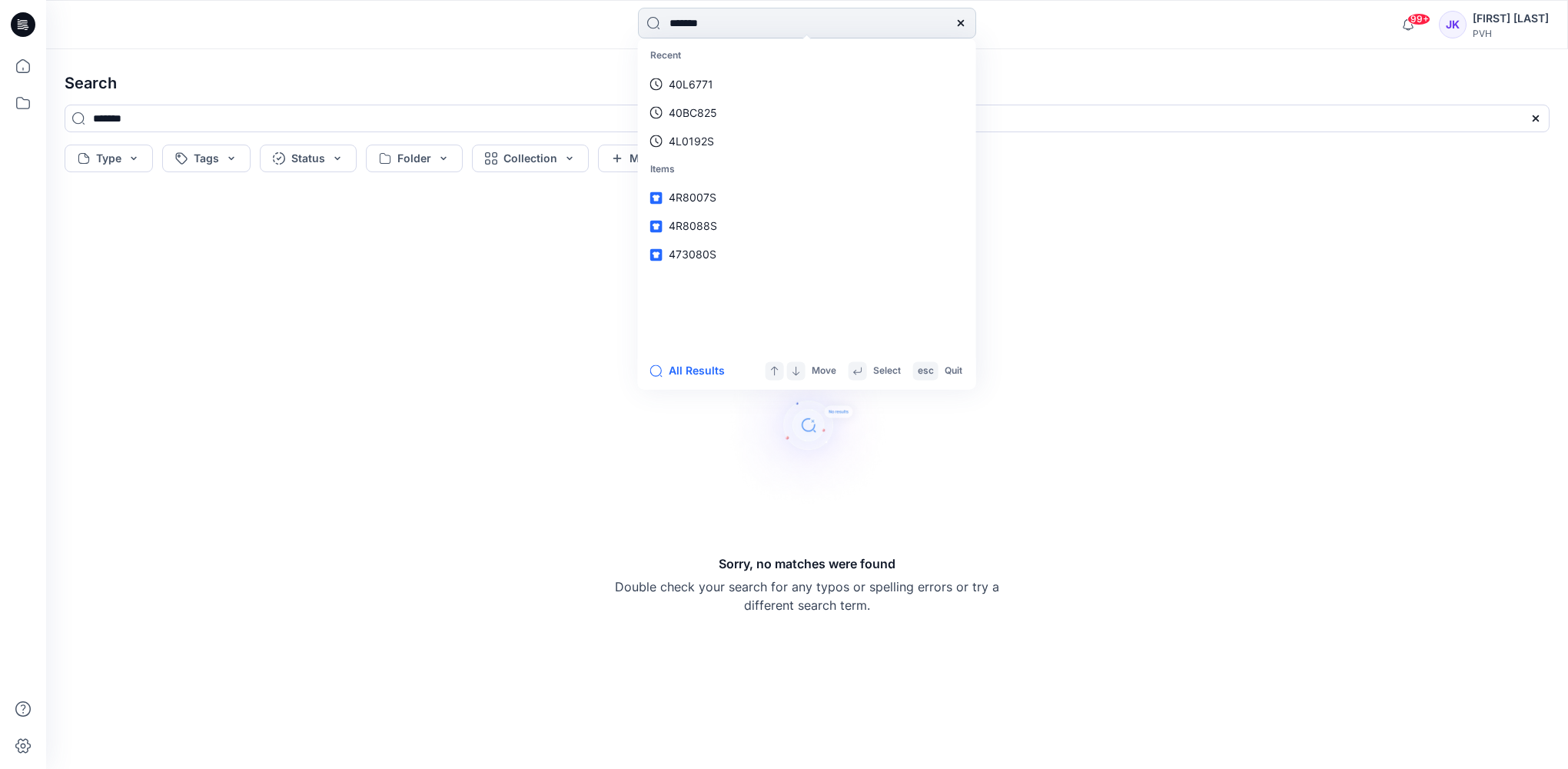 type 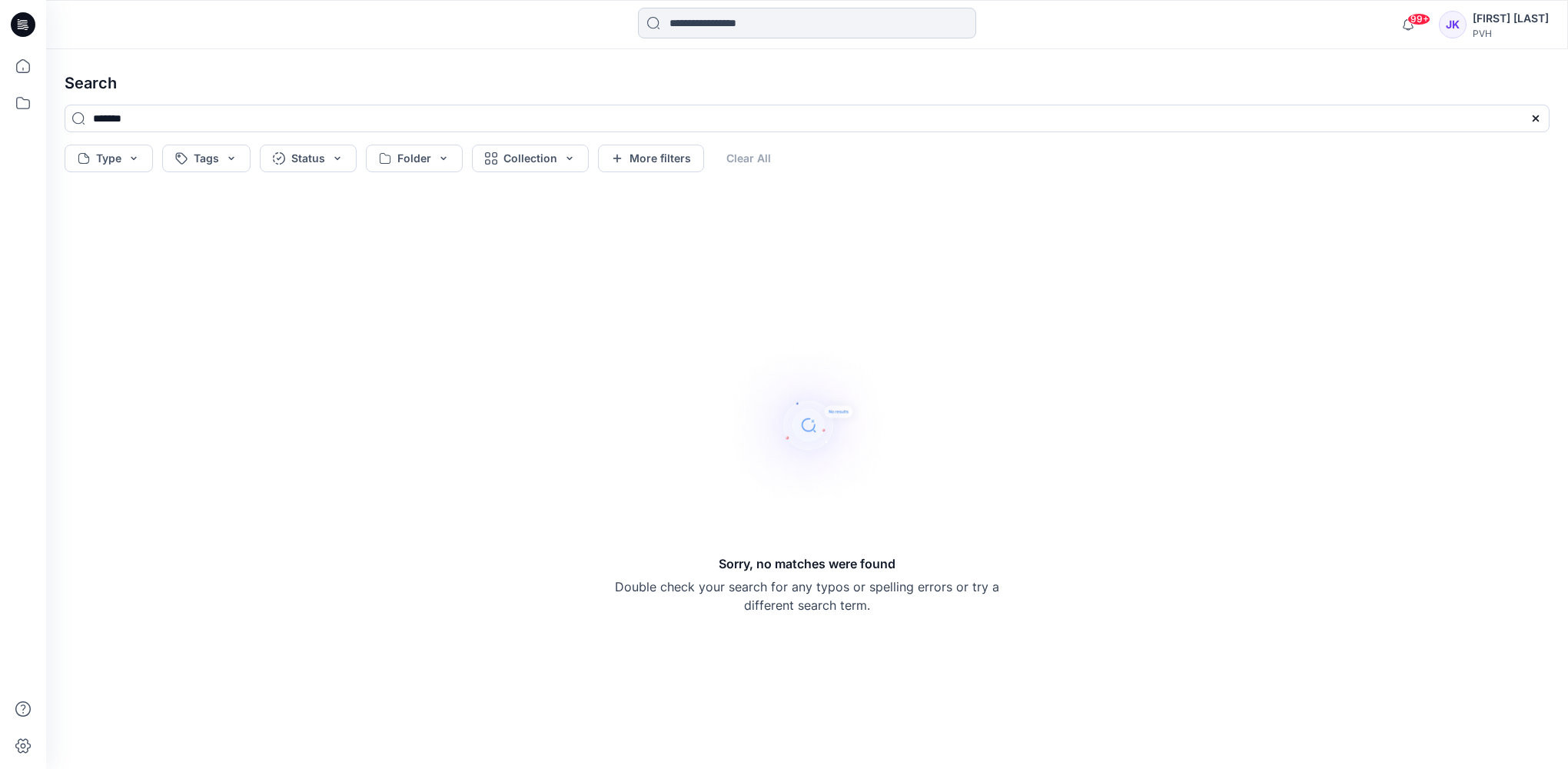 click at bounding box center [807, 23] 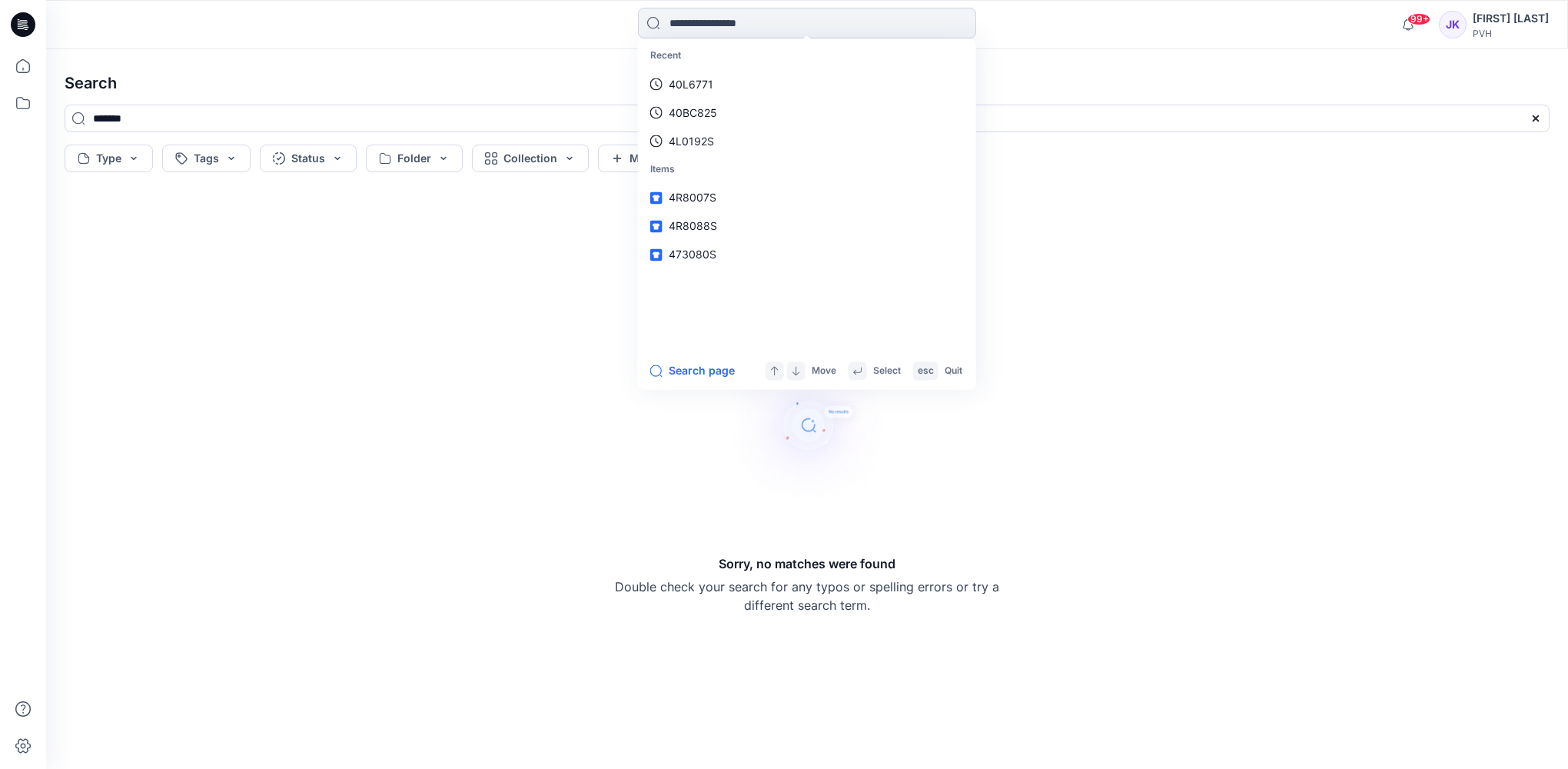 paste on "*******" 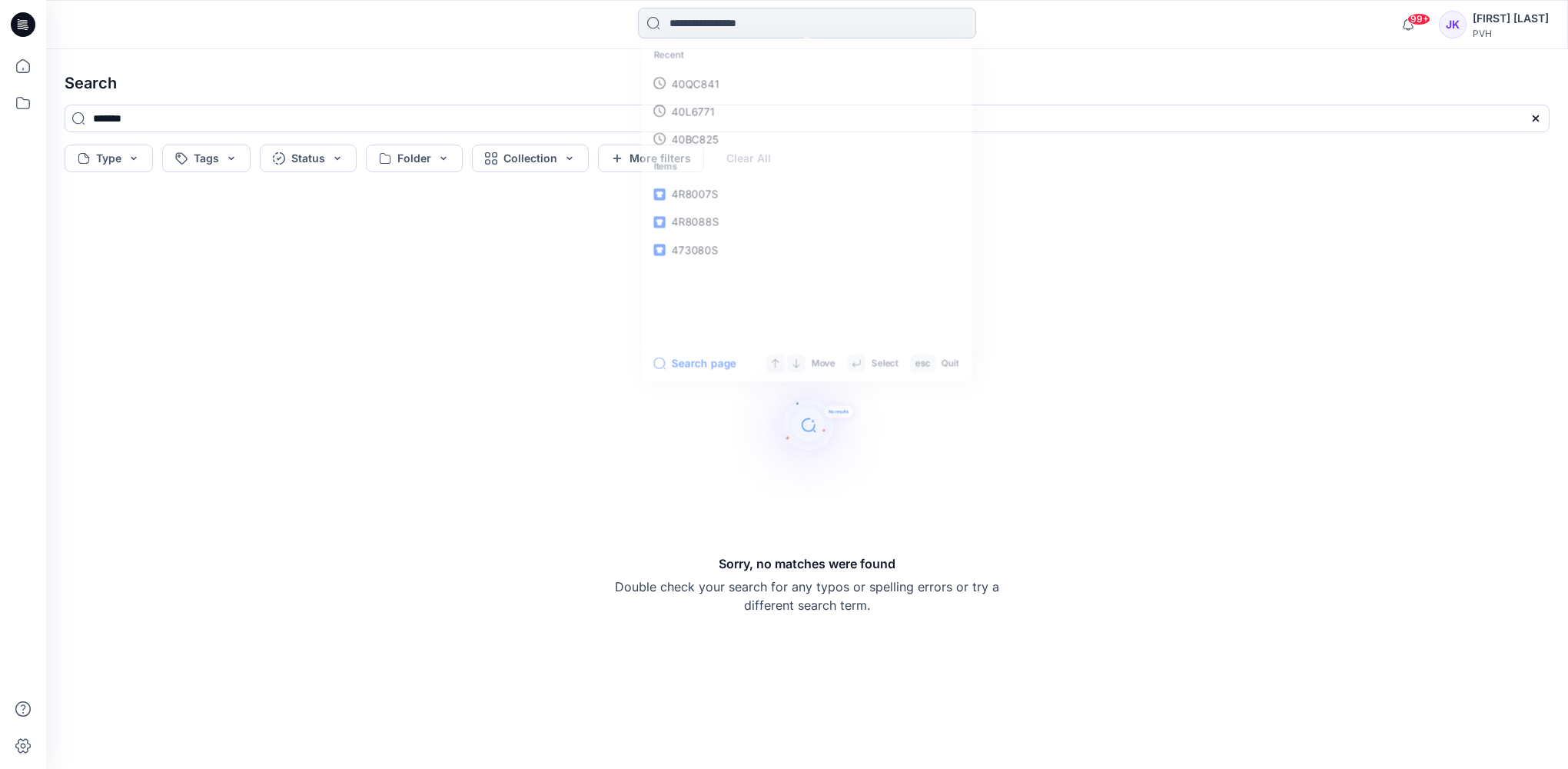 click at bounding box center (807, 23) 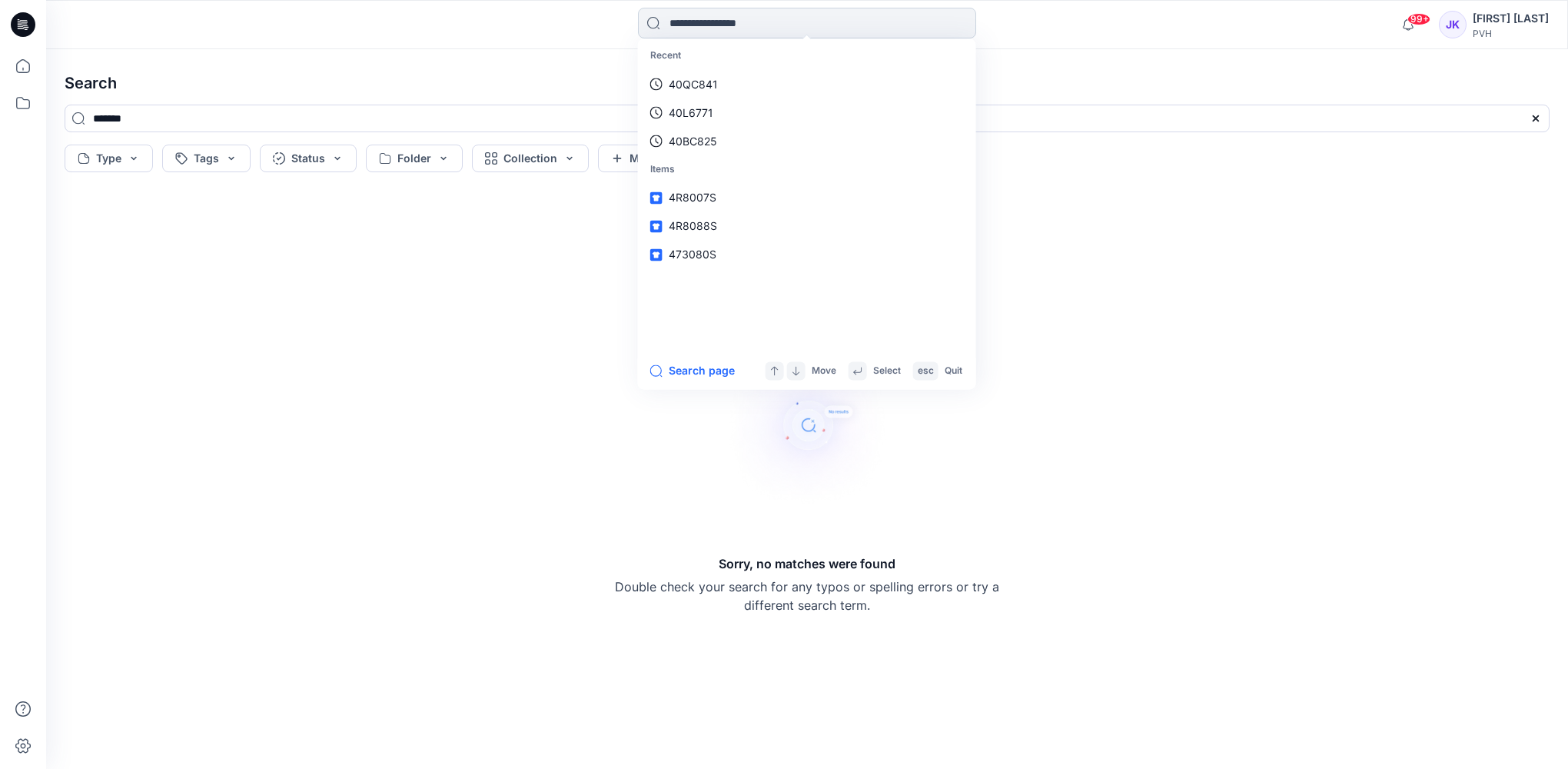 paste on "*******" 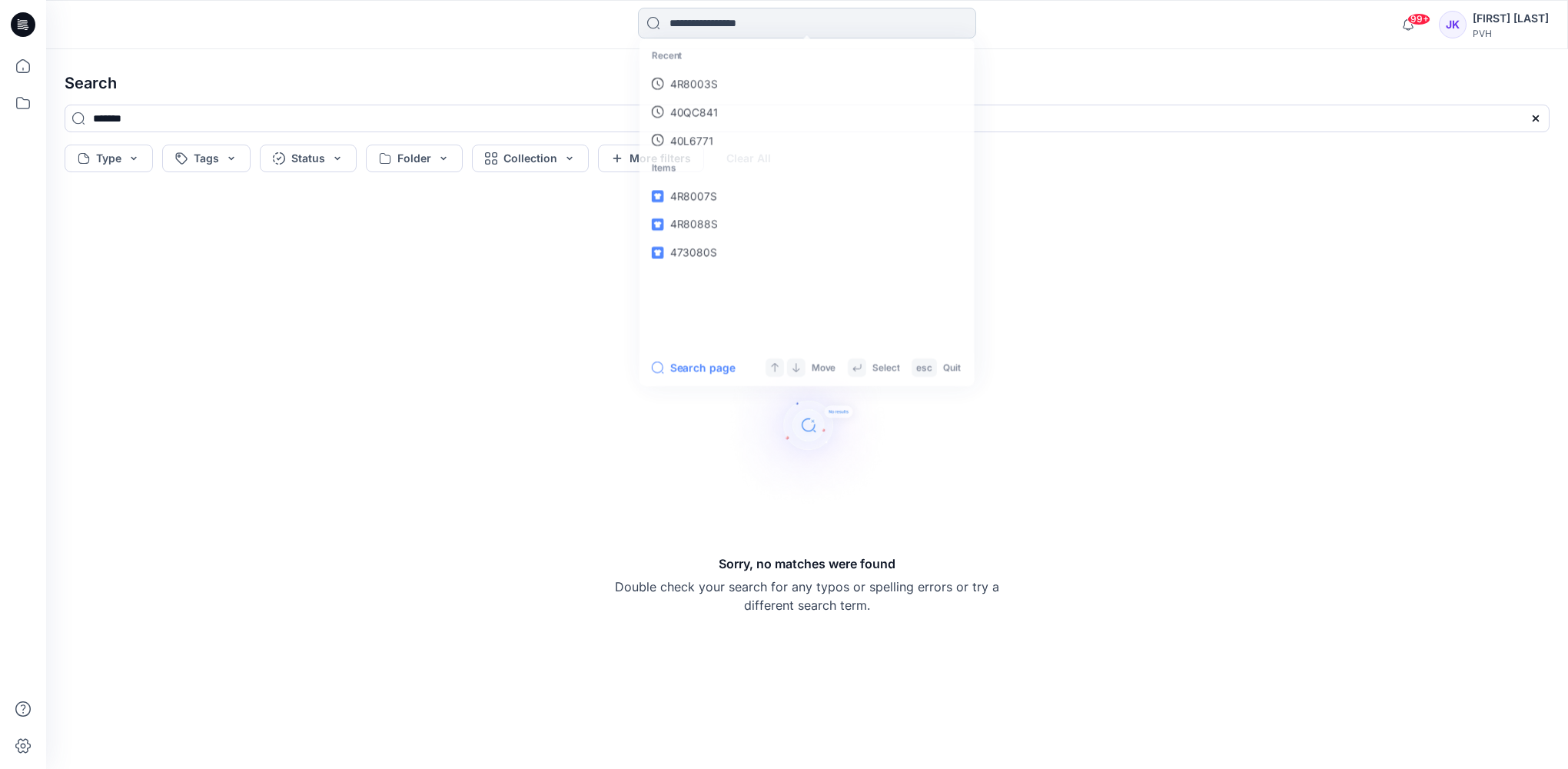 click at bounding box center (807, 23) 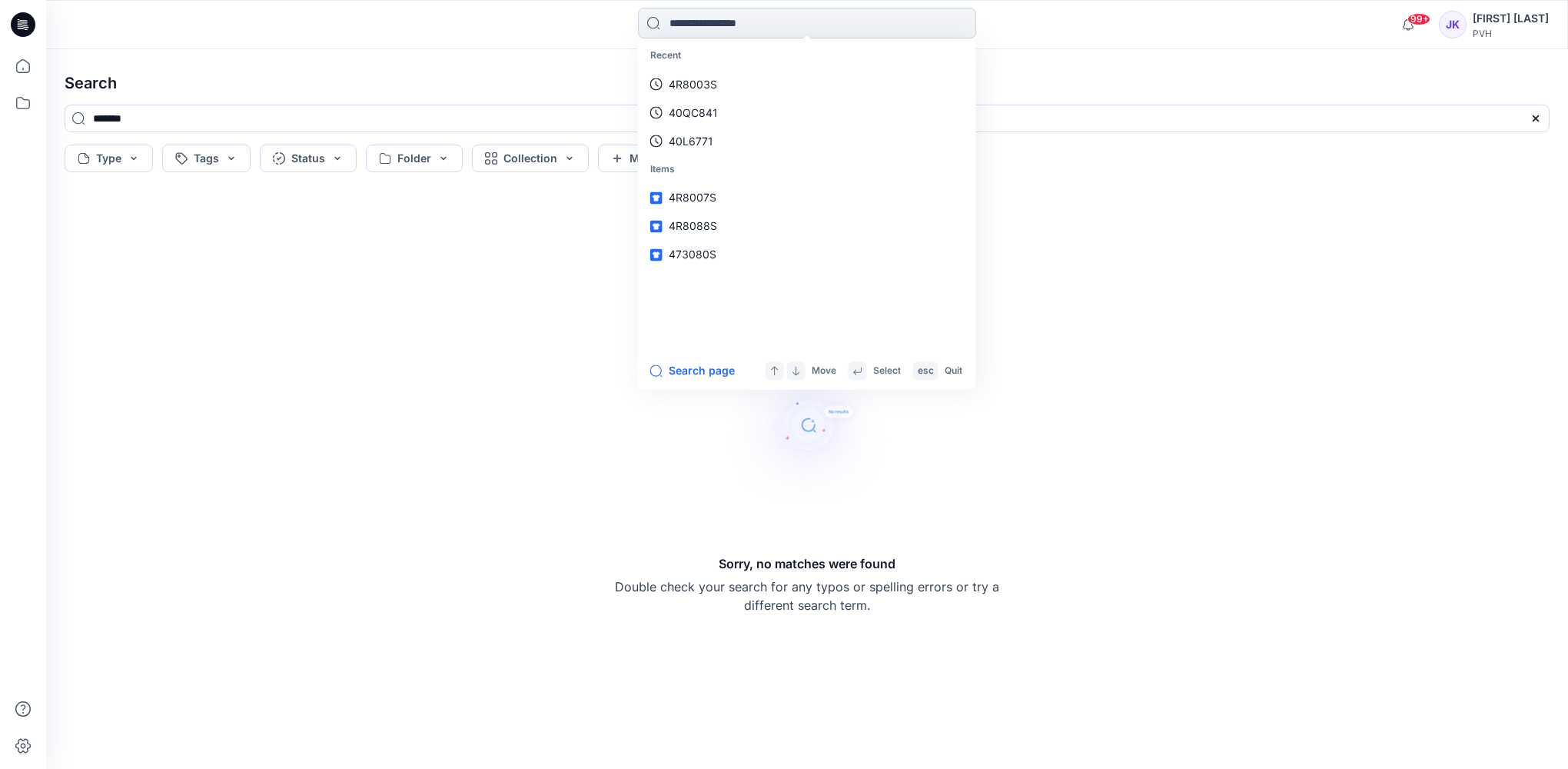 paste on "*******" 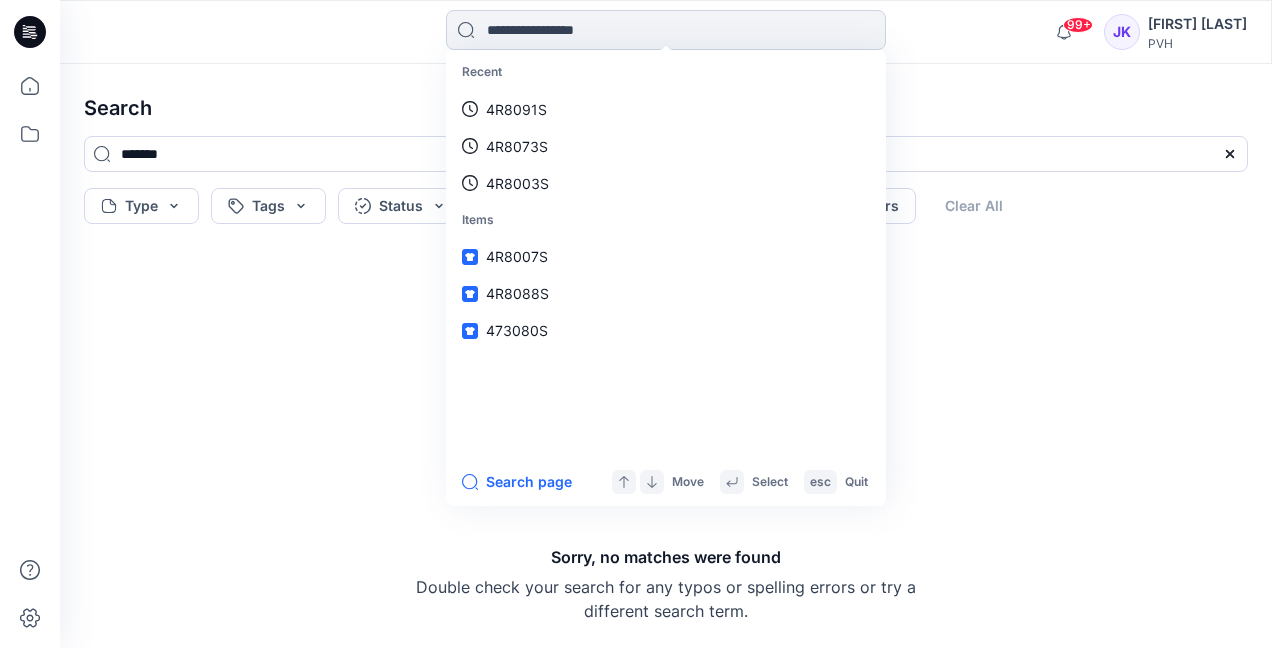click at bounding box center [666, 30] 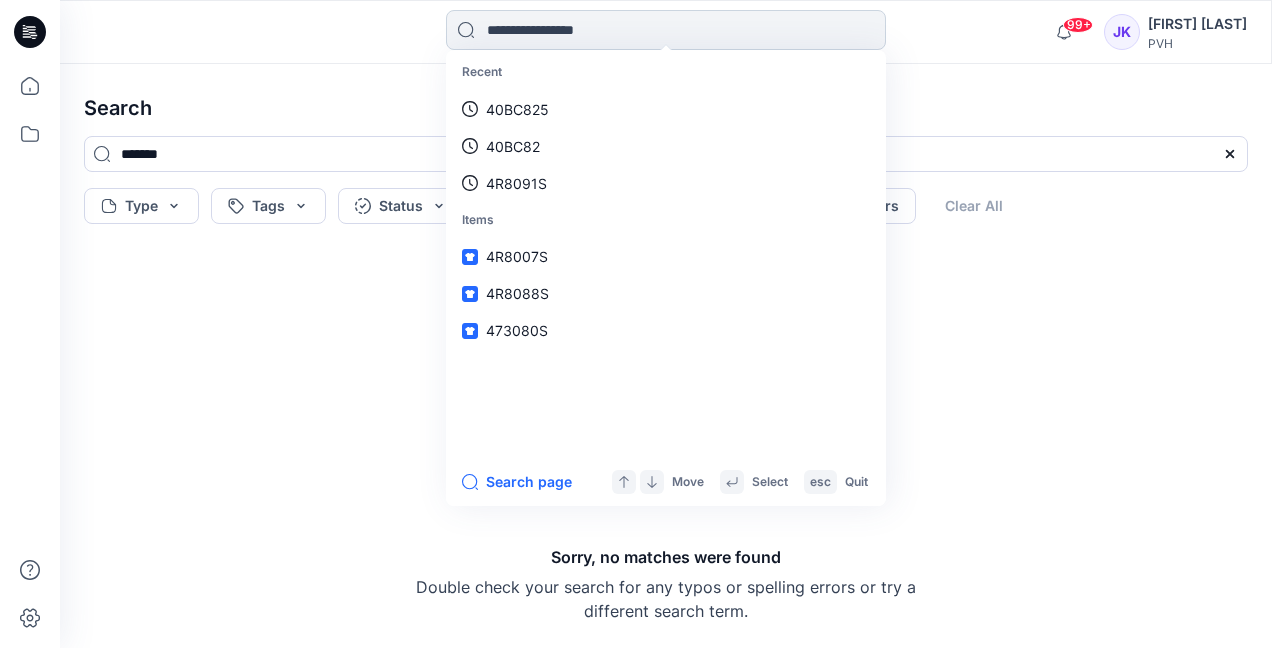 click at bounding box center [666, 30] 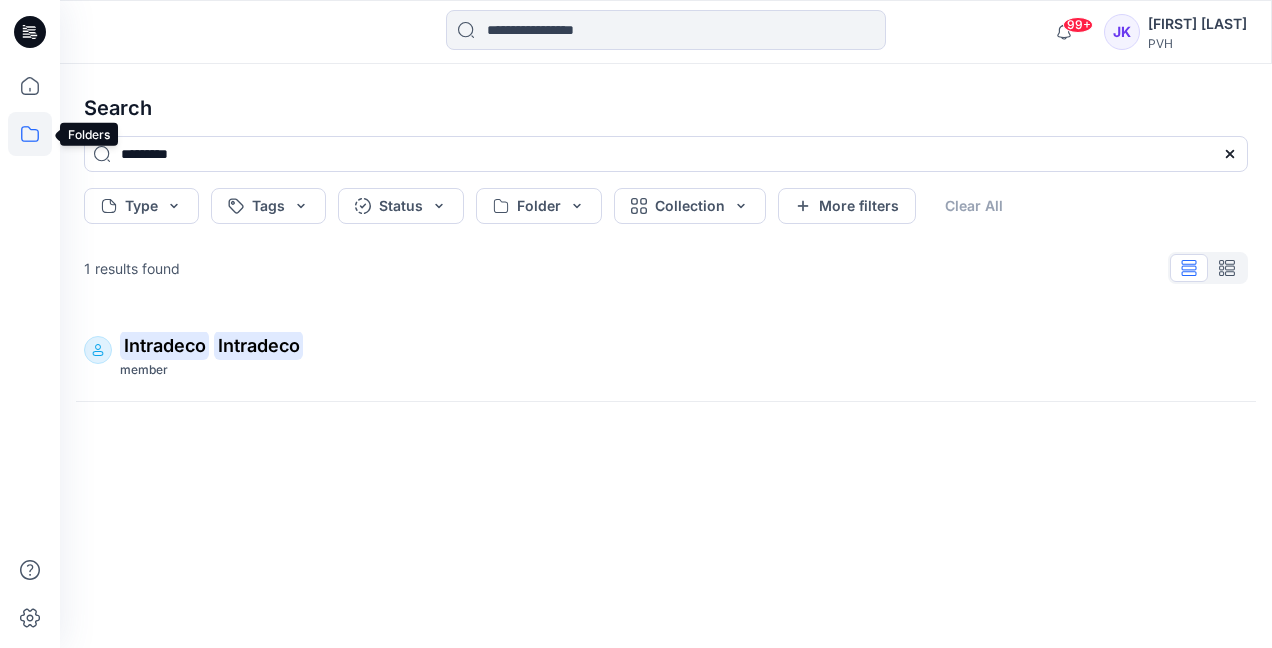click 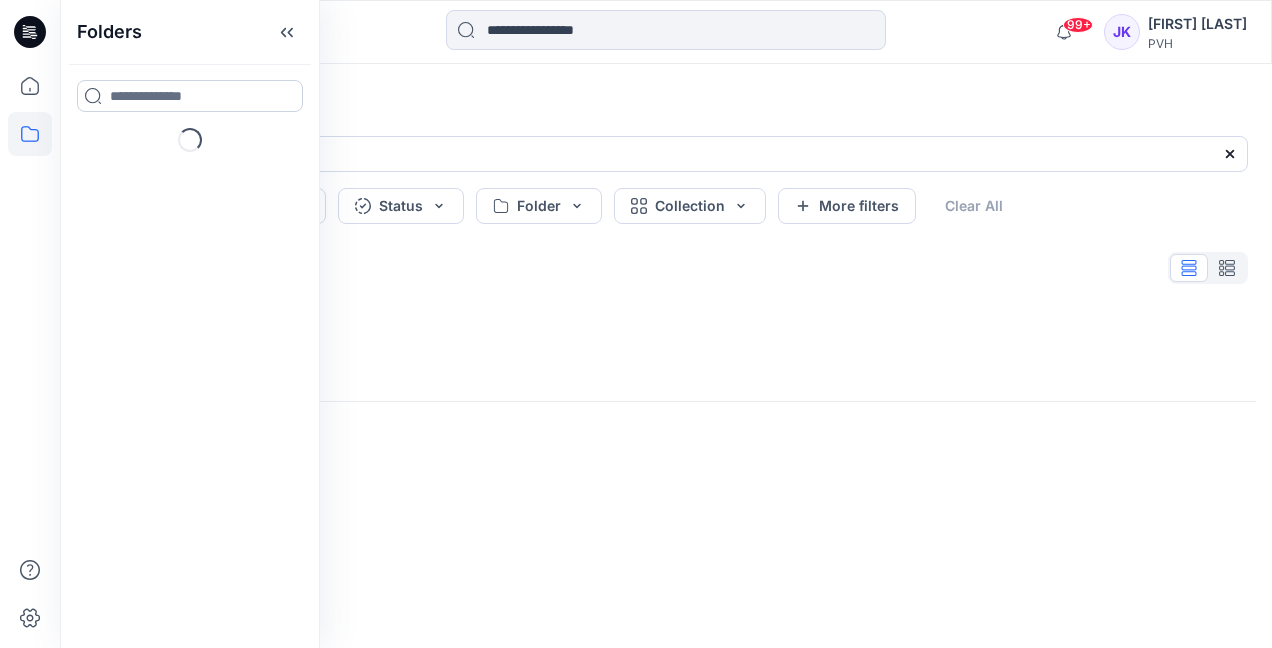 click at bounding box center [190, 96] 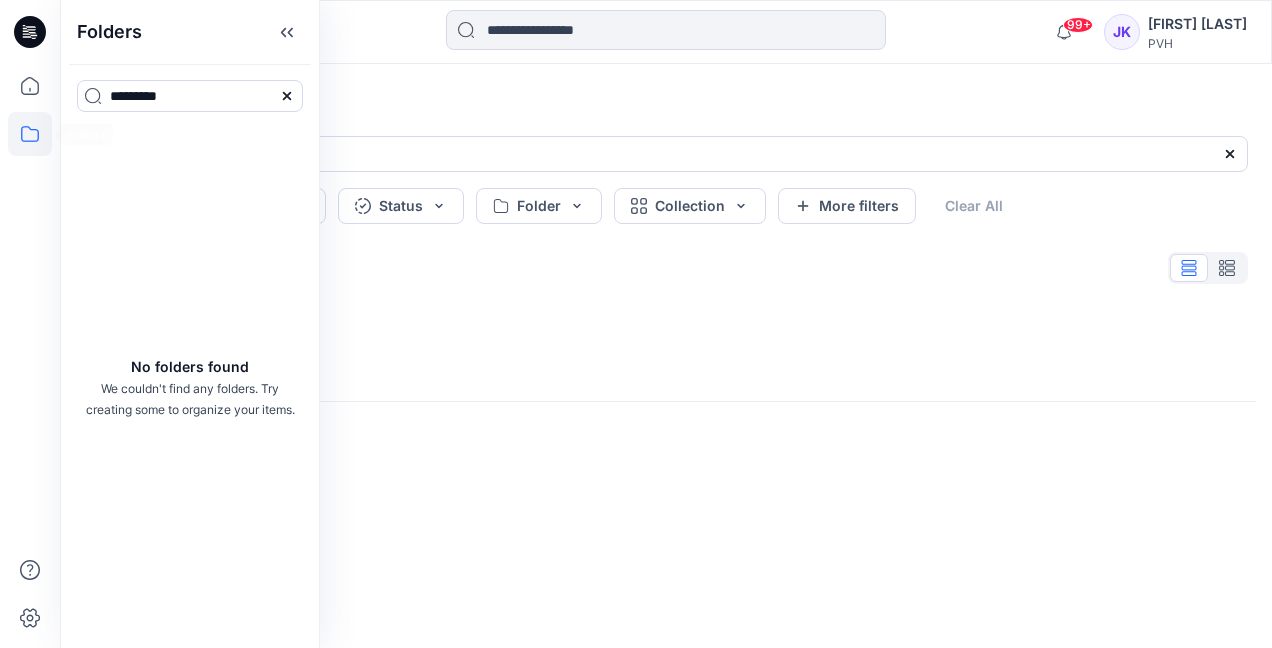 click 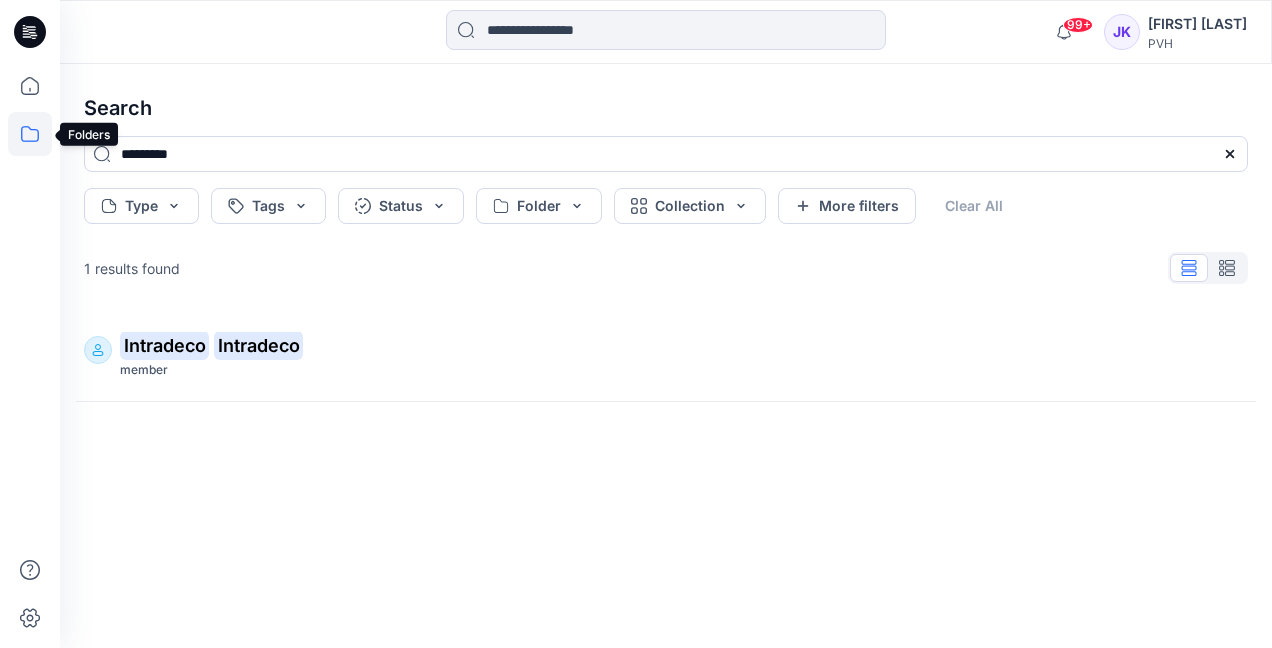 click 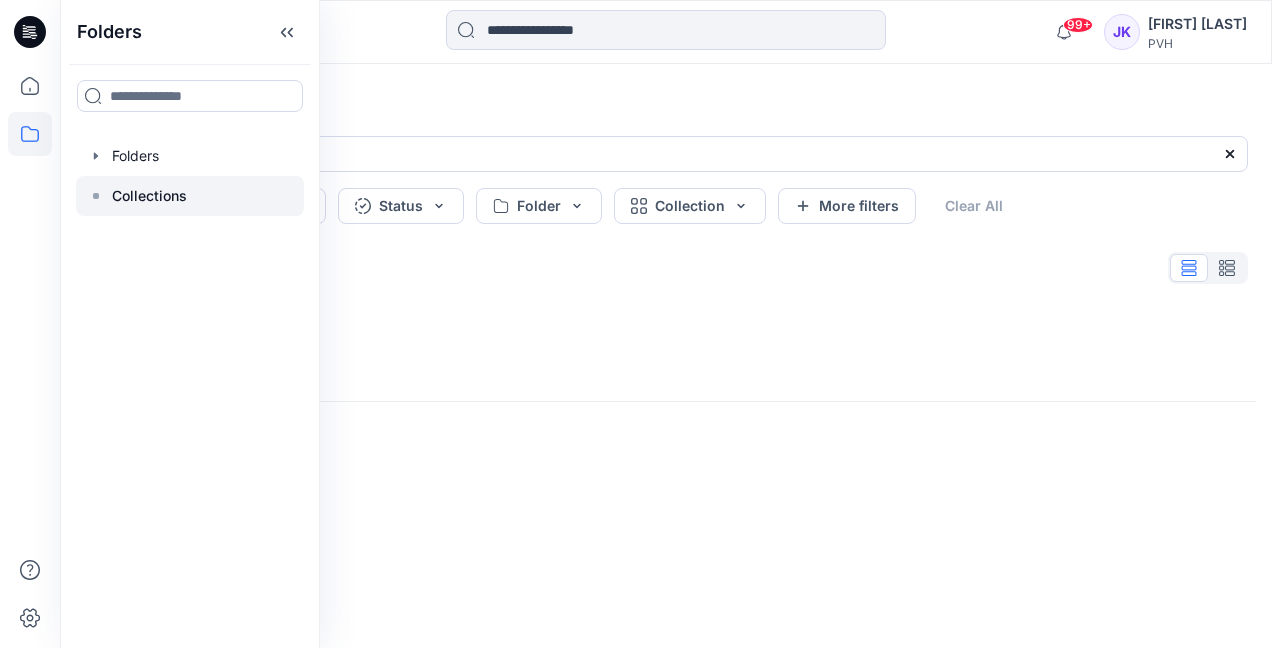 click on "Collections" at bounding box center [149, 196] 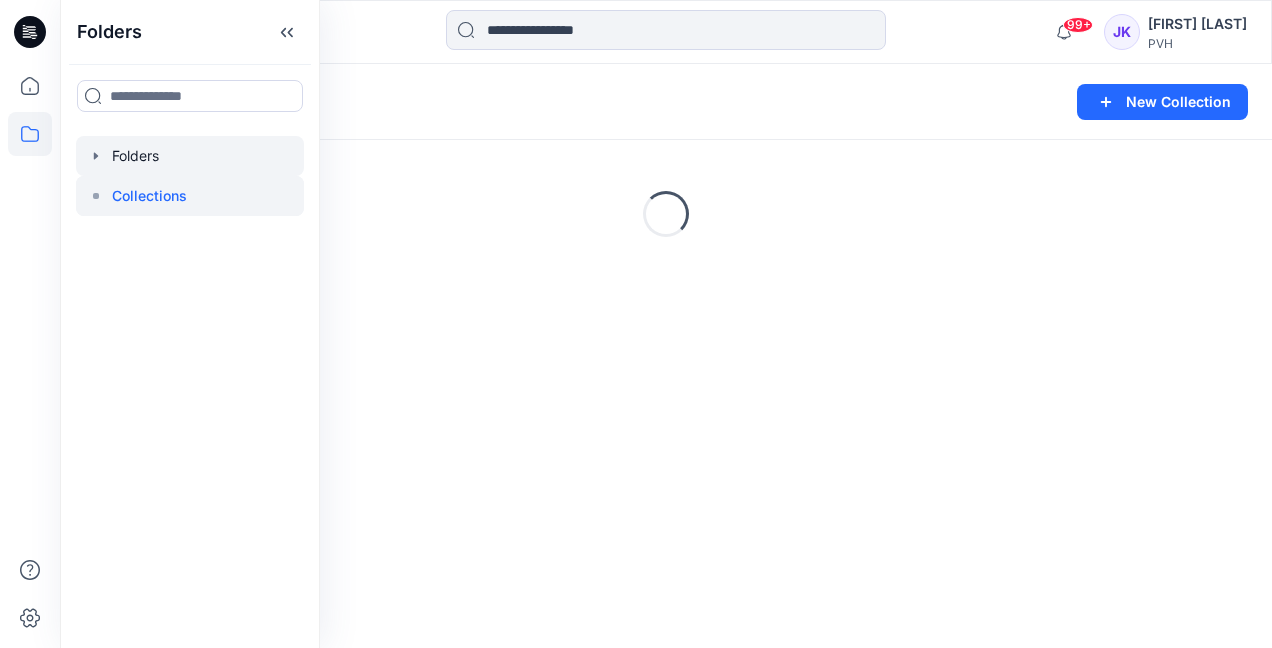 click at bounding box center [190, 156] 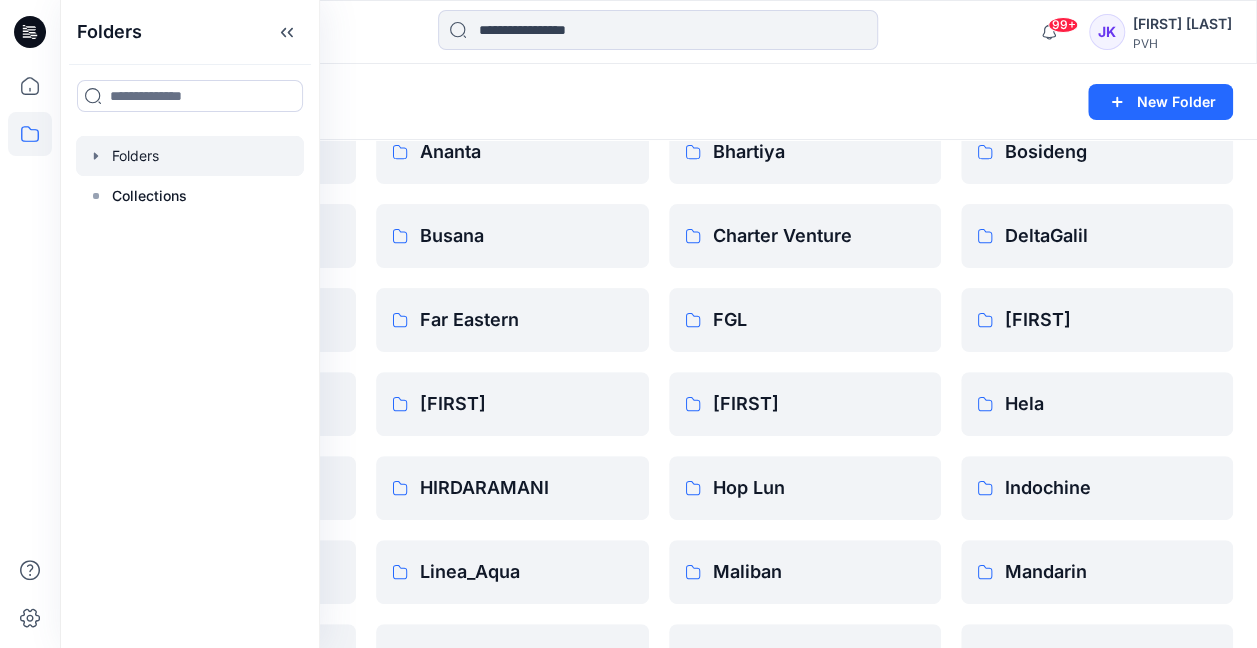 scroll, scrollTop: 200, scrollLeft: 0, axis: vertical 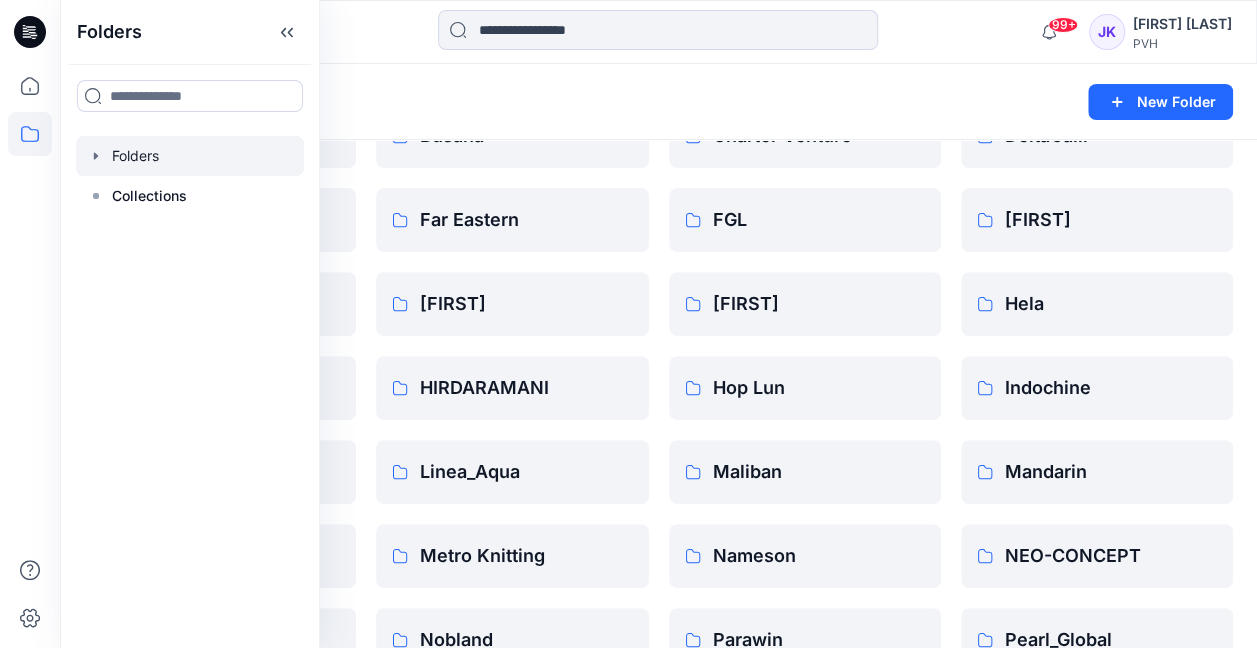 click on "Folders" at bounding box center [580, 102] 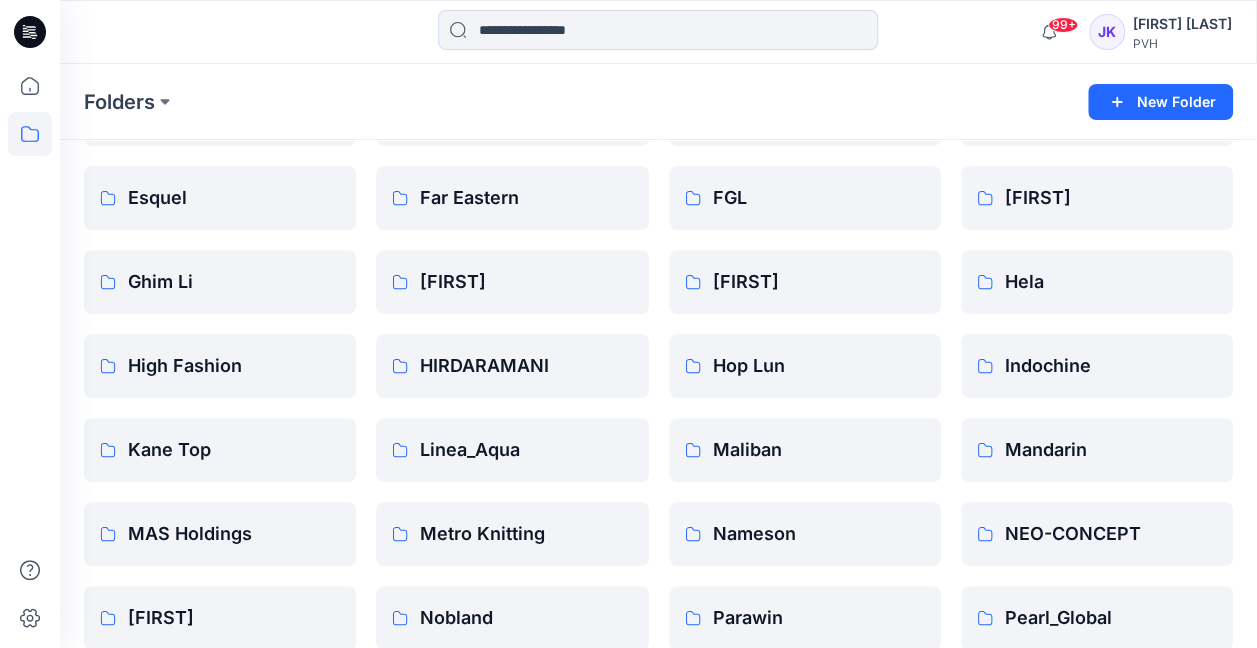 scroll, scrollTop: 168, scrollLeft: 0, axis: vertical 